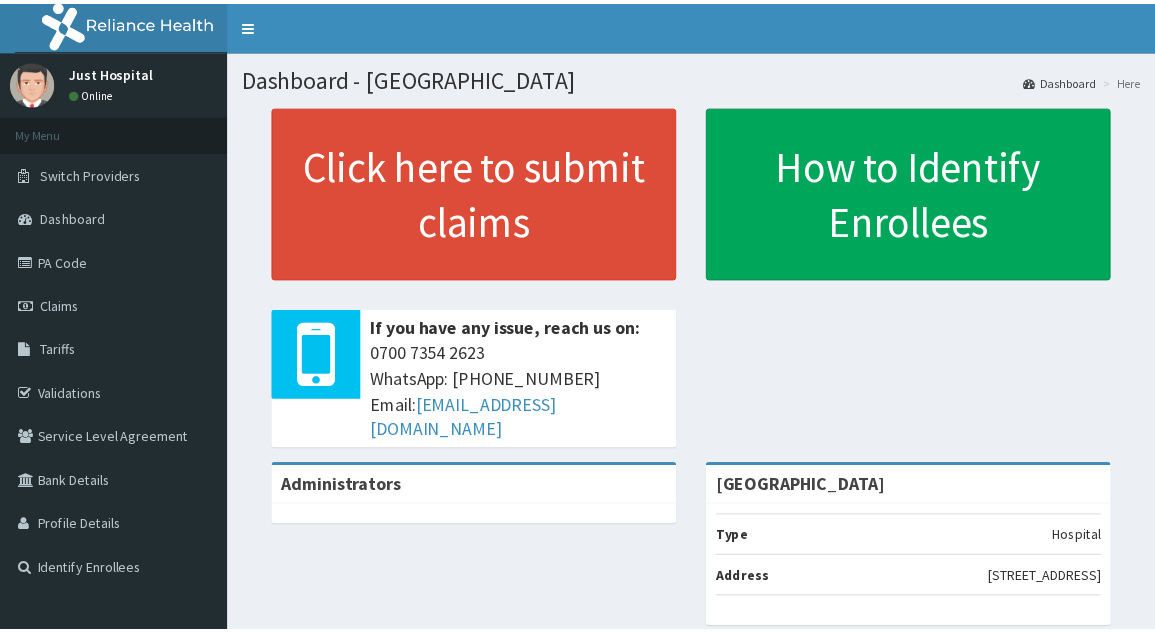 scroll, scrollTop: 0, scrollLeft: 0, axis: both 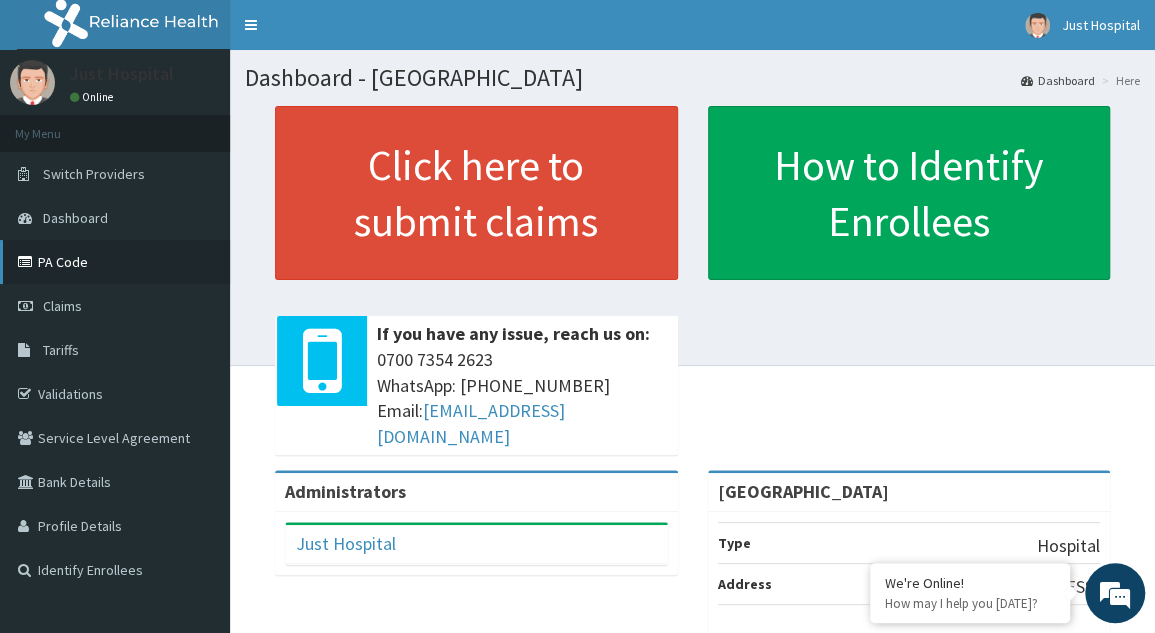 click on "PA Code" at bounding box center [115, 262] 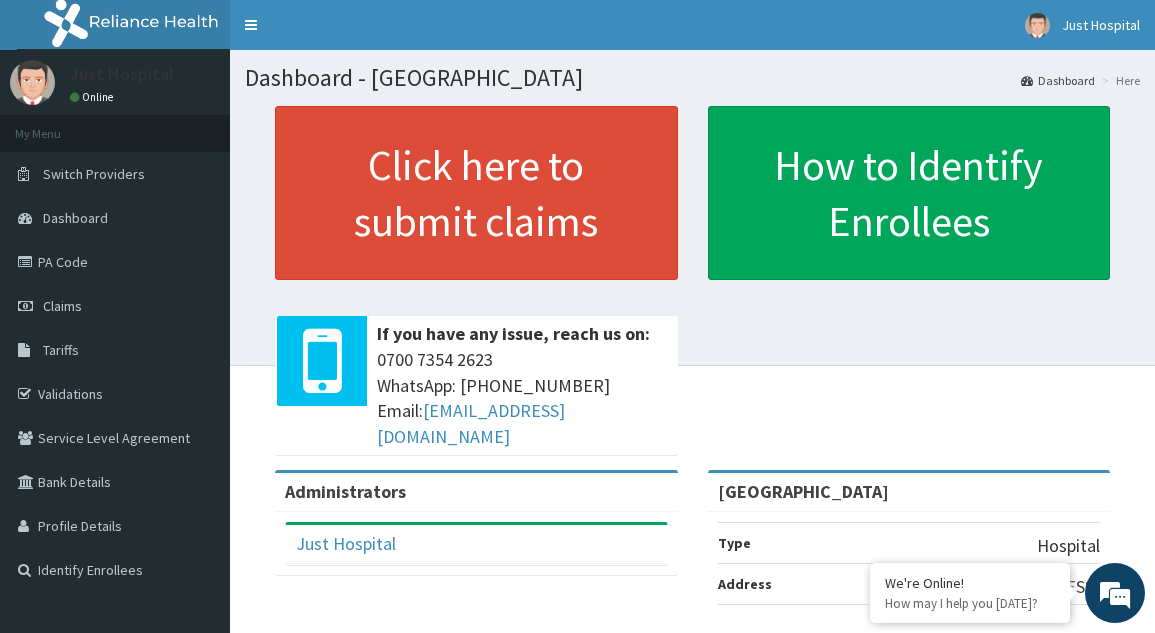 scroll, scrollTop: 0, scrollLeft: 0, axis: both 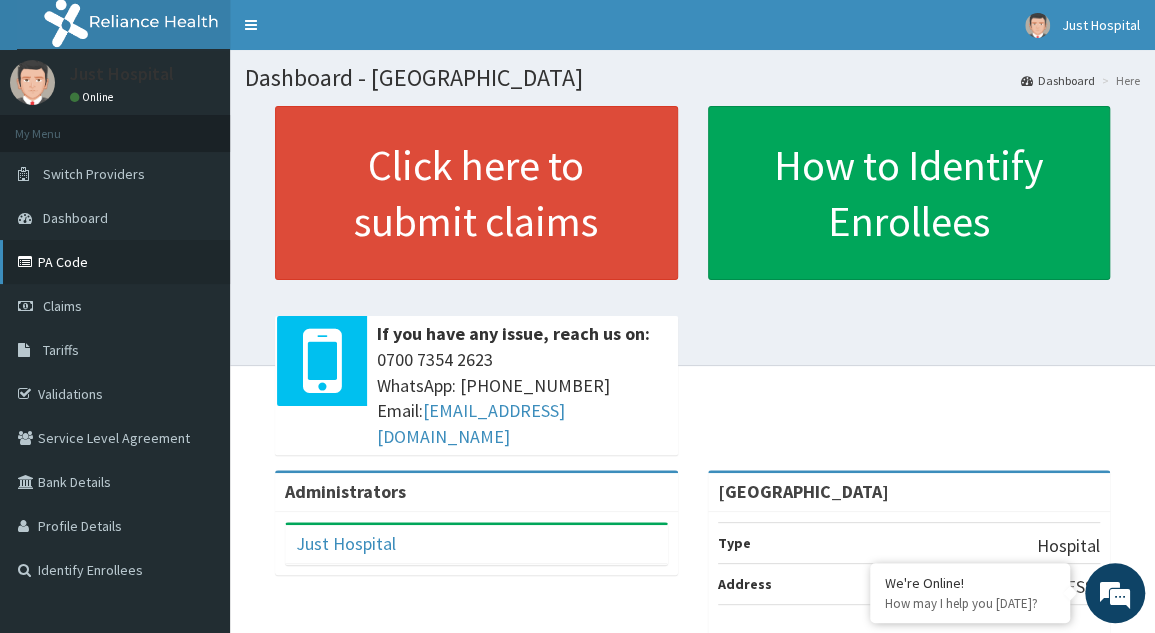 click on "PA Code" at bounding box center (115, 262) 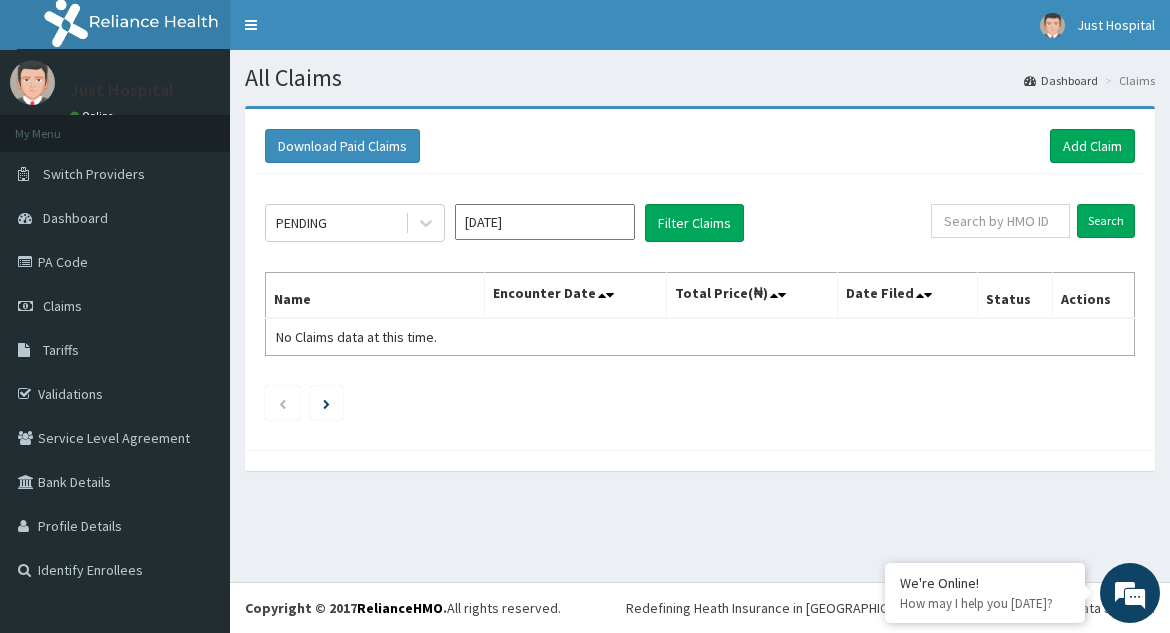 scroll, scrollTop: 0, scrollLeft: 0, axis: both 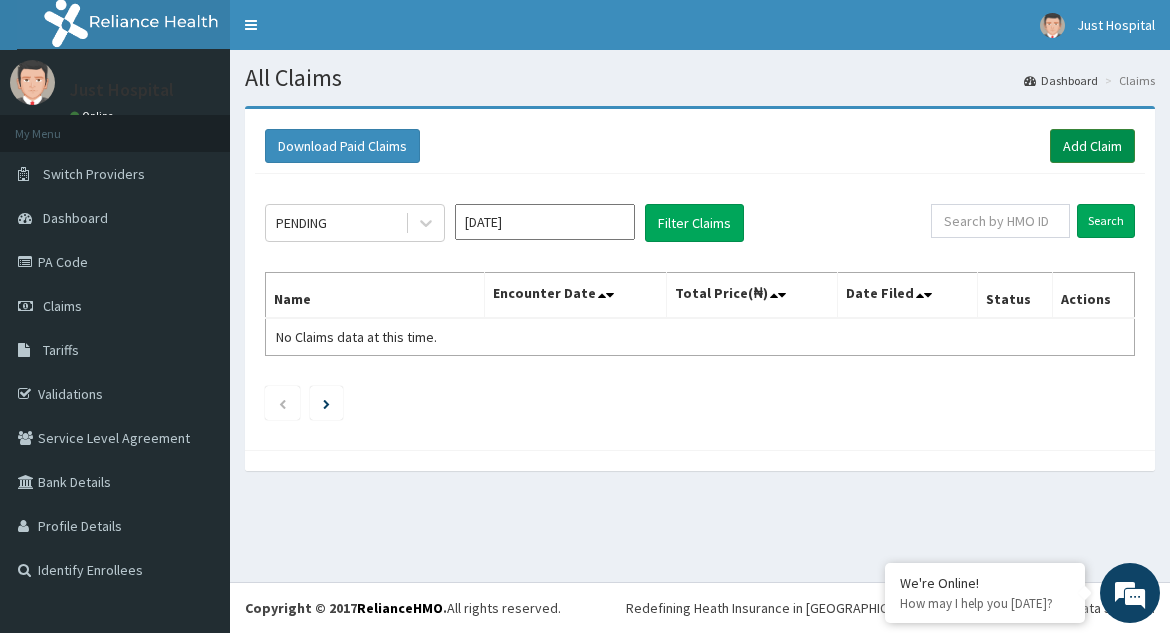 click on "Add Claim" at bounding box center (1092, 146) 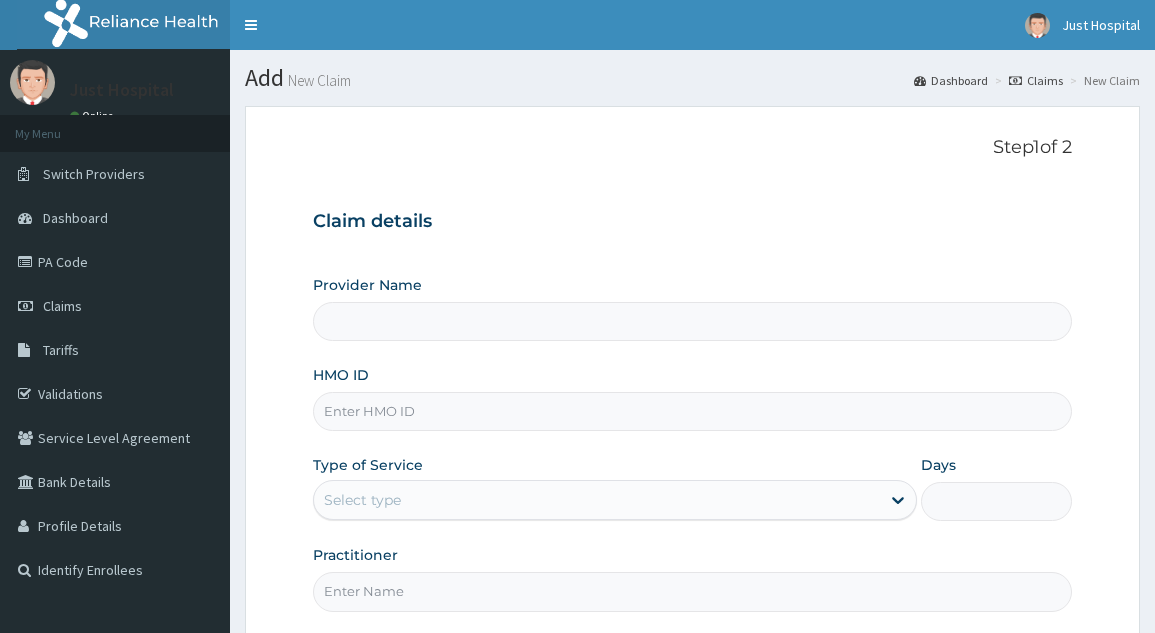 scroll, scrollTop: 0, scrollLeft: 0, axis: both 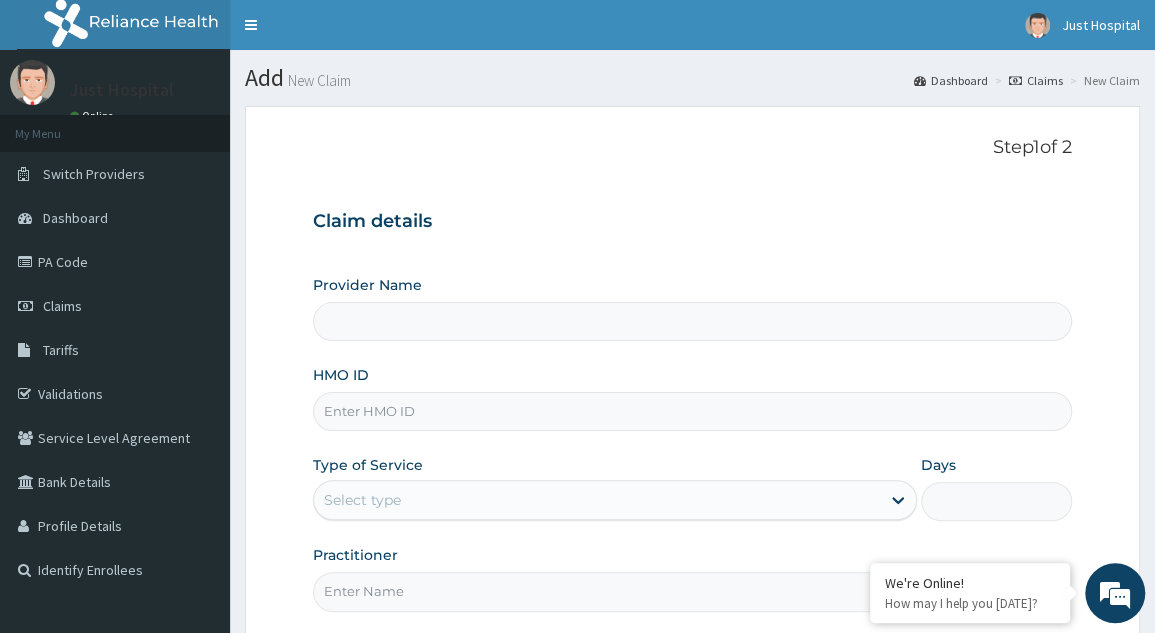 type on "[GEOGRAPHIC_DATA]" 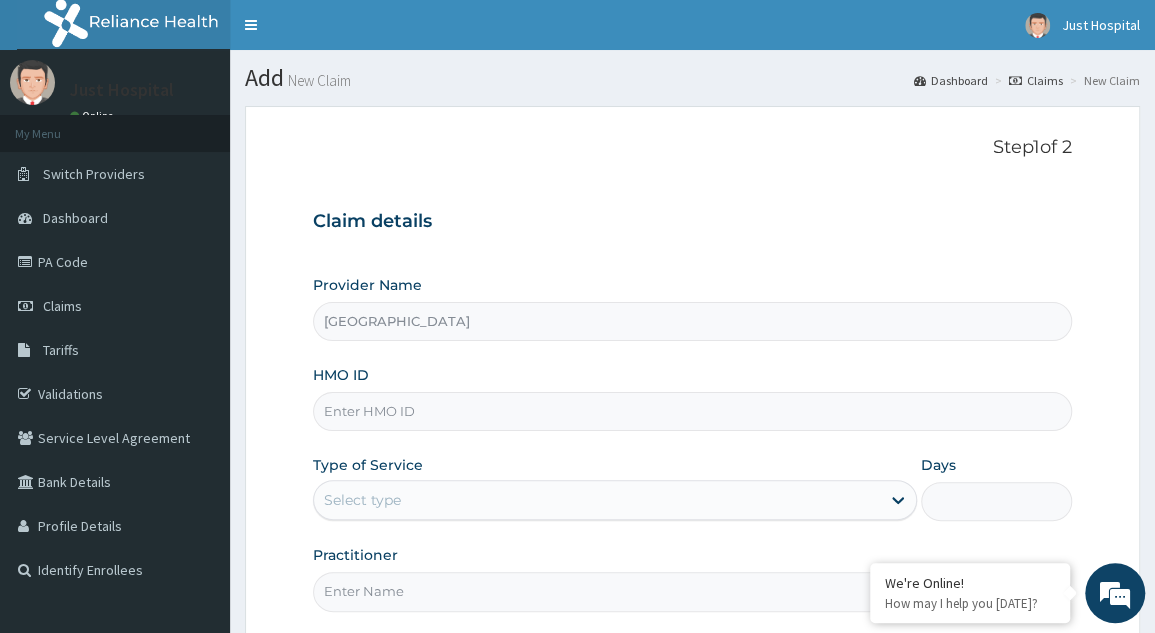 click on "HMO ID" at bounding box center [692, 398] 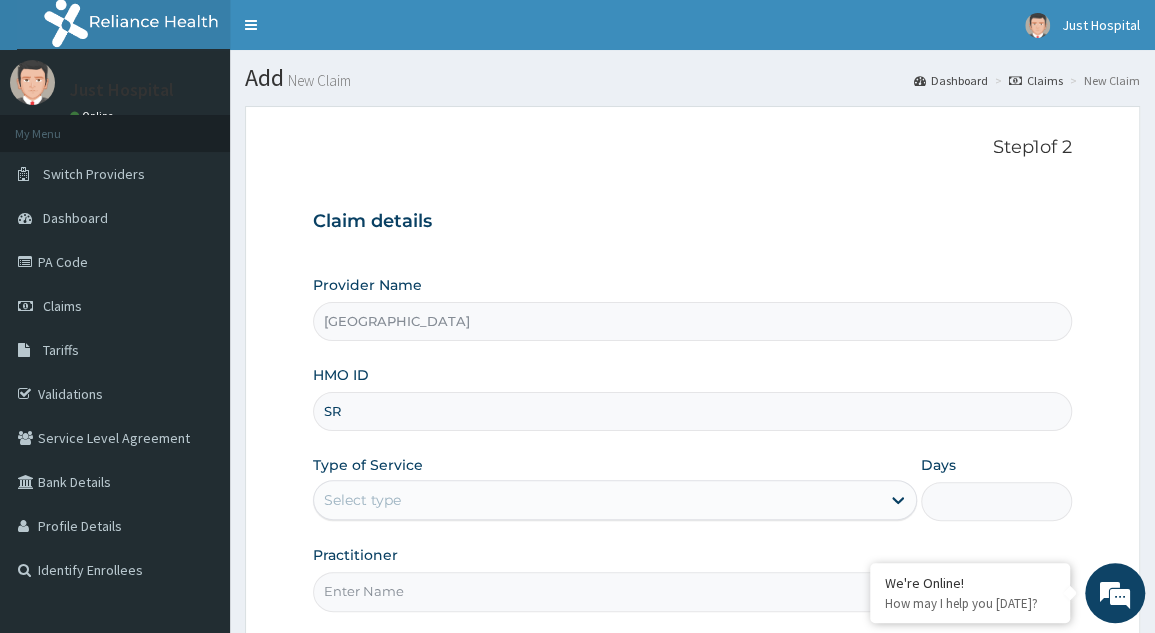 scroll, scrollTop: 0, scrollLeft: 0, axis: both 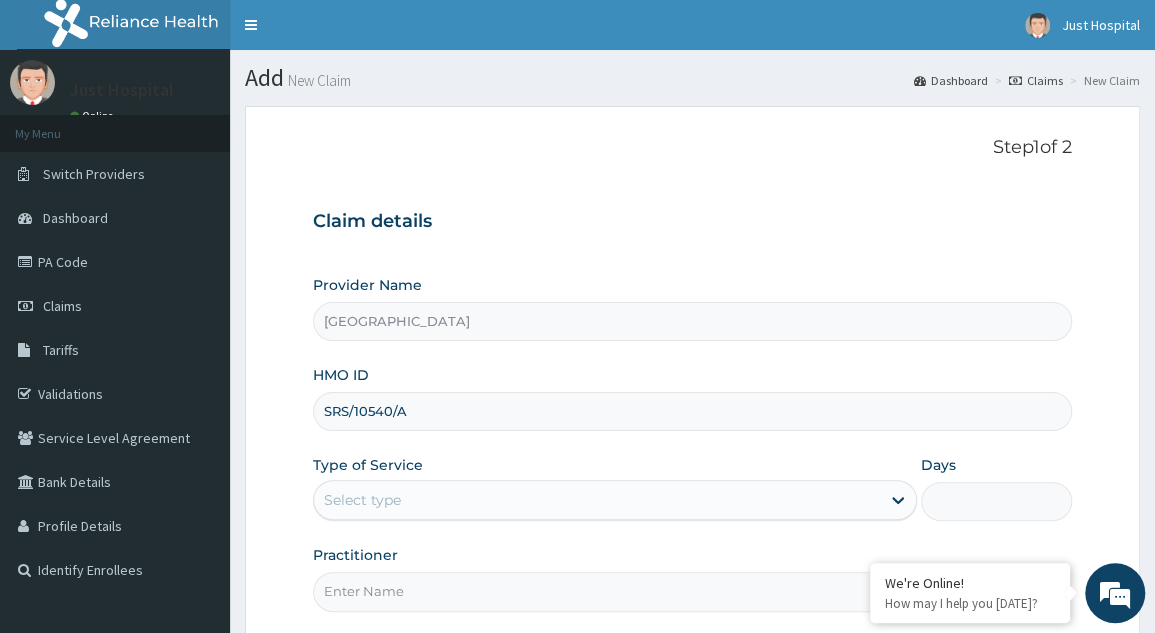 type on "SRS/10540/A" 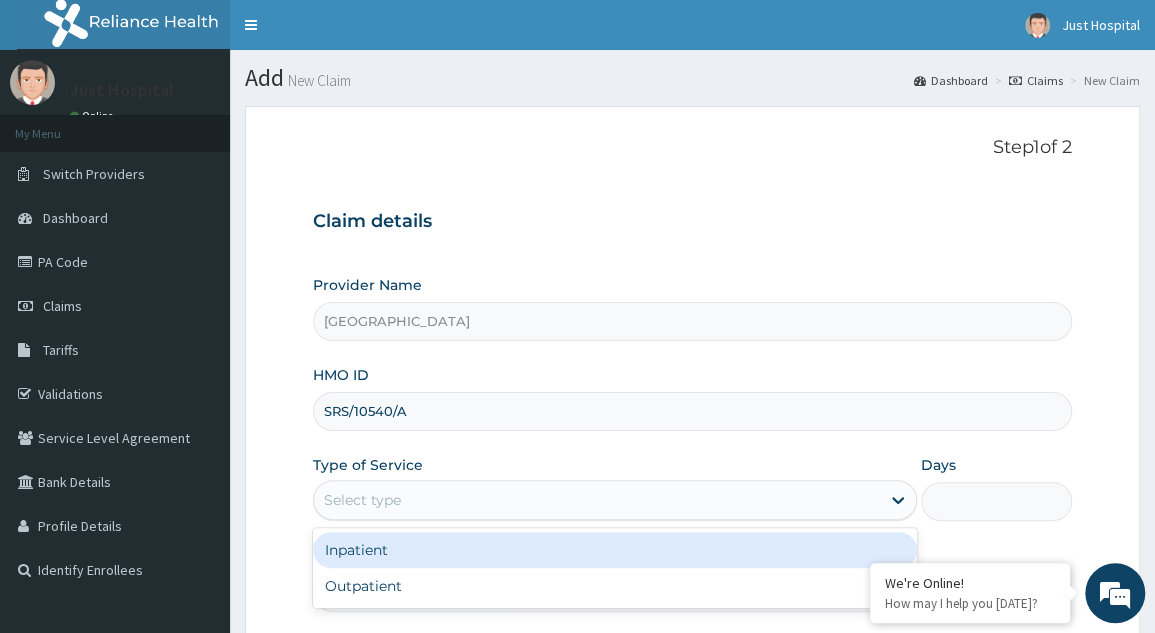 click on "Select type" at bounding box center [597, 500] 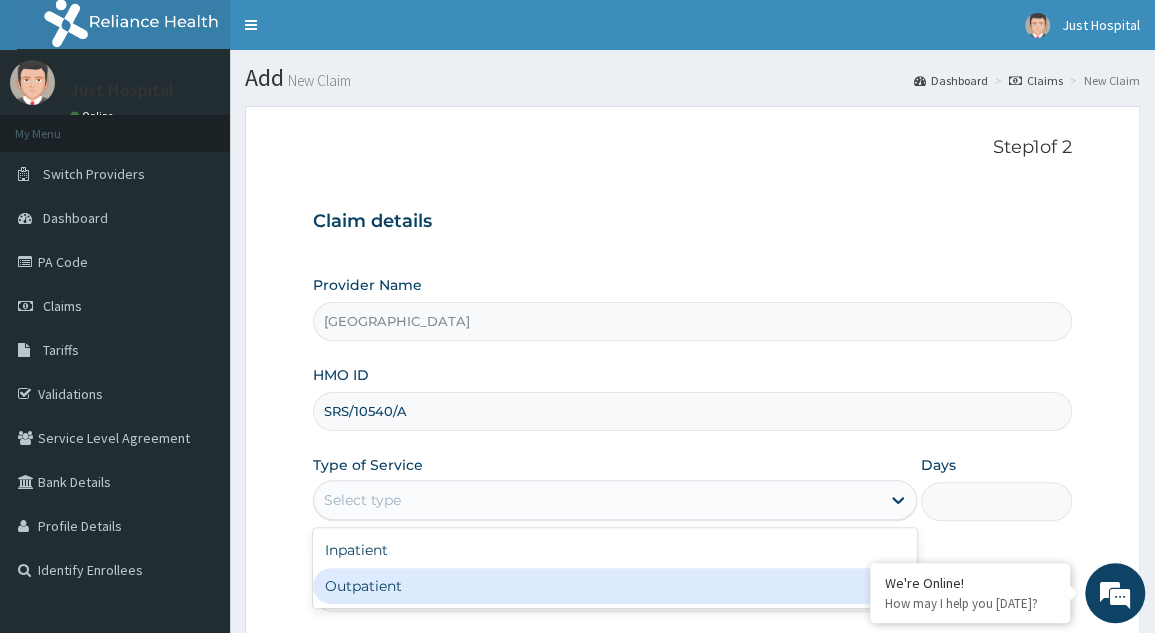 click on "Outpatient" at bounding box center (615, 586) 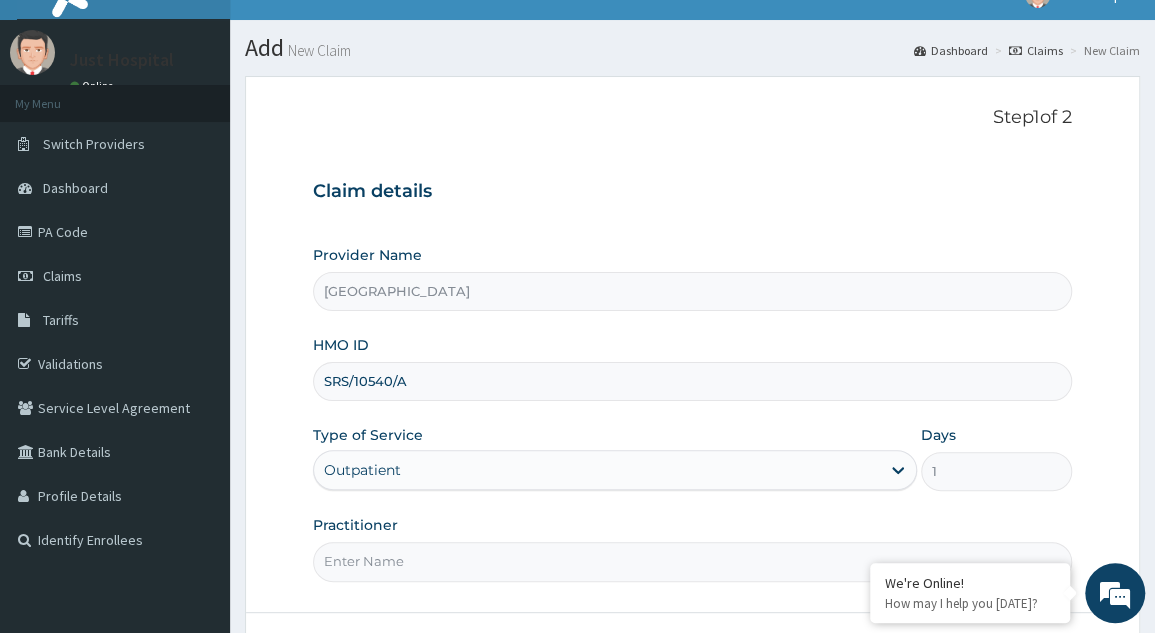 scroll, scrollTop: 37, scrollLeft: 0, axis: vertical 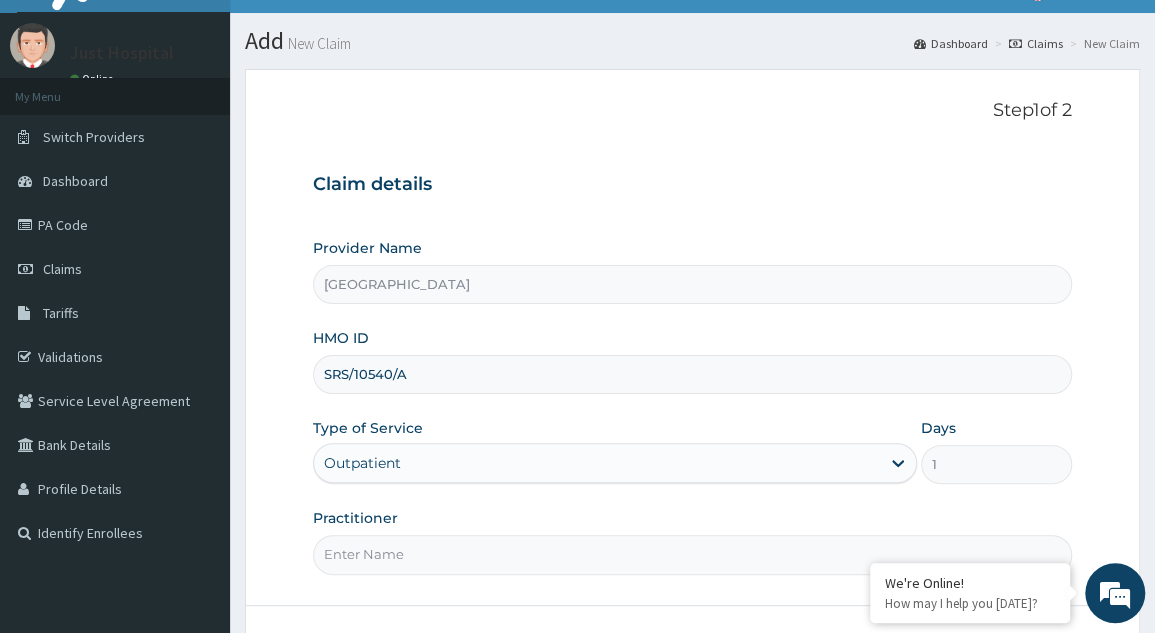 click on "Practitioner" at bounding box center (692, 554) 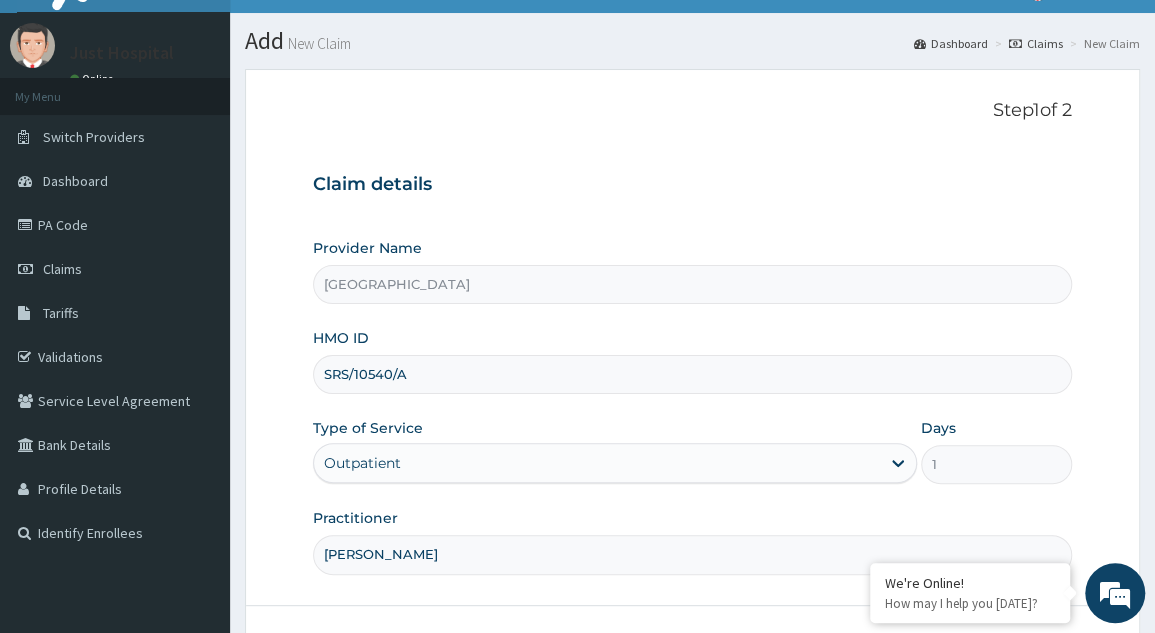 type on "Dr Florence" 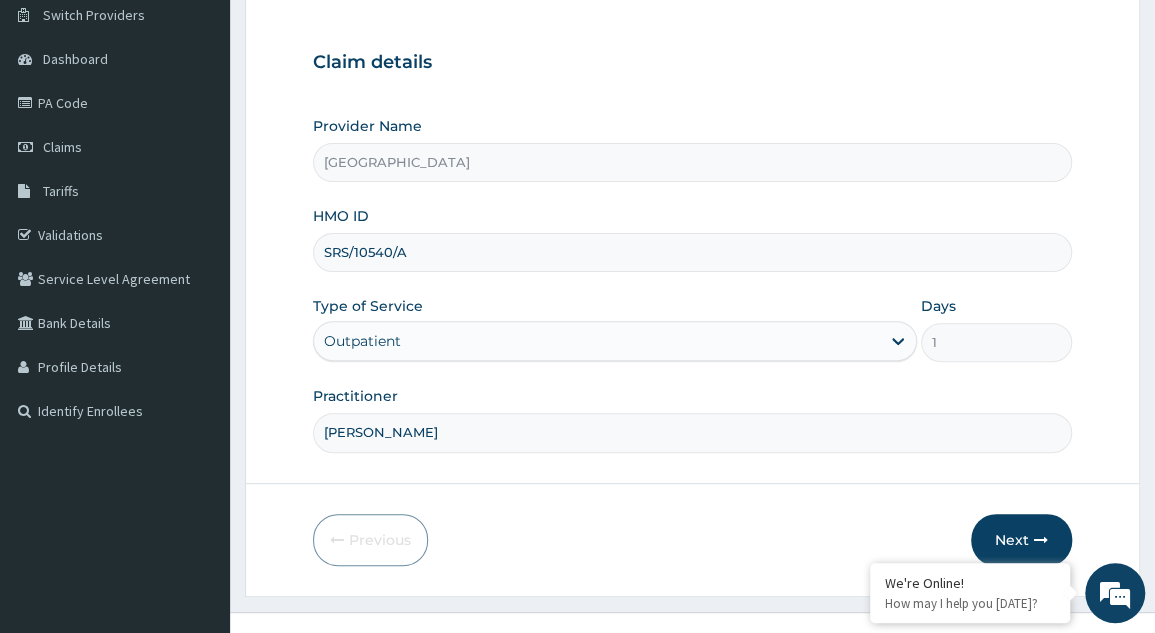 scroll, scrollTop: 166, scrollLeft: 0, axis: vertical 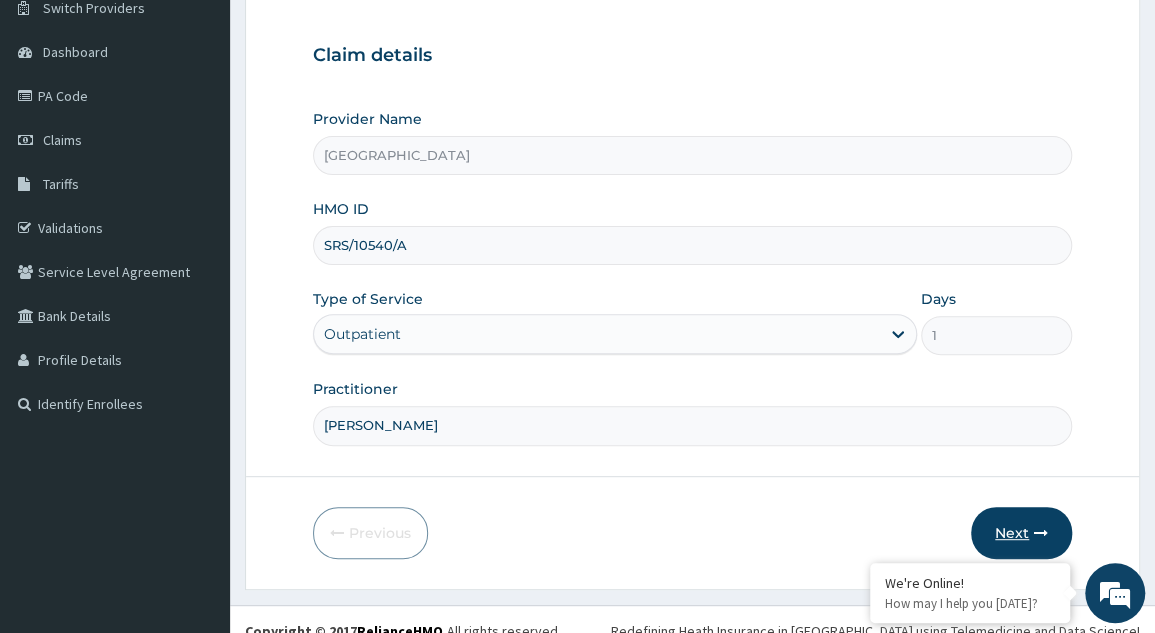 click on "Next" at bounding box center [1021, 533] 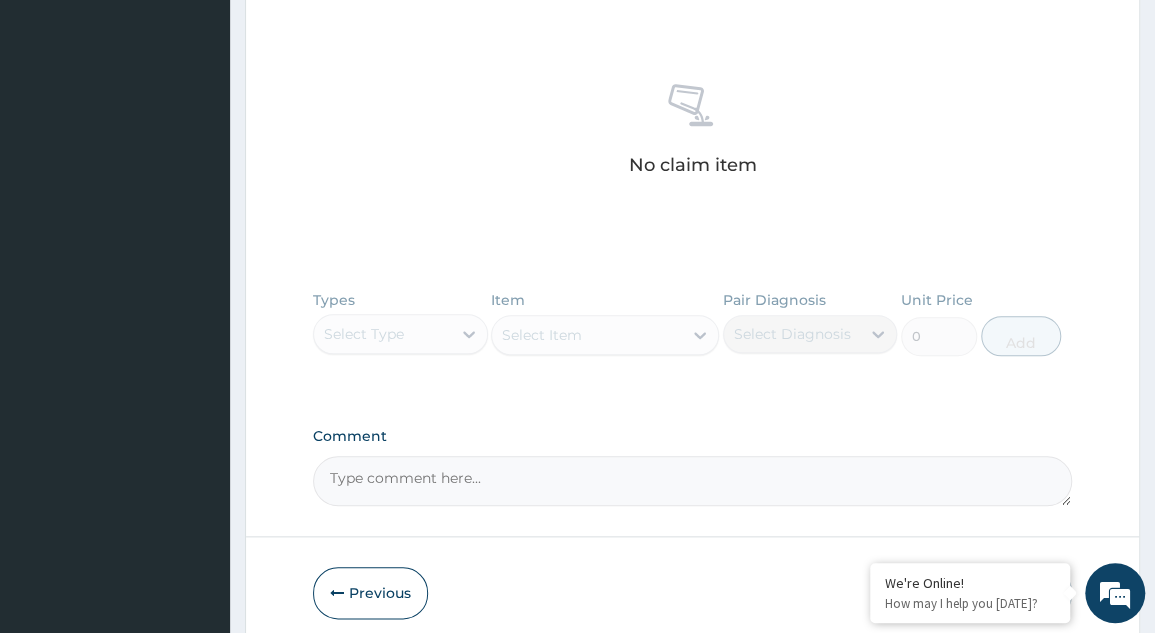 scroll, scrollTop: 0, scrollLeft: 0, axis: both 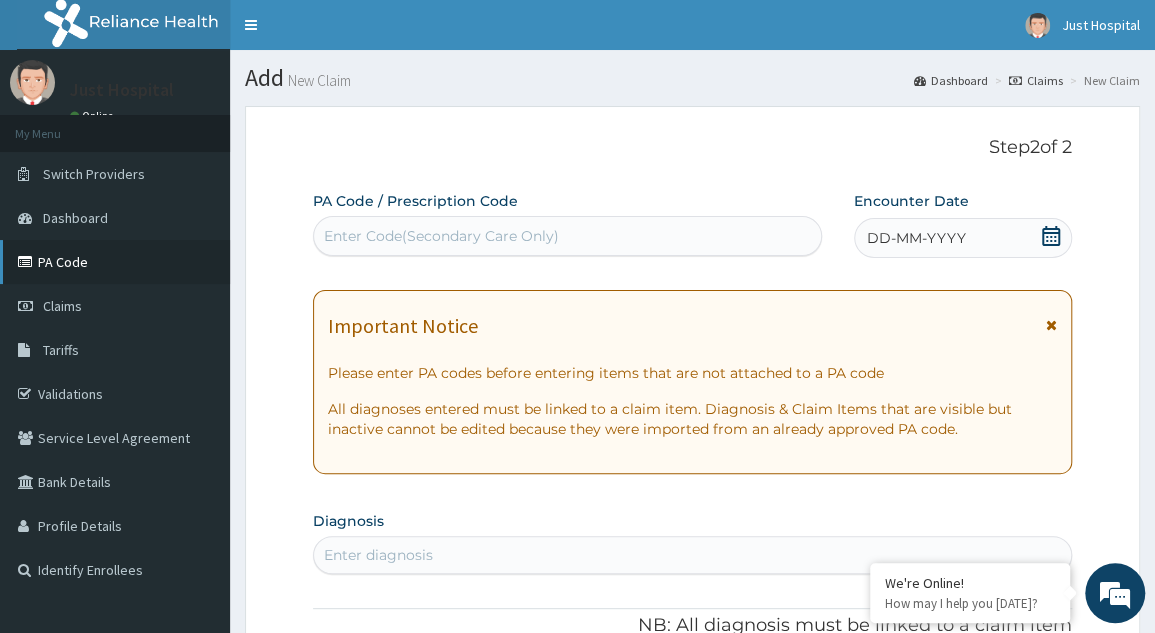 click on "PA Code" at bounding box center [115, 262] 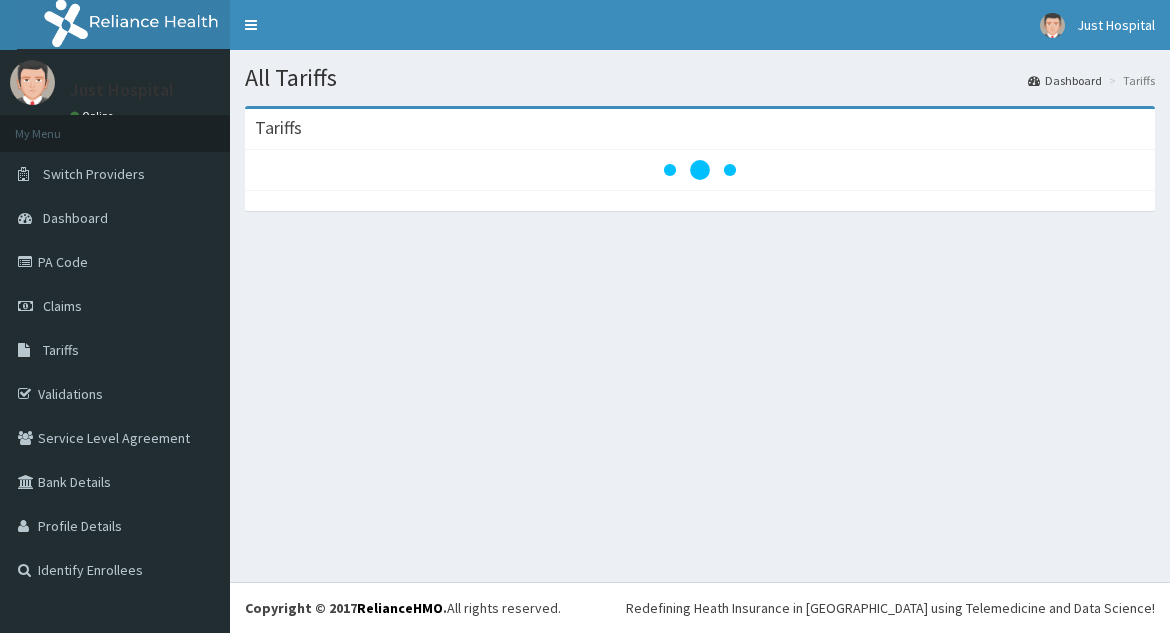 scroll, scrollTop: 0, scrollLeft: 0, axis: both 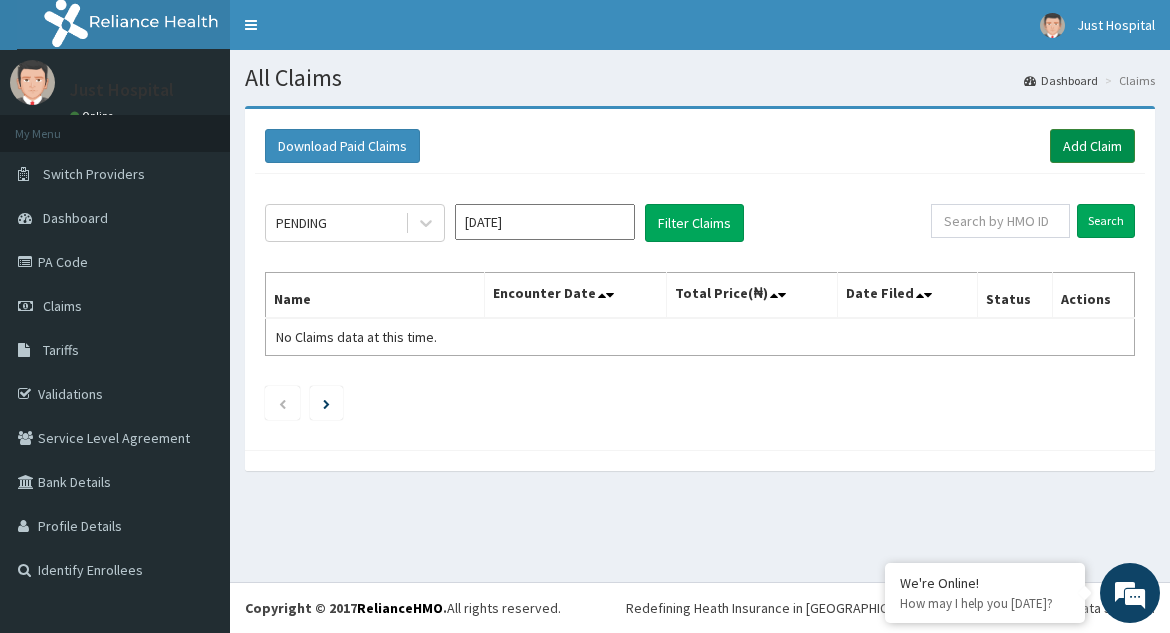click on "Add Claim" at bounding box center [1092, 146] 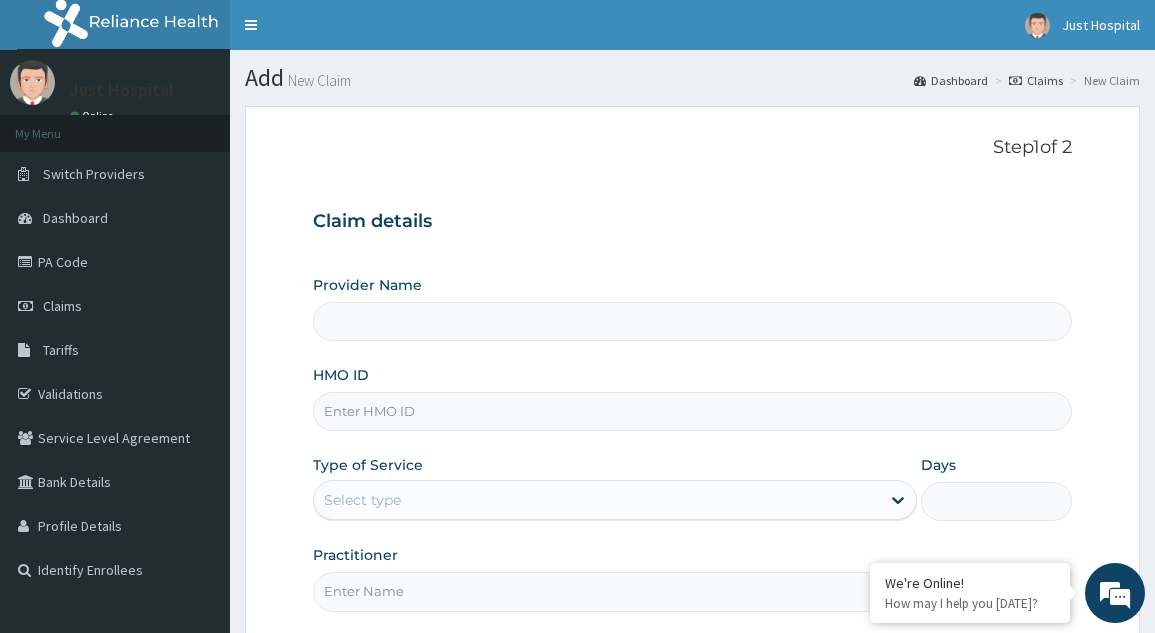scroll, scrollTop: 0, scrollLeft: 0, axis: both 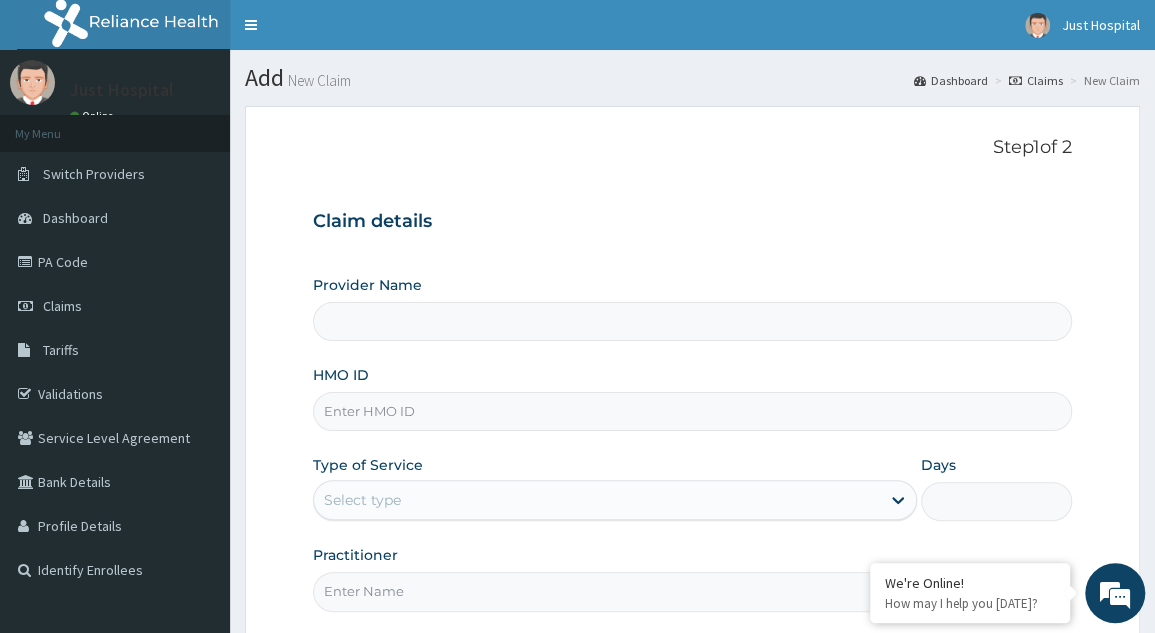 type on "[GEOGRAPHIC_DATA]" 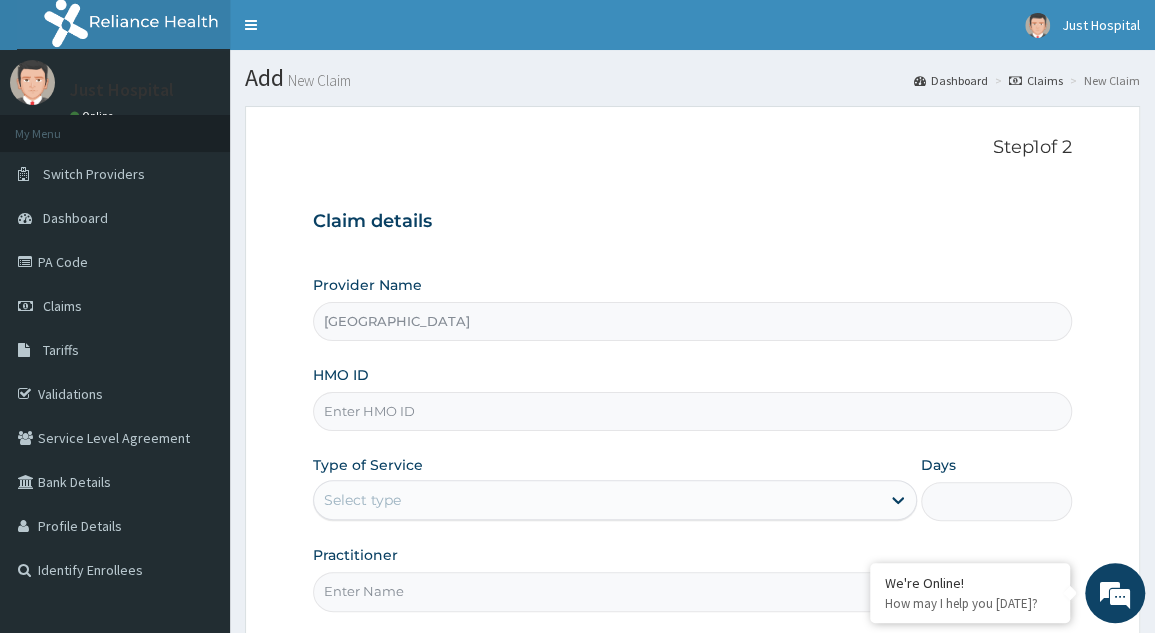scroll, scrollTop: 0, scrollLeft: 0, axis: both 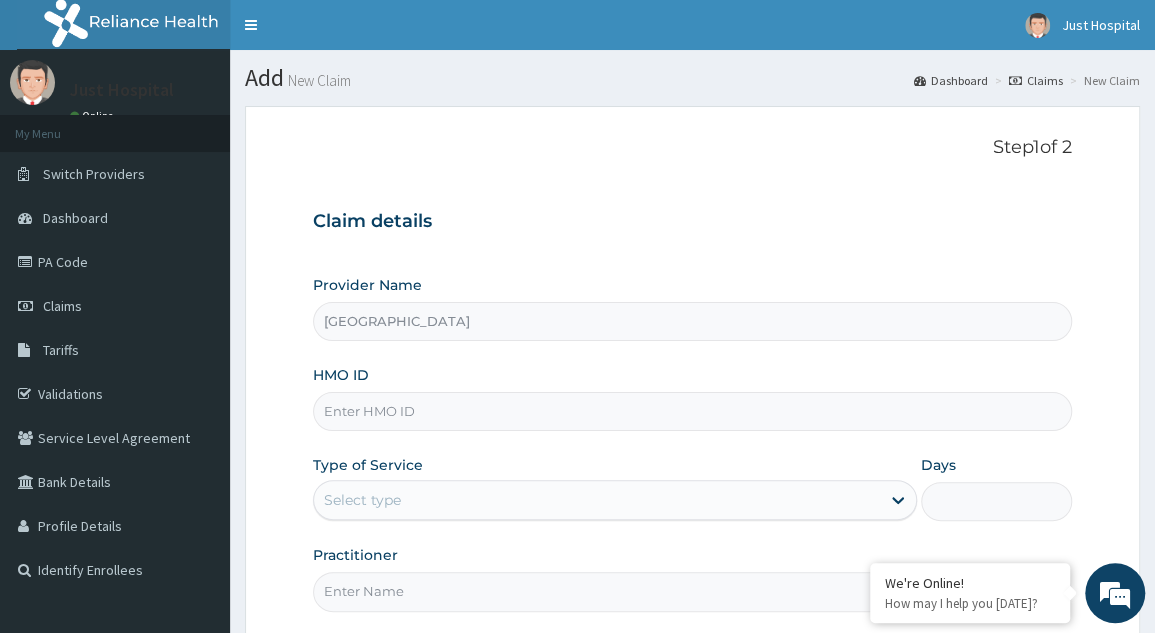 type on "s" 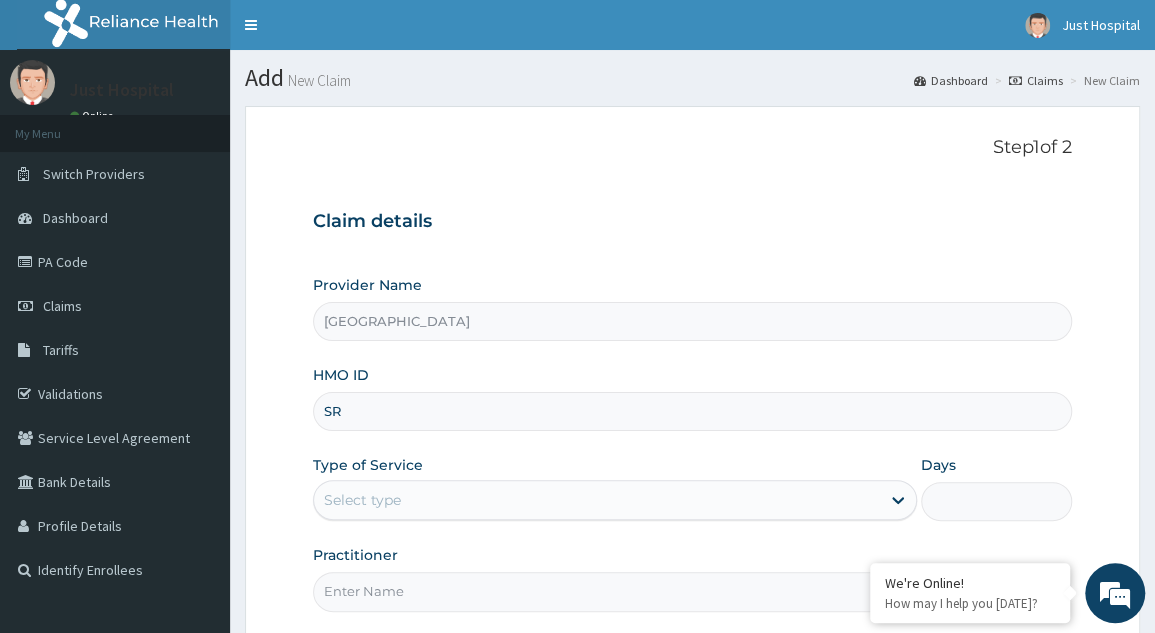 scroll, scrollTop: 0, scrollLeft: 0, axis: both 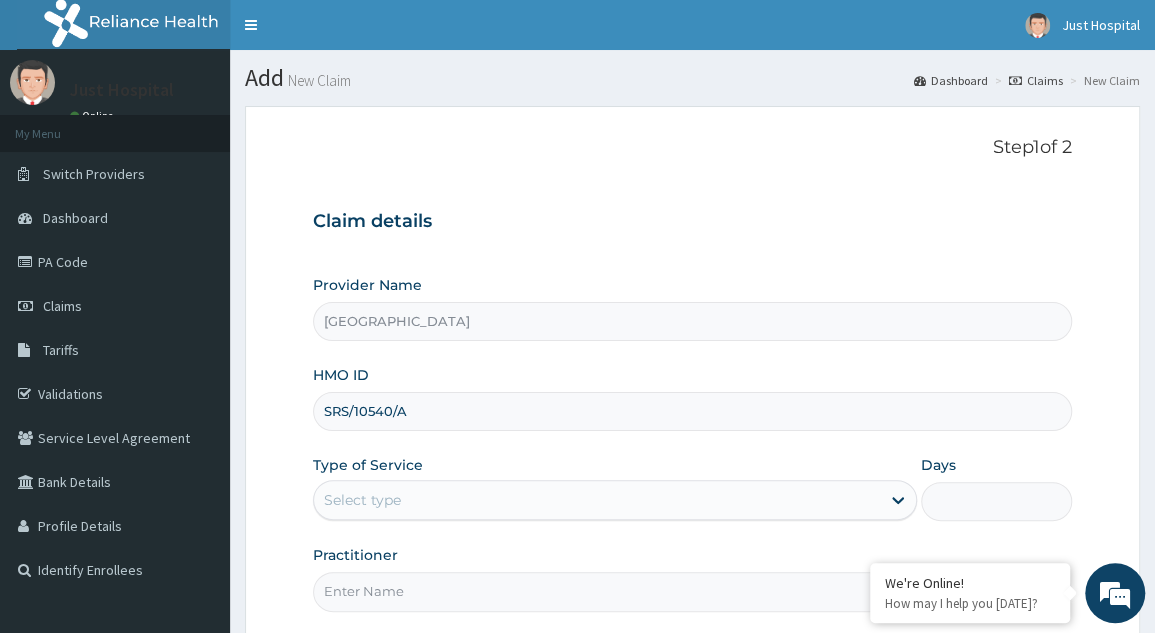 type on "SRS/10540/A" 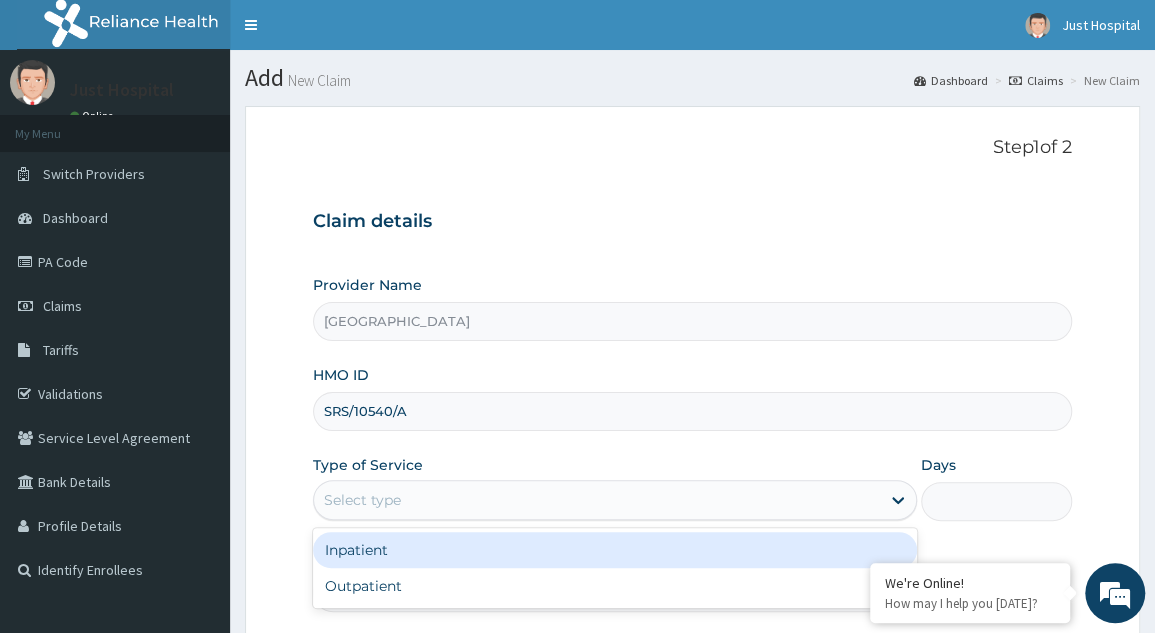 click on "Outpatient" at bounding box center [615, 586] 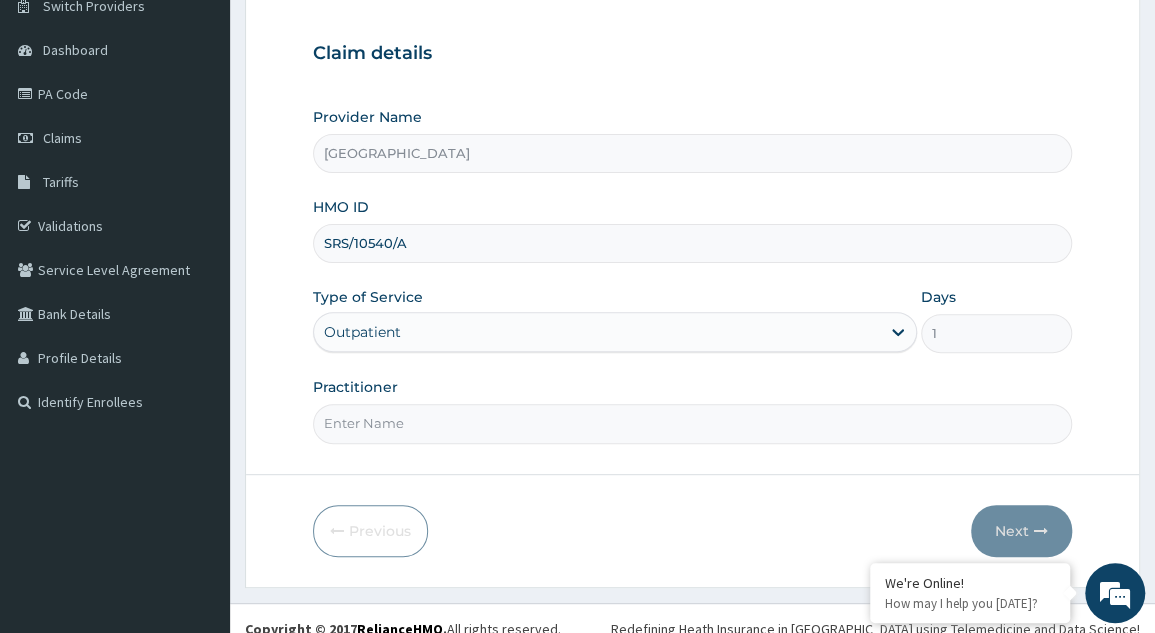 scroll, scrollTop: 174, scrollLeft: 0, axis: vertical 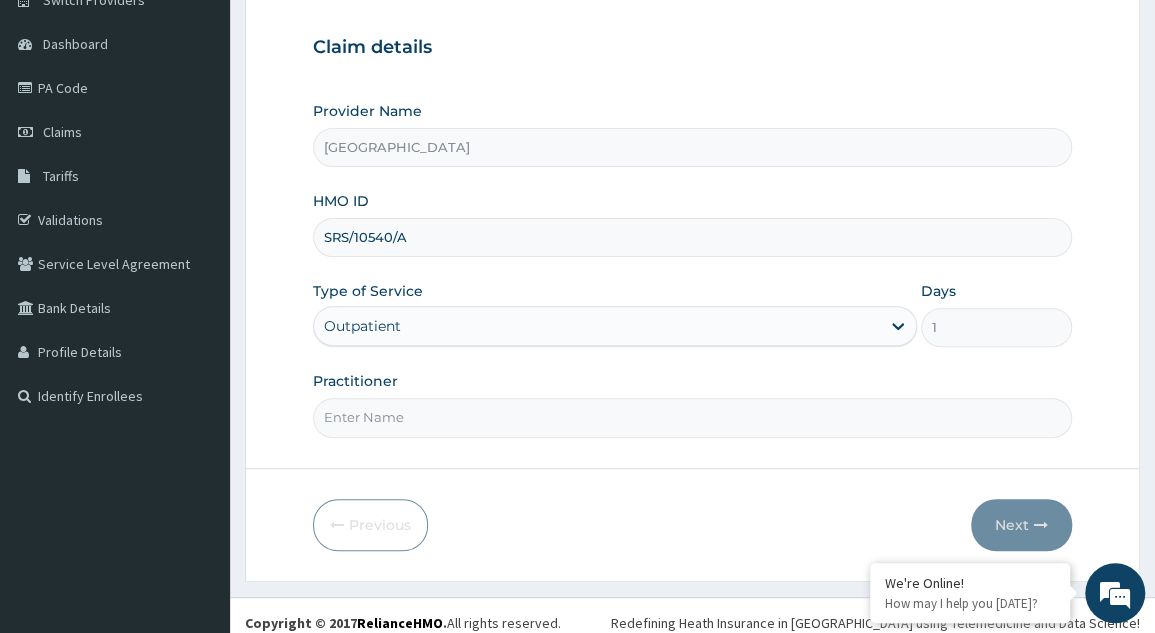 click on "Practitioner" at bounding box center [692, 417] 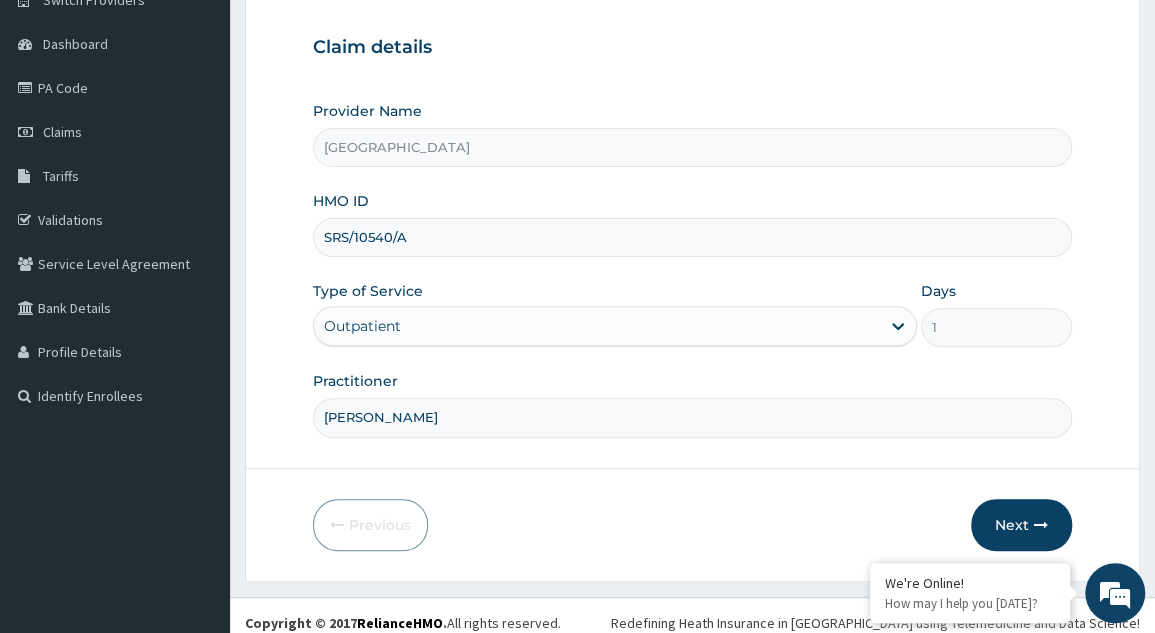 type on "Dr Florence" 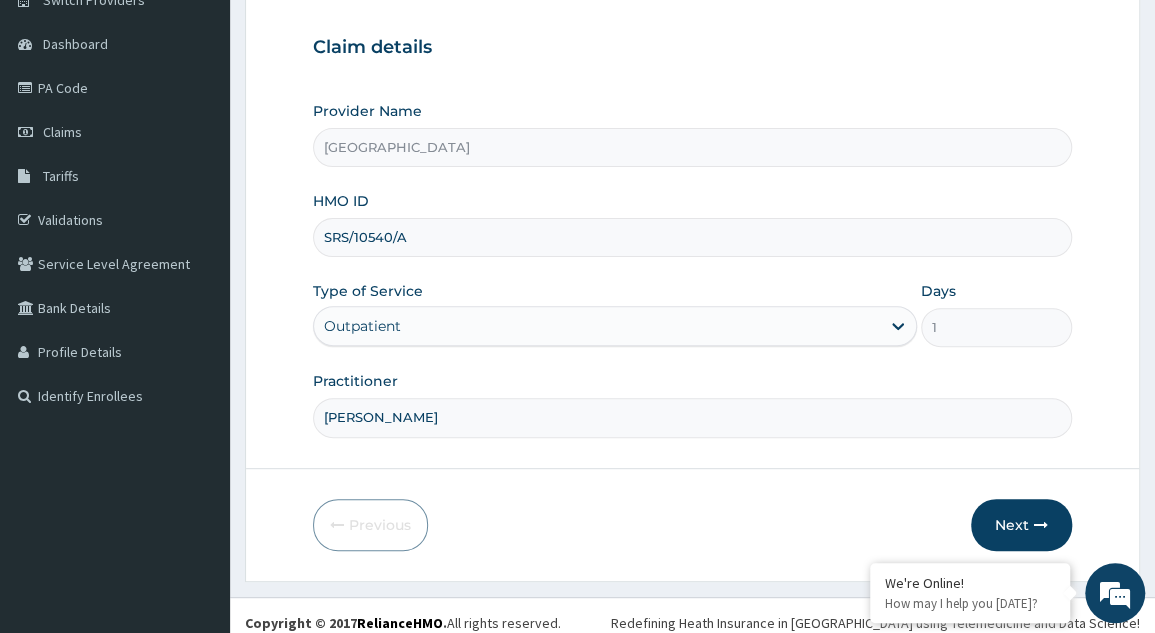 scroll, scrollTop: 188, scrollLeft: 0, axis: vertical 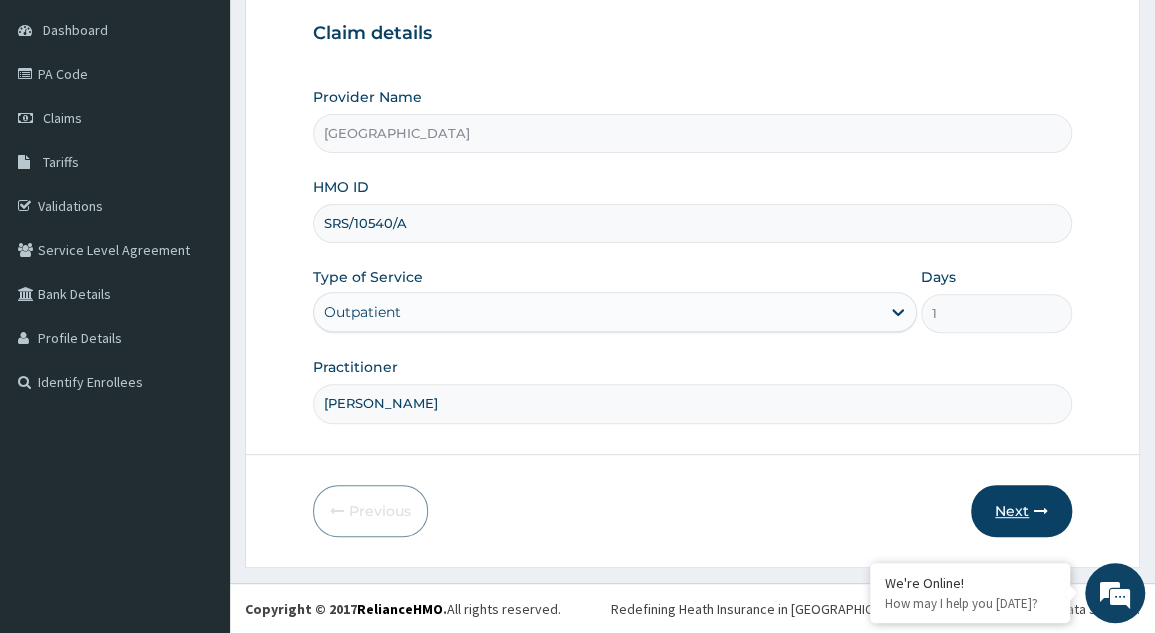 click on "Next" at bounding box center (1021, 511) 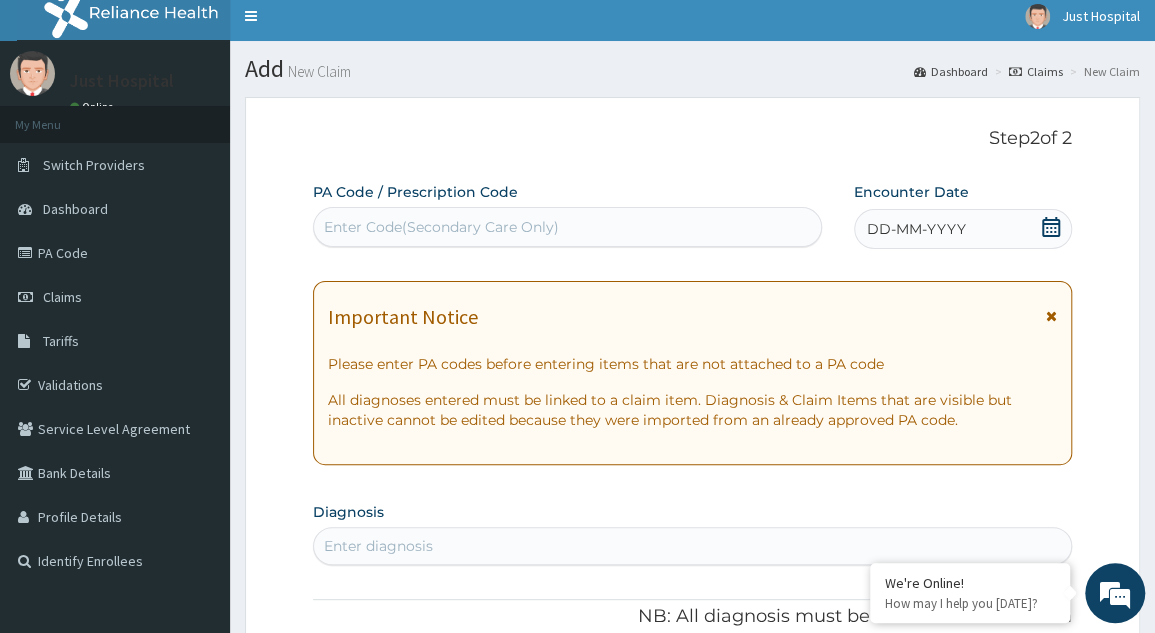 scroll, scrollTop: 0, scrollLeft: 0, axis: both 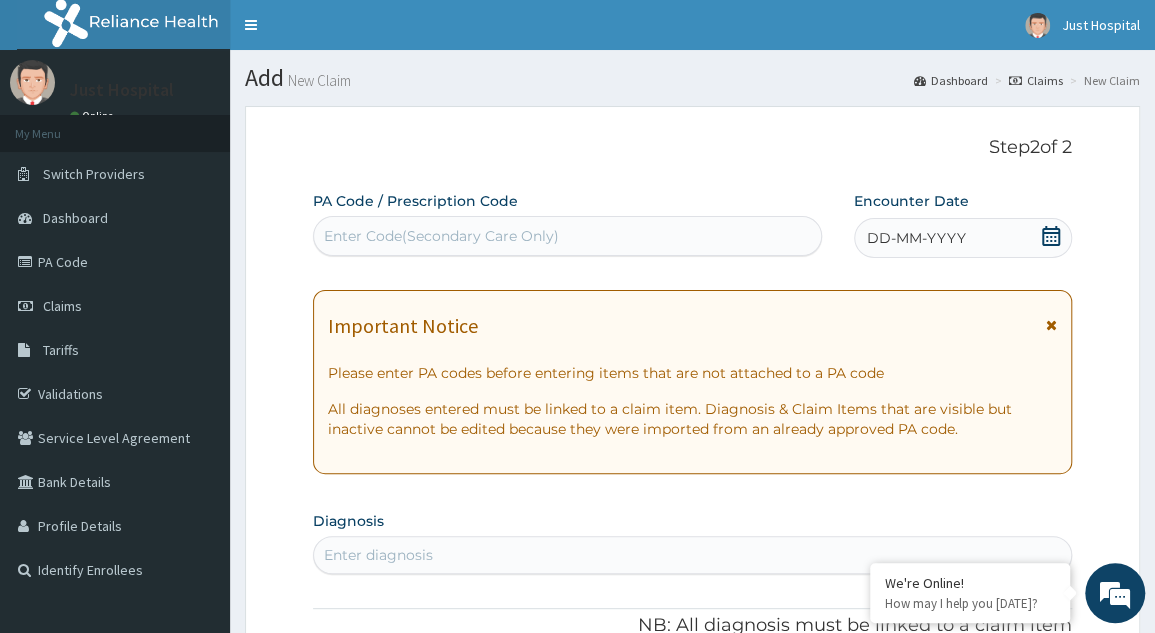 click 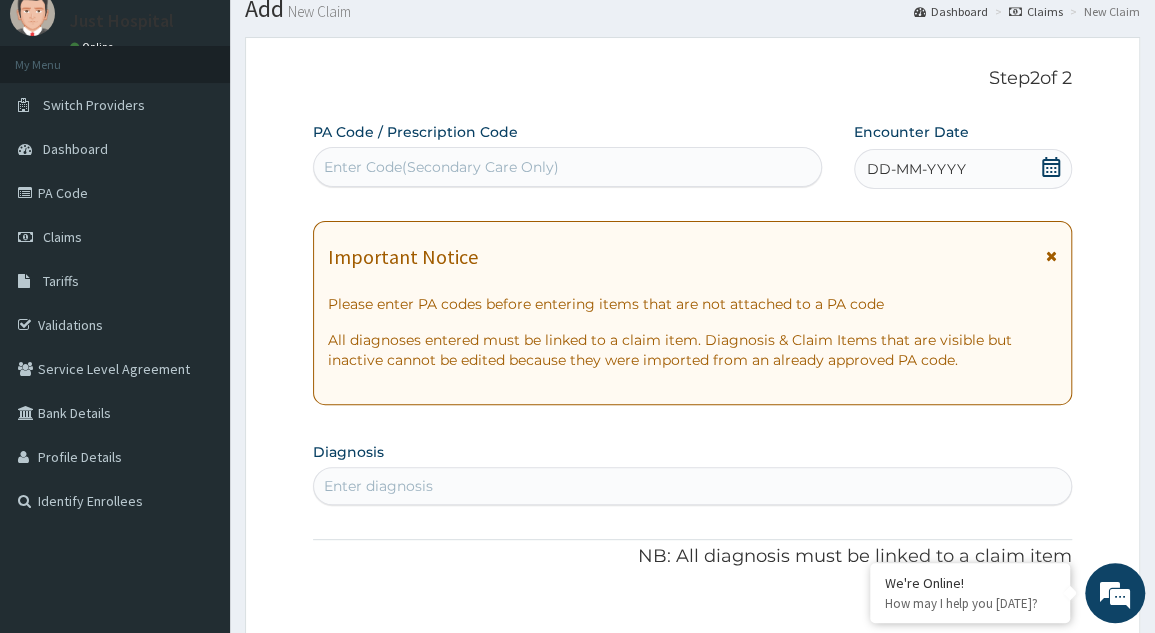 scroll, scrollTop: 68, scrollLeft: 0, axis: vertical 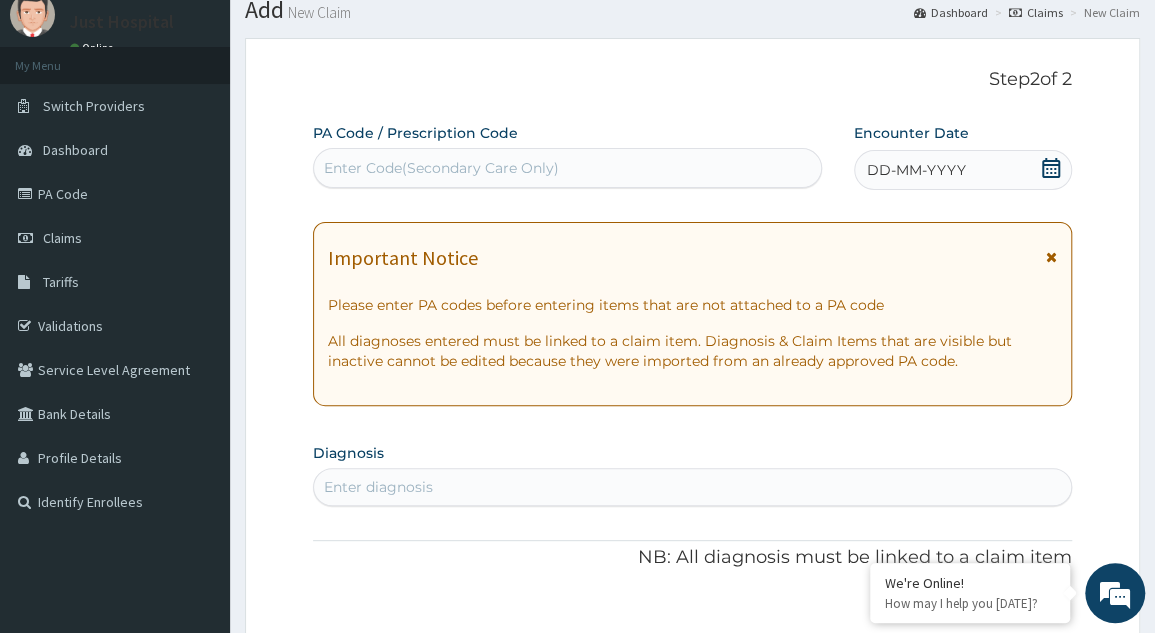 paste on "PA/CA73D1" 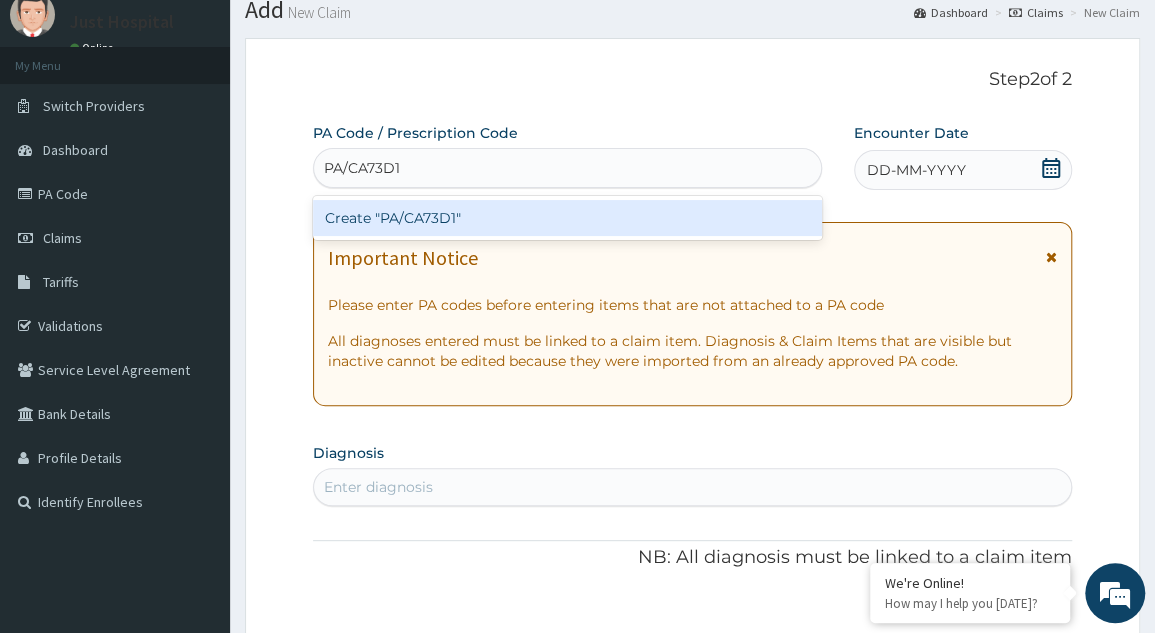 click on "Create "PA/CA73D1"" at bounding box center [567, 218] 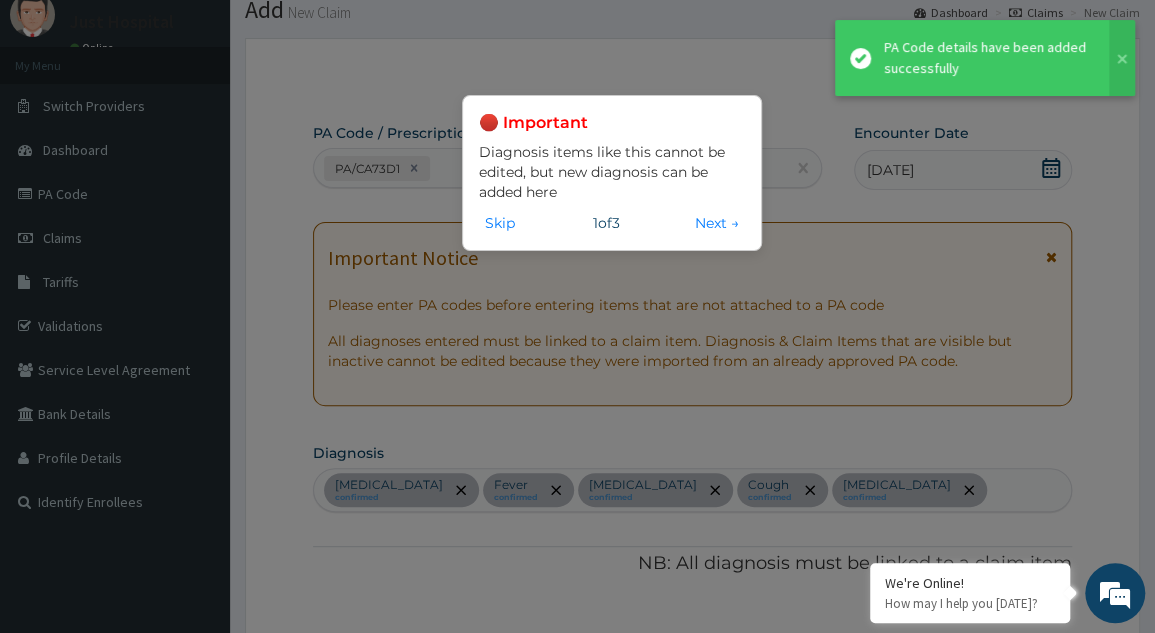 scroll, scrollTop: 1143, scrollLeft: 0, axis: vertical 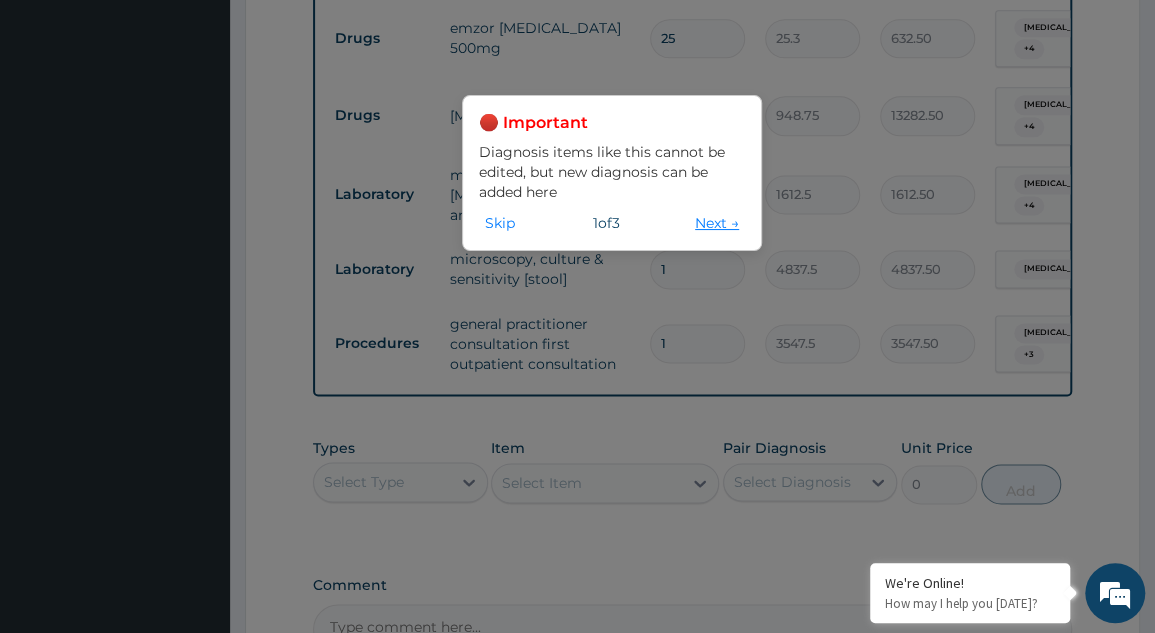 click on "Next →" at bounding box center [717, 223] 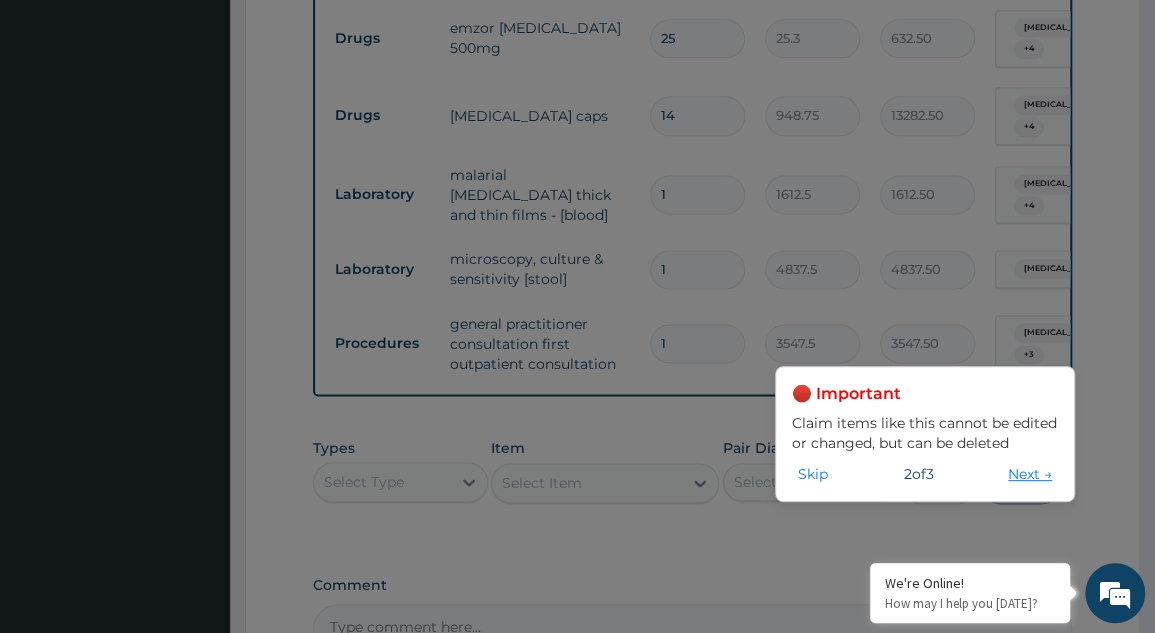click on "Next →" at bounding box center [1030, 474] 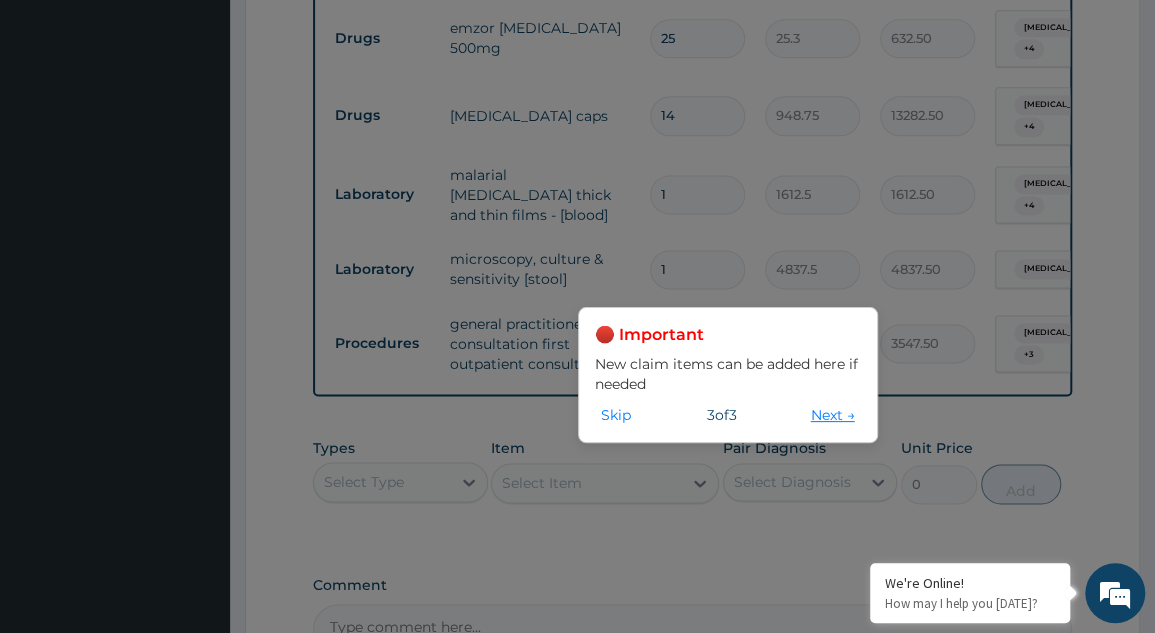 click on "Next →" at bounding box center (833, 415) 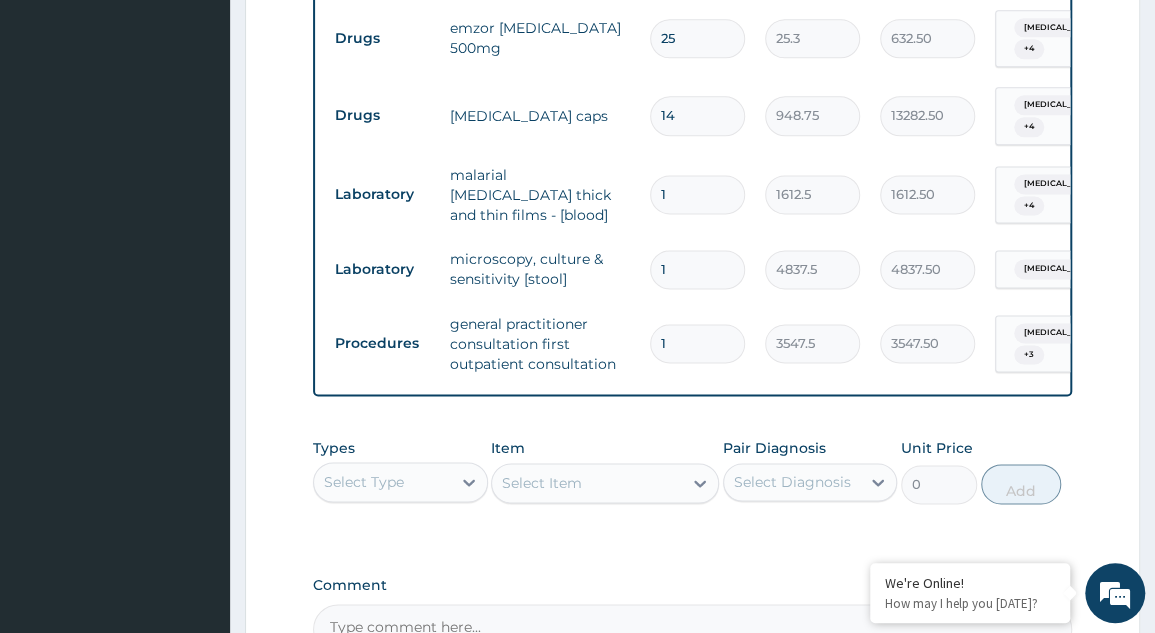 click on "PA Code / Prescription Code PA/CA73D1 Encounter Date 11-07-2025 Important Notice Please enter PA codes before entering items that are not attached to a PA code   All diagnoses entered must be linked to a claim item. Diagnosis & Claim Items that are visible but inactive cannot be edited because they were imported from an already approved PA code. Diagnosis Malaria confirmed Fever confirmed Common cold confirmed Cough confirmed Typhoid fever confirmed NB: All diagnosis must be linked to a claim item Claim Items Type Name Quantity Unit Price Total Price Pair Diagnosis Actions Drugs e mal arteether injection. fidson 3 1897.5 5692.50 Malaria Delete Drugs coartem forte 80/480 by 6 tab 6 480.7 2884.20 Malaria Delete Drugs loratyn loratadine 10mg 5 94.875 474.38 Fever  + 2 Delete Drugs menthodex big 1 4427.5 4427.50 Cough  + 1 Delete Drugs 21g needle 3 63.25 189.75 Malaria Delete Drugs emzor paracetamol 500mg 25 25.3 632.50 Malaria  + 4 Delete Drugs zithromax caps 14 948.75 13282.50 Common cold  + 4 Delete Laboratory" at bounding box center [692, -149] 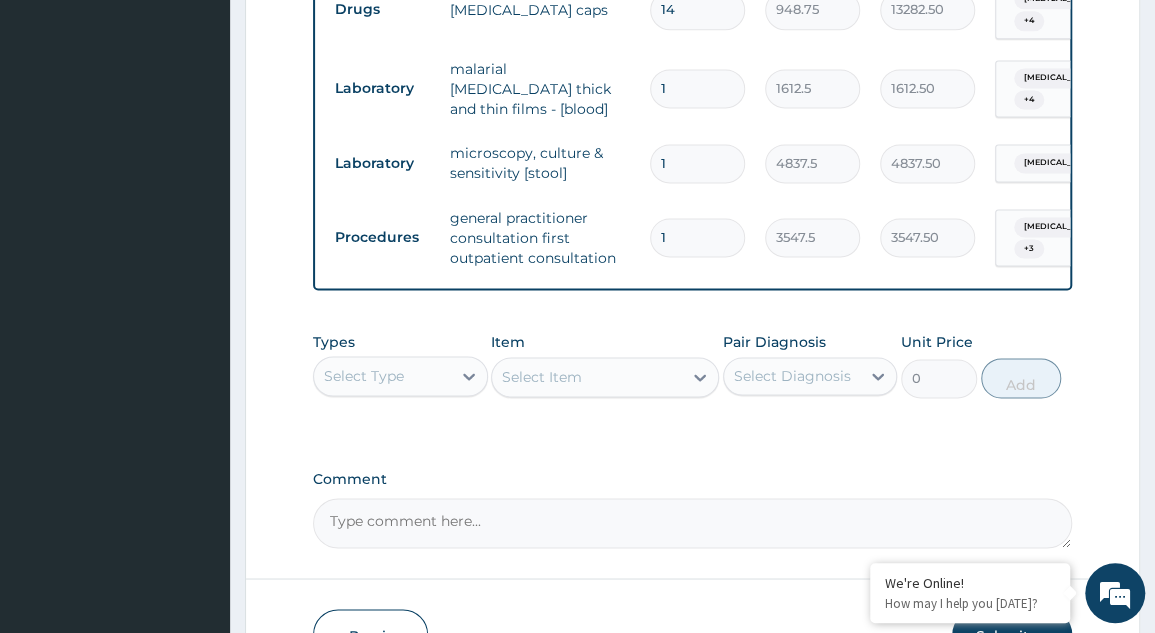 scroll, scrollTop: 1248, scrollLeft: 0, axis: vertical 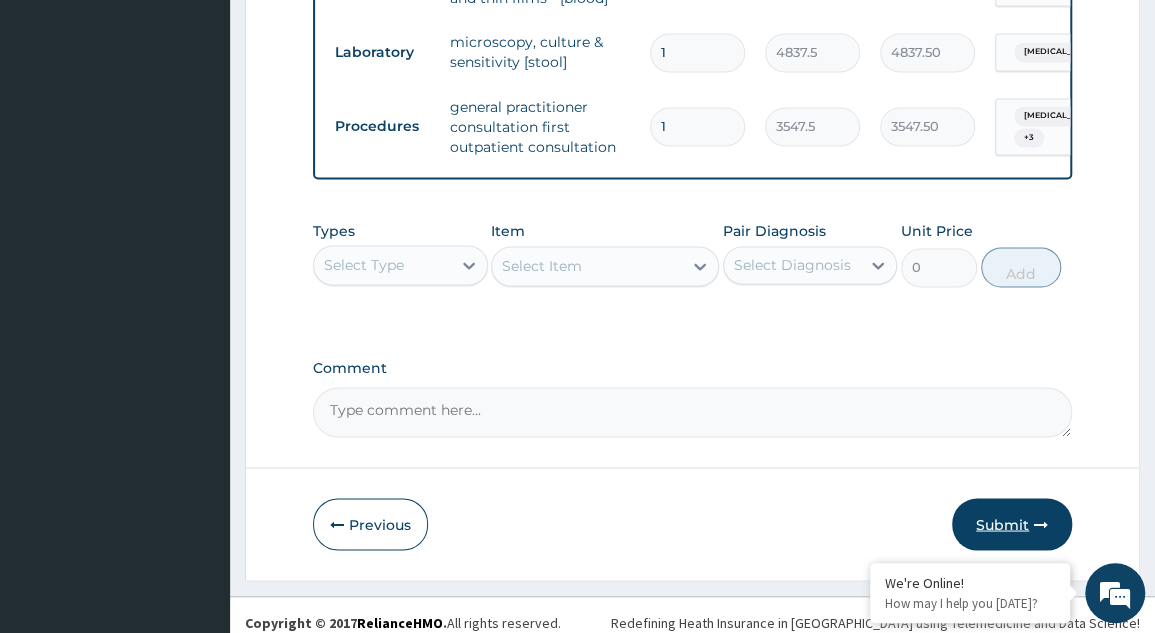 click on "Submit" at bounding box center [1012, 524] 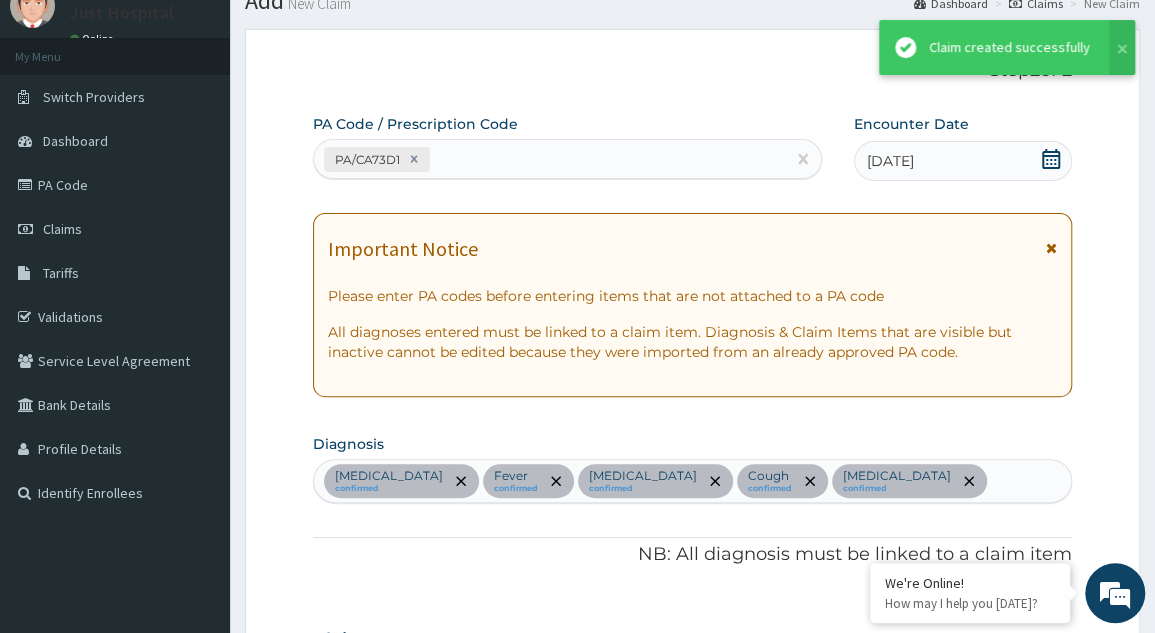 scroll, scrollTop: 1360, scrollLeft: 0, axis: vertical 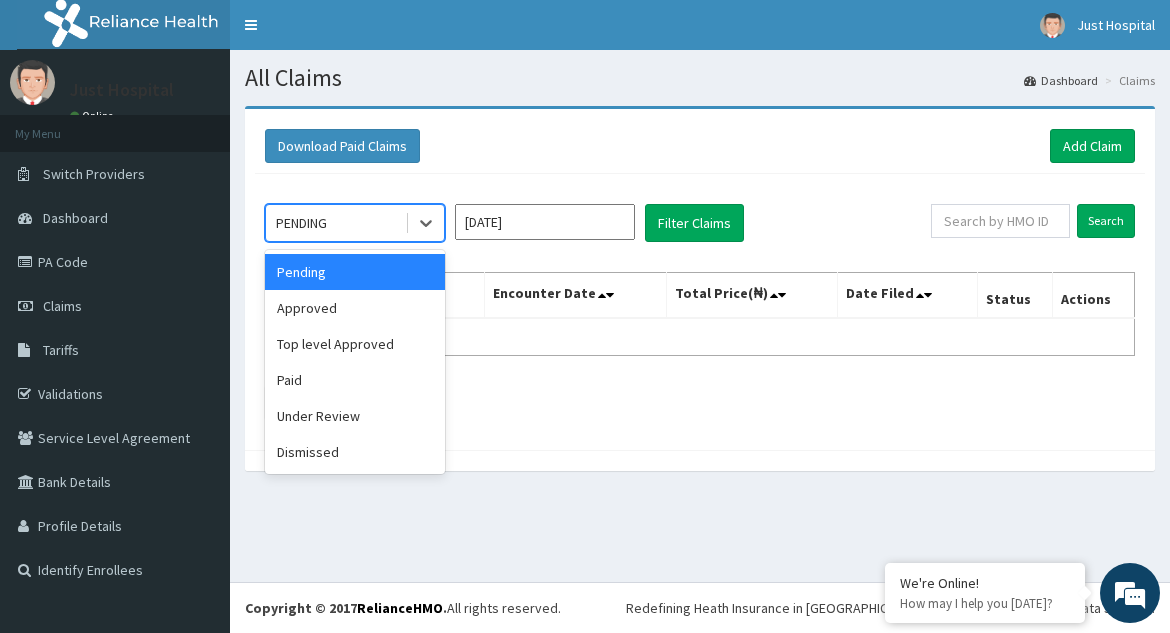 click on "Under Review" at bounding box center (355, 416) 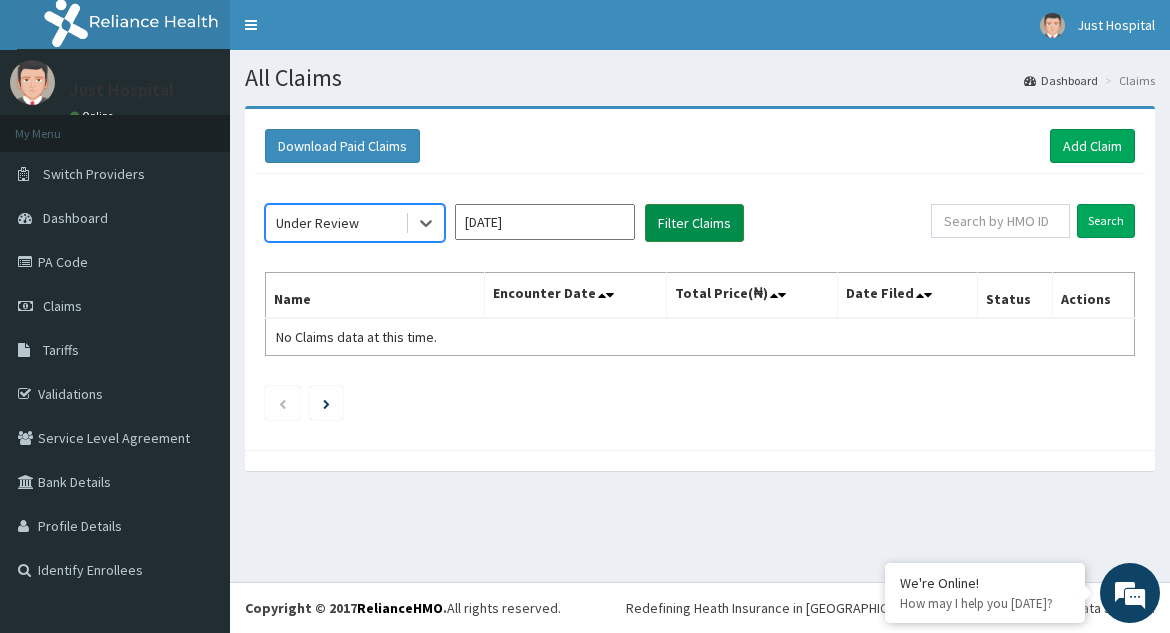 click on "Filter Claims" at bounding box center (694, 223) 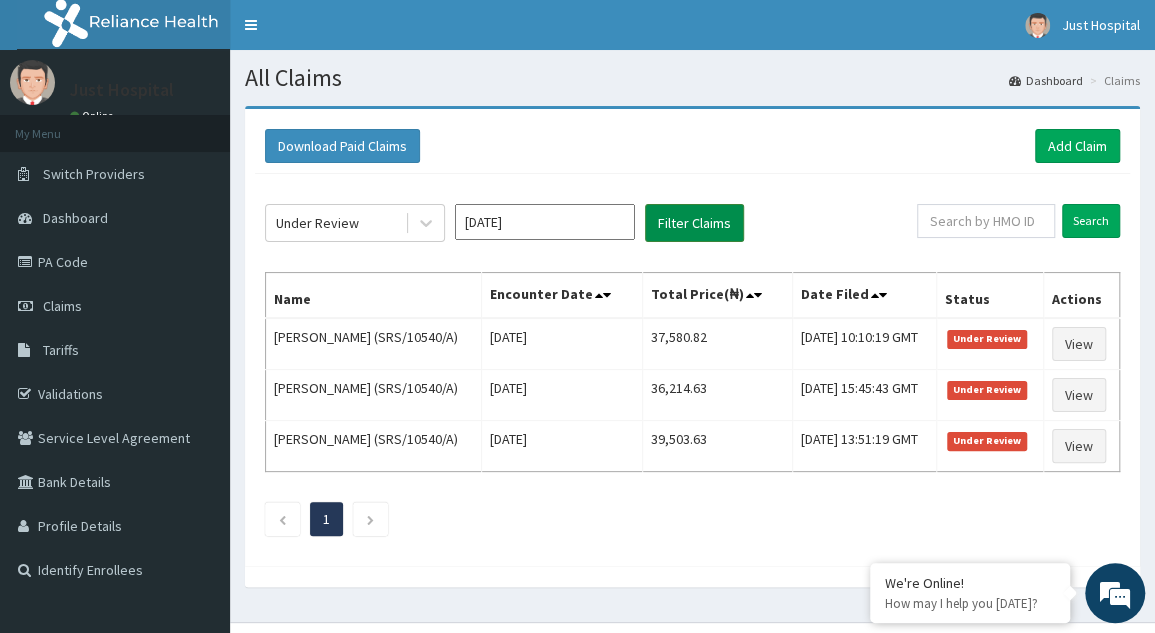 scroll, scrollTop: 0, scrollLeft: 0, axis: both 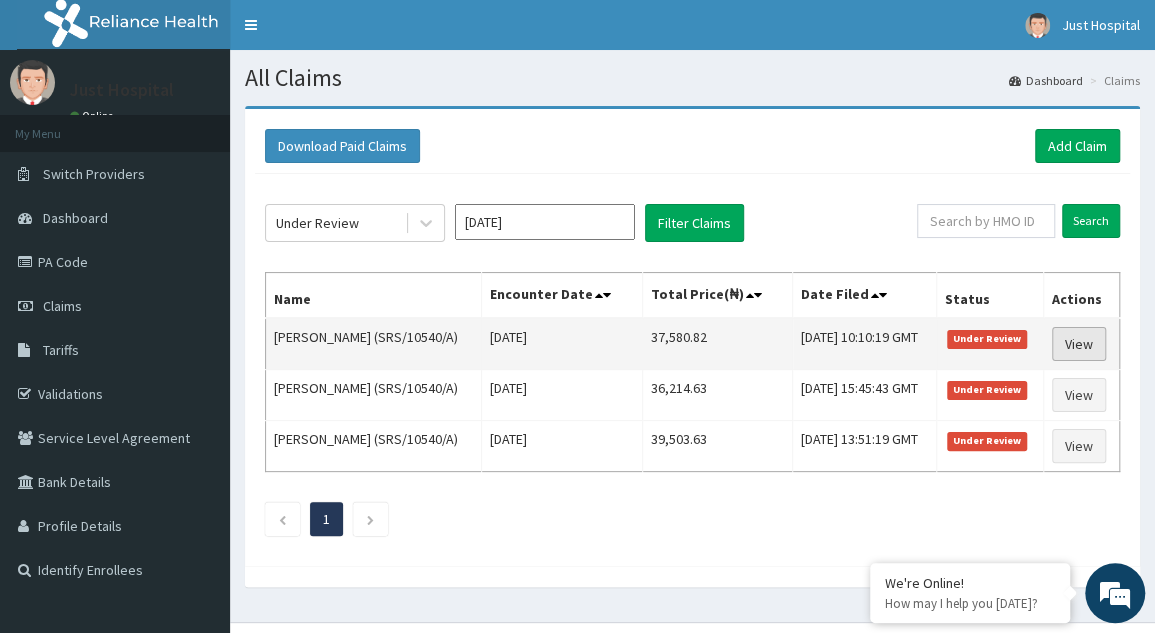click on "View" at bounding box center (1079, 344) 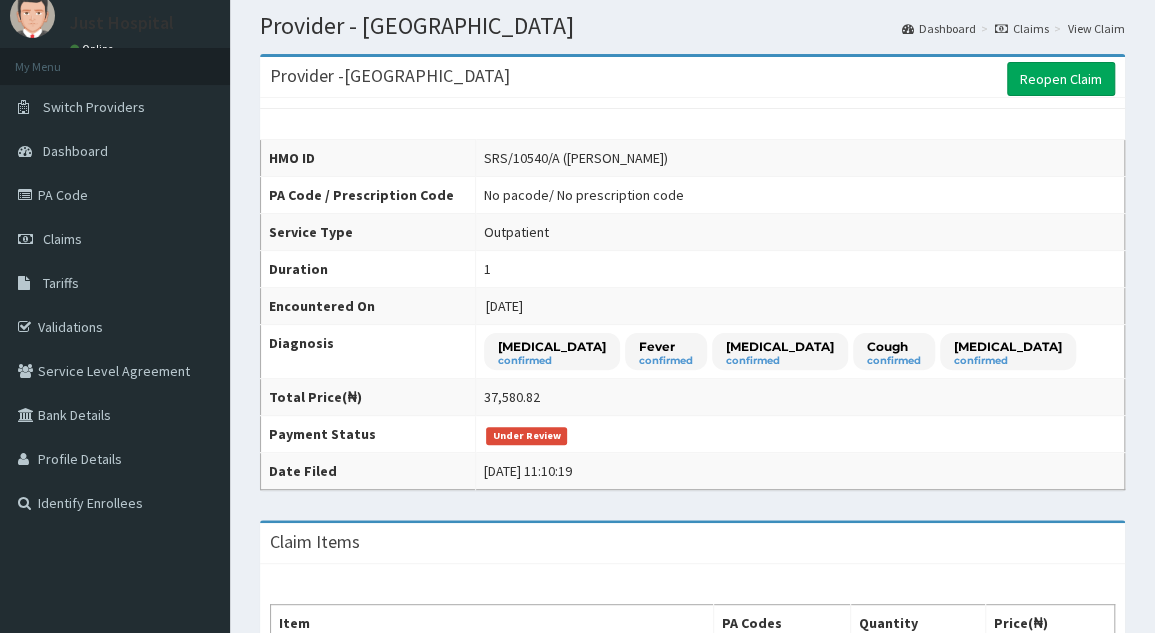 scroll, scrollTop: 0, scrollLeft: 0, axis: both 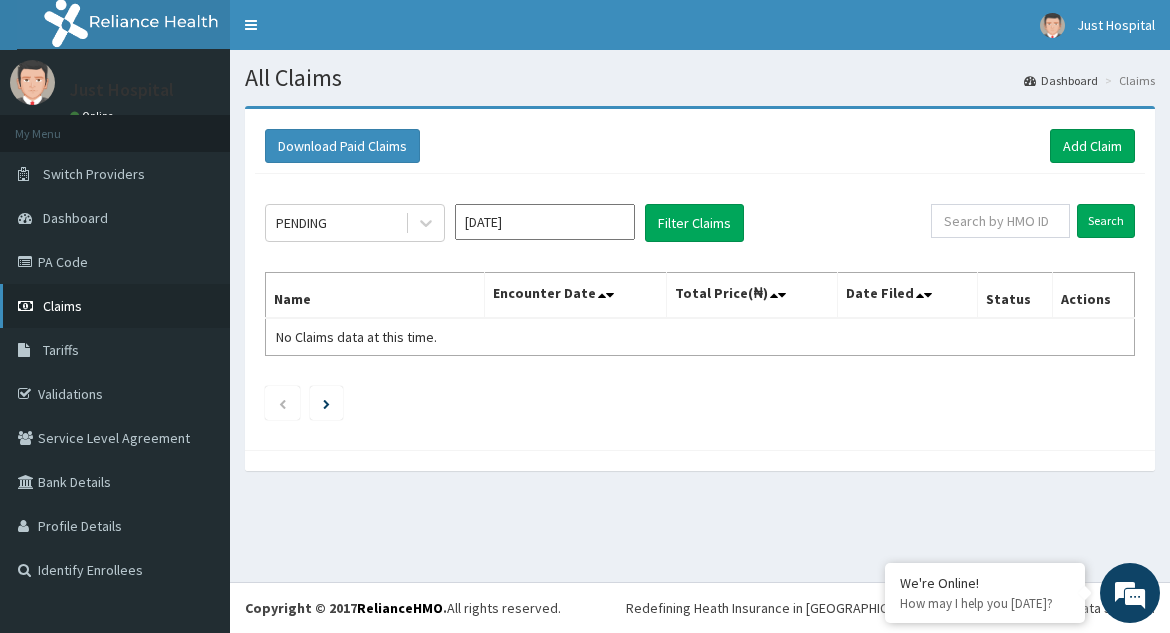 click on "Claims" at bounding box center (115, 306) 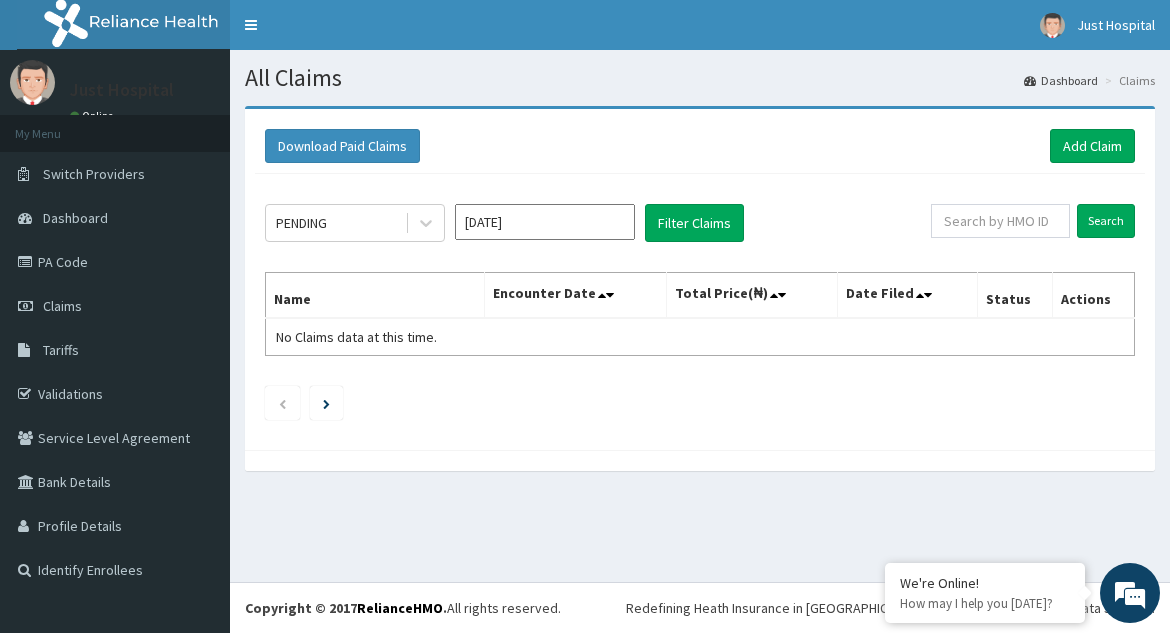 scroll, scrollTop: 0, scrollLeft: 0, axis: both 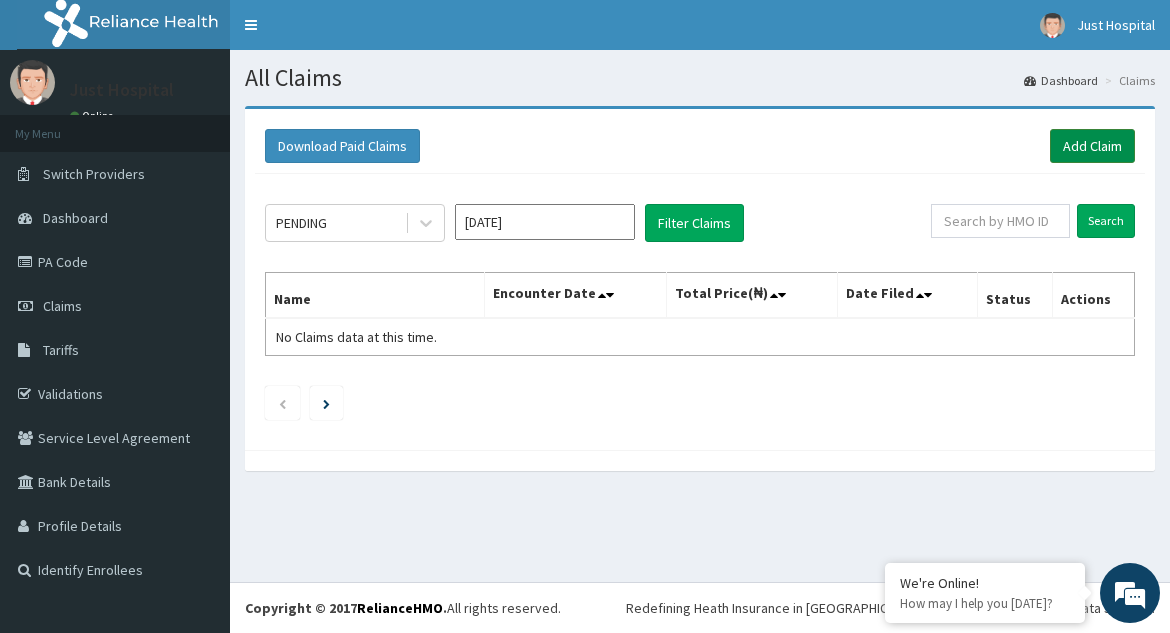 click on "Add Claim" at bounding box center (1092, 146) 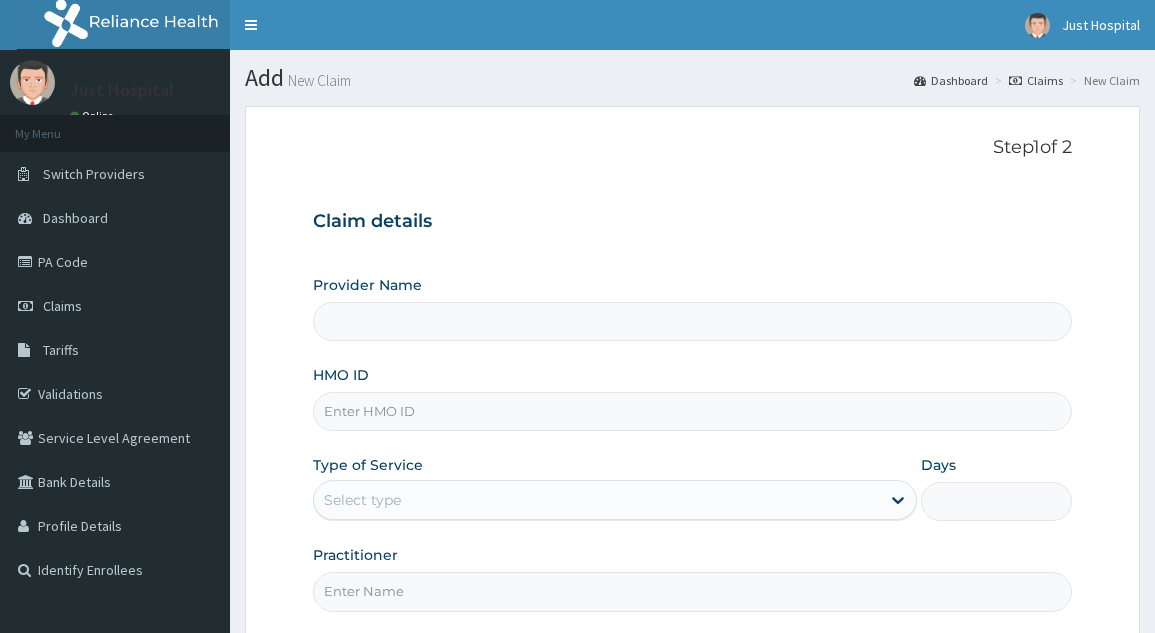type on "[GEOGRAPHIC_DATA]" 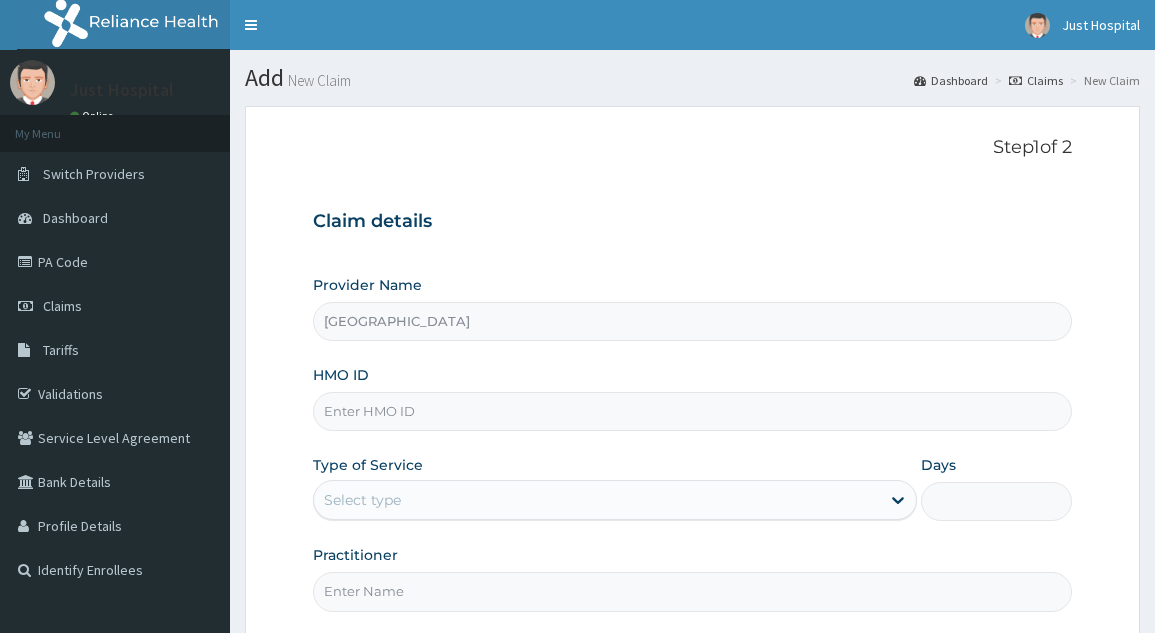 scroll, scrollTop: 0, scrollLeft: 0, axis: both 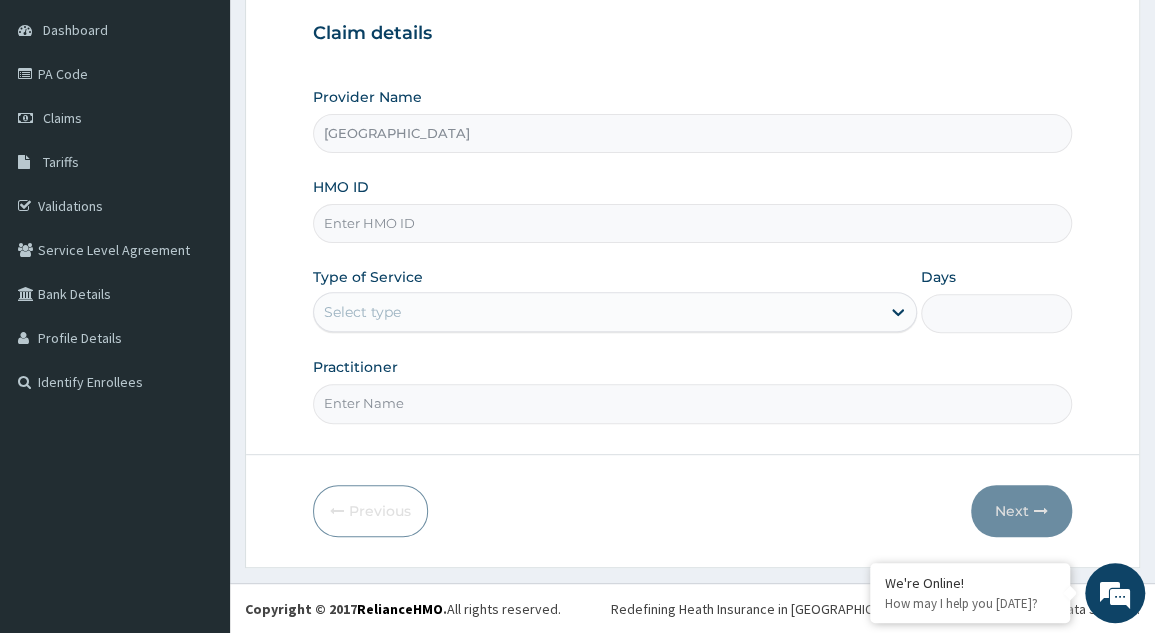 click on "HMO ID" at bounding box center (692, 223) 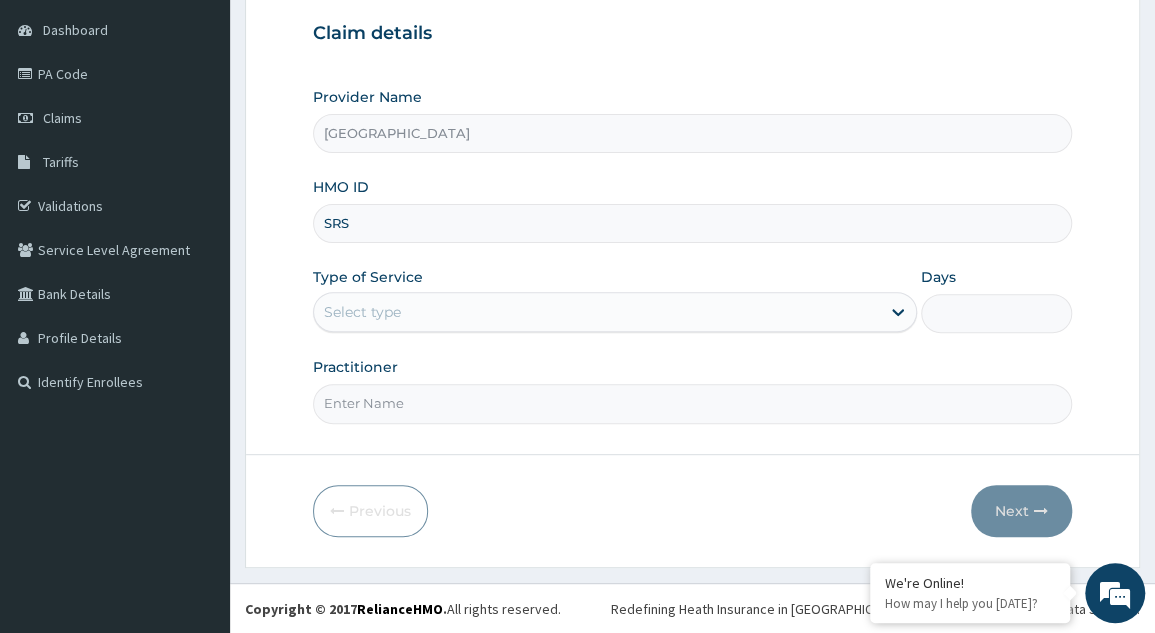 scroll, scrollTop: 0, scrollLeft: 0, axis: both 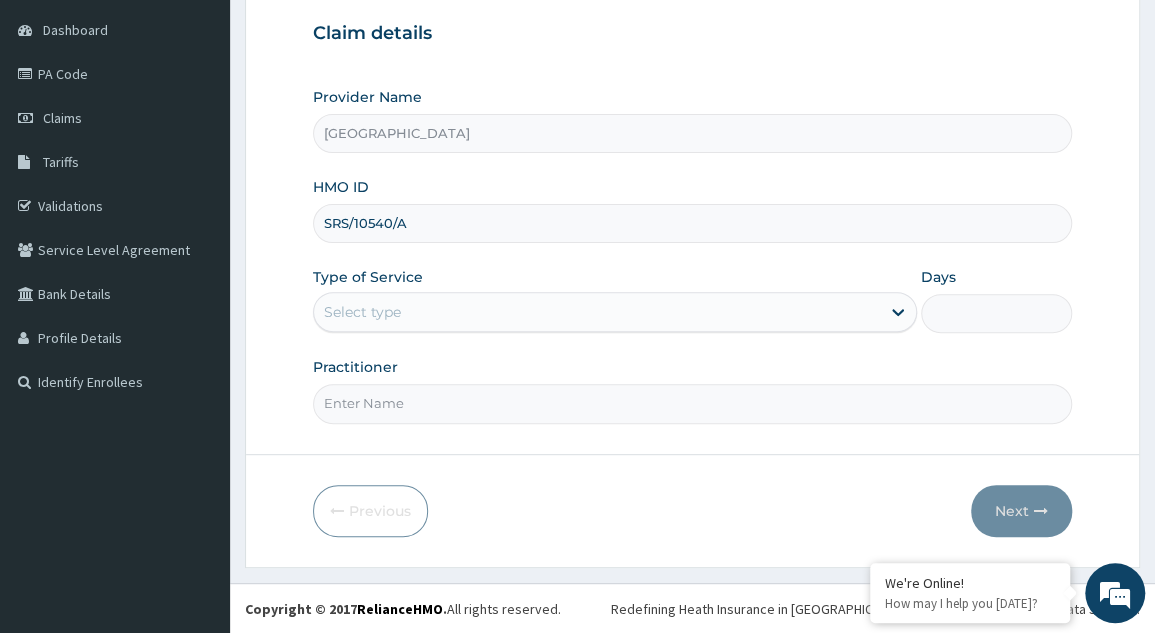 type on "SRS/10540/A" 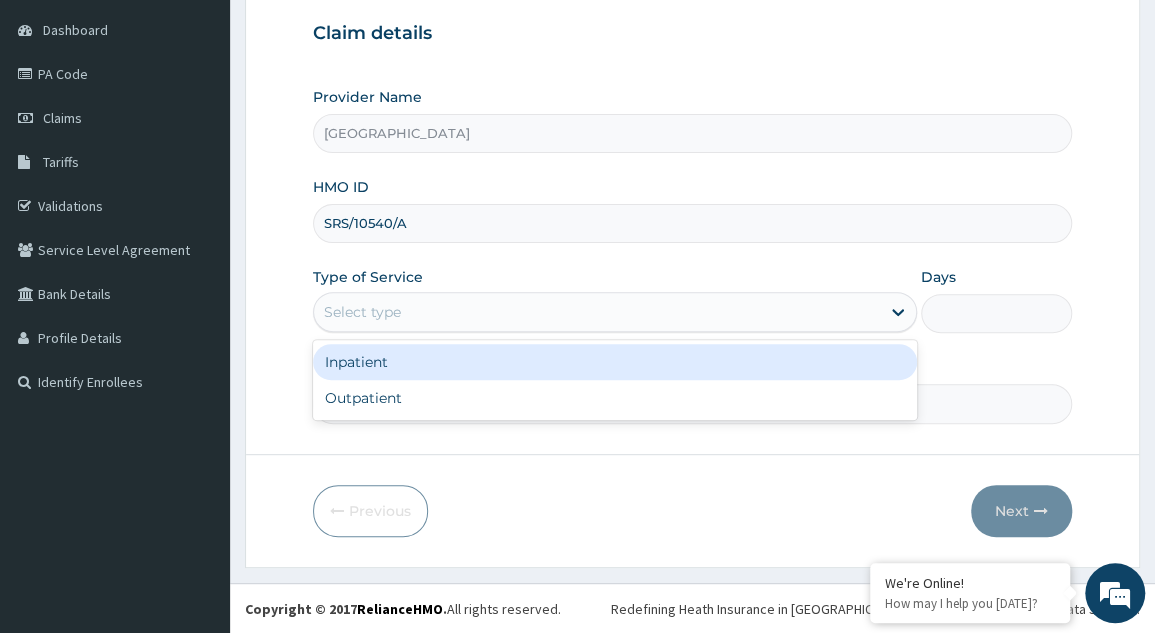 click on "Outpatient" at bounding box center (615, 398) 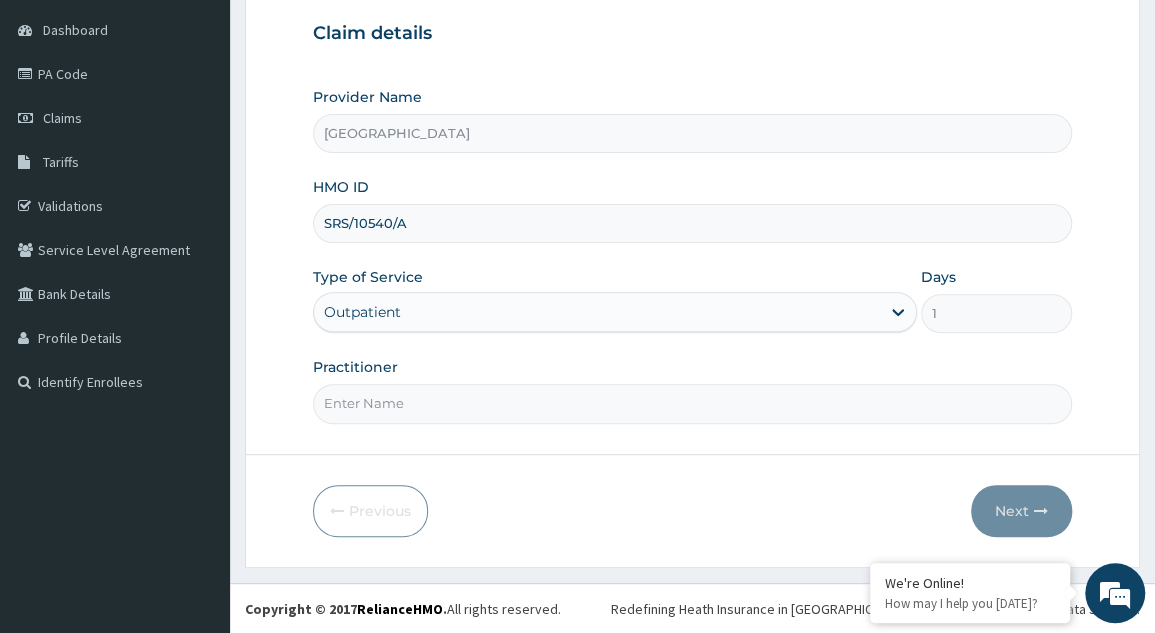 click on "Practitioner" at bounding box center [692, 403] 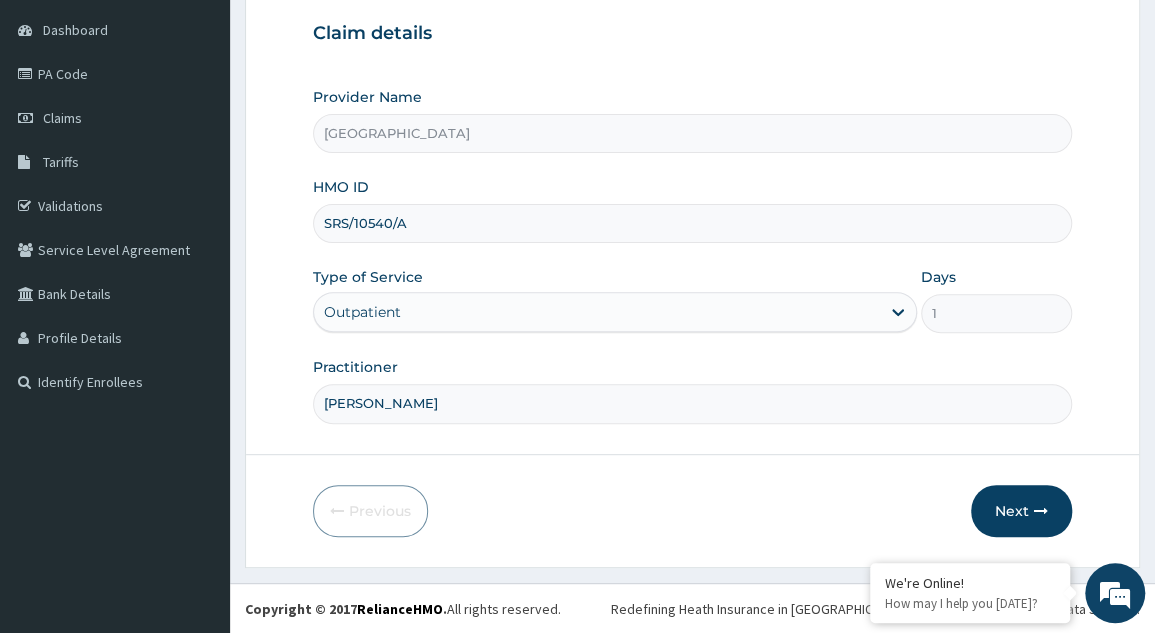 type on "Dr FLORENCE" 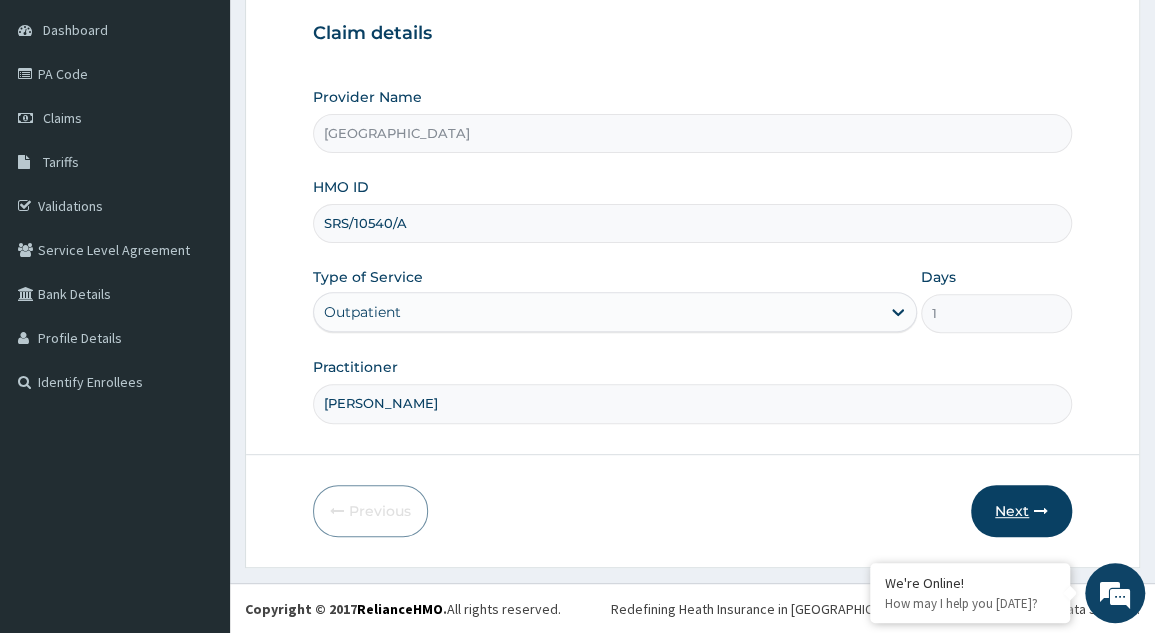 click on "Next" at bounding box center (1021, 511) 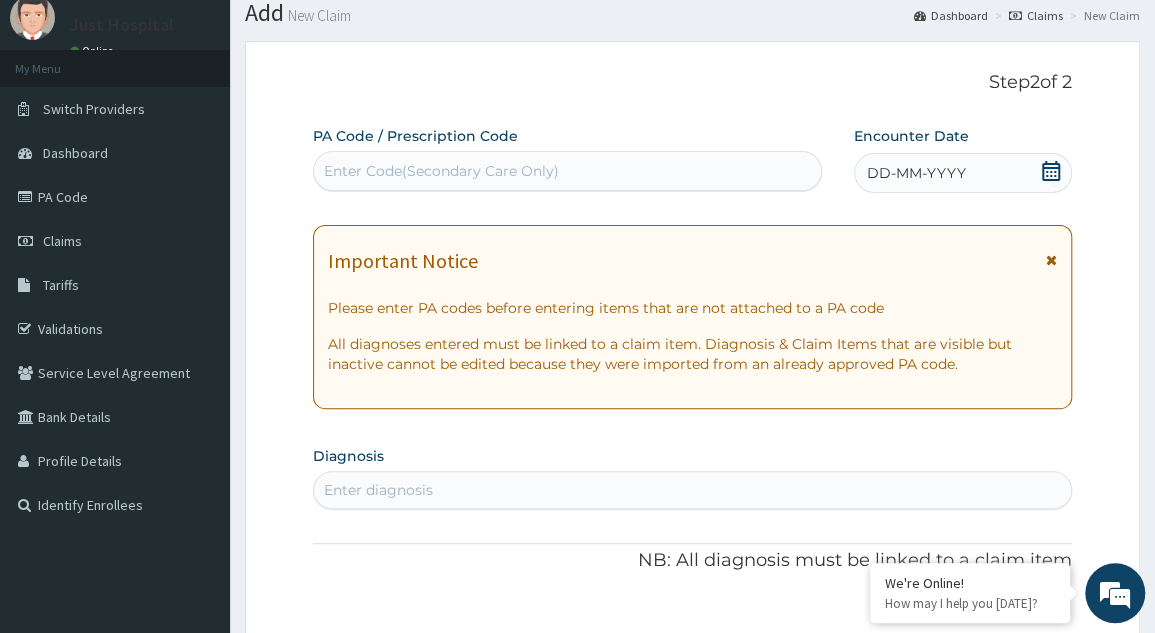 scroll, scrollTop: 0, scrollLeft: 0, axis: both 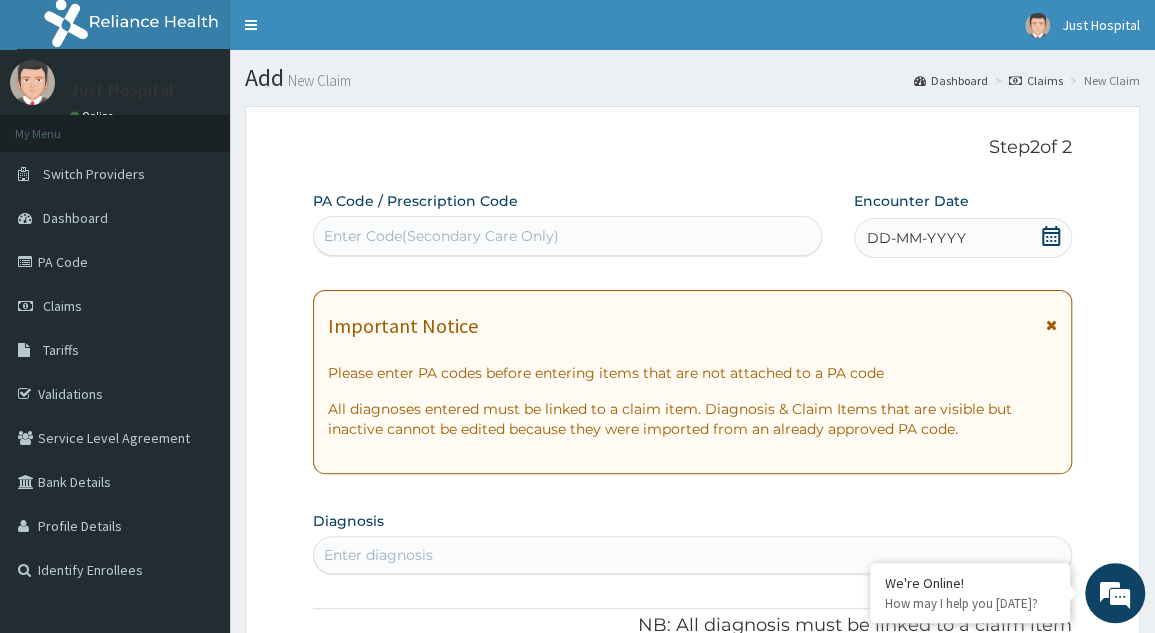 paste on "PA/CA73D1" 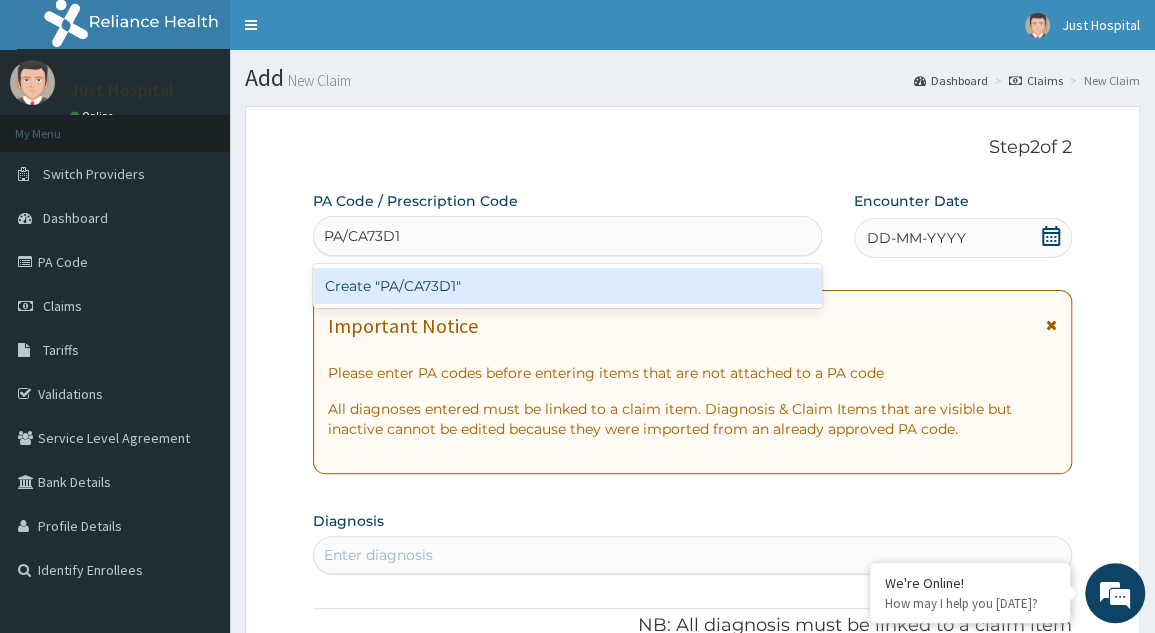 click on "Create "PA/CA73D1"" at bounding box center (567, 286) 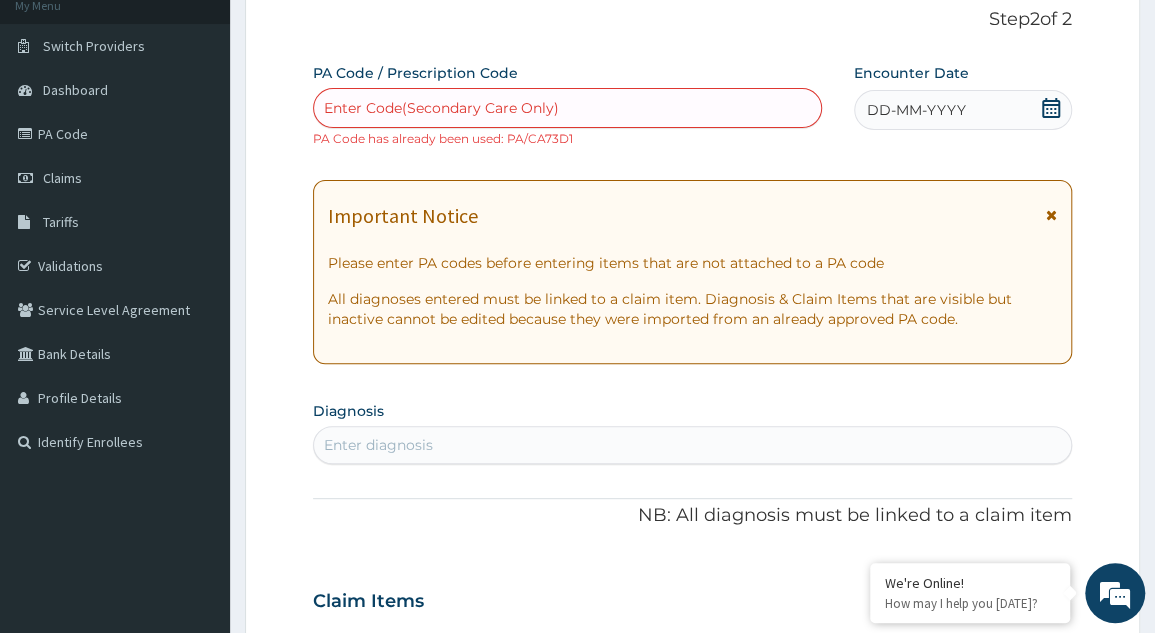 scroll, scrollTop: 128, scrollLeft: 0, axis: vertical 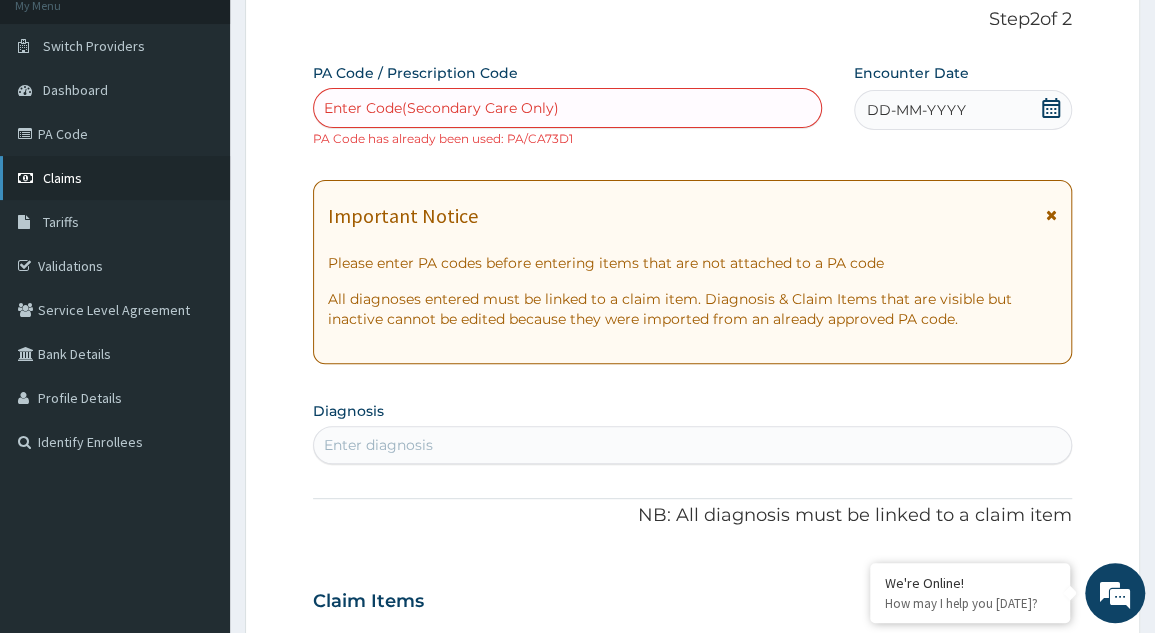 click on "Claims" at bounding box center (115, 178) 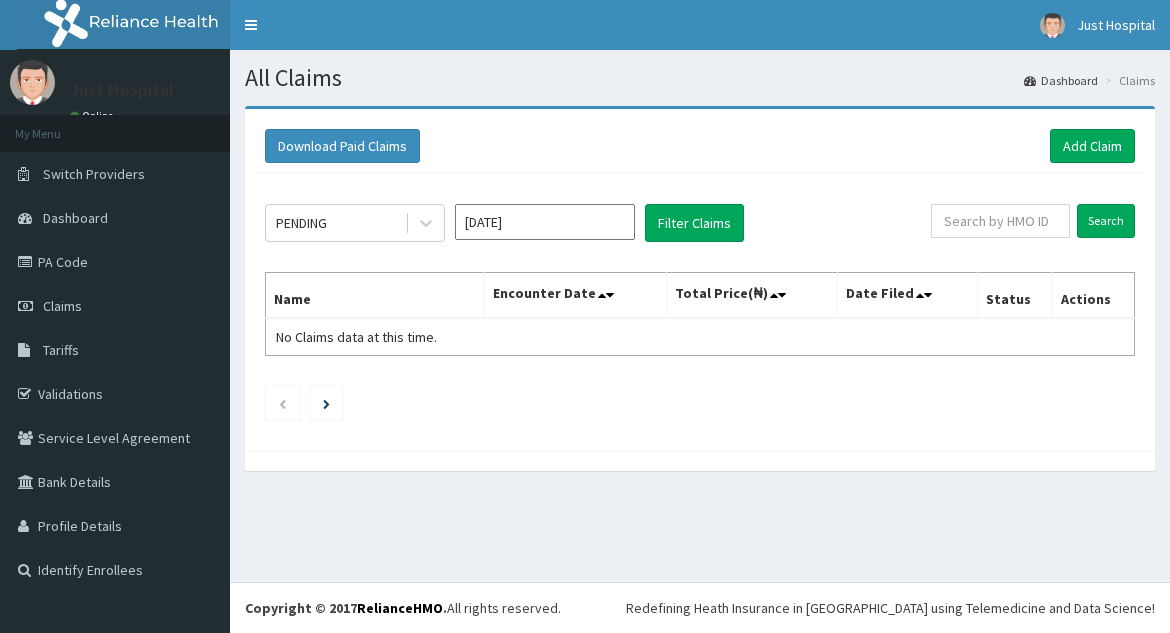 scroll, scrollTop: 0, scrollLeft: 0, axis: both 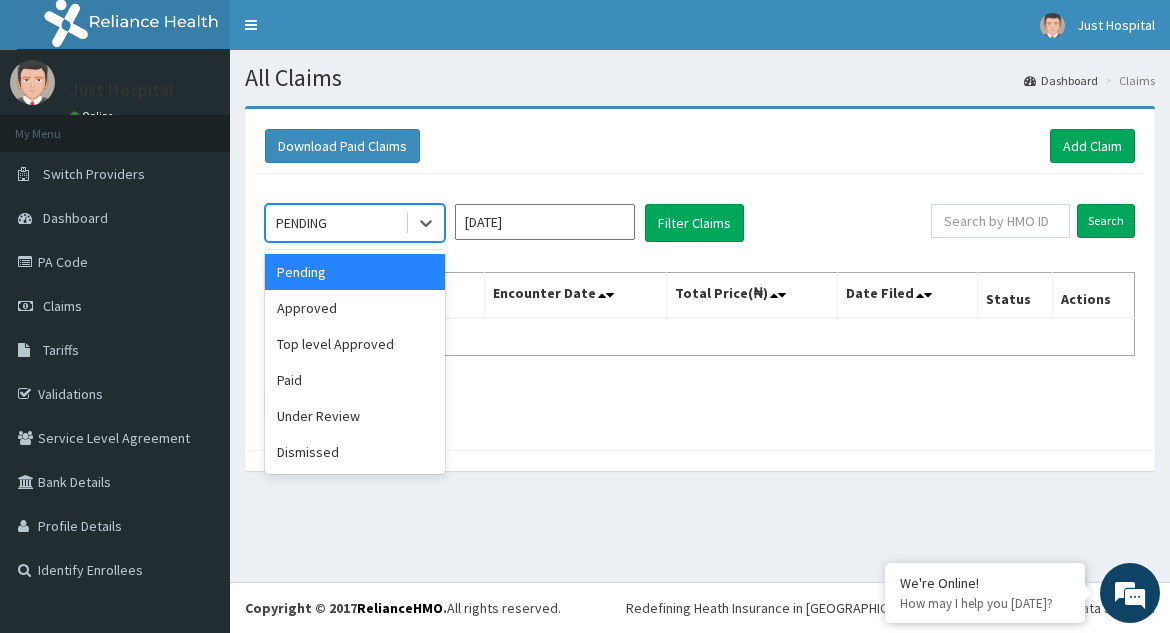 click on "Under Review" at bounding box center (355, 416) 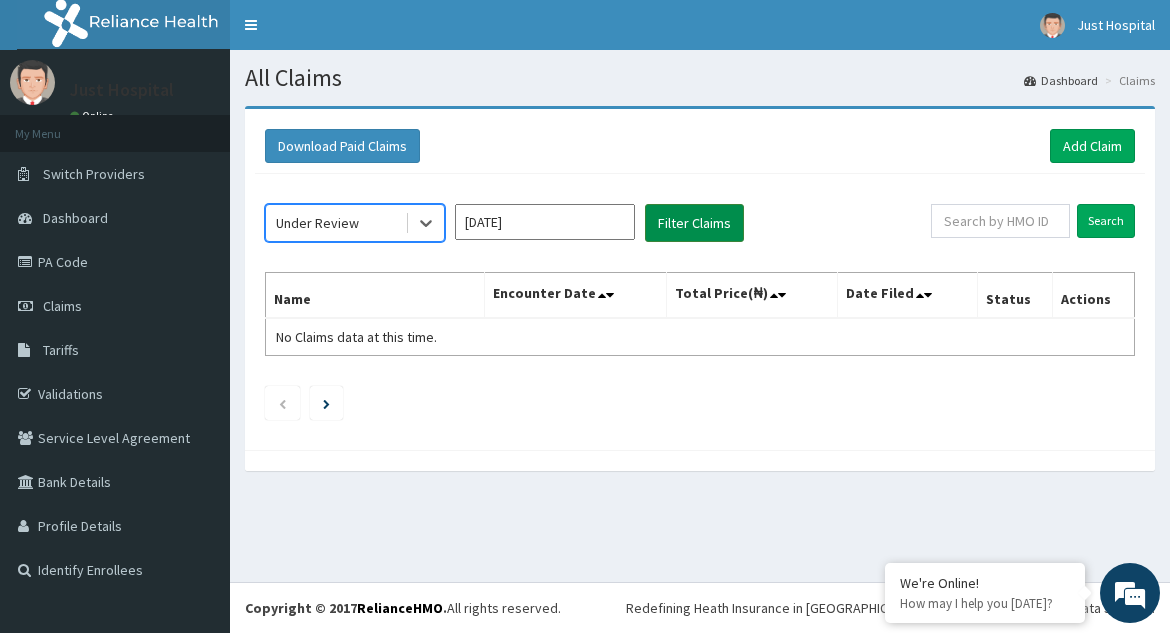 click on "Filter Claims" at bounding box center [694, 223] 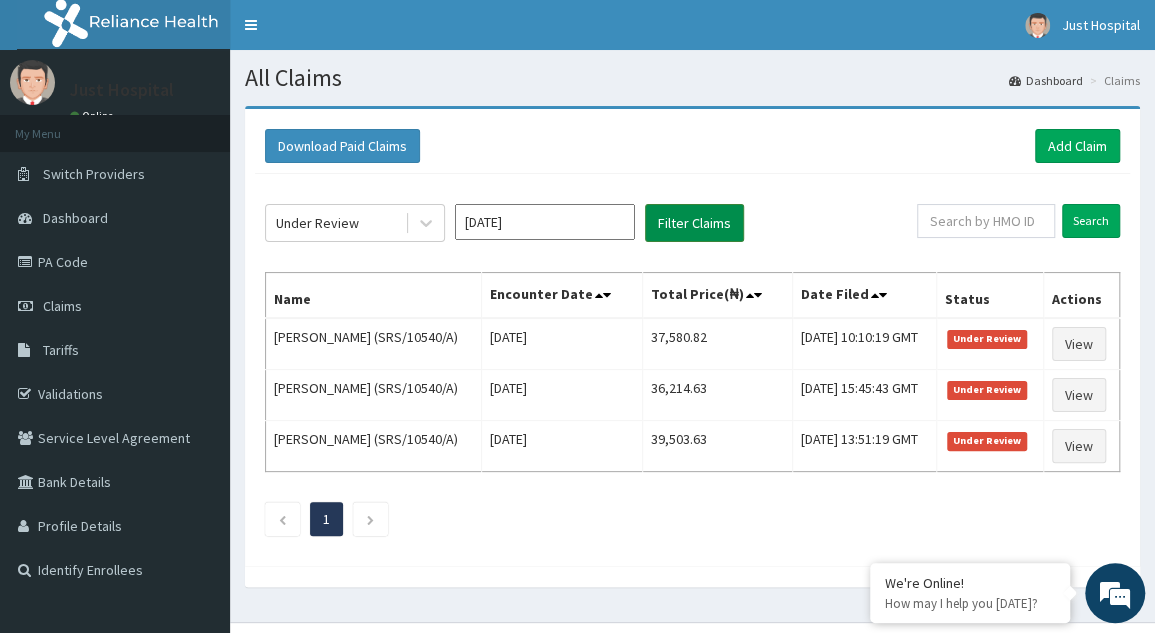 scroll, scrollTop: 35, scrollLeft: 0, axis: vertical 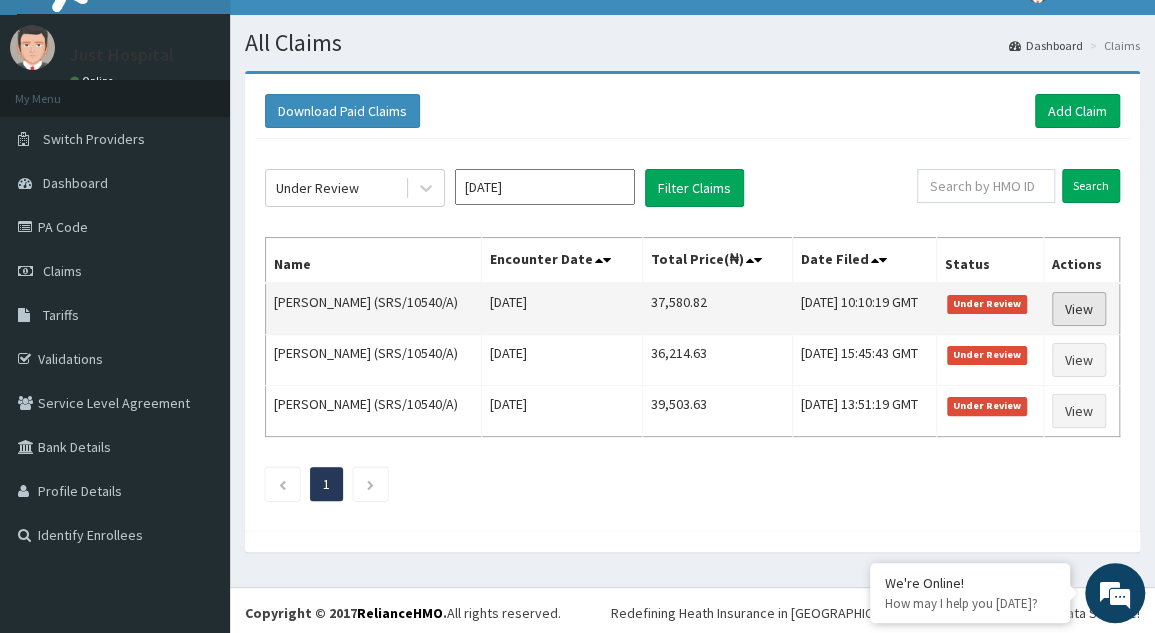 click on "View" at bounding box center (1079, 309) 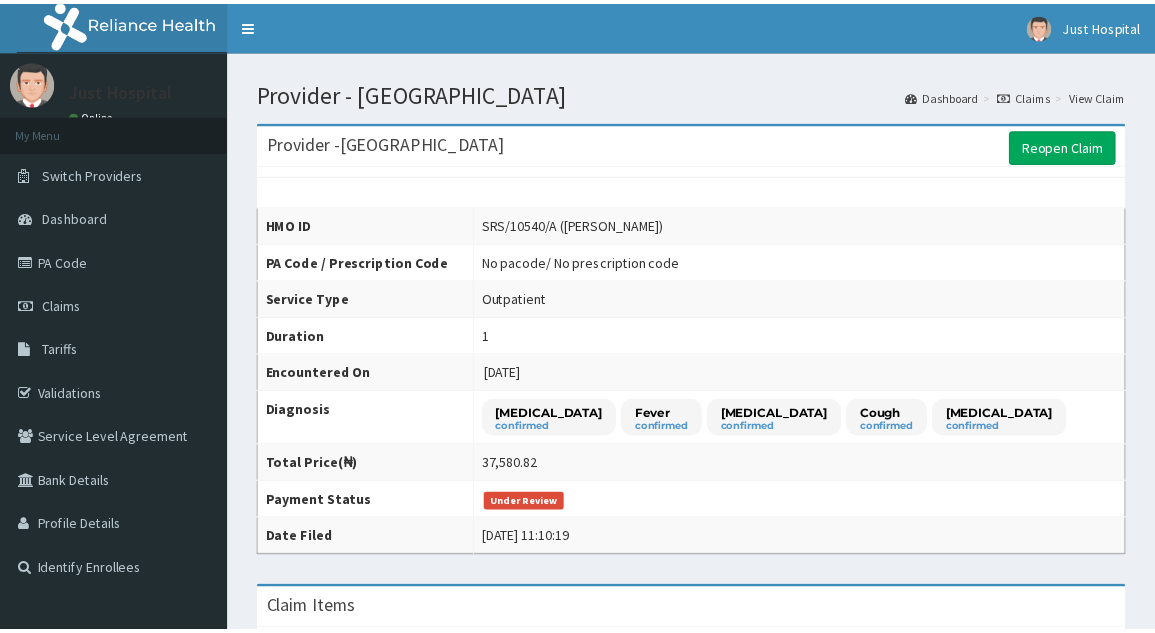 scroll, scrollTop: 0, scrollLeft: 0, axis: both 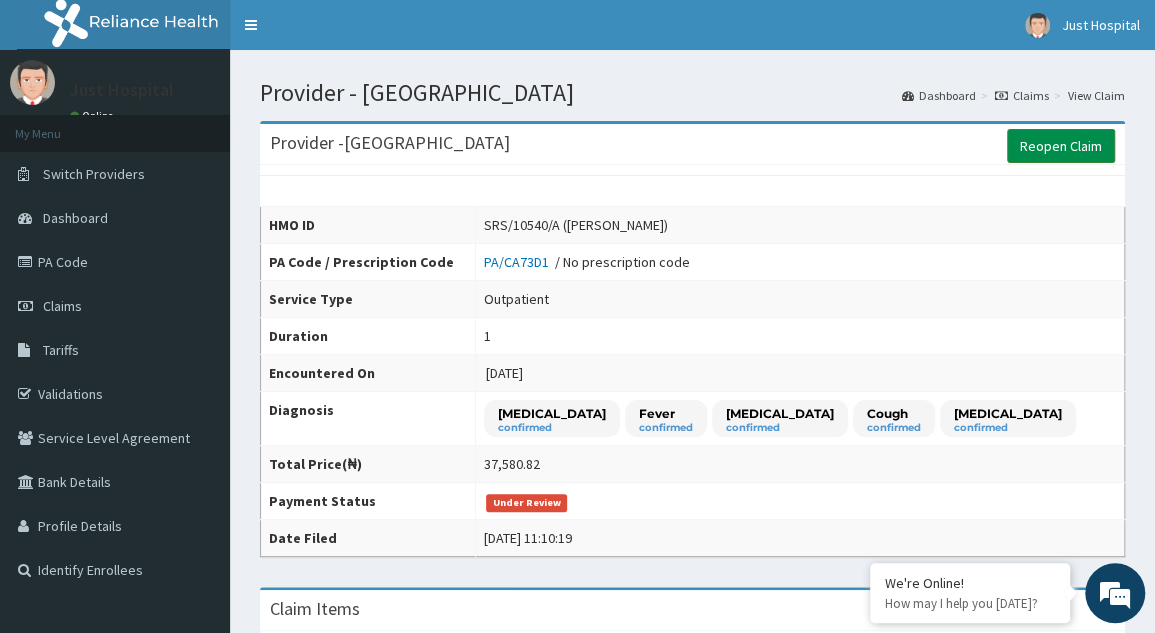 click on "Reopen Claim" at bounding box center [1061, 146] 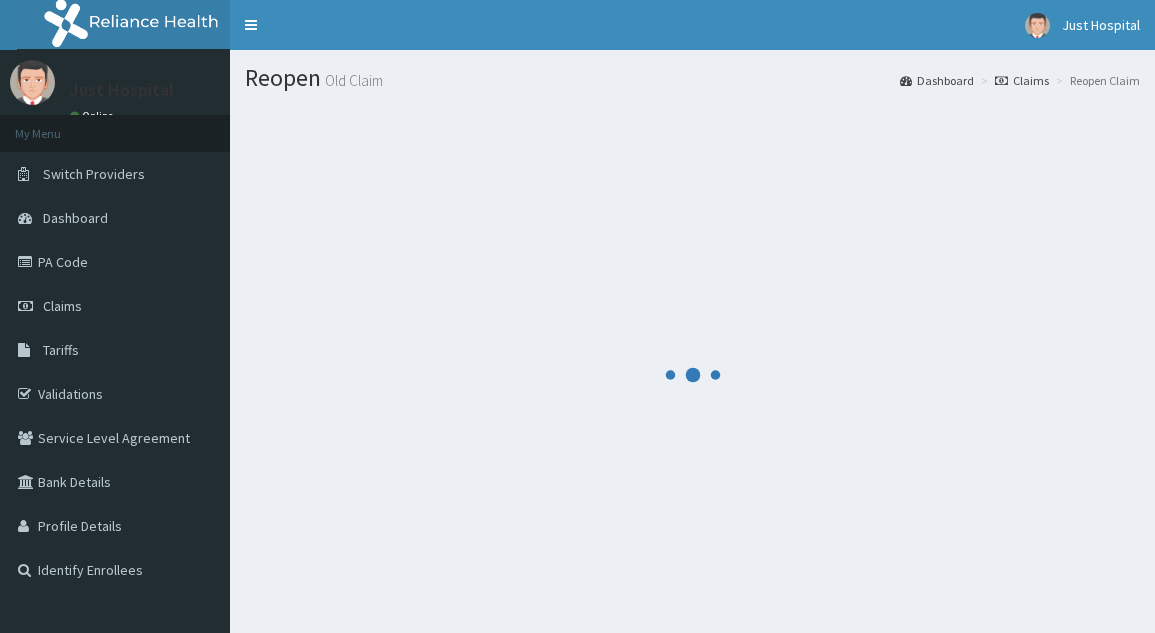 scroll, scrollTop: 0, scrollLeft: 0, axis: both 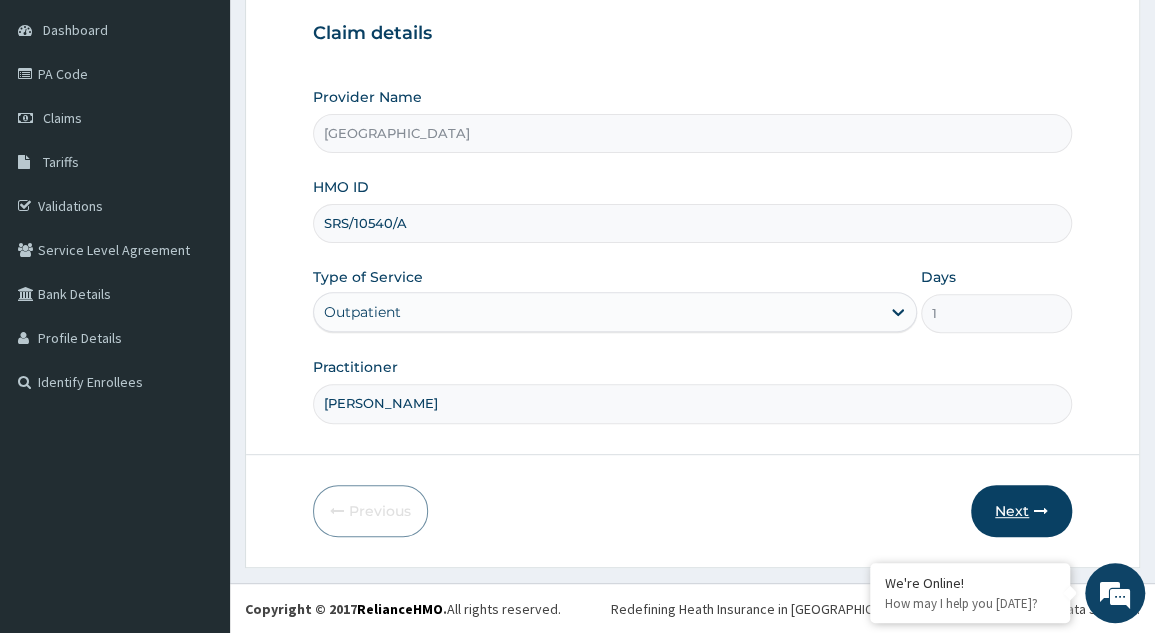 click on "Next" at bounding box center [1021, 511] 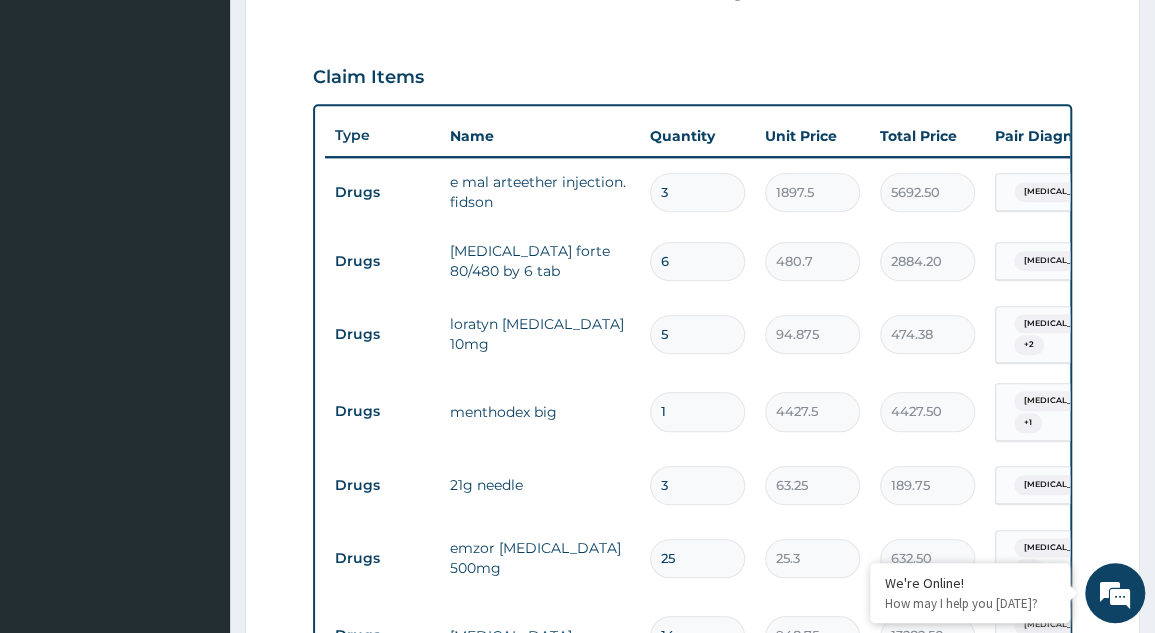 scroll, scrollTop: 641, scrollLeft: 0, axis: vertical 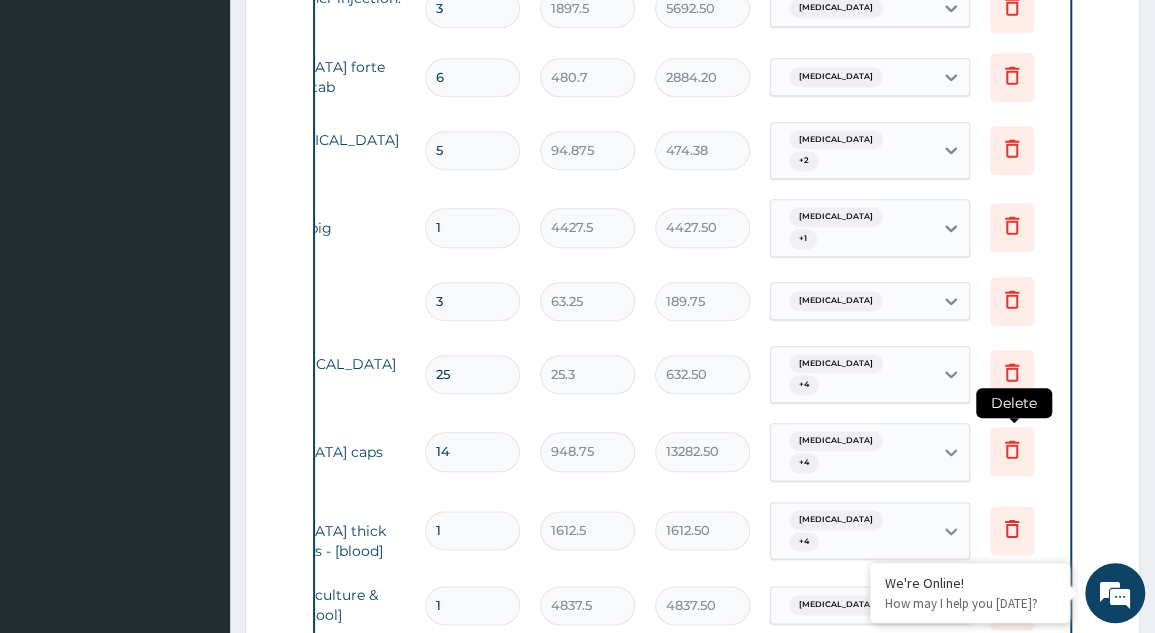 click at bounding box center (1012, 451) 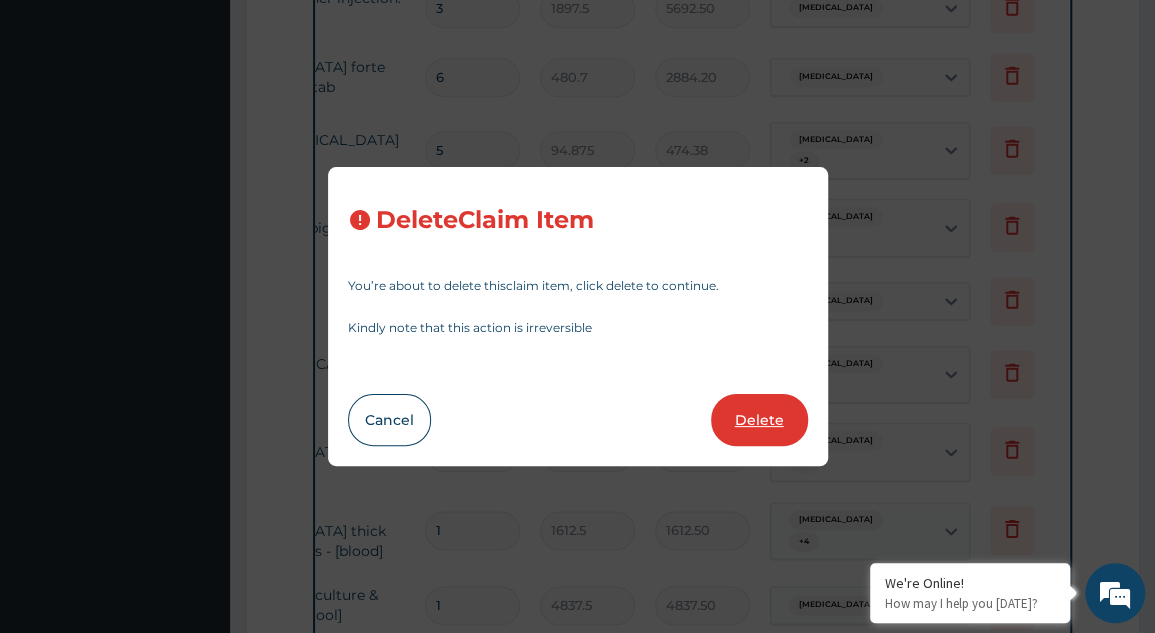 click on "Delete" at bounding box center (759, 420) 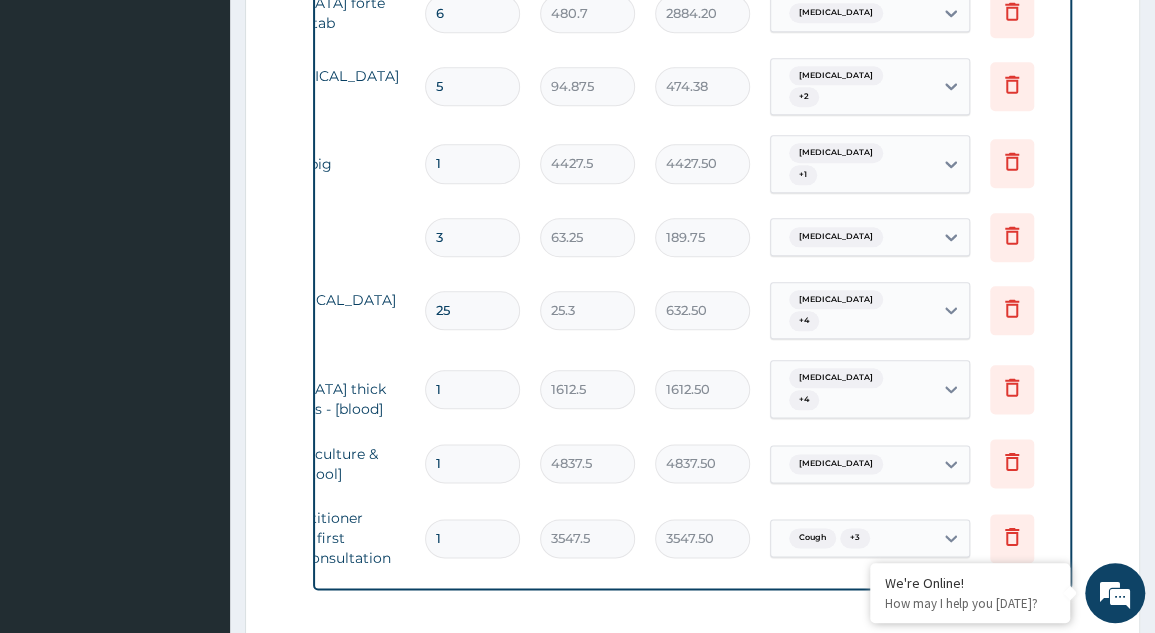 scroll, scrollTop: 896, scrollLeft: 0, axis: vertical 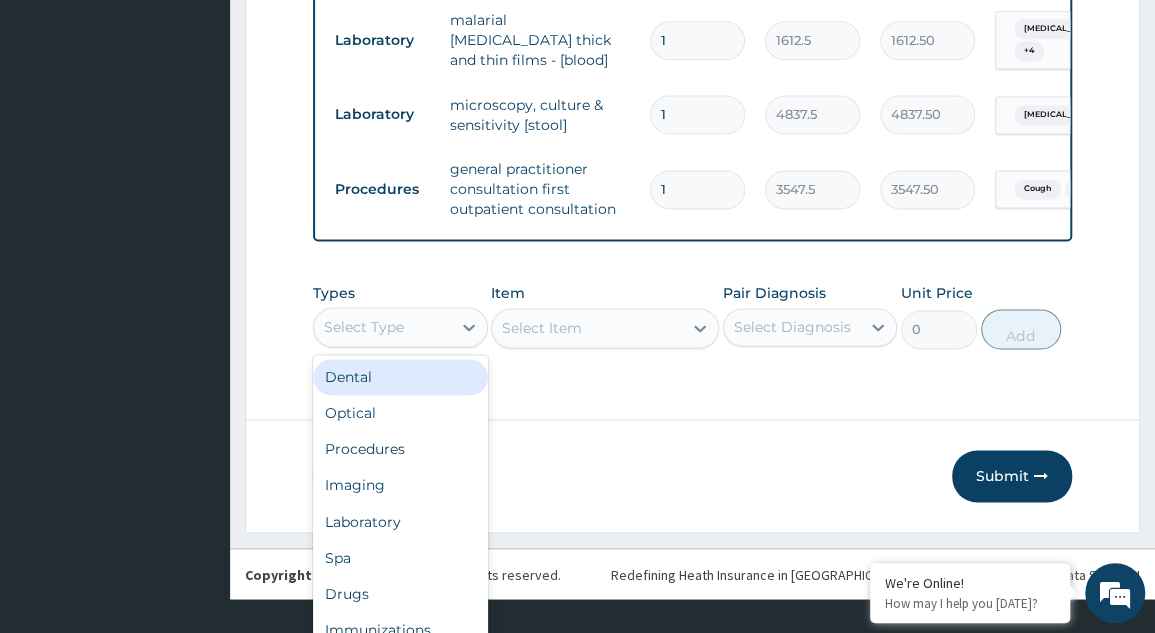click on "Drugs" at bounding box center [400, 593] 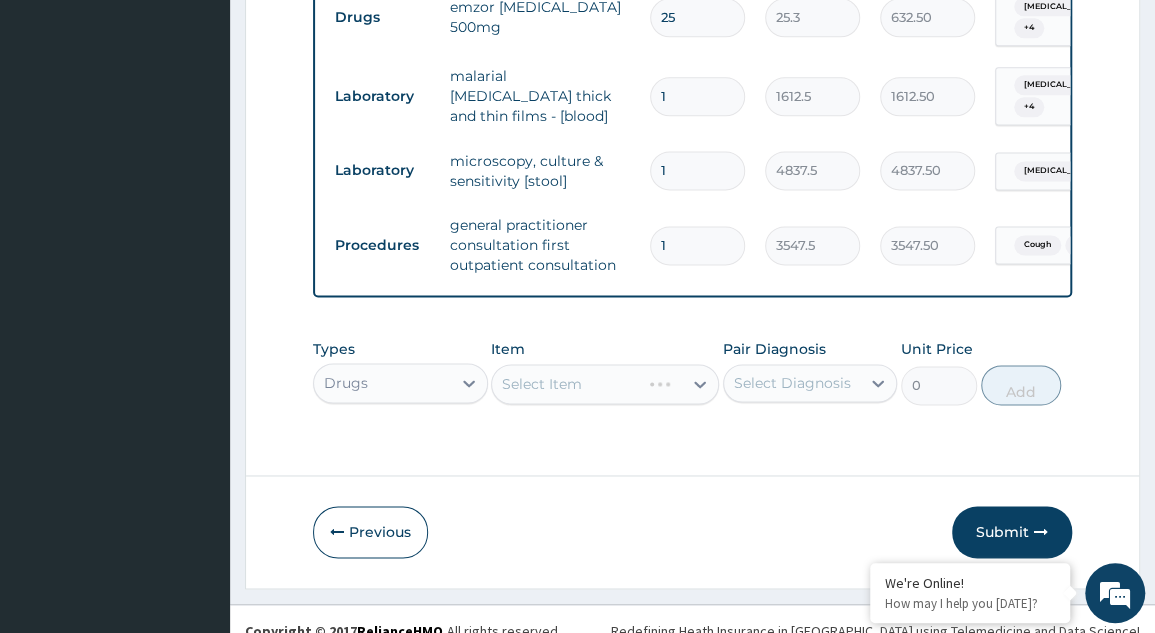 scroll, scrollTop: 0, scrollLeft: 0, axis: both 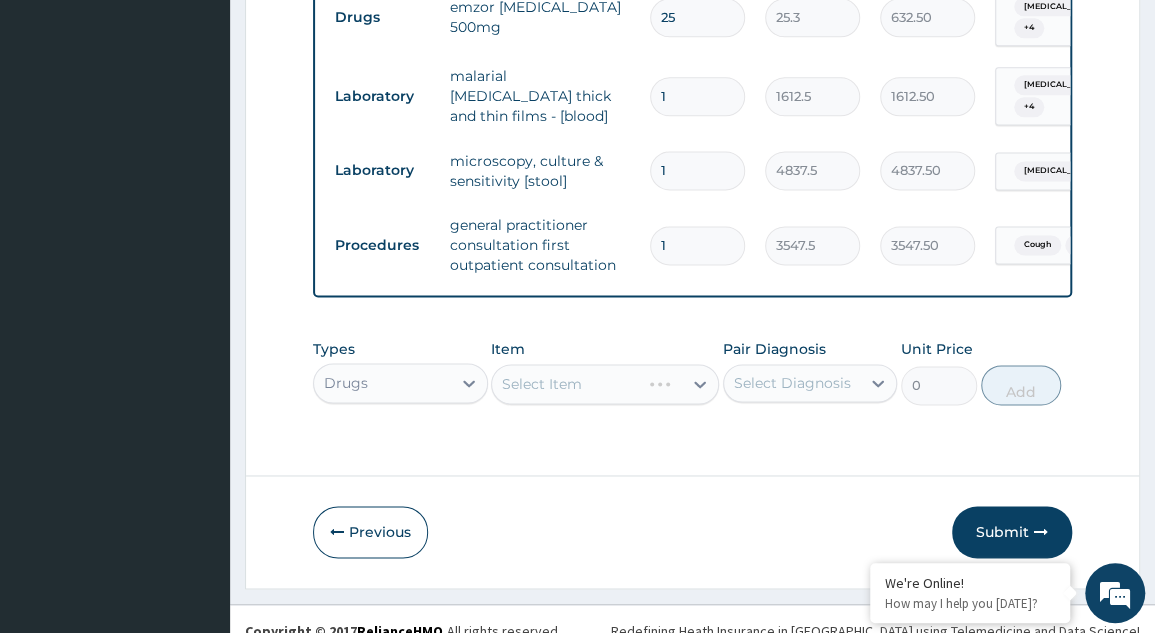 click on "Select Item" at bounding box center [605, 384] 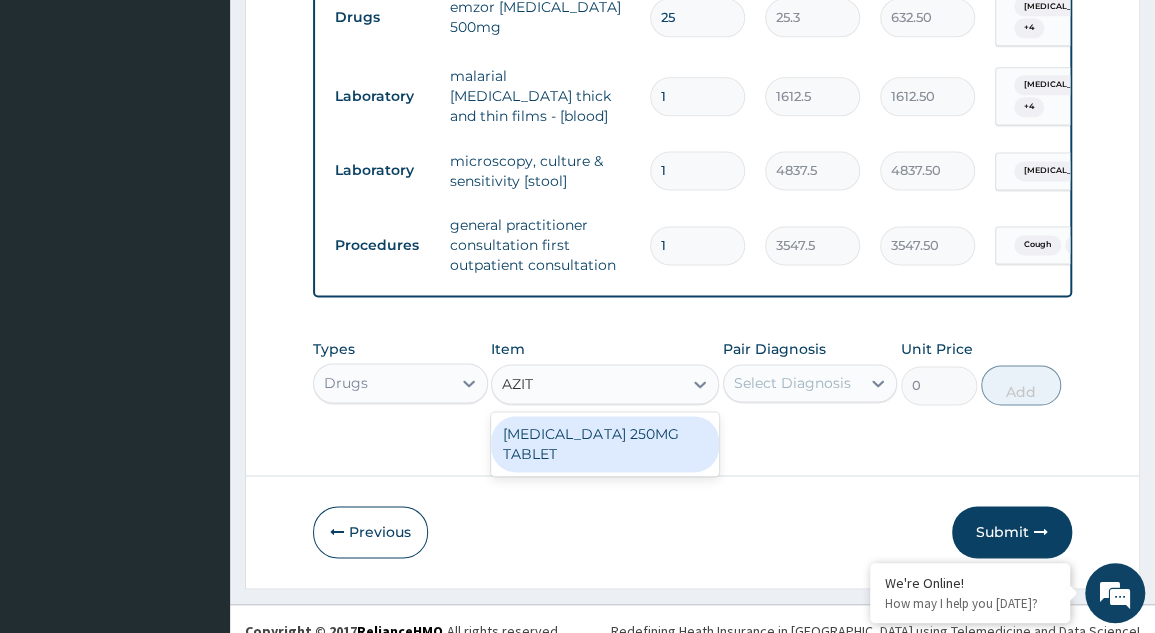 scroll, scrollTop: 0, scrollLeft: 0, axis: both 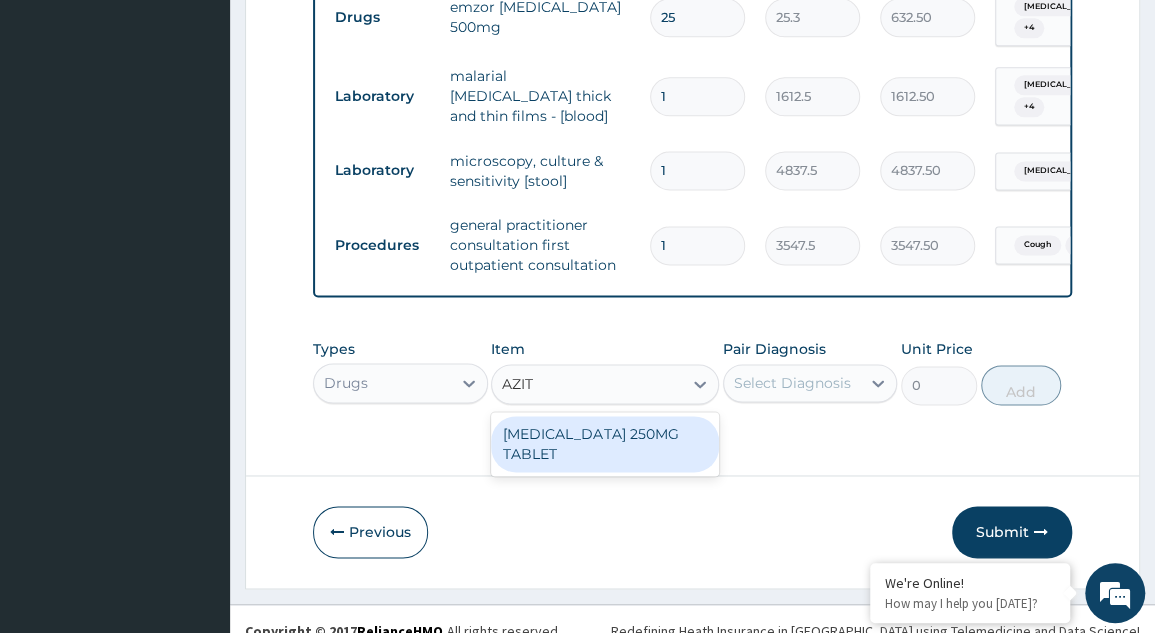 type on "AZITH" 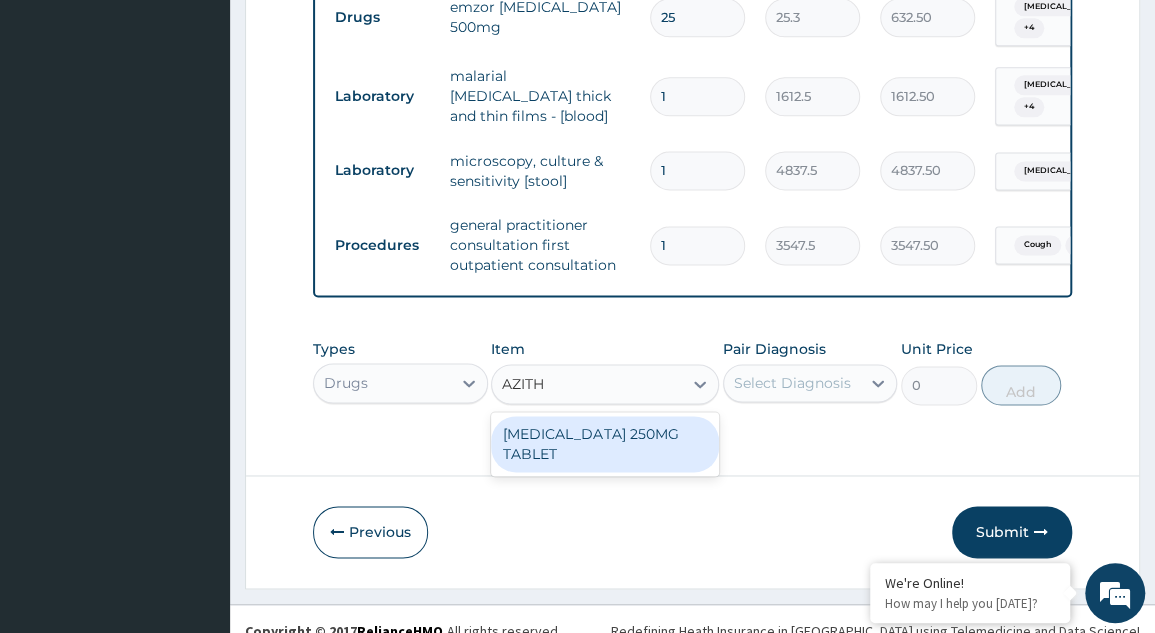 click on "[MEDICAL_DATA] 250MG TABLET" at bounding box center [605, 444] 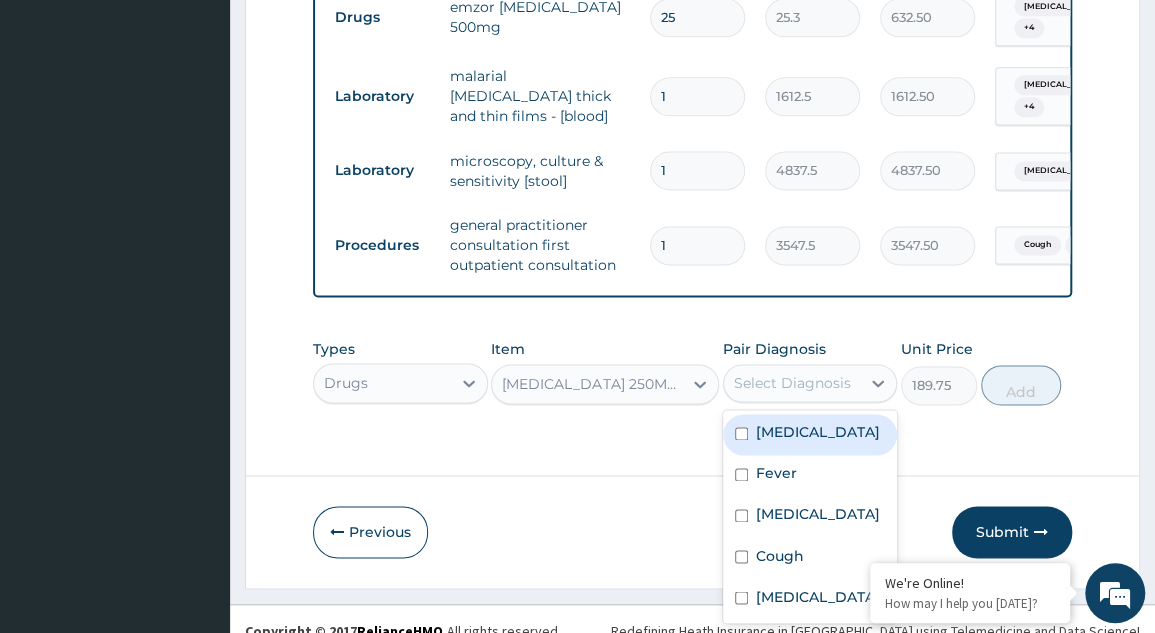 click at bounding box center [741, 597] 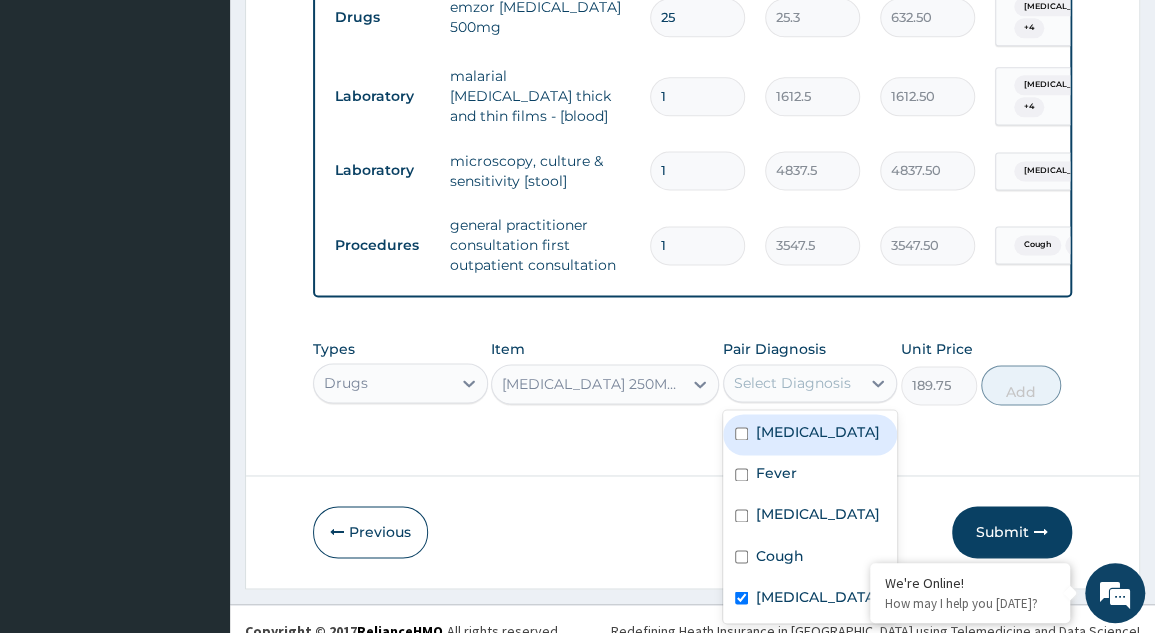 checkbox on "true" 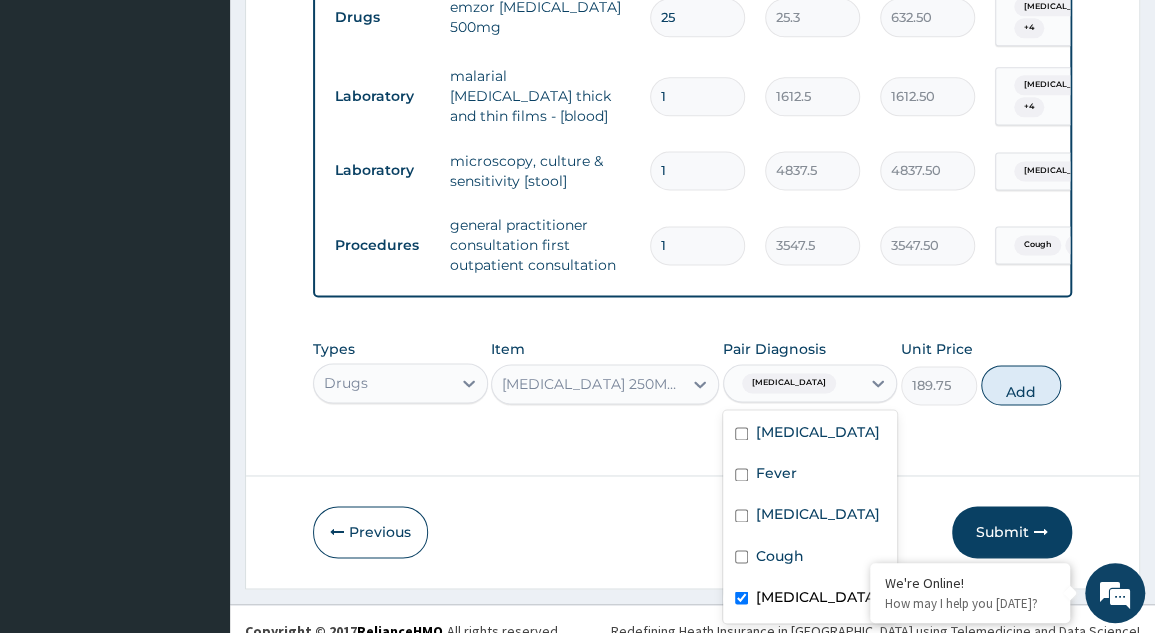 click at bounding box center (741, 556) 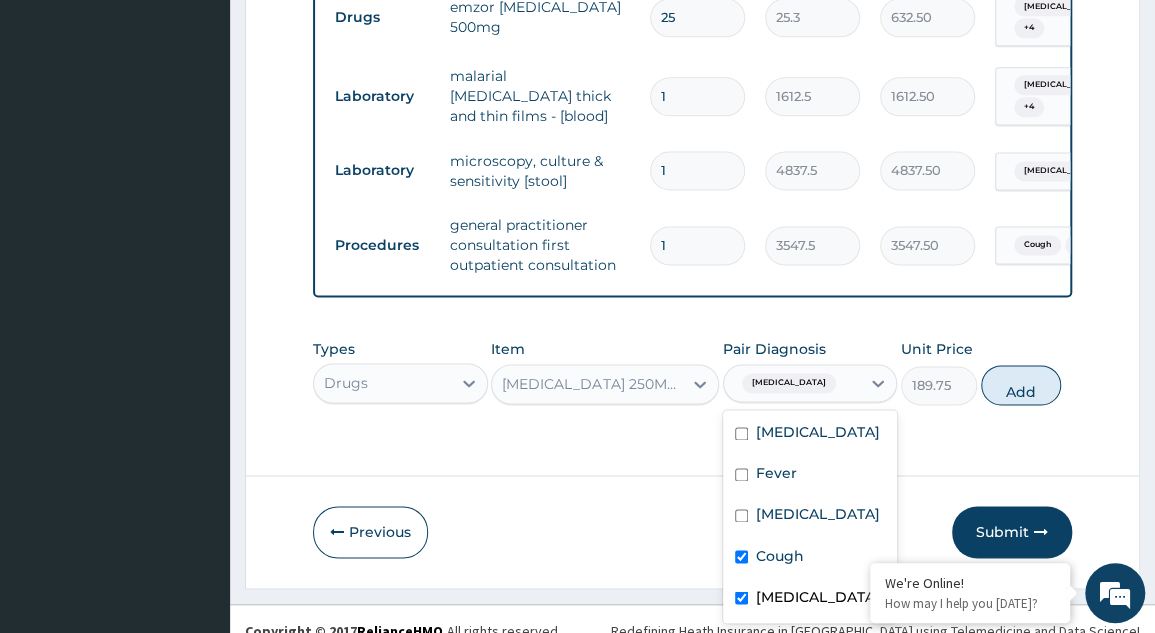 checkbox on "true" 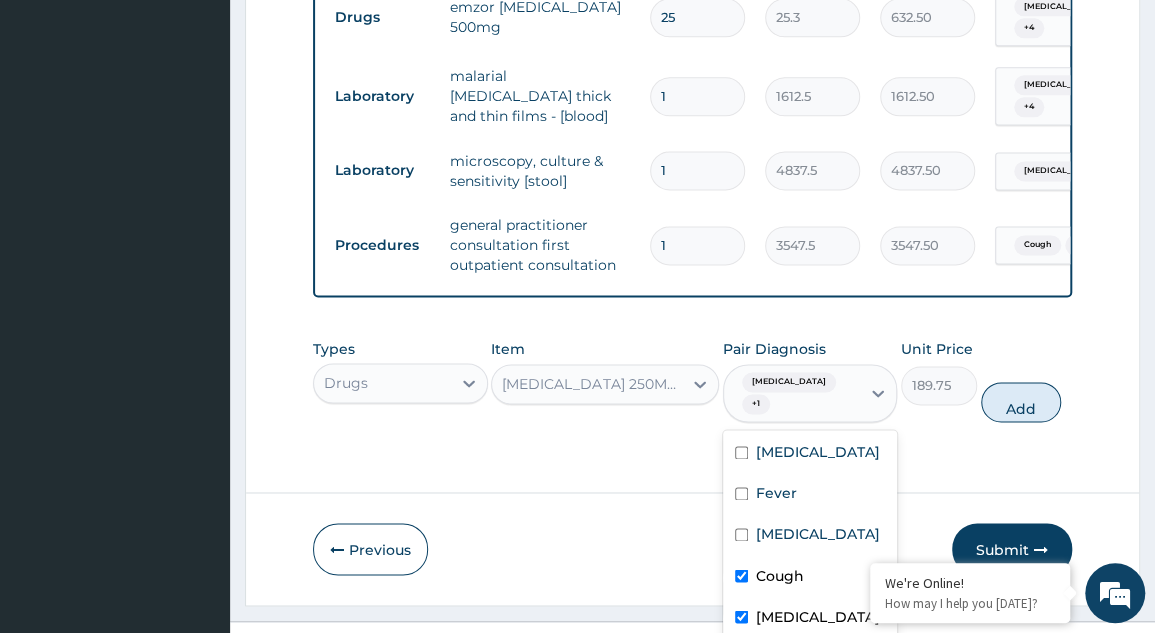 click at bounding box center (741, 534) 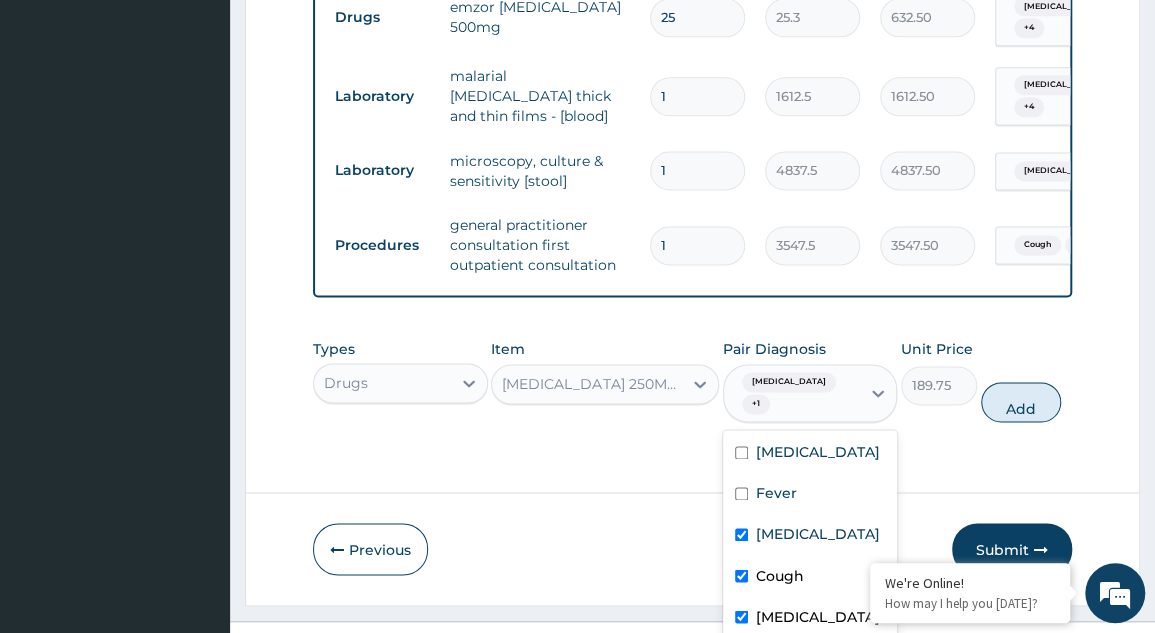 checkbox on "true" 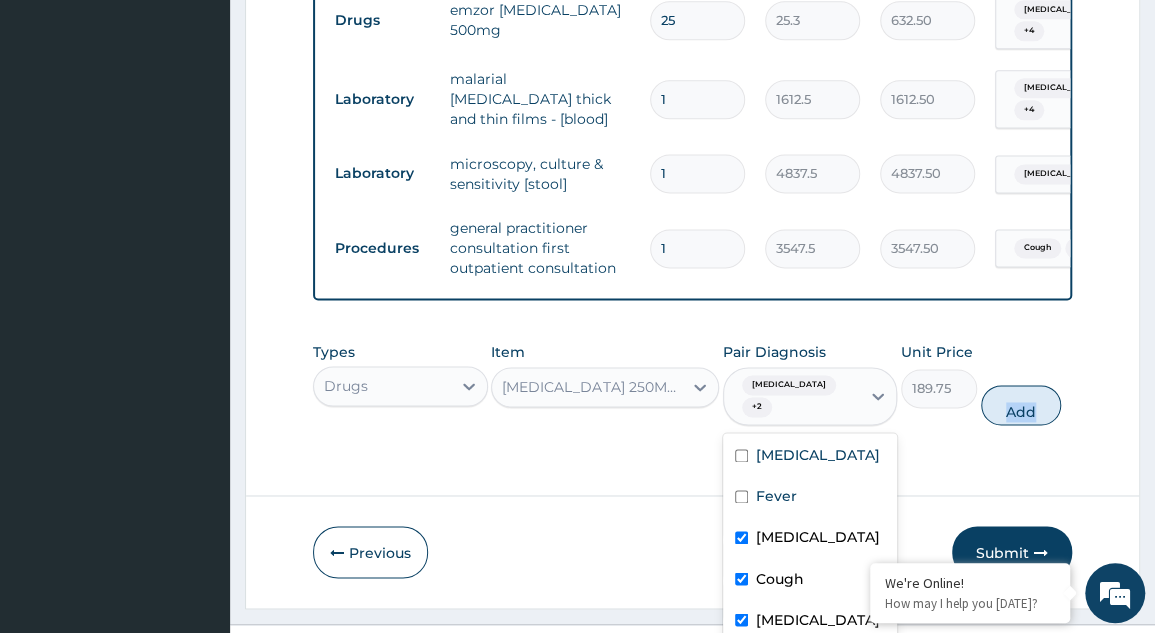 scroll, scrollTop: 1176, scrollLeft: 0, axis: vertical 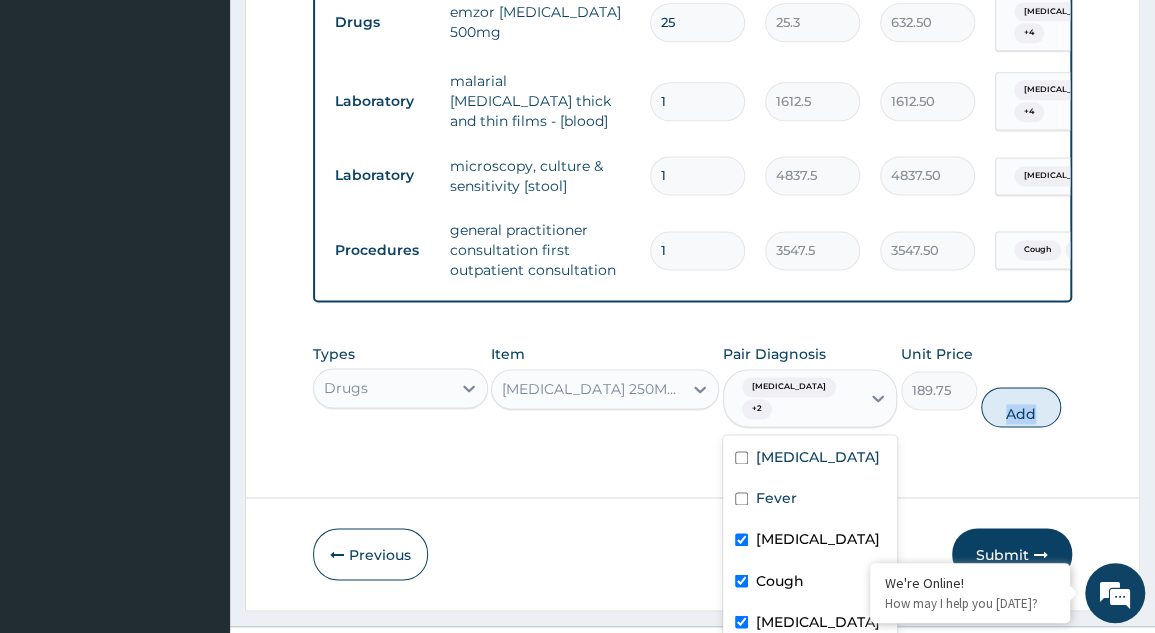 click on "Step  2  of 2 PA Code / Prescription Code PA/CA73D1 Encounter Date 11-07-2025 Important Notice Please enter PA codes before entering items that are not attached to a PA code   All diagnoses entered must be linked to a claim item. Diagnosis & Claim Items that are visible but inactive cannot be edited because they were imported from an already approved PA code. Diagnosis Malaria confirmed Fever confirmed Common cold confirmed Cough confirmed Typhoid fever confirmed NB: All diagnosis must be linked to a claim item Claim Items Type Name Quantity Unit Price Total Price Pair Diagnosis Actions Drugs e mal arteether injection. fidson 3 1897.5 5692.50 Malaria Delete Drugs coartem forte 80/480 by 6 tab 6 480.7 2884.20 Malaria Delete Drugs loratyn loratadine 10mg 5 94.875 474.38 Common cold  + 2 Delete Drugs menthodex big 1 4427.5 4427.50 Common cold  + 1 Delete Drugs 21g needle 3 63.25 189.75 Malaria Delete Drugs emzor paracetamol 500mg 25 25.3 632.50 Common cold  + 4 Delete Laboratory 1 1612.5 1612.50 Common cold  + 4" at bounding box center [692, -230] 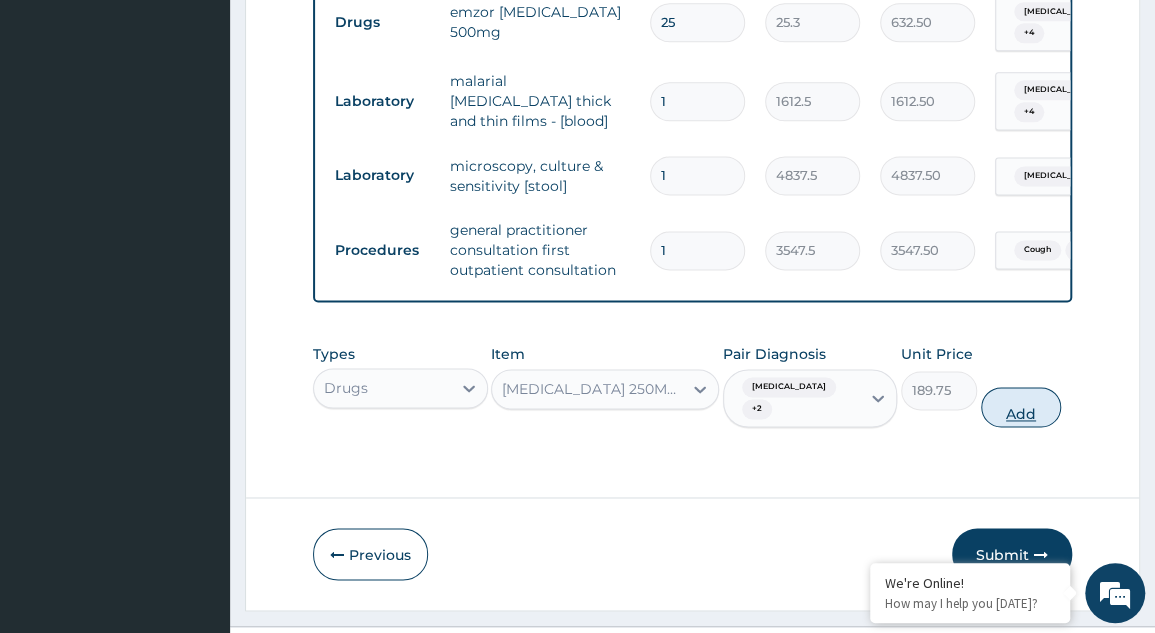 click on "Add" at bounding box center (1021, 407) 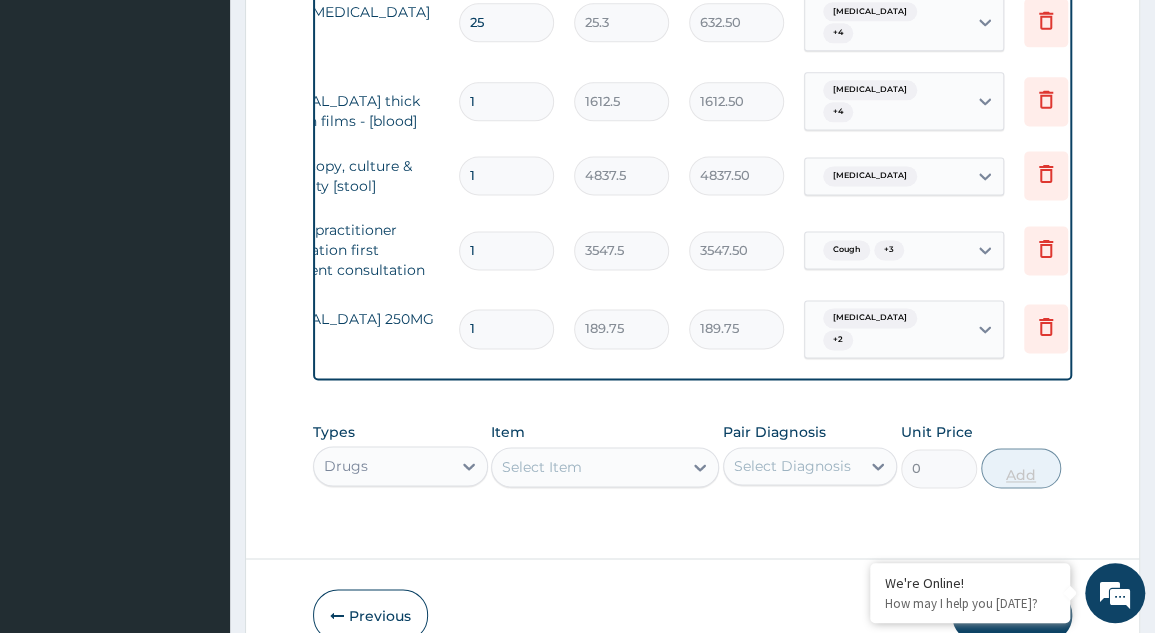 scroll, scrollTop: 0, scrollLeft: 194, axis: horizontal 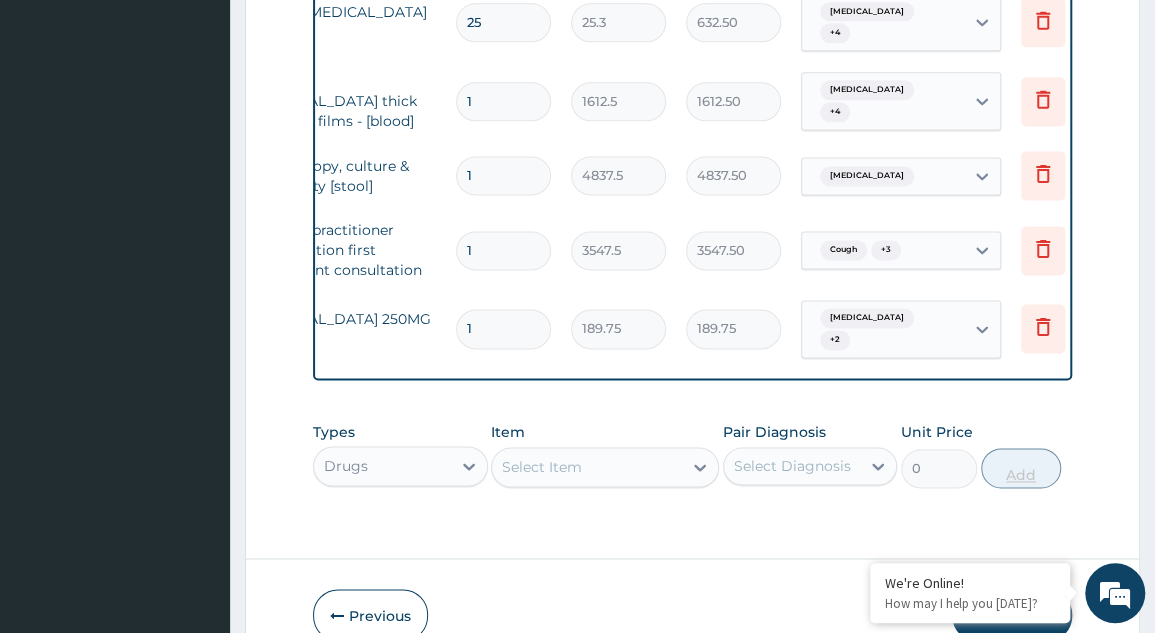 type 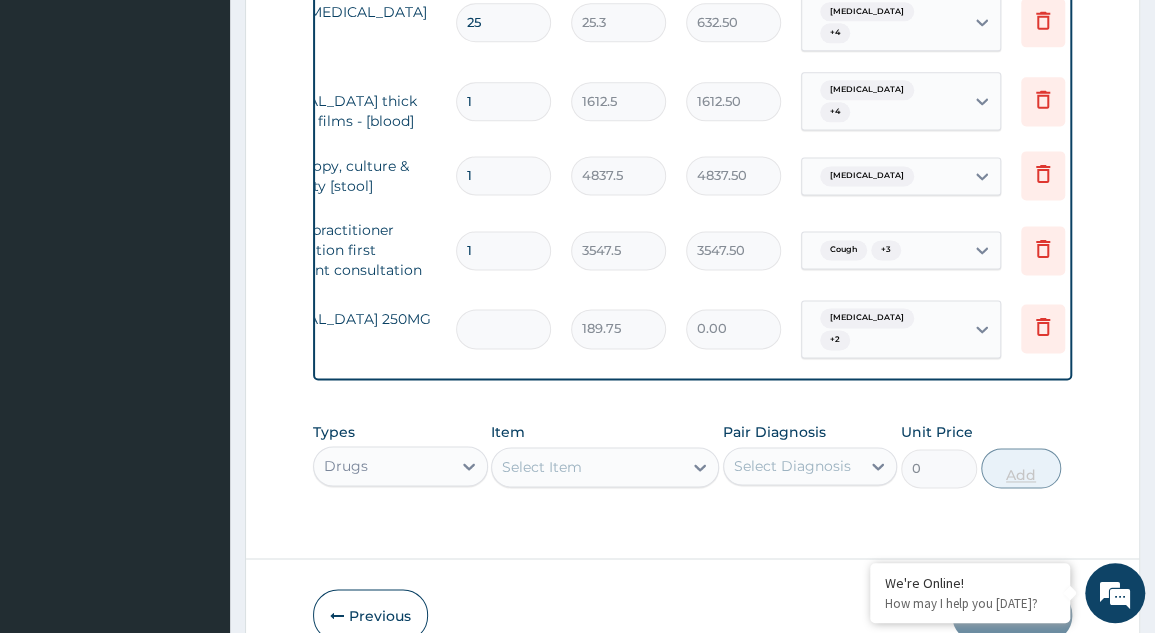type on "0.00" 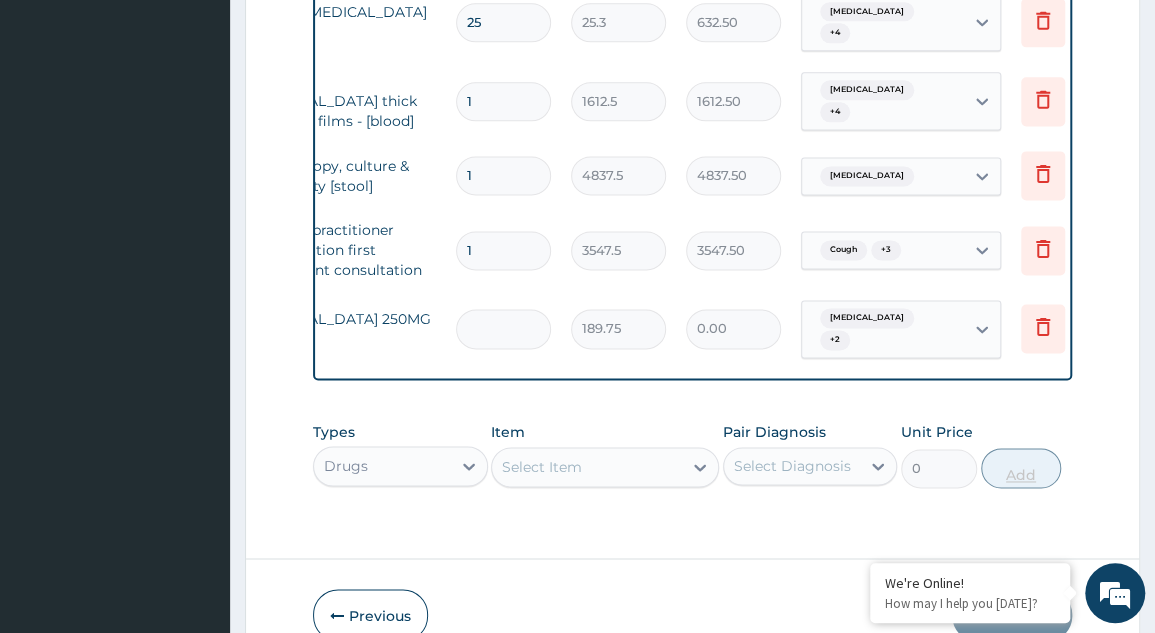type on "1" 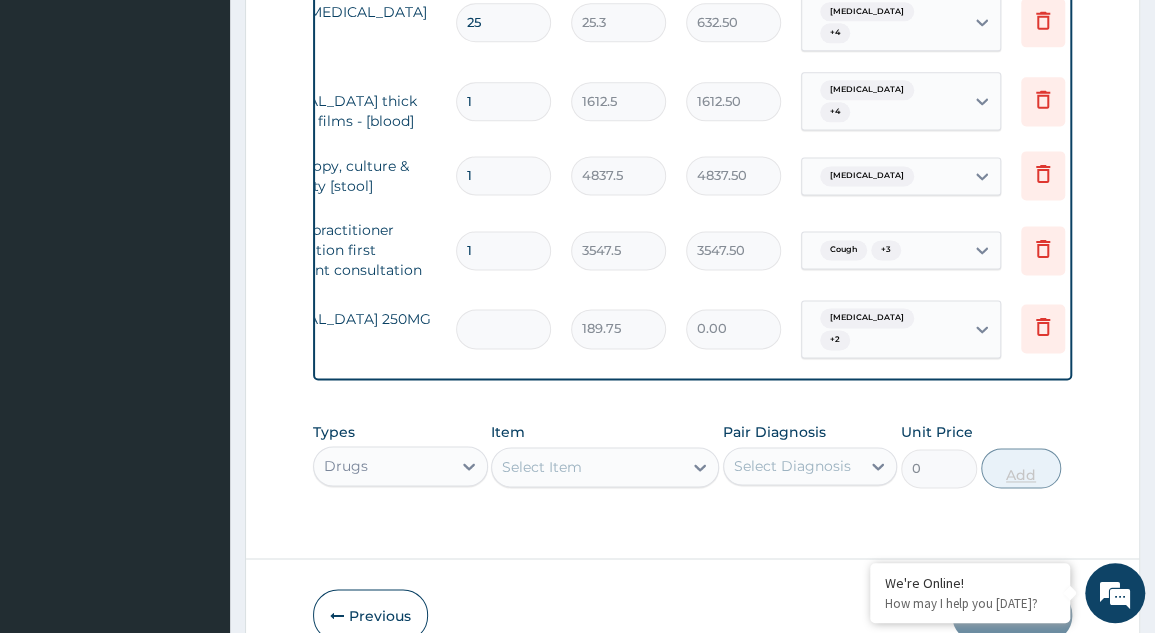 type on "189.75" 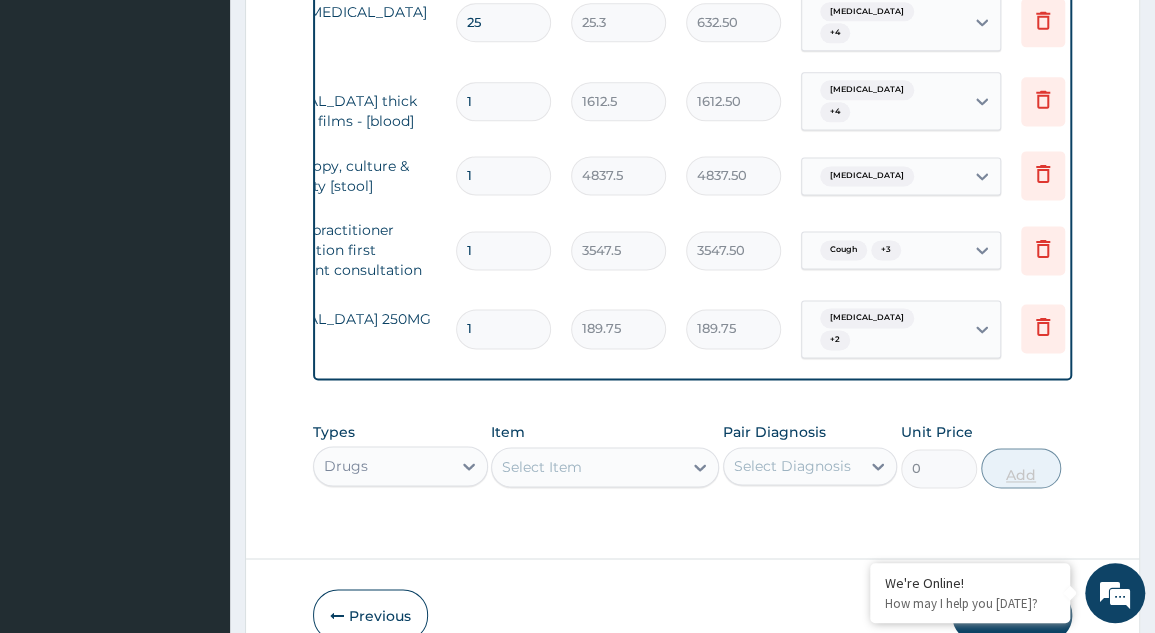 type on "14" 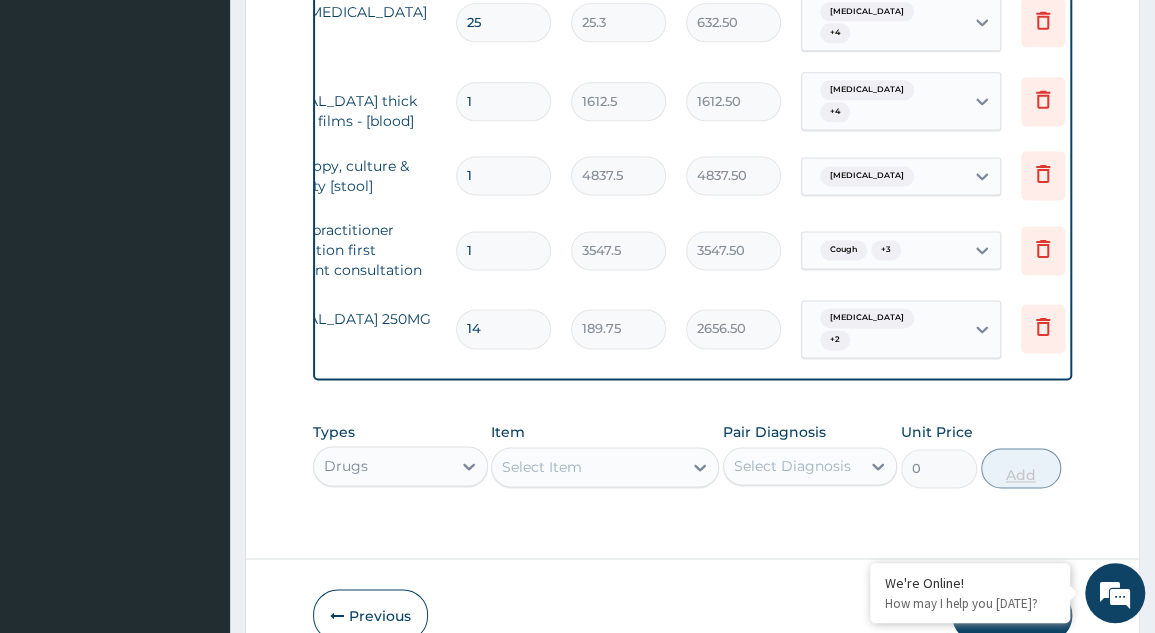 type on "1" 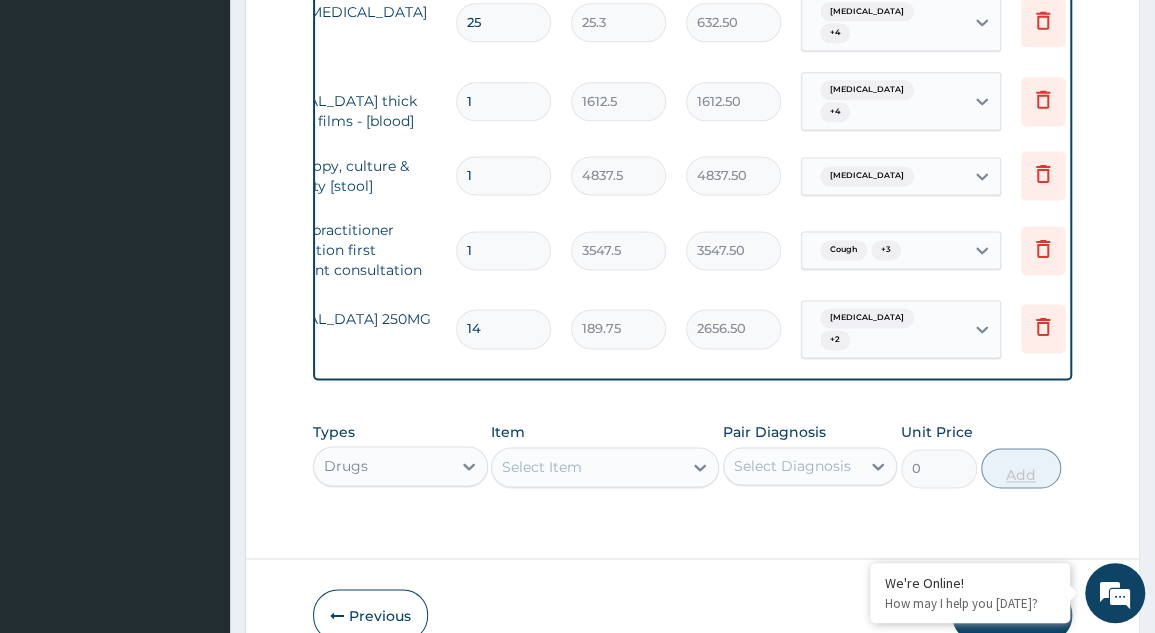 type on "189.75" 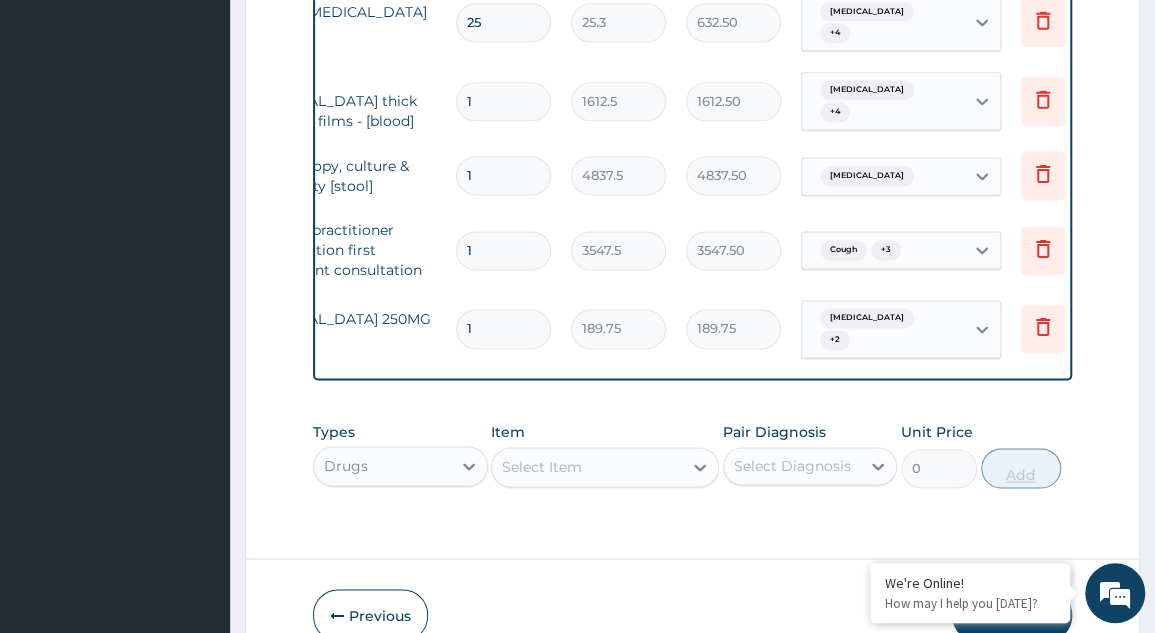 type 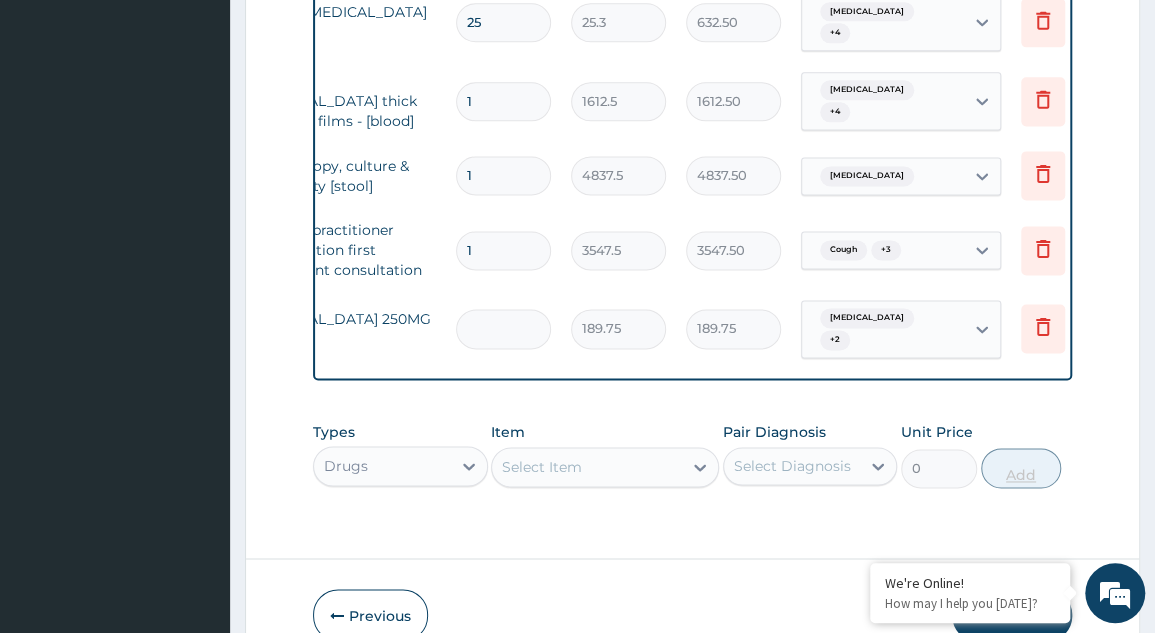 type on "0.00" 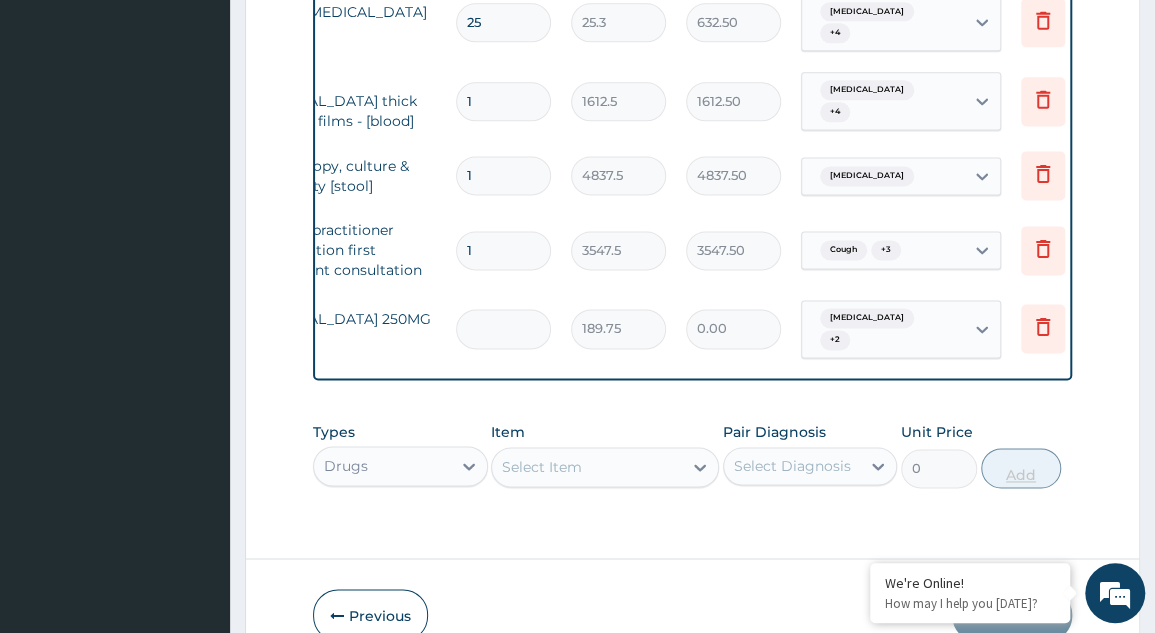 type on "1" 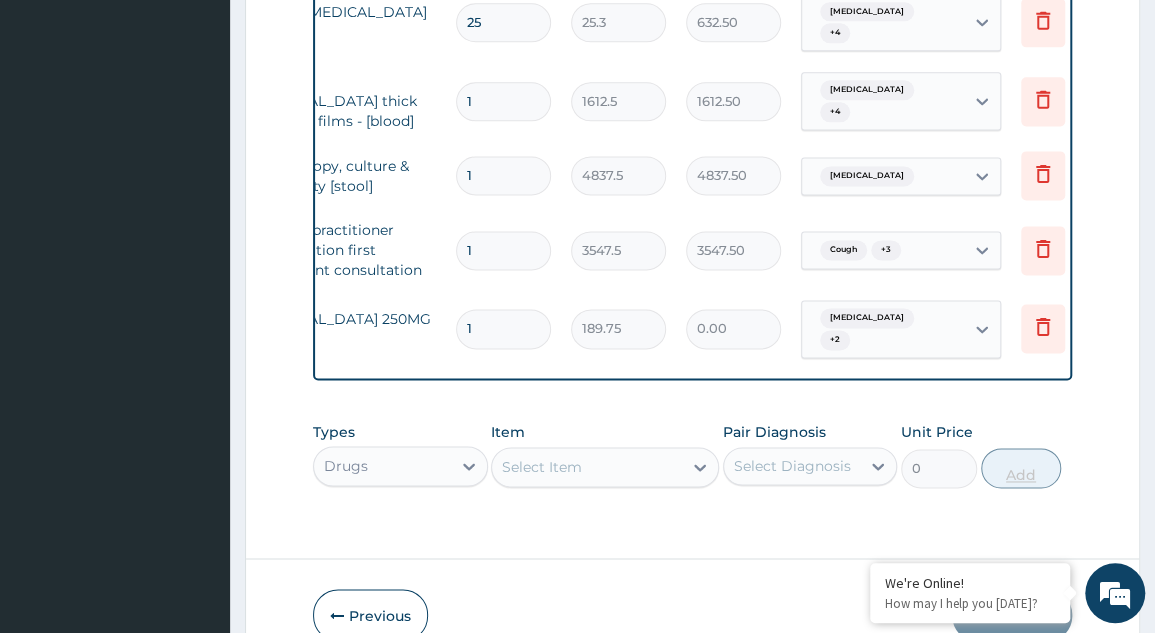 type on "189.75" 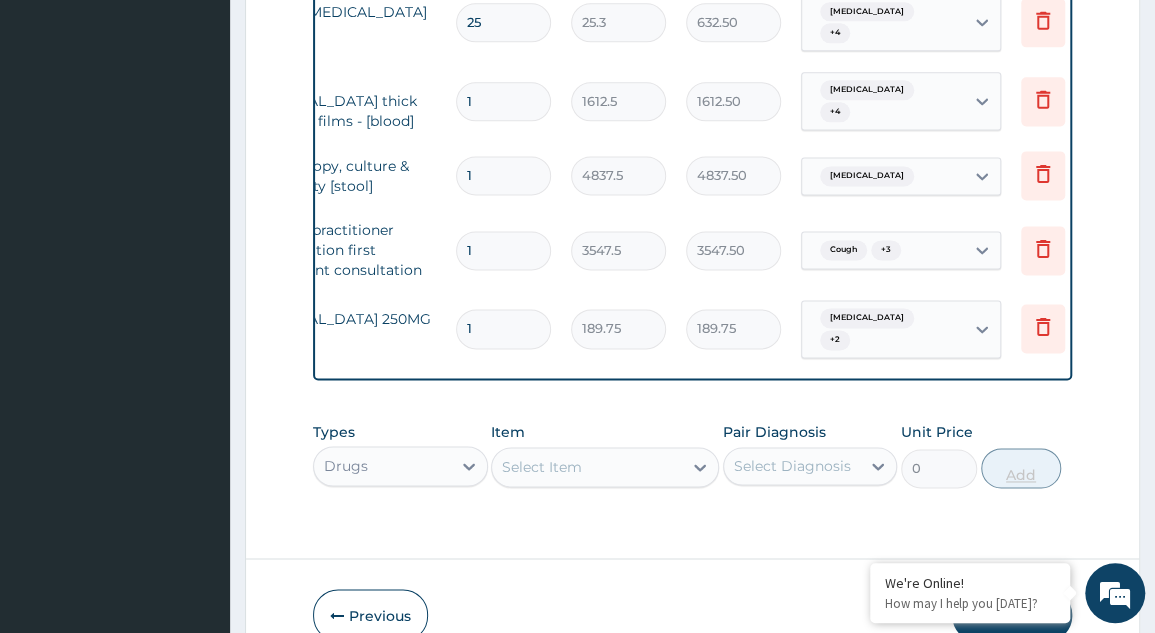 type on "14" 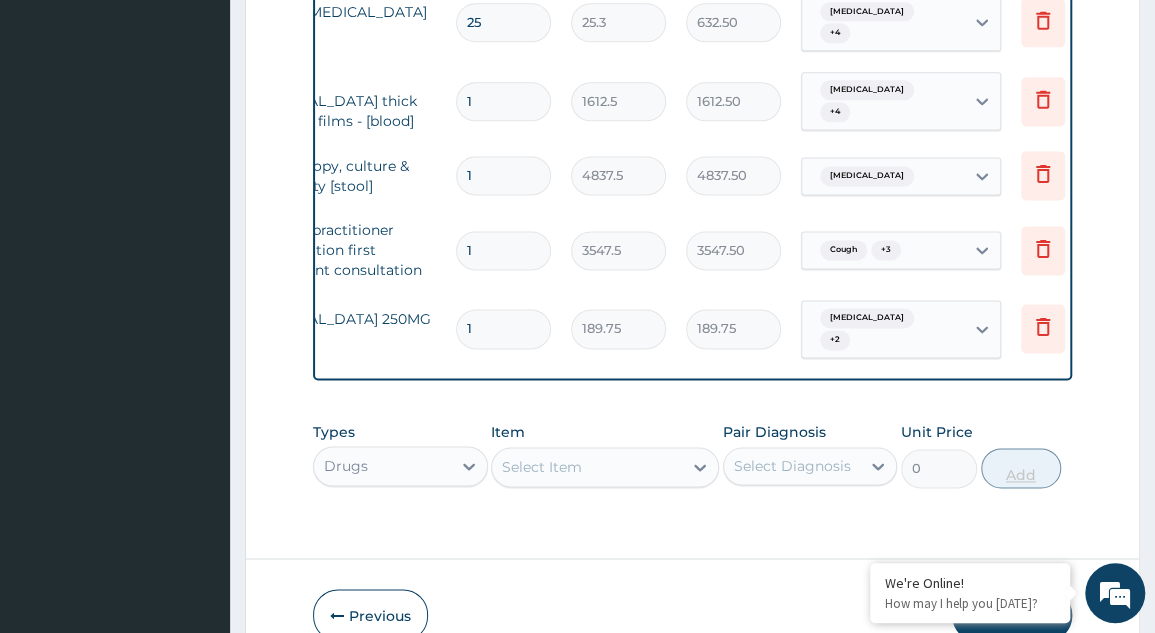type on "2656.50" 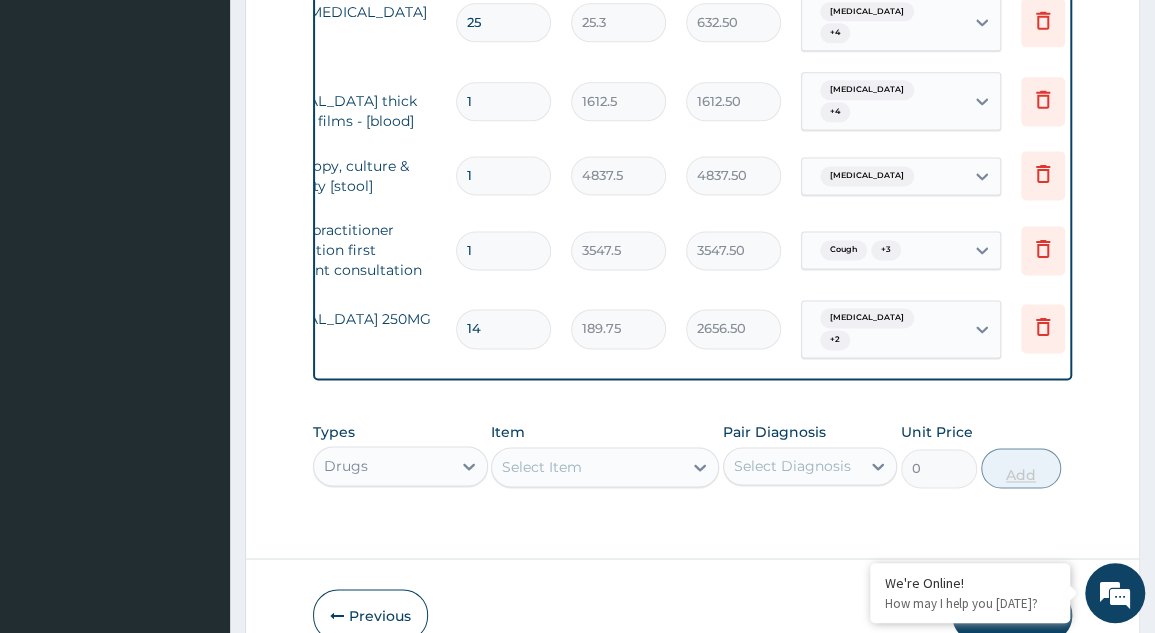 type on "14" 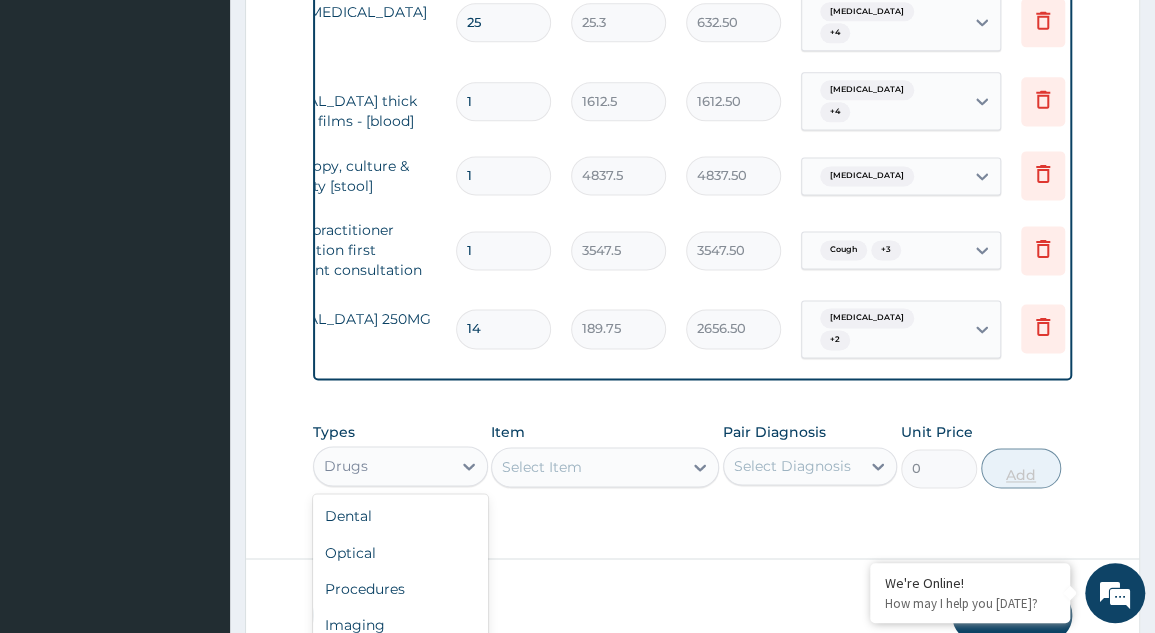 scroll, scrollTop: 56, scrollLeft: 0, axis: vertical 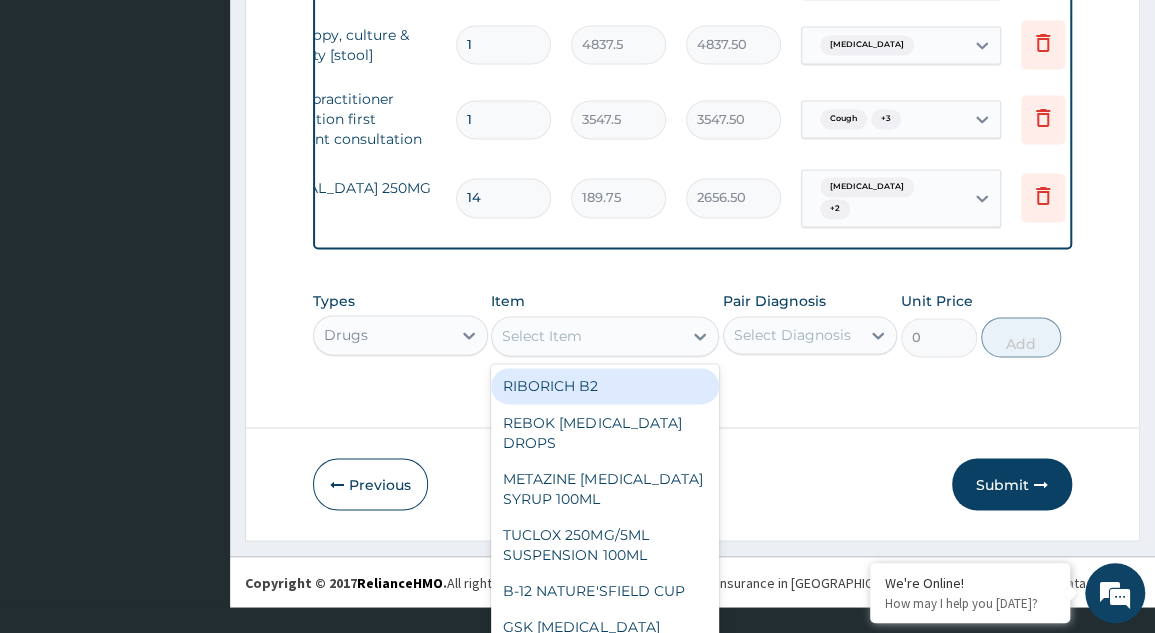 click on "RIBORICH B2 REBOK NYSTATIN DROPS METAZINE PROMETHAZINE SYRUP 100ML TUCLOX 250MG/5ML SUSPENSION 100ML B-12 NATURE'SFIELD CUP GSK AMOXIL 500MG NELB HYDROCORTISONE SODIUM INJECTION 23G NEEDLE EMCAP PARACETAMOL SYRUP 100MLS GETZLOX (LEVOFLOXACIN) 750 MG TABLETS JAWACLOX NEONATAL DROPS NEUROVIT FORTE ARCHY B COMPLEX X1000 OMEPRAZOLE 20MG (OMEFAST) ITRACARE GENTAMICIN SKIN OINTMENT OSTEO TAB IBUCAP FORTE CAP PRADAXA 150MG CARBIMAZOLE TAB 5MG MISOPROSTROL 400MG CAMOSUNATE POWDER BELOW 1 YEAR CERUMOL EAR DROP BURNZIN CREAM PROGESTA INJECTION GSK AMPICLOX DROP CIPTA TELMISARTAN HYDROCHLOROTHIAZIDE 40/12.5MG LABOPLEX VITAMIN B-COMPLEX INJECTION. APRESOLINE 50MG GAVISCON SUSPENSION CEFUROXIME 750MG ORPHESIC TAB DAFLON IBUMATEM 20/120 X24 ZOPICLONE 7.5MG TAB MIFEPAK CLEXANE 40MG INJECTION EPROXEN TABLET FLUCONAZOLE 100MG PANDA SYRUP 100ML EFEMOLINE EYE DROP CHLORAMPHENICOL 500MG CAPSULES GRIPE WATER (WOODWARD'S) 100ML RHOGAM INJECTION ONDASENTRON 8MG INJECTION GSK AMPICLOX 250MG/5ML SUSPENSION 100ML ANACIN ASPIRIN 300MG" at bounding box center (605, 514) 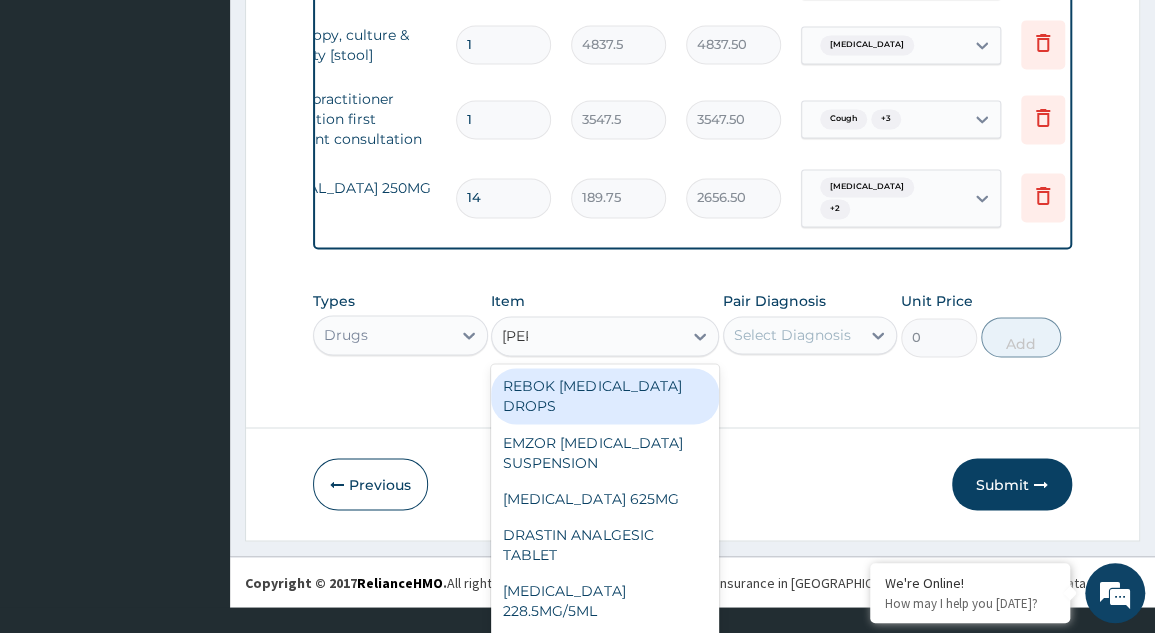 scroll, scrollTop: 0, scrollLeft: 0, axis: both 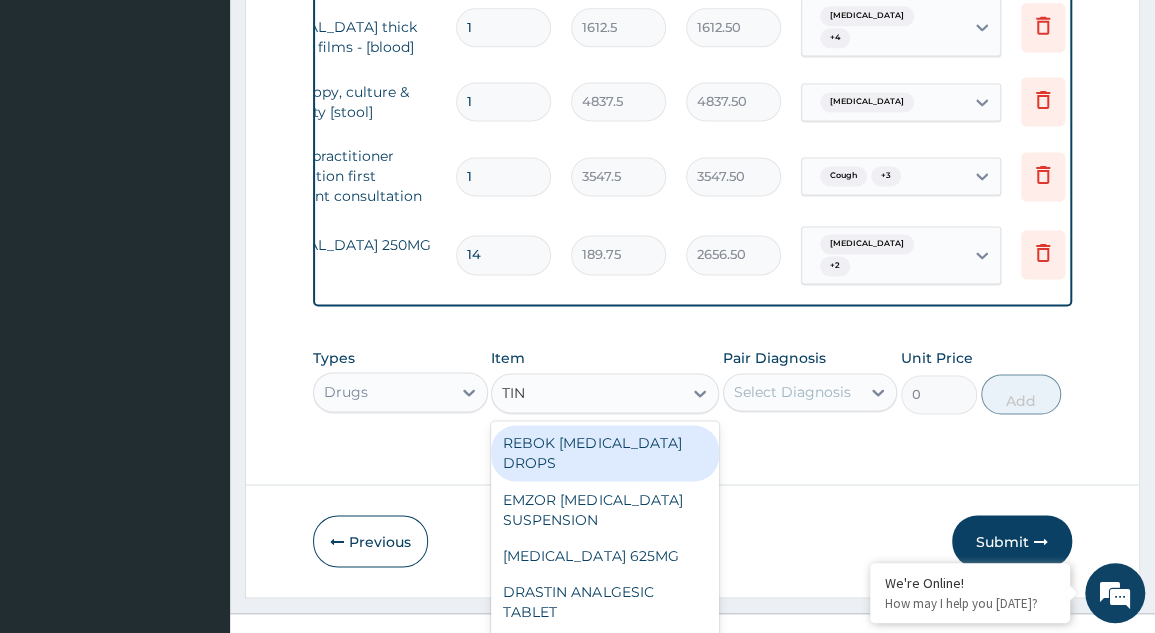 type on "TINI" 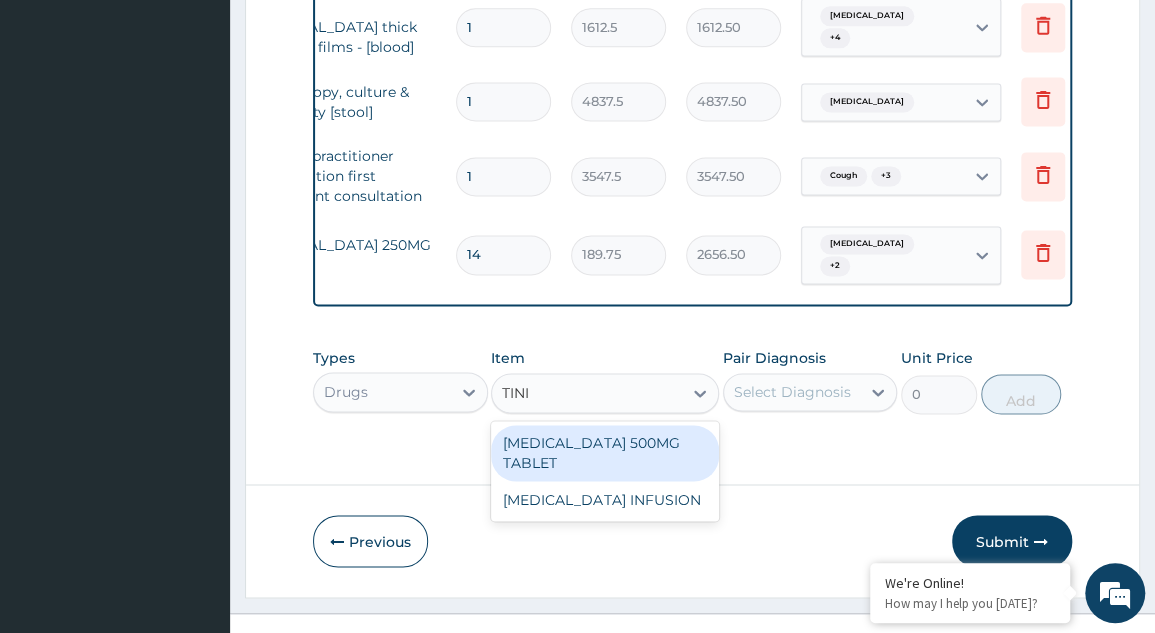 click on "TINIDAZOLE 500MG TABLET" at bounding box center [605, 453] 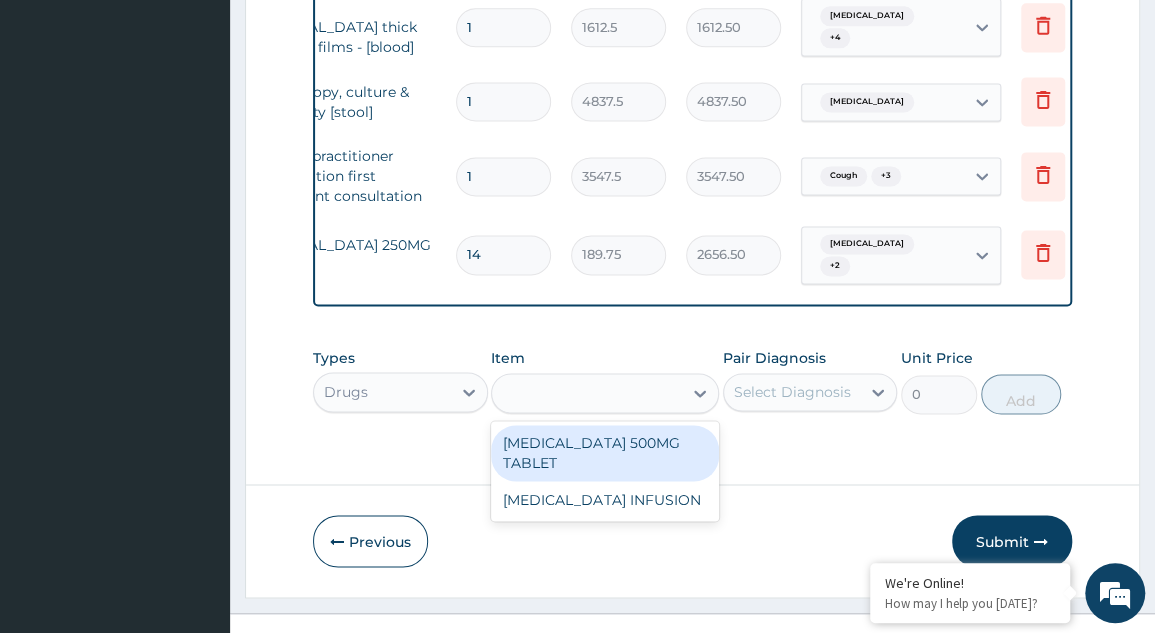 type on "164.45" 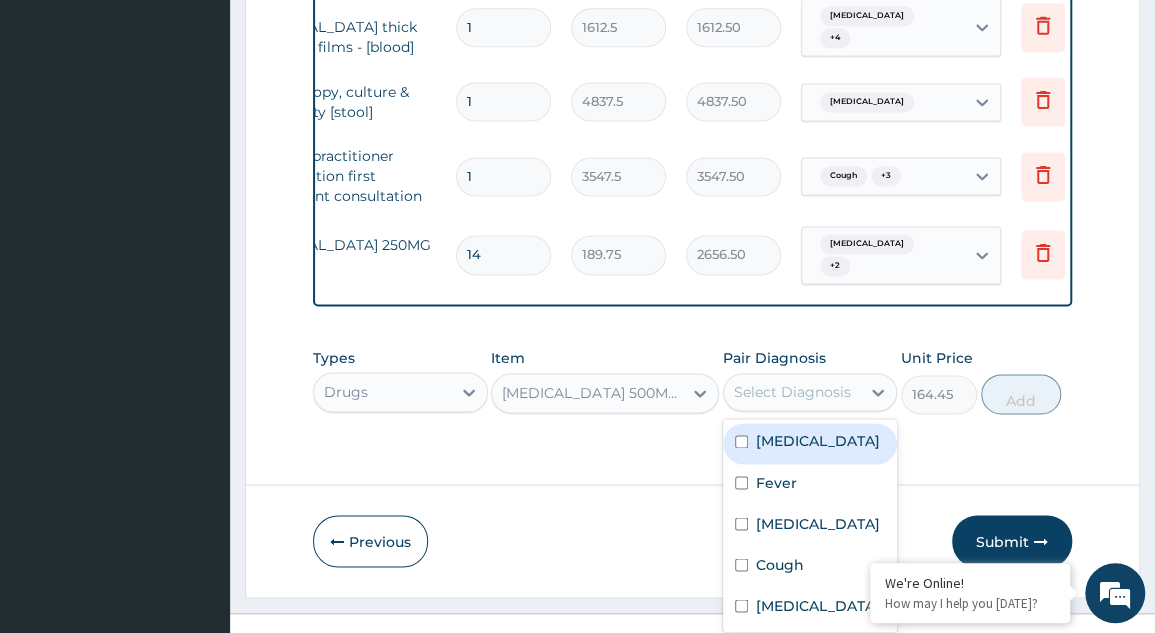 click at bounding box center (741, 605) 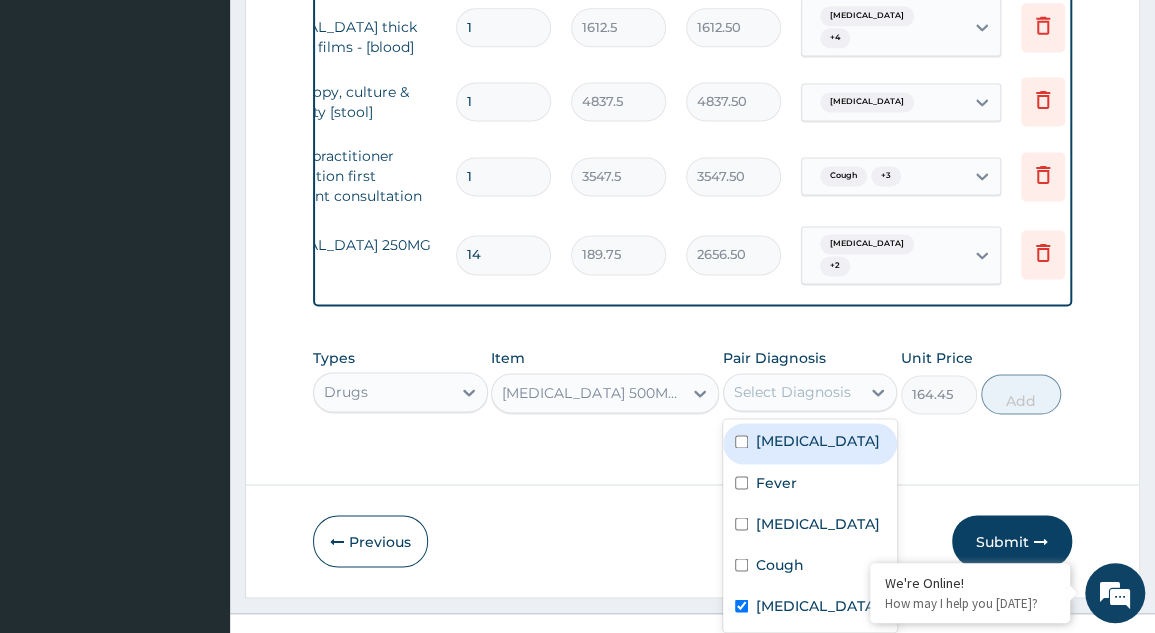 checkbox on "true" 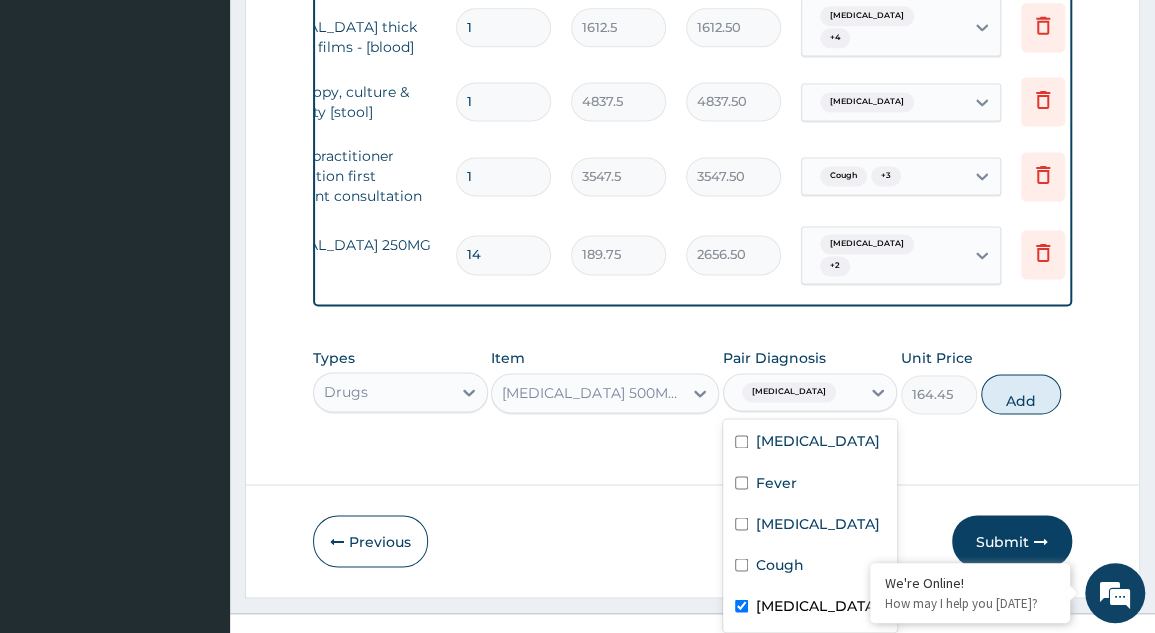 click at bounding box center [741, 564] 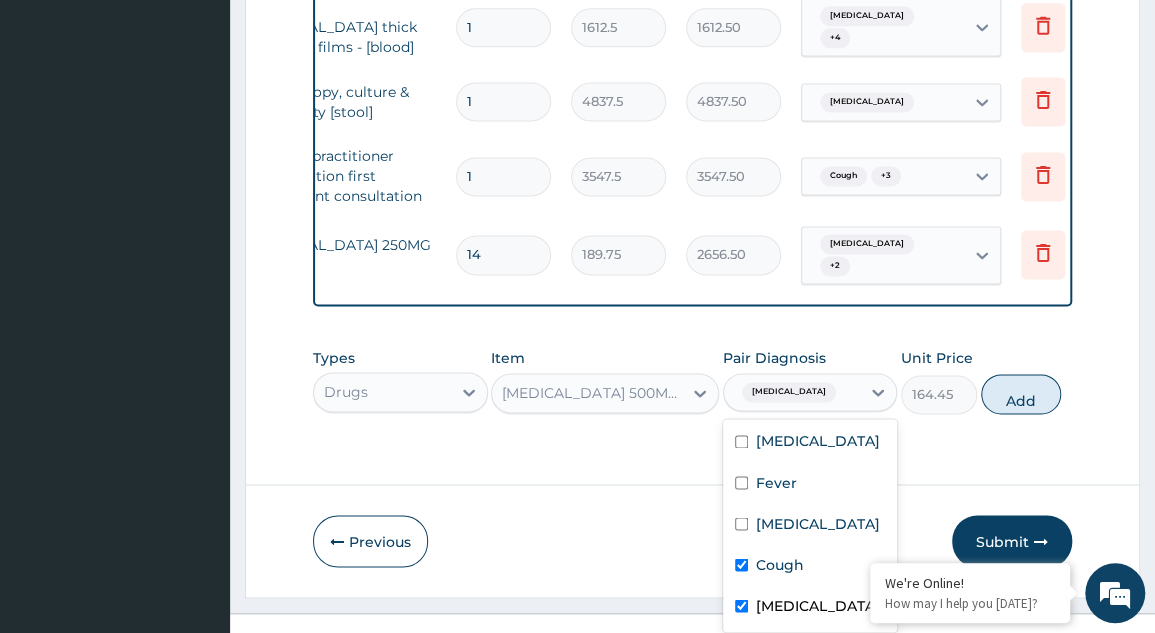 checkbox on "true" 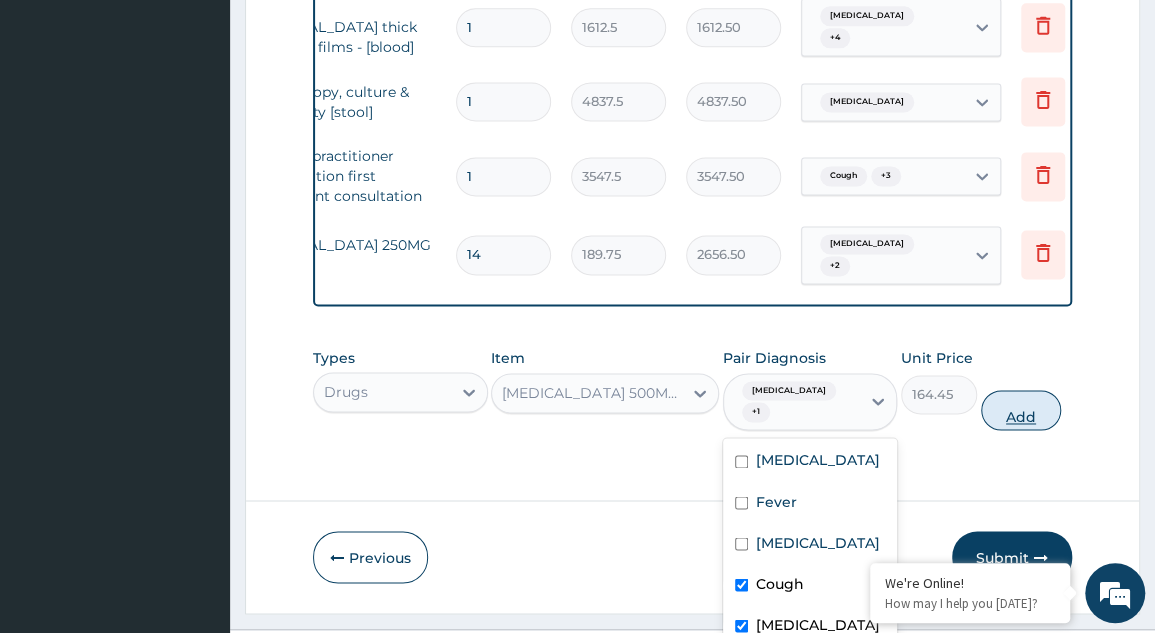 click on "Add" at bounding box center (1021, 410) 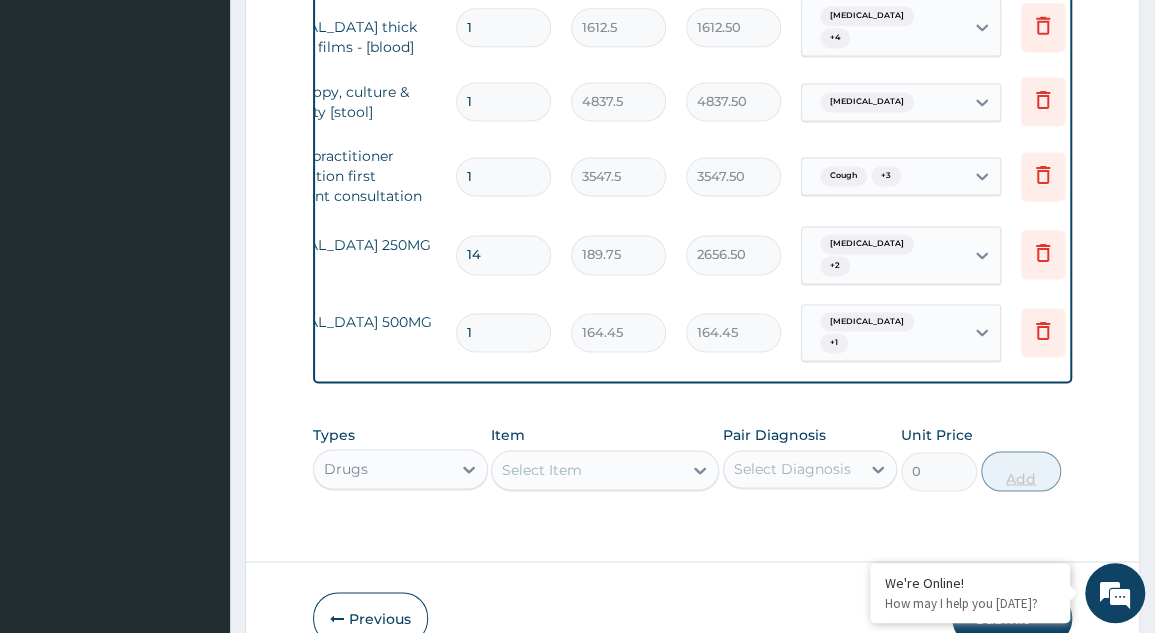type 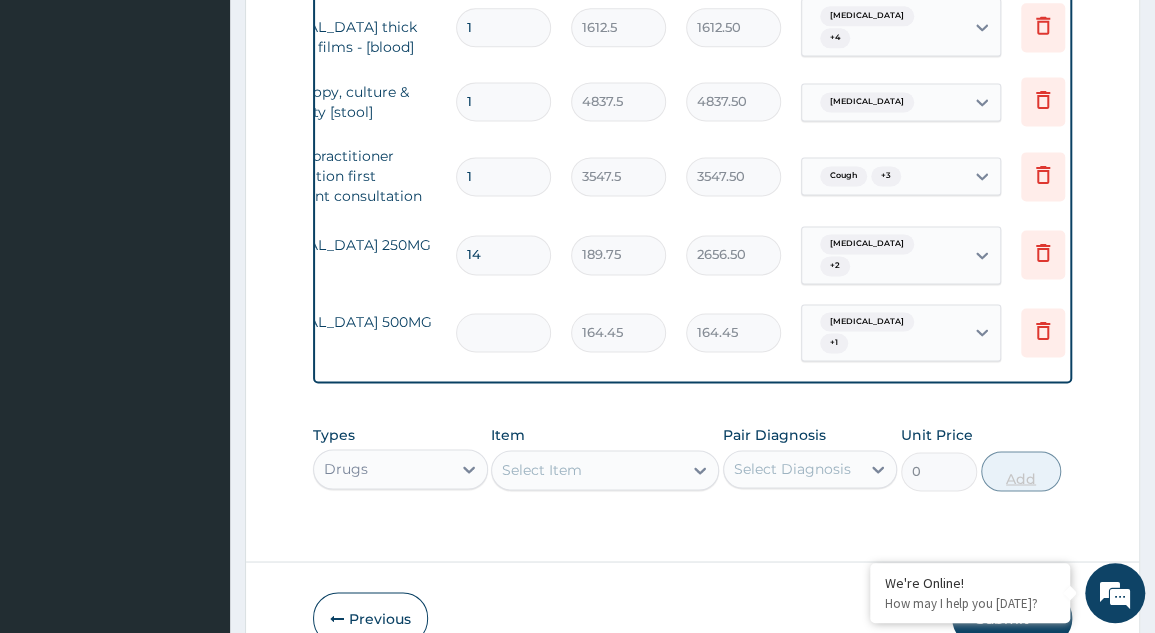 type on "0.00" 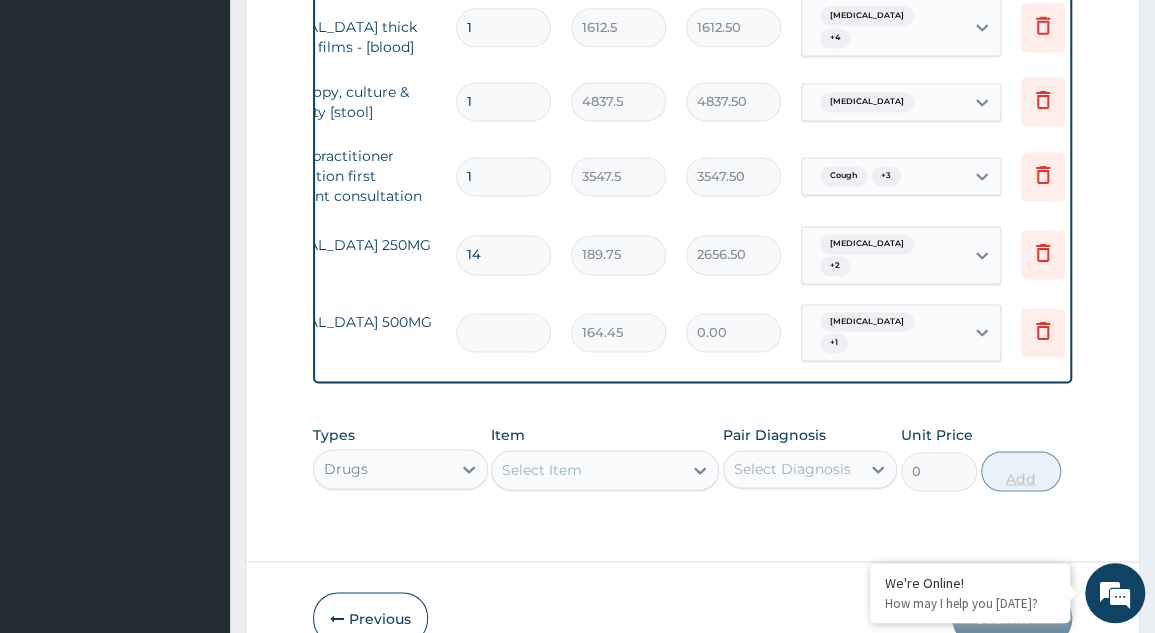 type on "1" 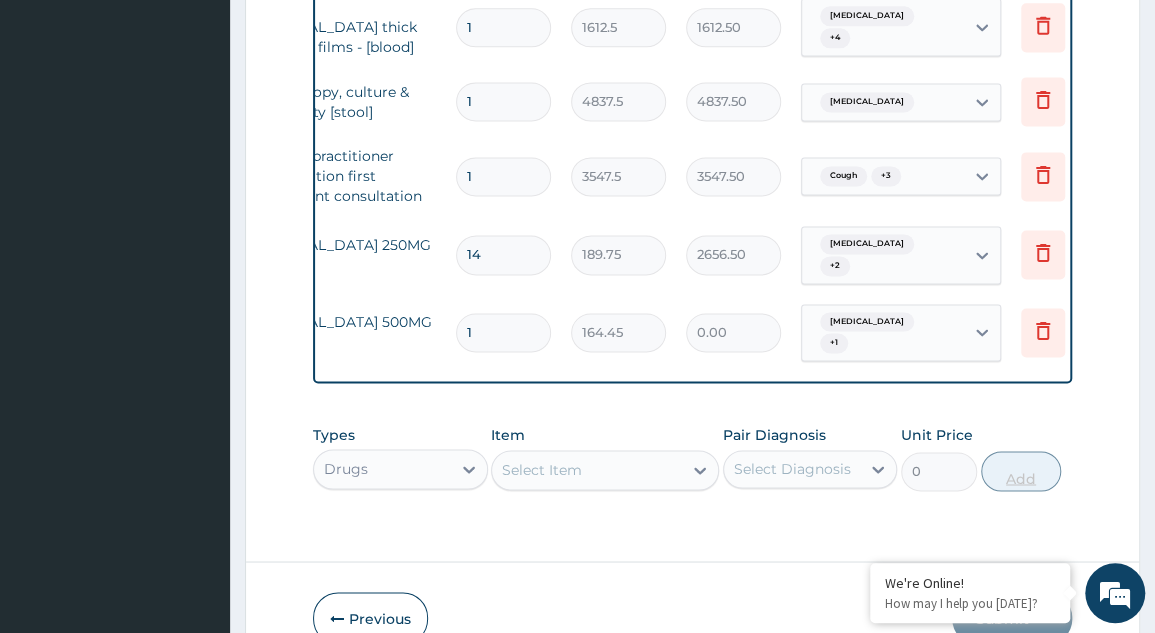 type on "164.45" 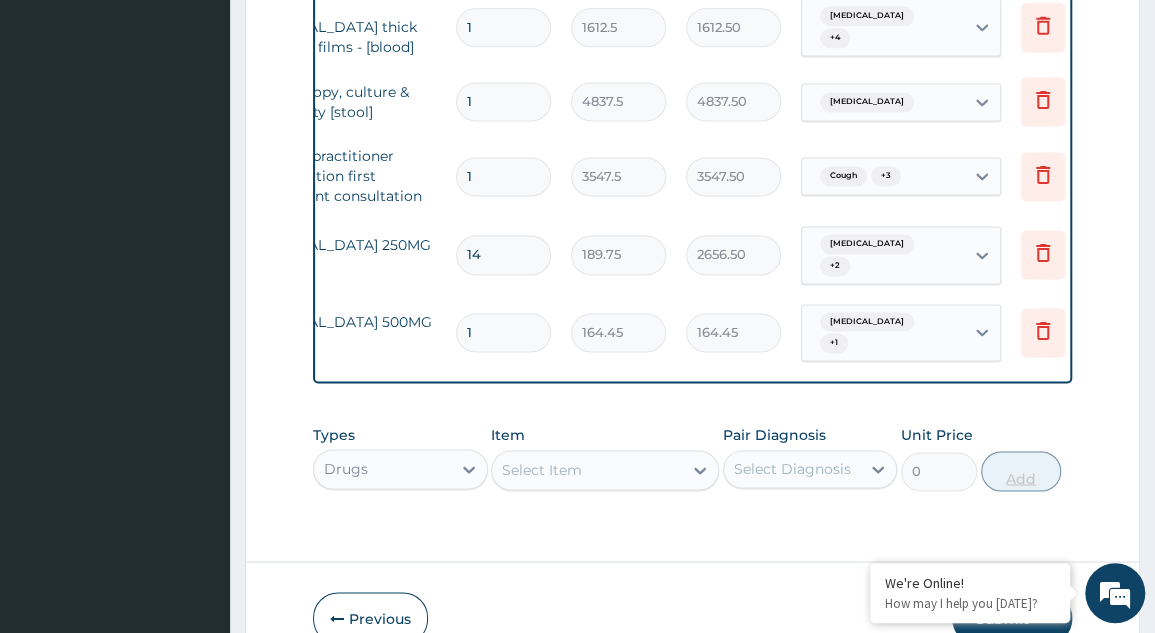 type on "14" 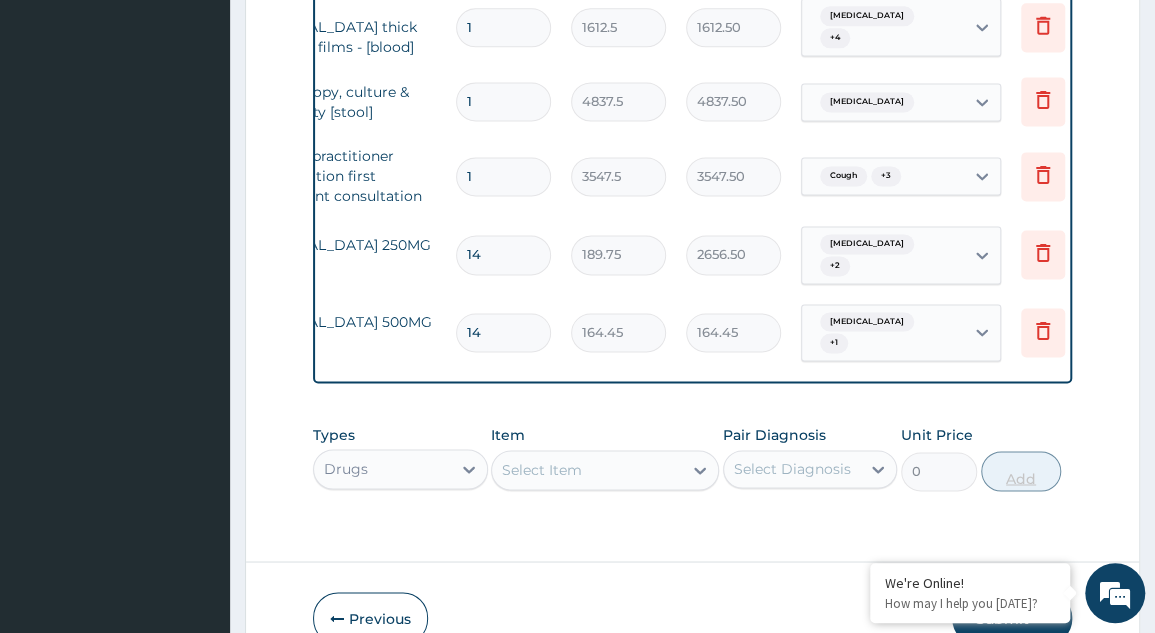 type on "2302.30" 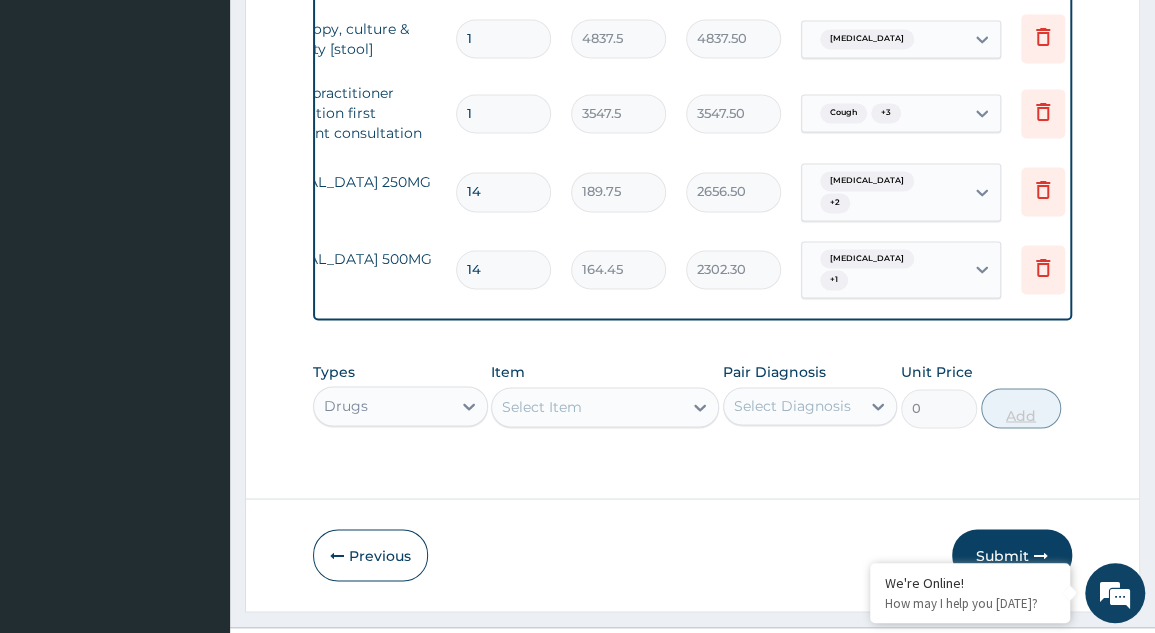 scroll, scrollTop: 1316, scrollLeft: 0, axis: vertical 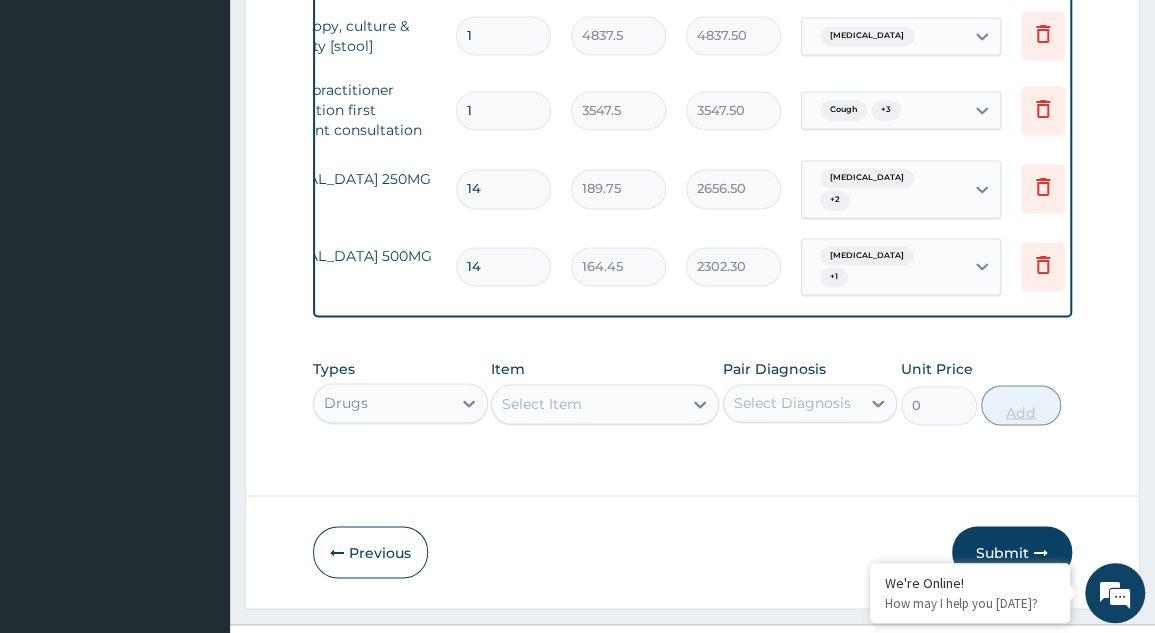 type on "14" 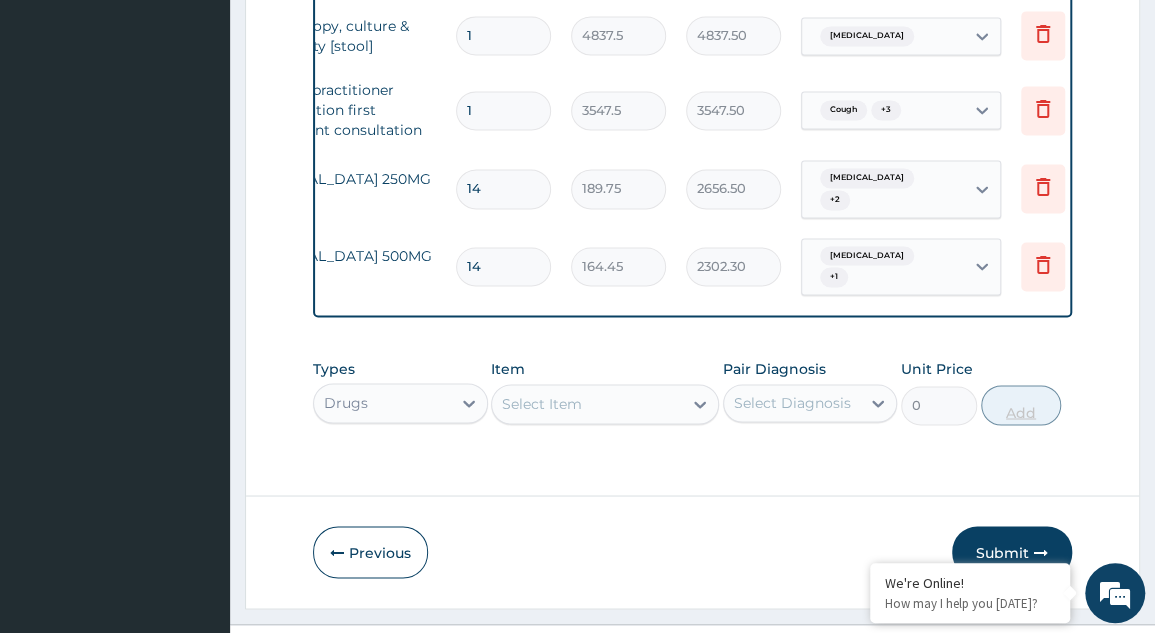 scroll, scrollTop: 56, scrollLeft: 0, axis: vertical 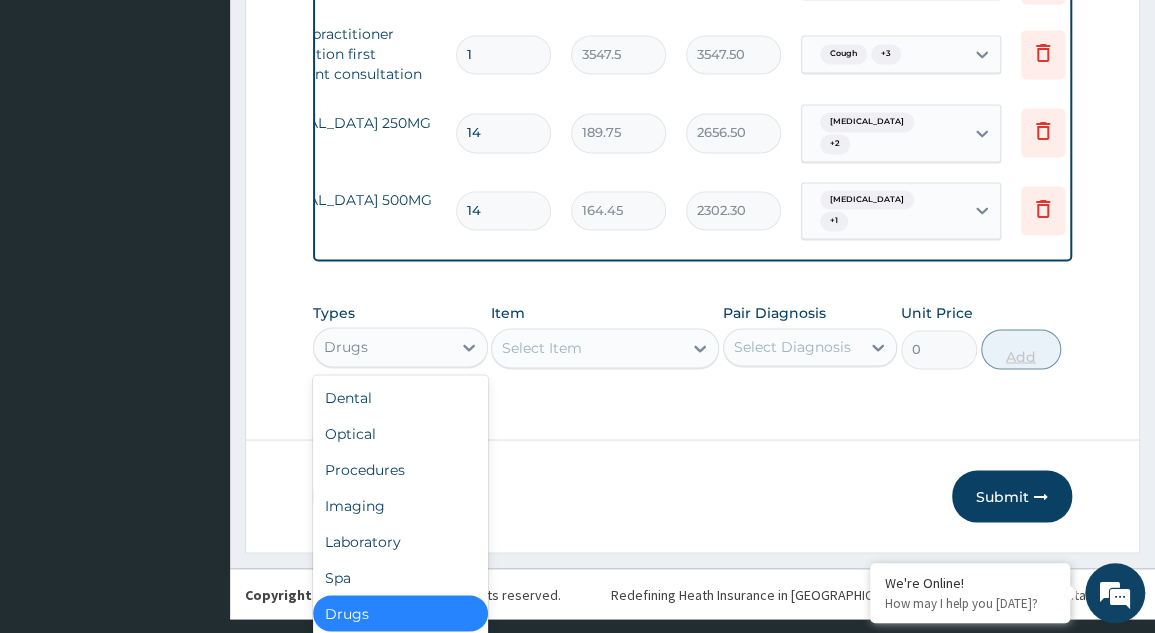 type on "C" 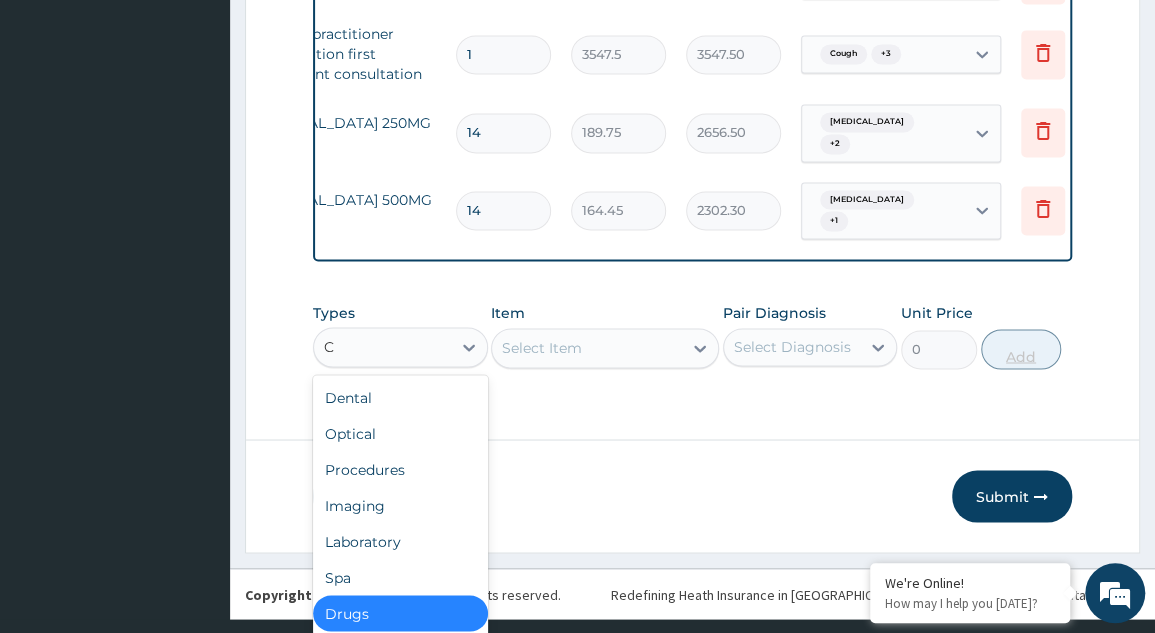 type 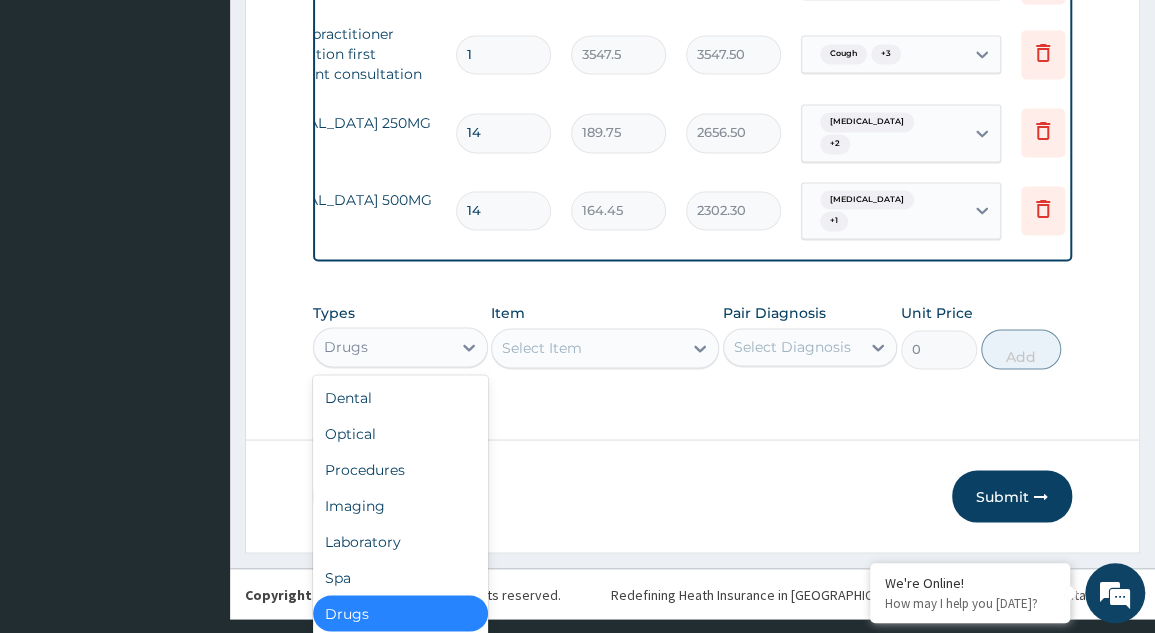 click on "Immunizations" at bounding box center (400, 649) 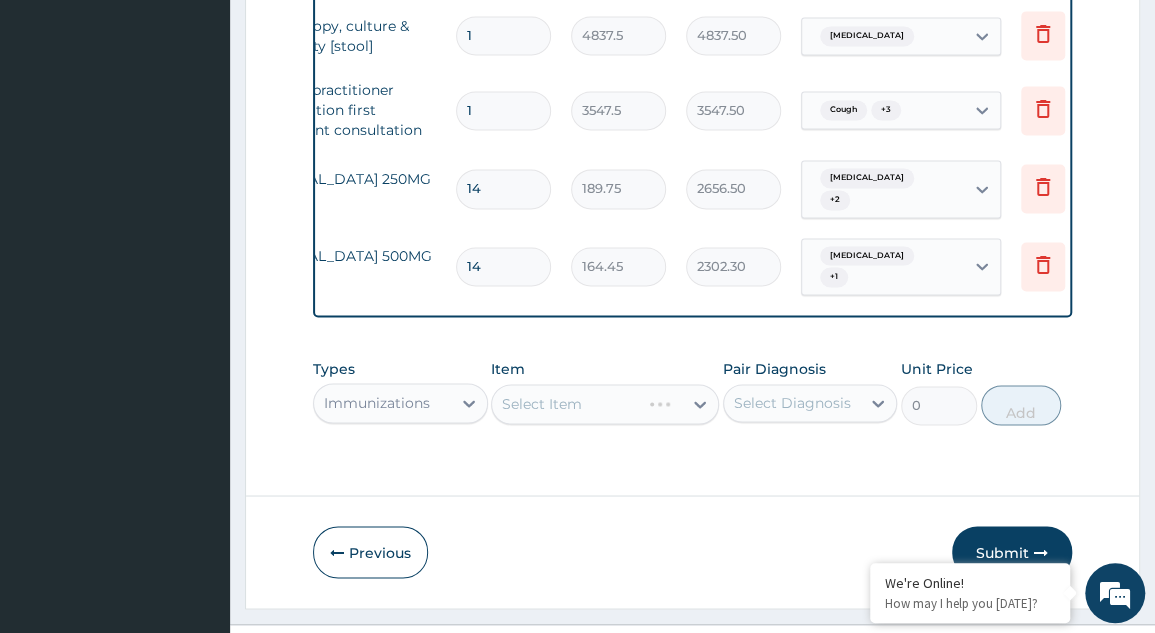 scroll, scrollTop: 1320, scrollLeft: 0, axis: vertical 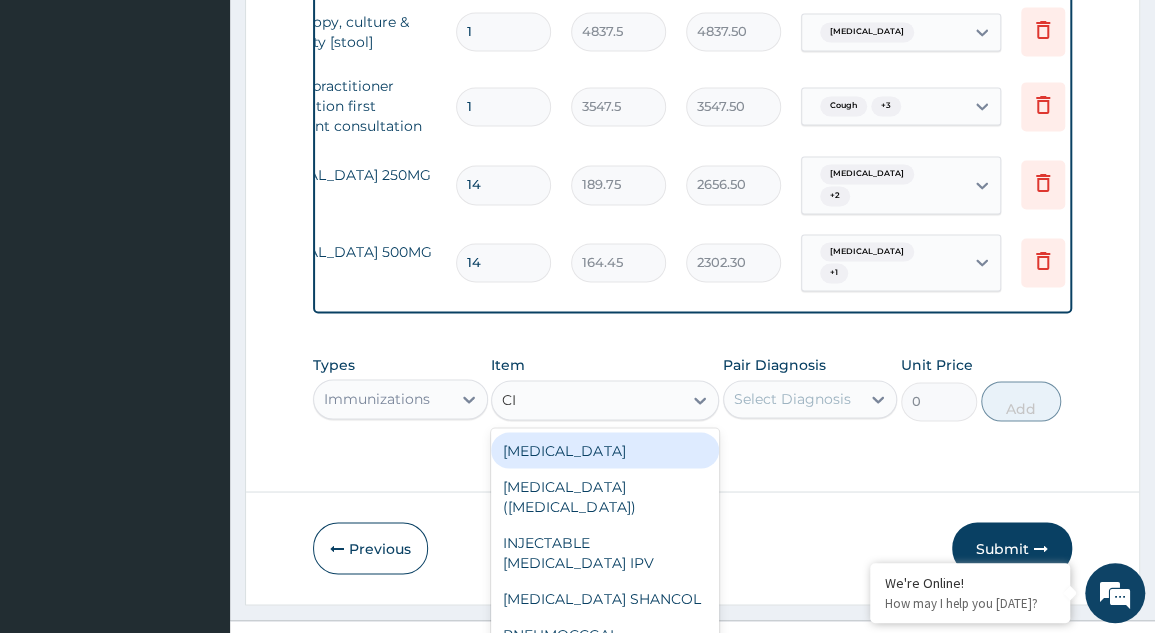 type on "C" 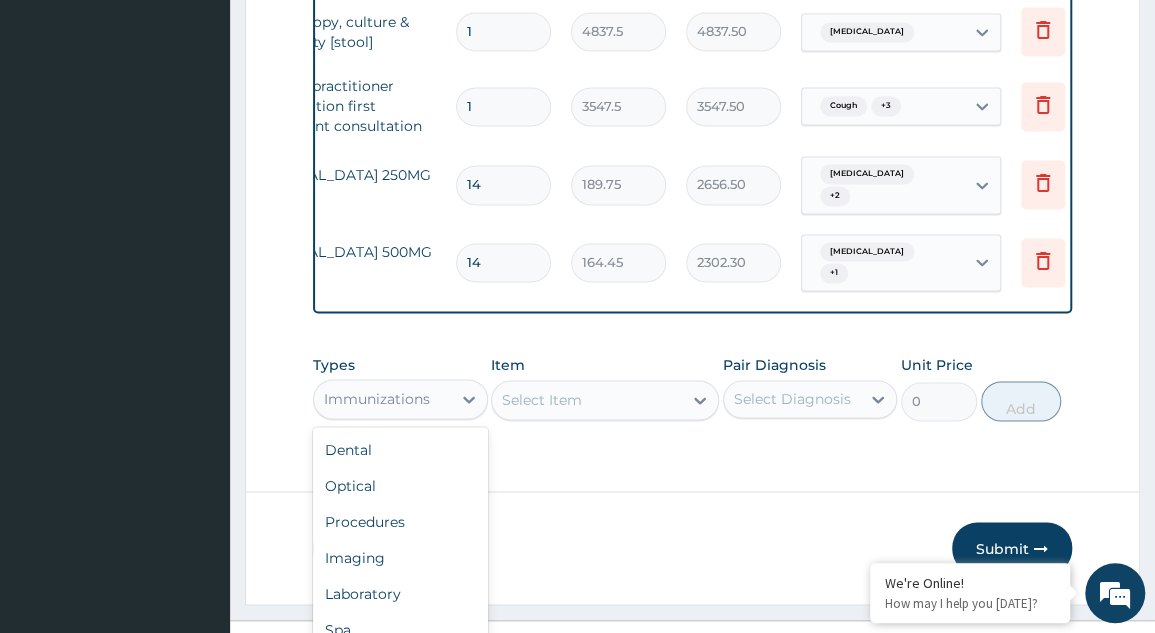 scroll, scrollTop: 56, scrollLeft: 0, axis: vertical 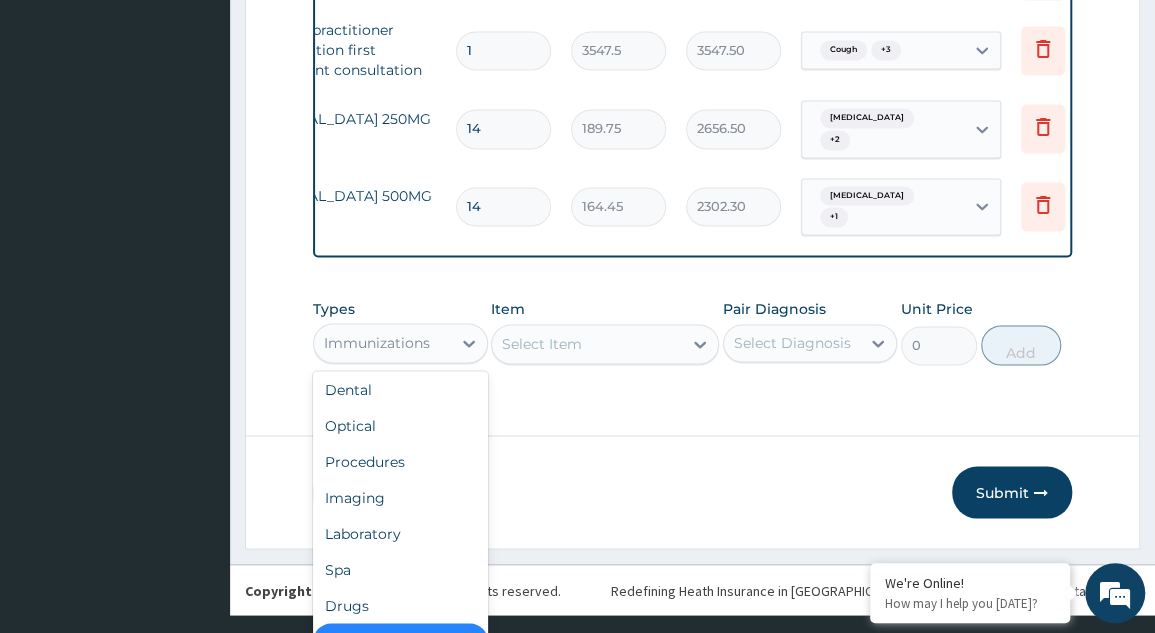 click on "Drugs" at bounding box center [400, 605] 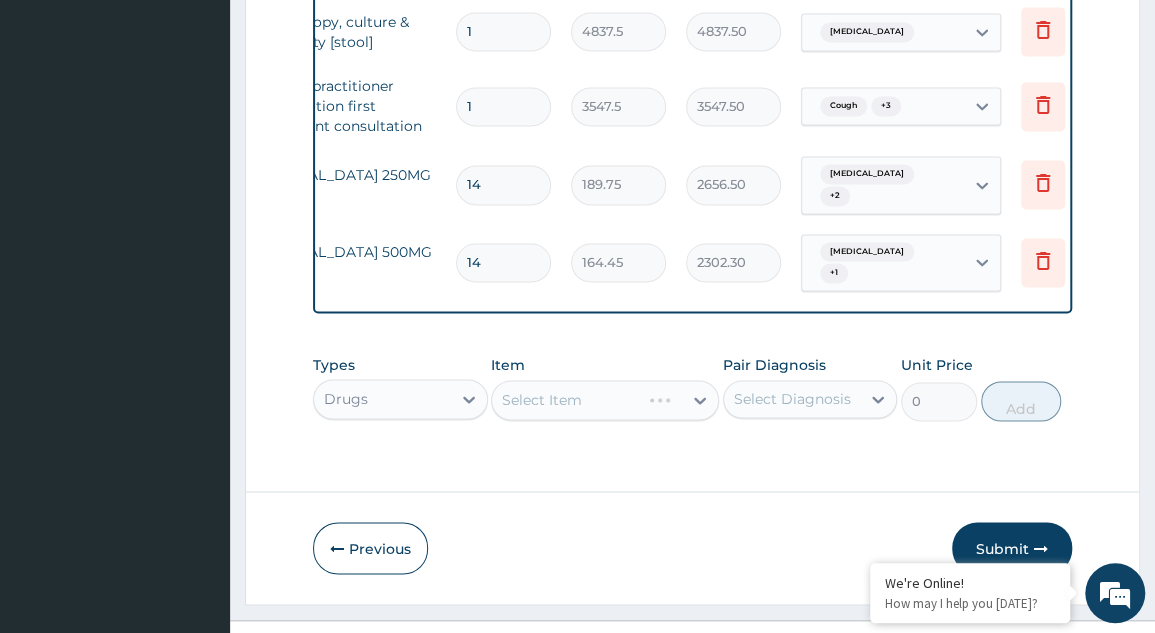 scroll, scrollTop: 0, scrollLeft: 0, axis: both 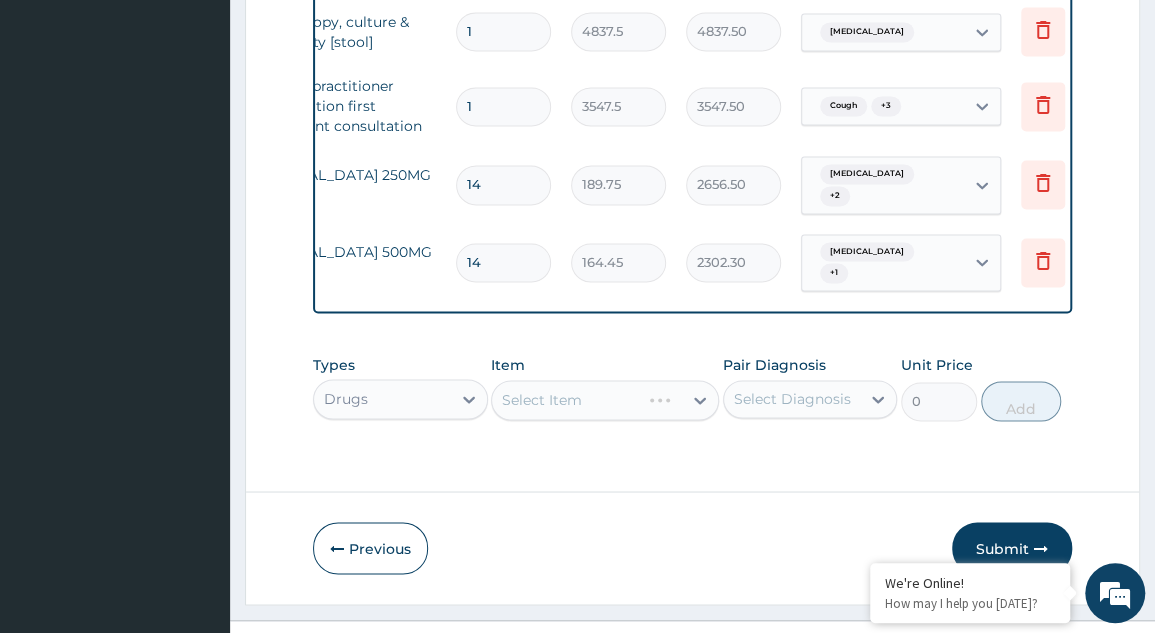 click on "Select Item" at bounding box center (605, 400) 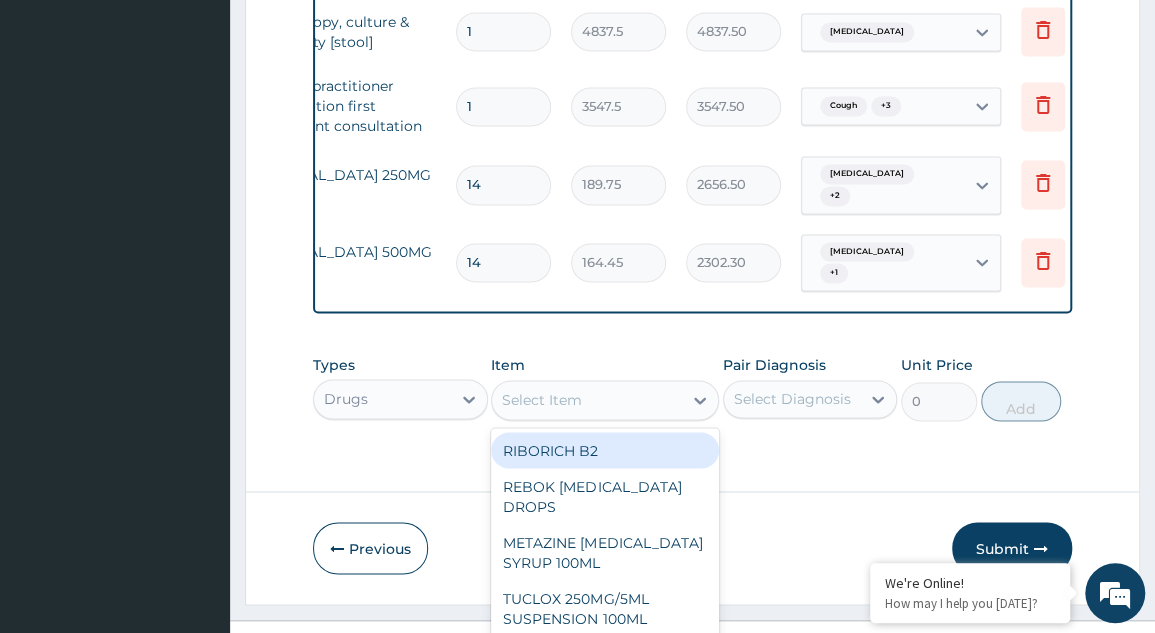 scroll, scrollTop: 58, scrollLeft: 0, axis: vertical 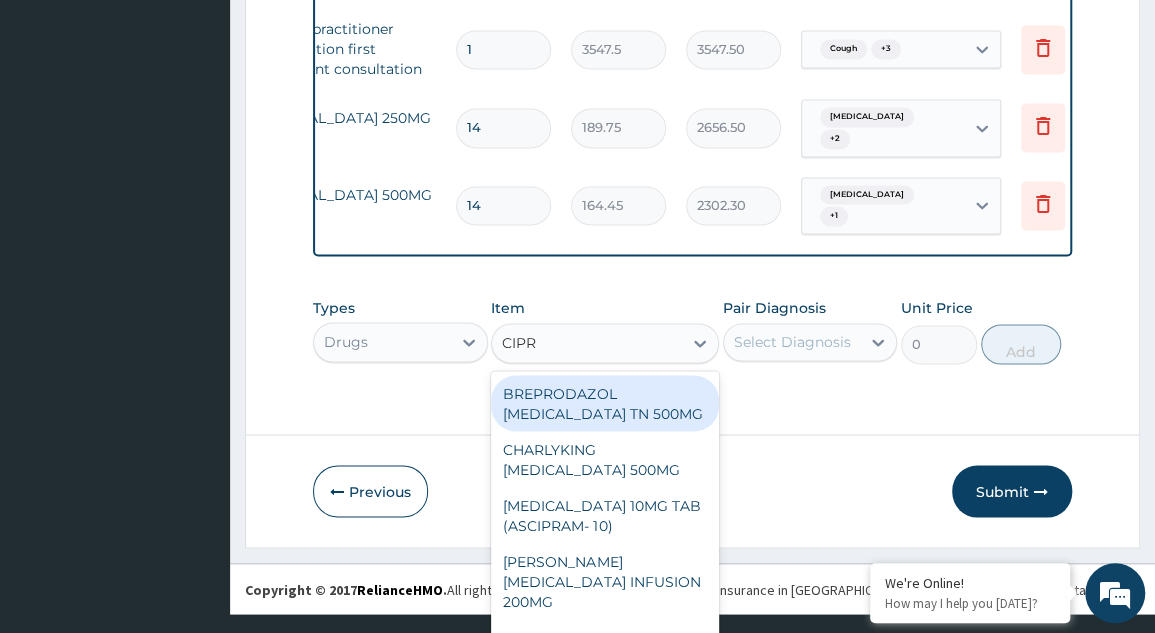 type on "CIPRO" 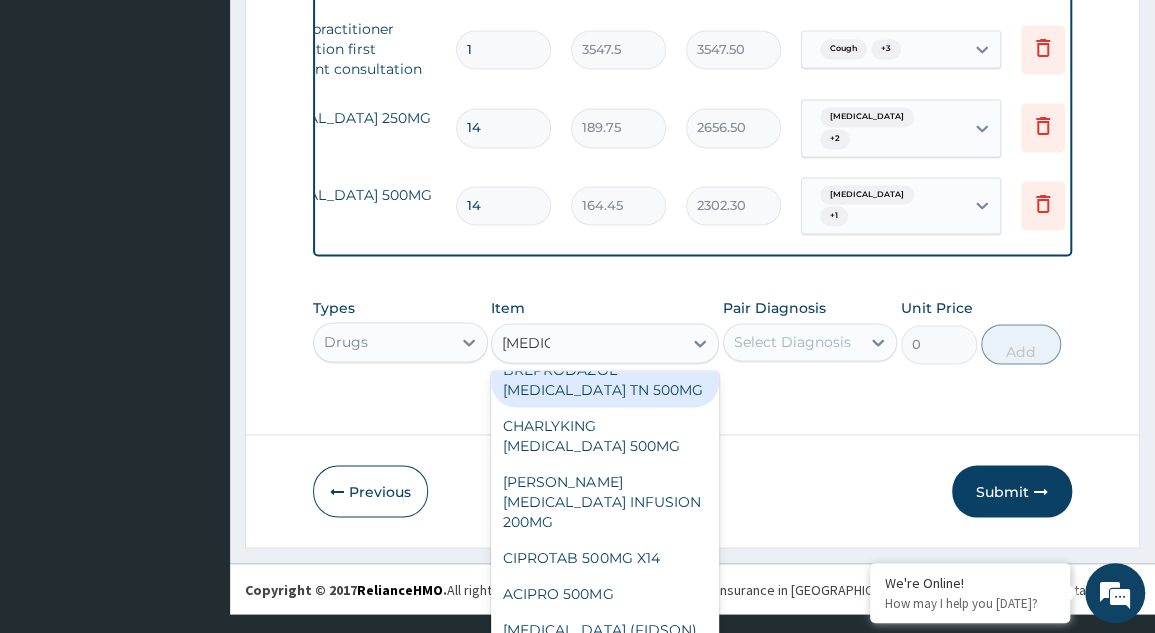 scroll, scrollTop: 0, scrollLeft: 0, axis: both 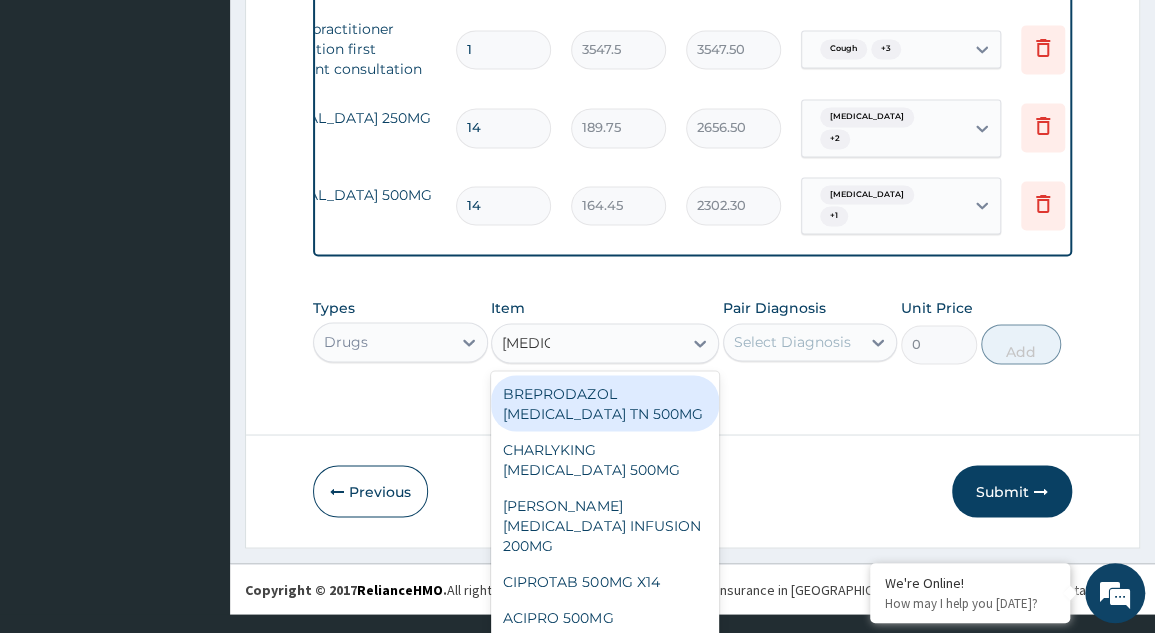 click on "CIPROTAB 500MG X14" at bounding box center [605, 581] 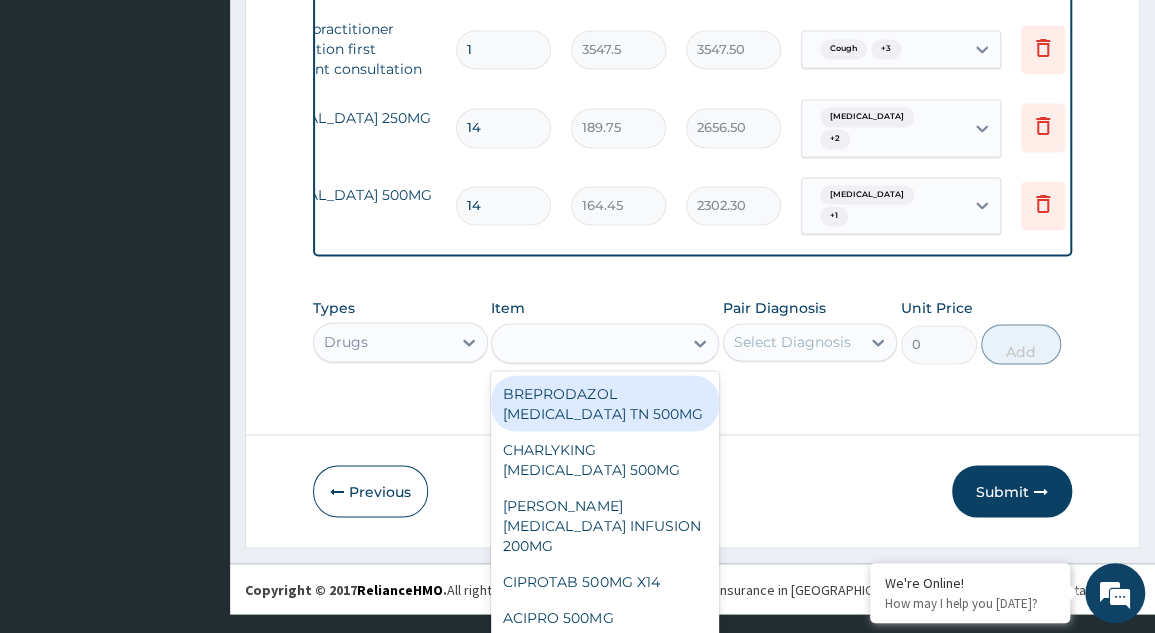 type on "341.55" 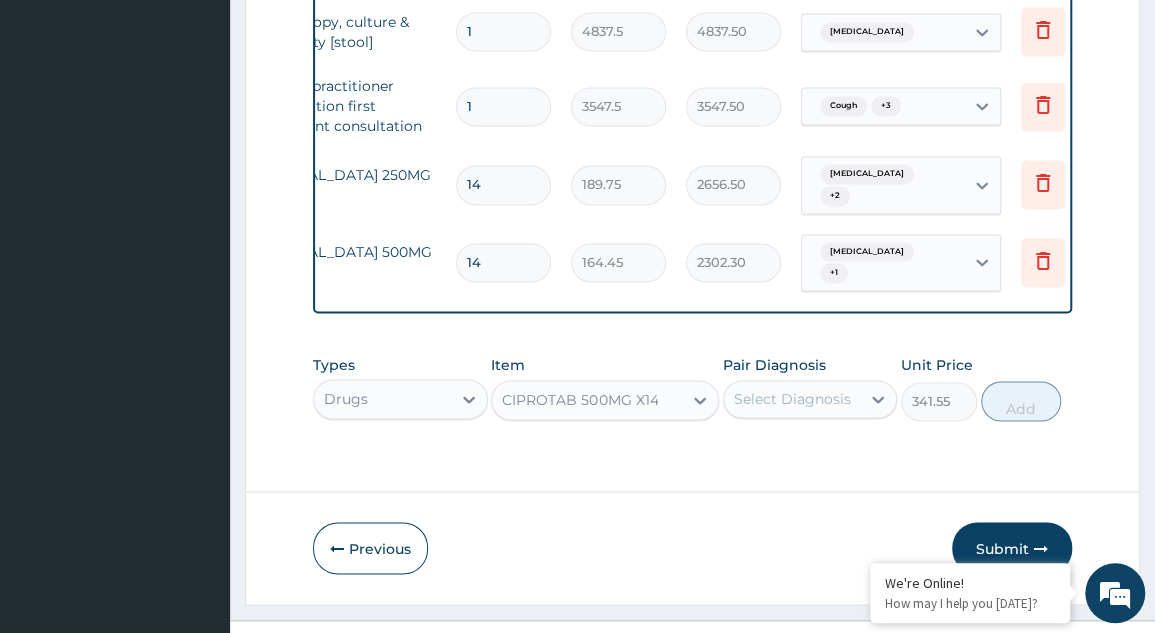 scroll, scrollTop: 0, scrollLeft: 0, axis: both 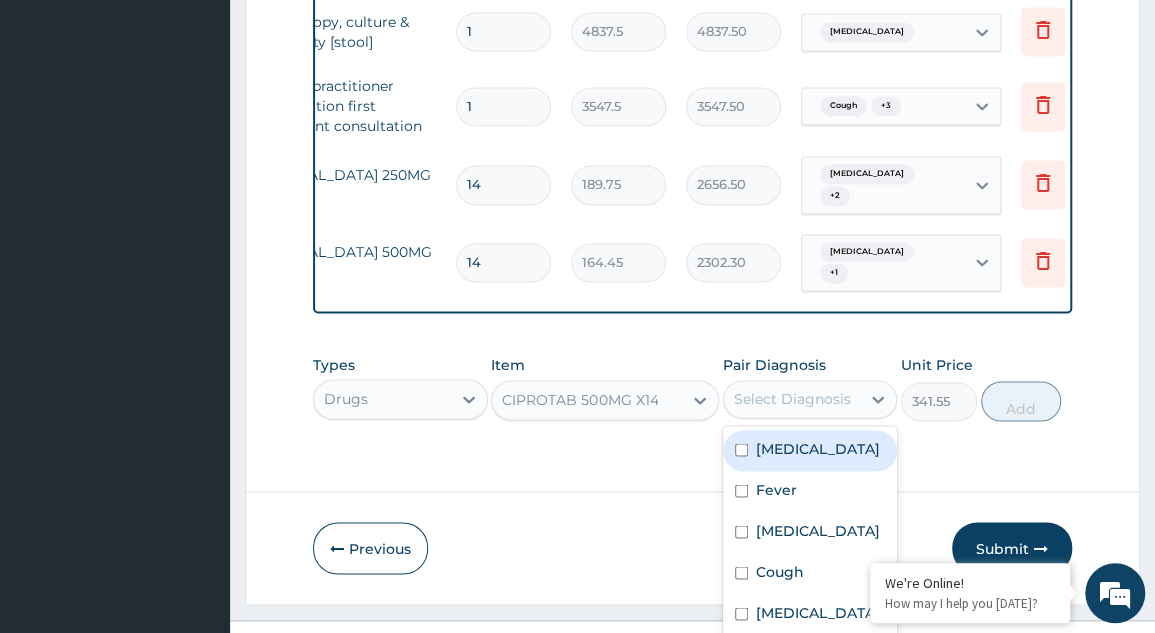 click at bounding box center (741, 613) 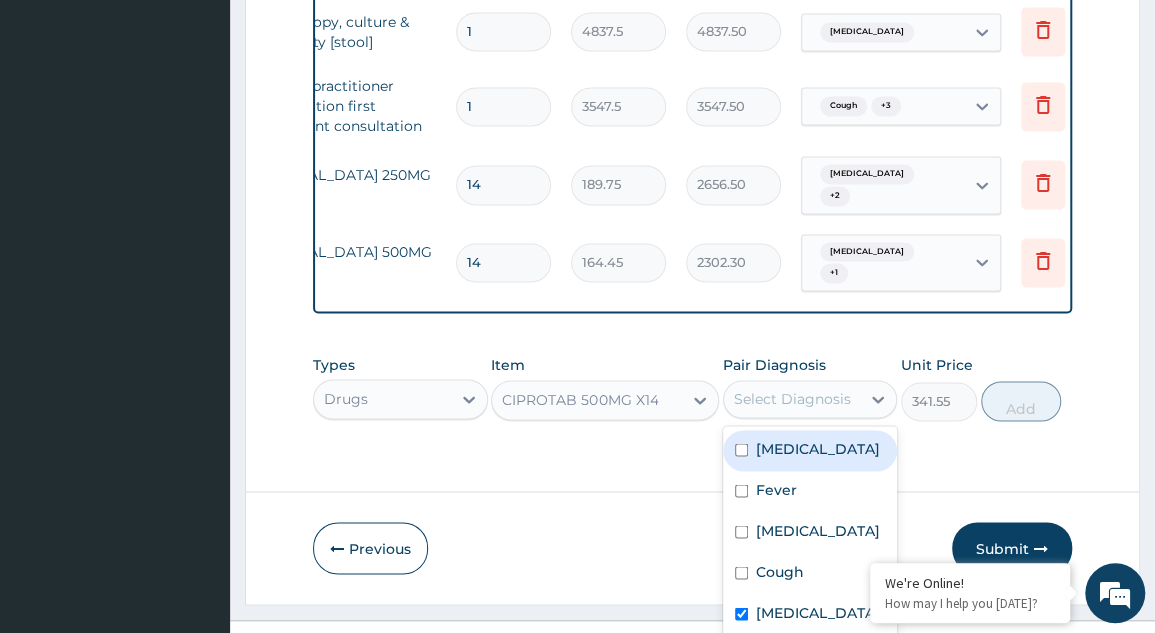 checkbox on "true" 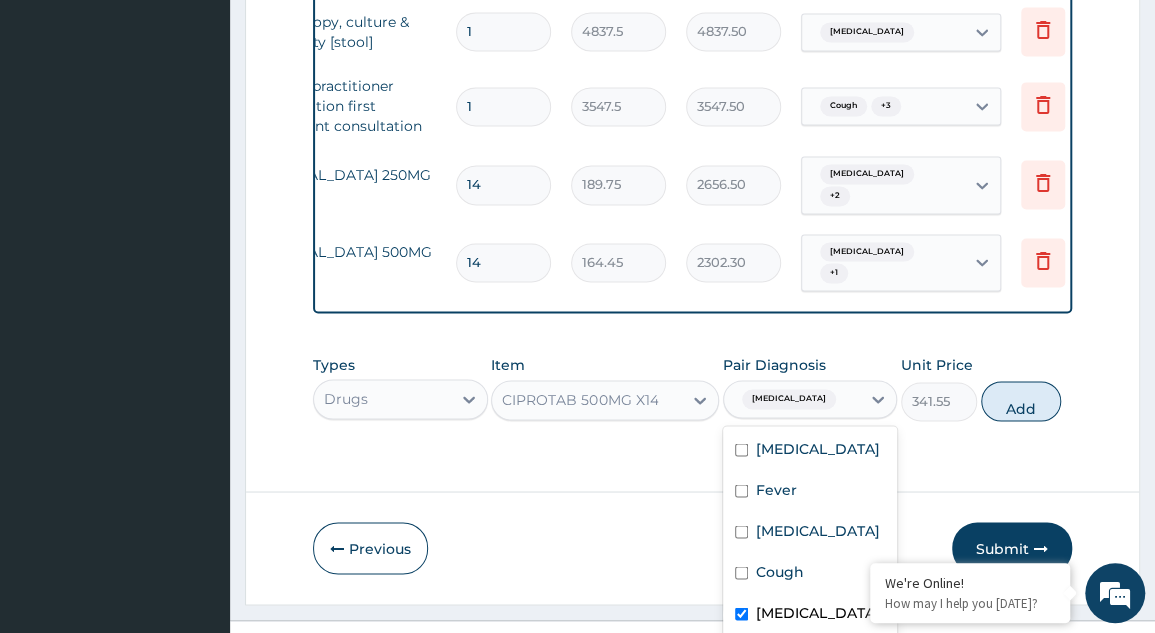 click at bounding box center (741, 572) 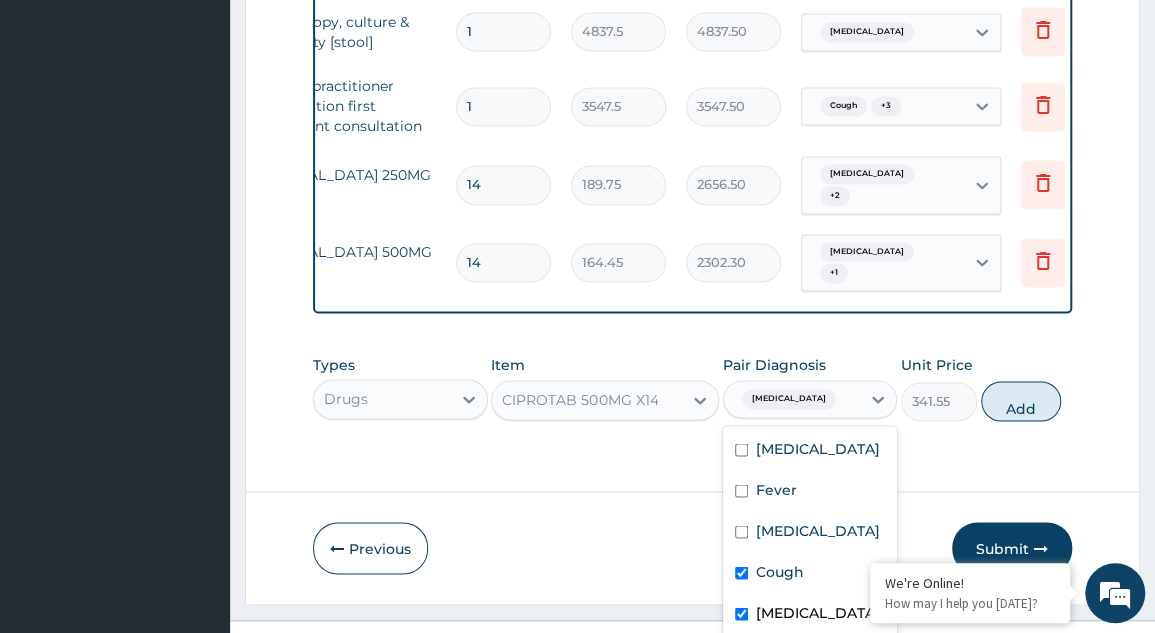 checkbox on "true" 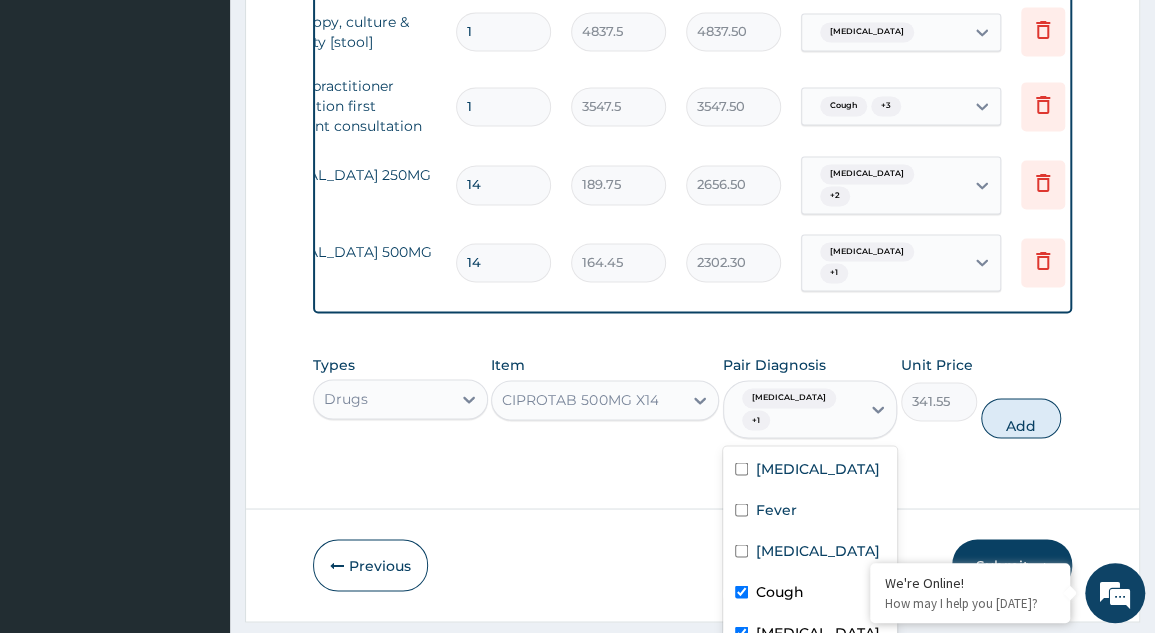 click at bounding box center [741, 550] 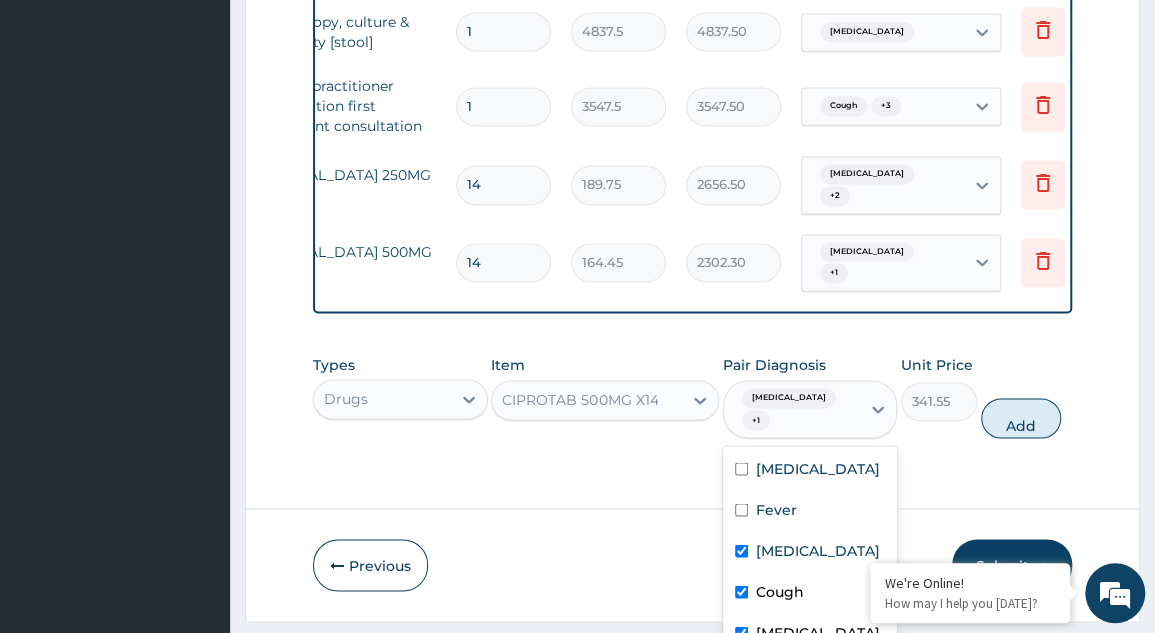 checkbox on "true" 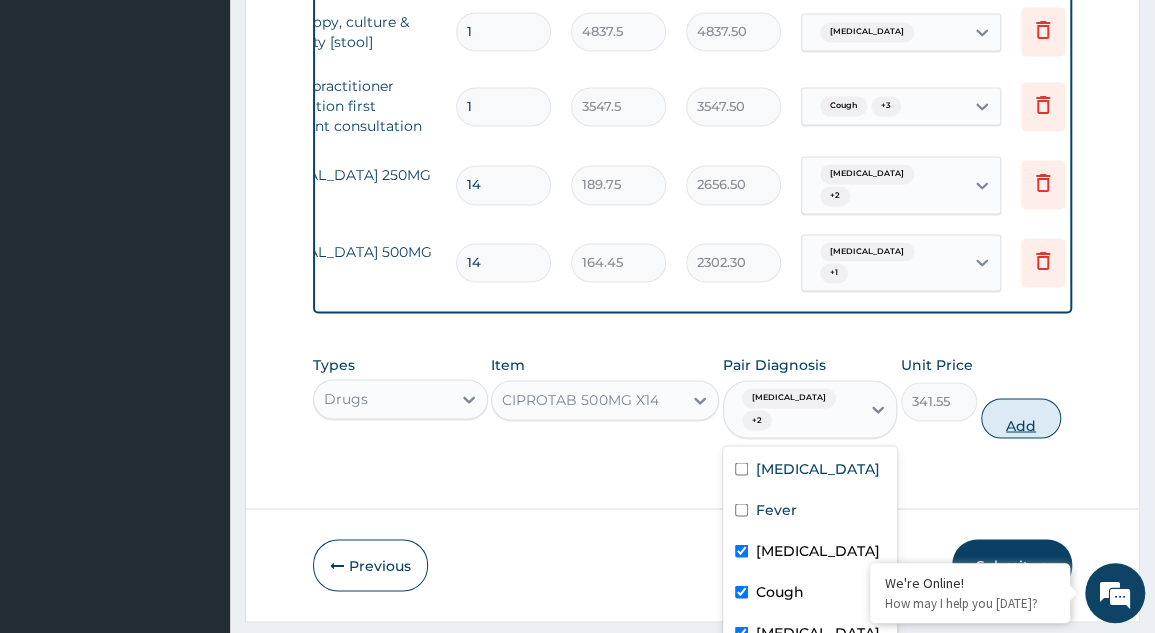 click on "Add" at bounding box center (1021, 418) 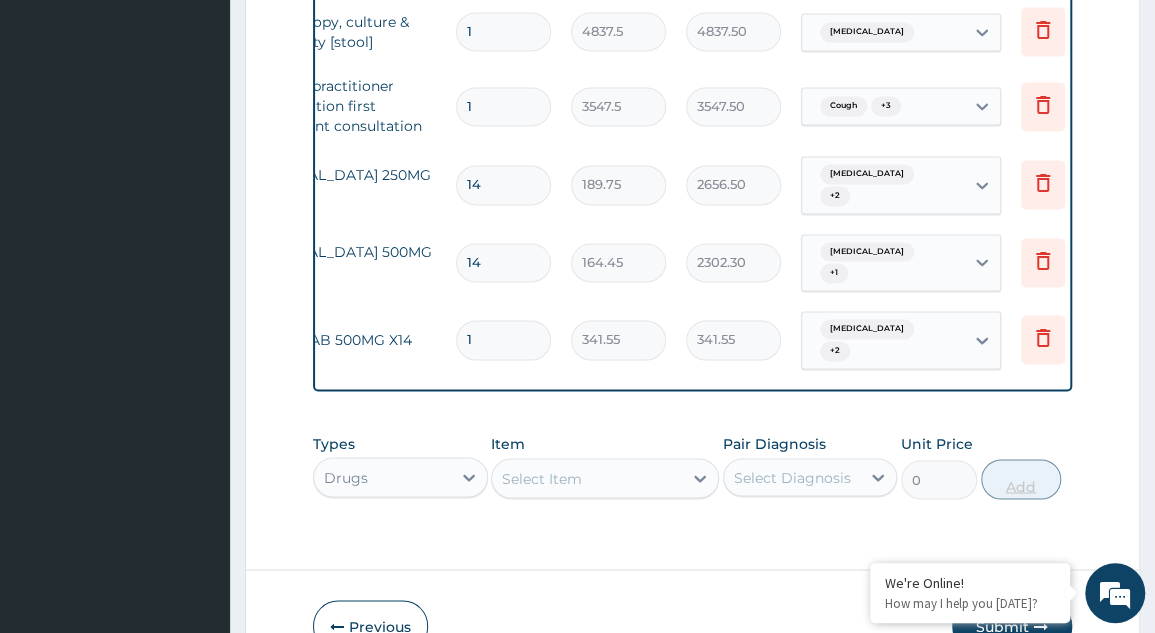 type on "14" 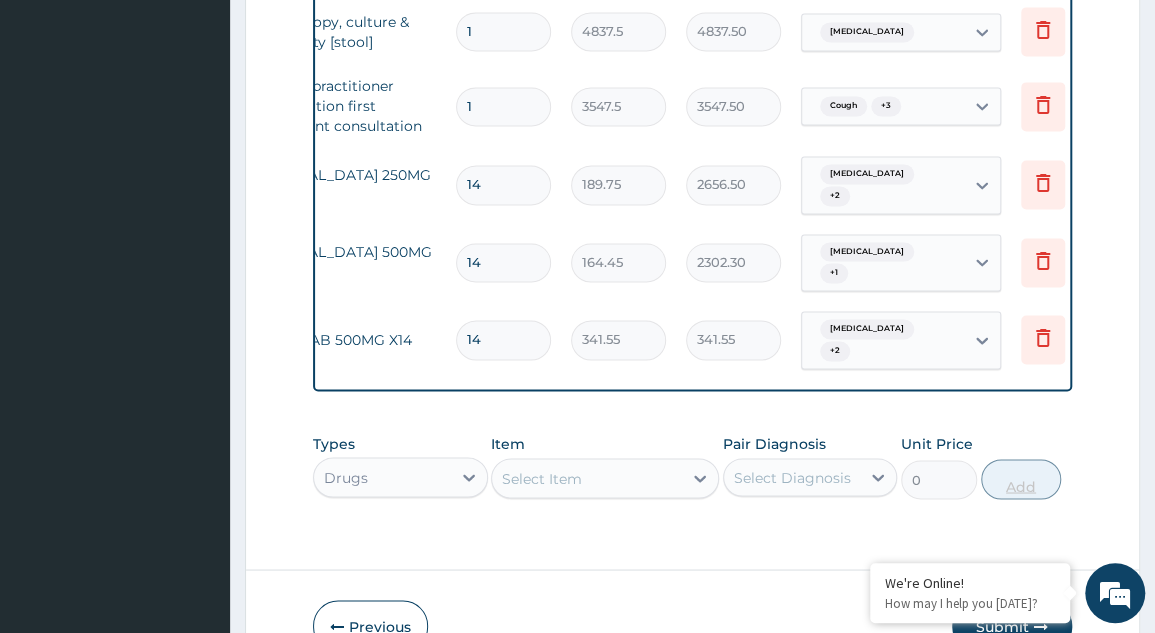 type on "4781.70" 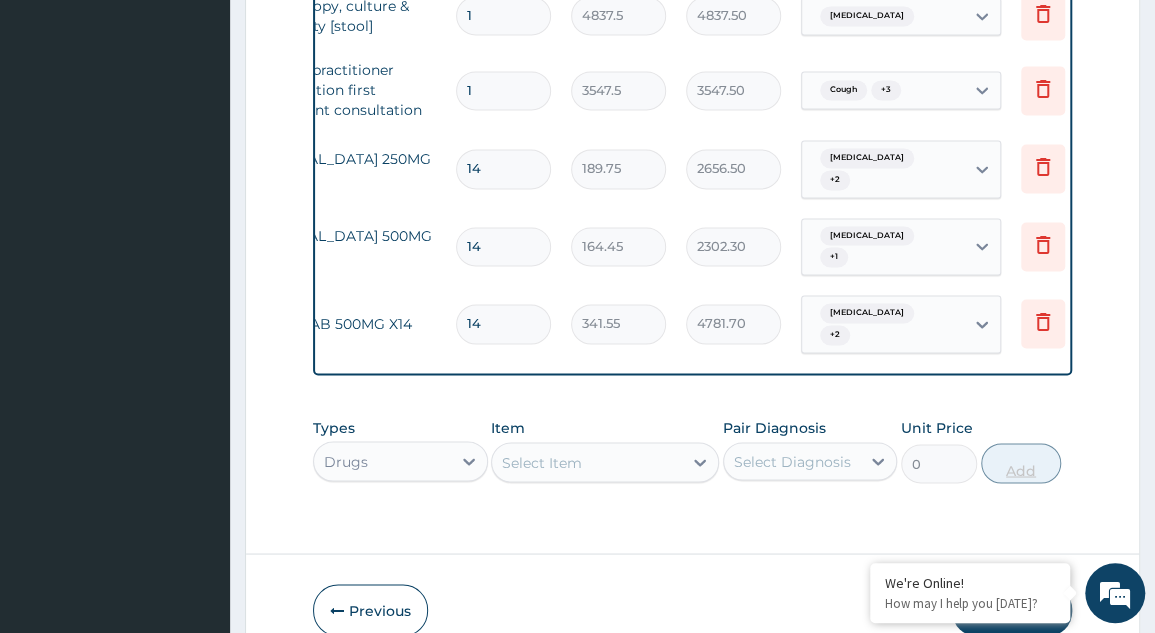 scroll, scrollTop: 1389, scrollLeft: 0, axis: vertical 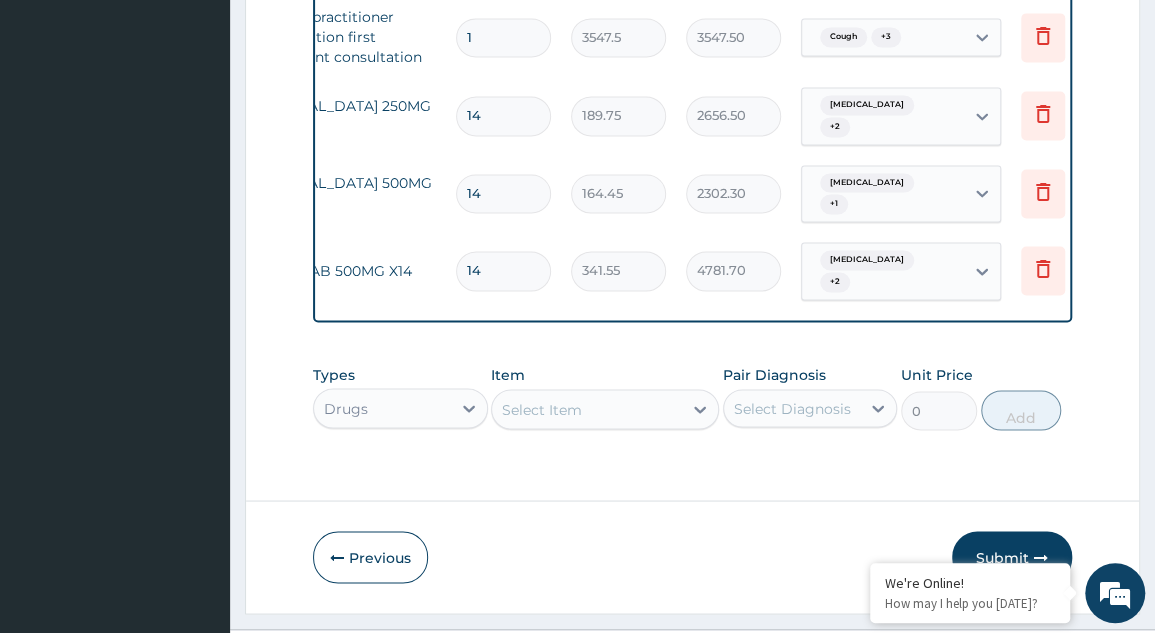 click on "Submit" at bounding box center [1012, 557] 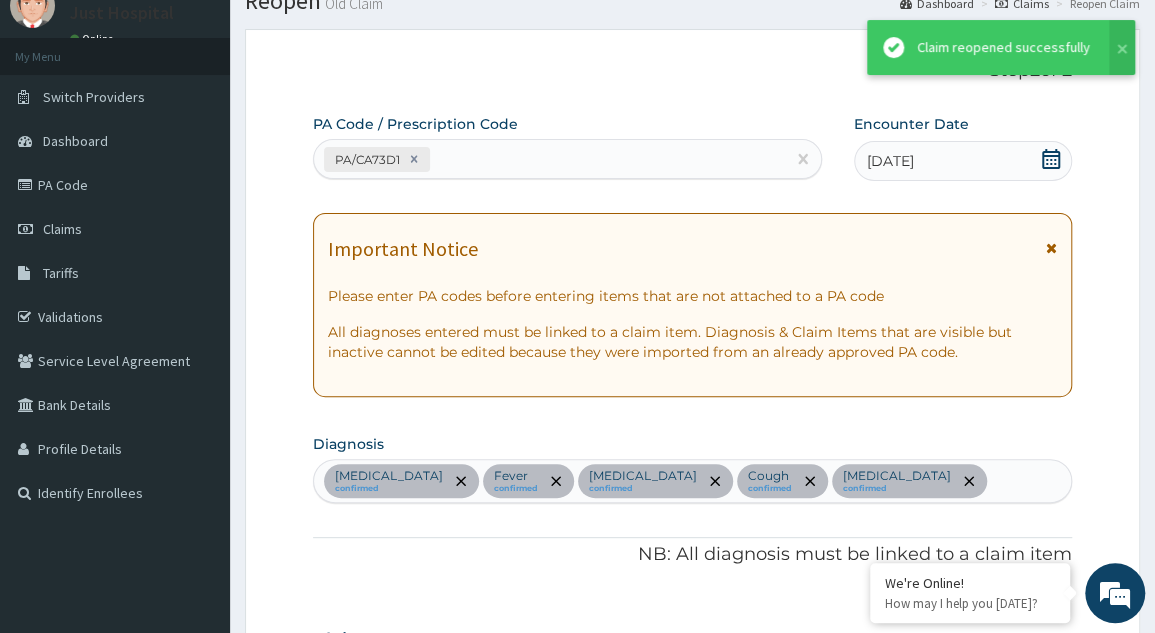 scroll, scrollTop: 1389, scrollLeft: 0, axis: vertical 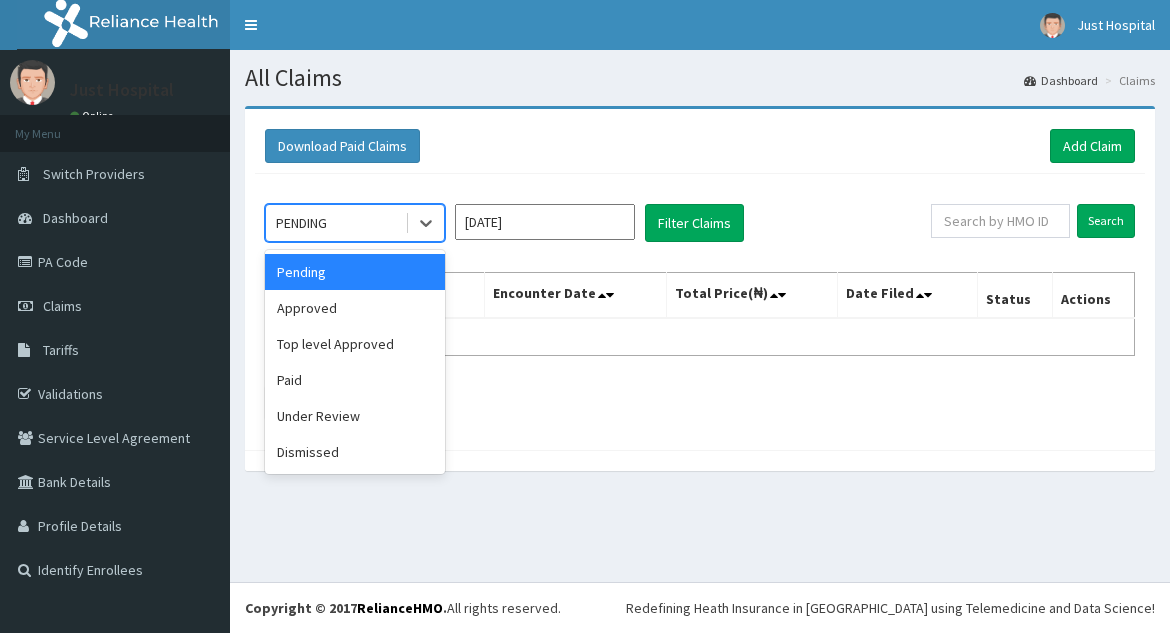 click on "Under Review" at bounding box center (355, 416) 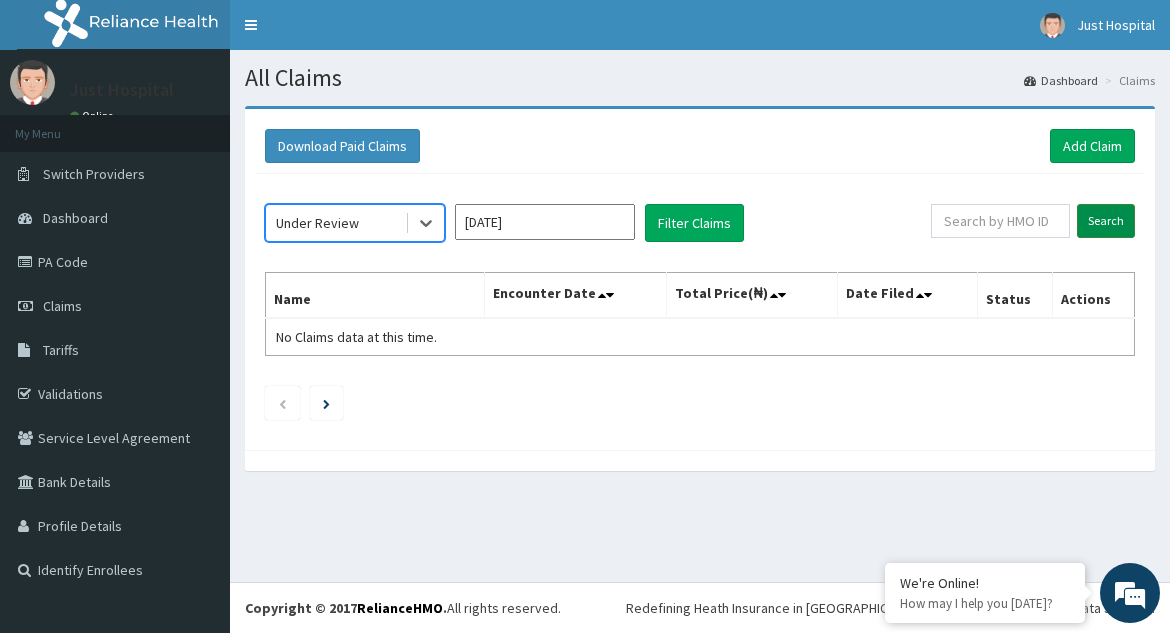 click on "Search" at bounding box center (1106, 221) 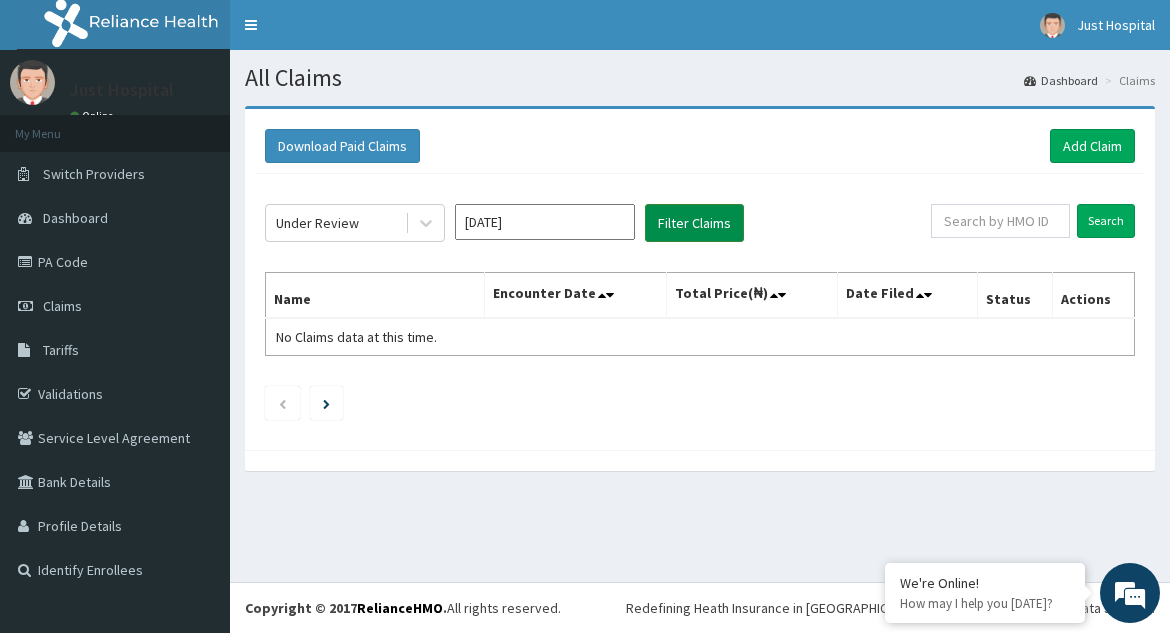 click on "Filter Claims" at bounding box center [694, 223] 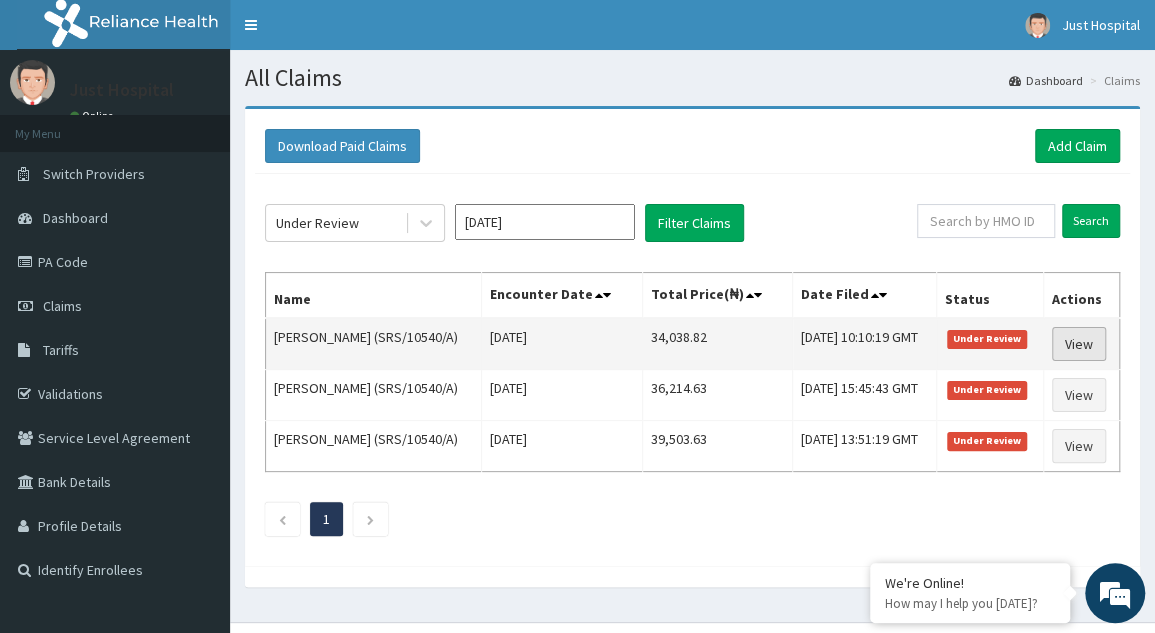 click on "View" at bounding box center [1079, 344] 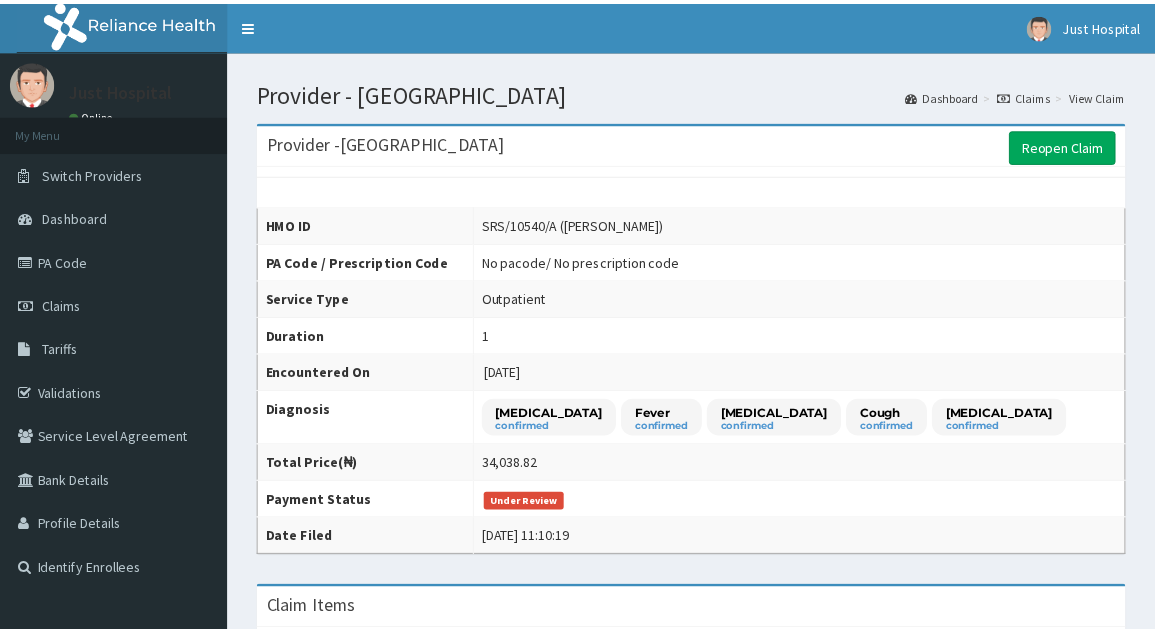 scroll, scrollTop: 0, scrollLeft: 0, axis: both 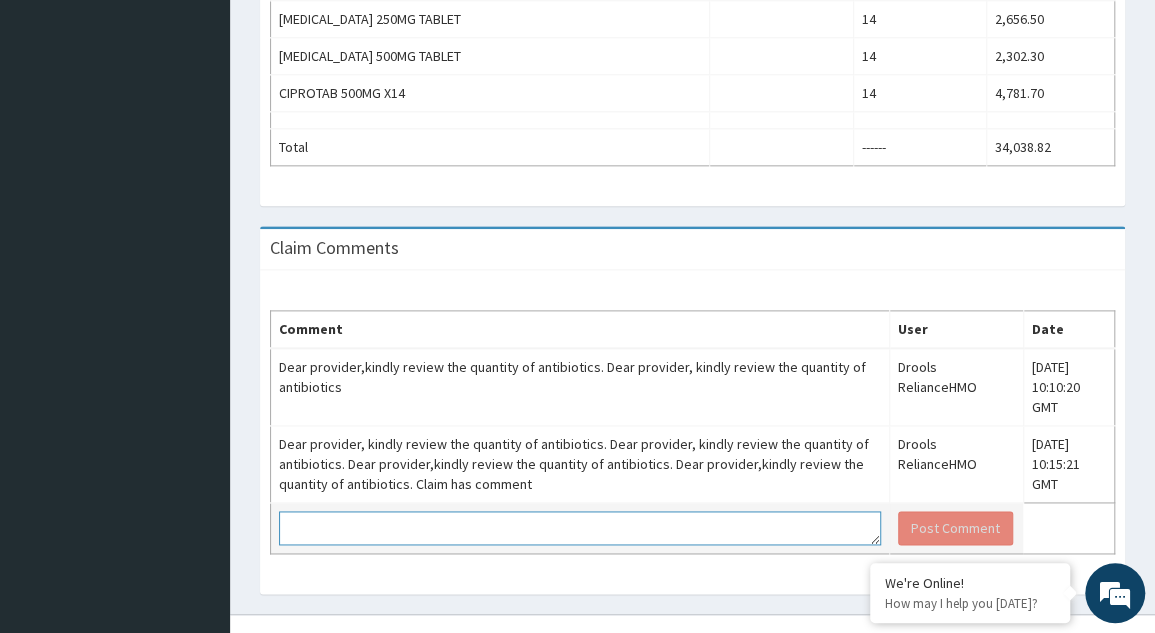 click at bounding box center (580, 528) 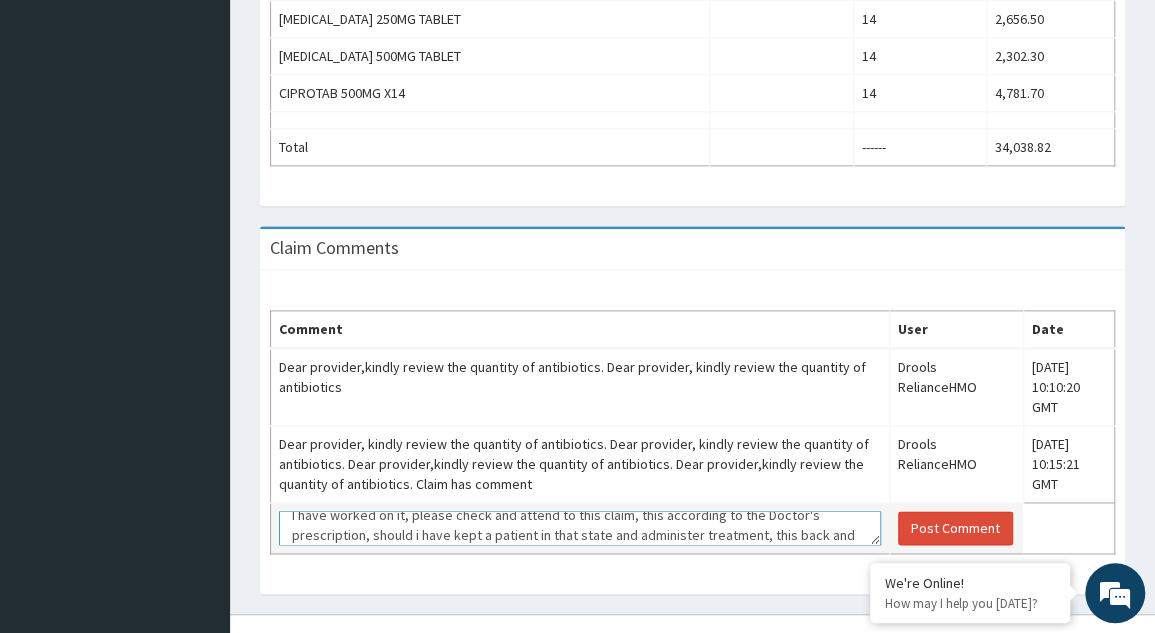 scroll, scrollTop: 33, scrollLeft: 0, axis: vertical 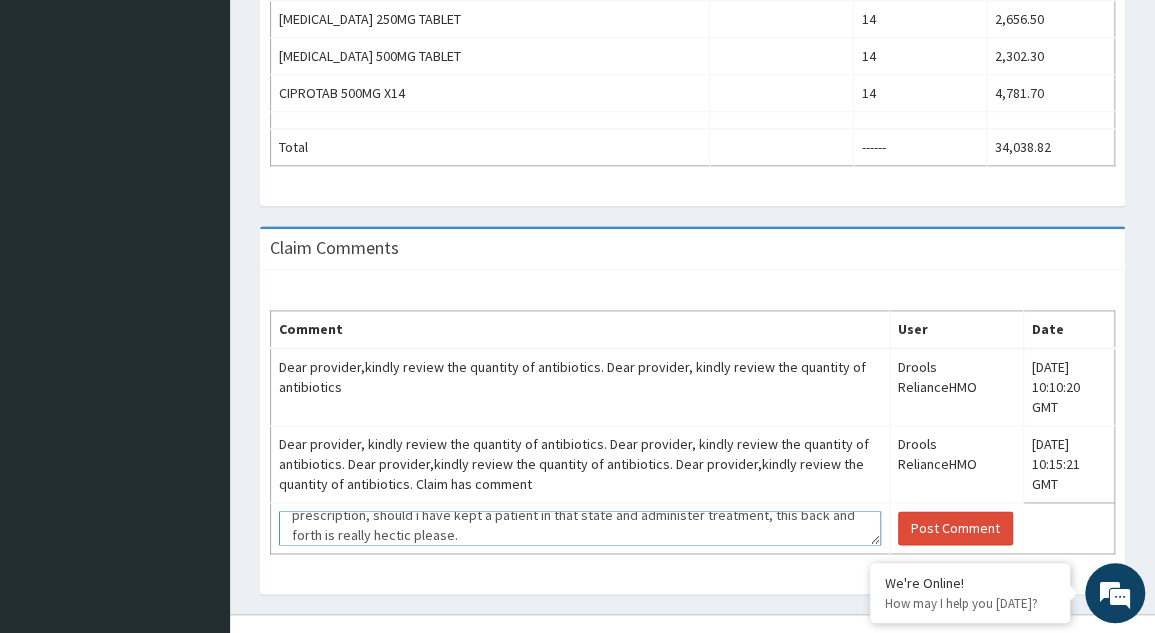 type on "I have worked on it, please check and attend to this claim, this according to the Doctor's prescription, should i have kept a patient in that state and administer treatment, this back and forth is really hectic please." 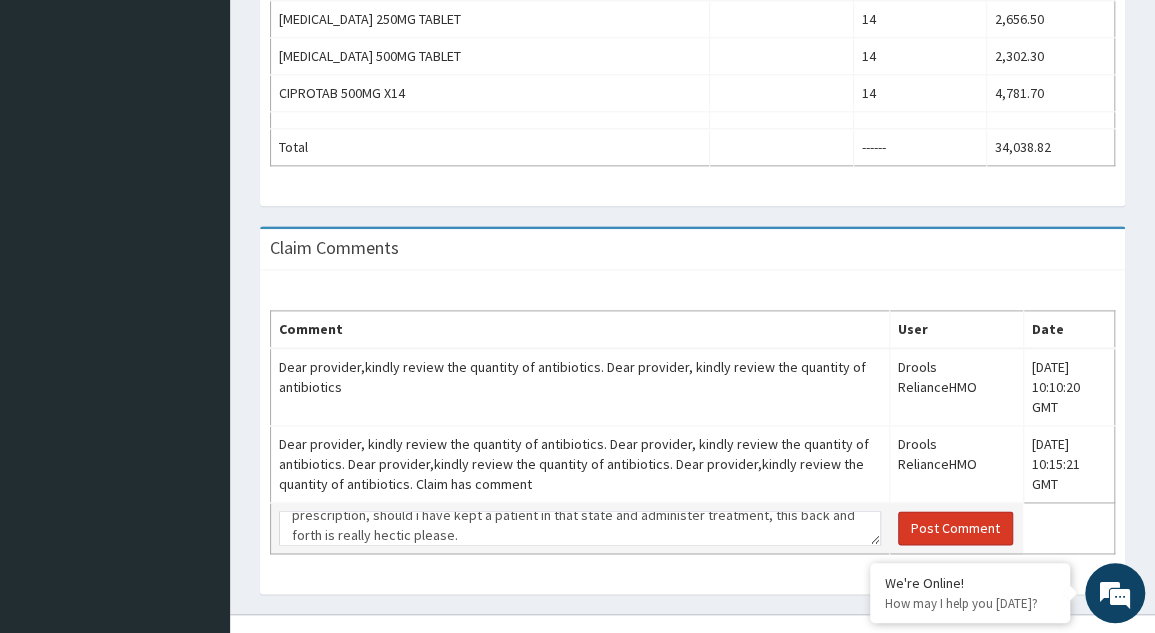 click on "Post Comment" at bounding box center [955, 528] 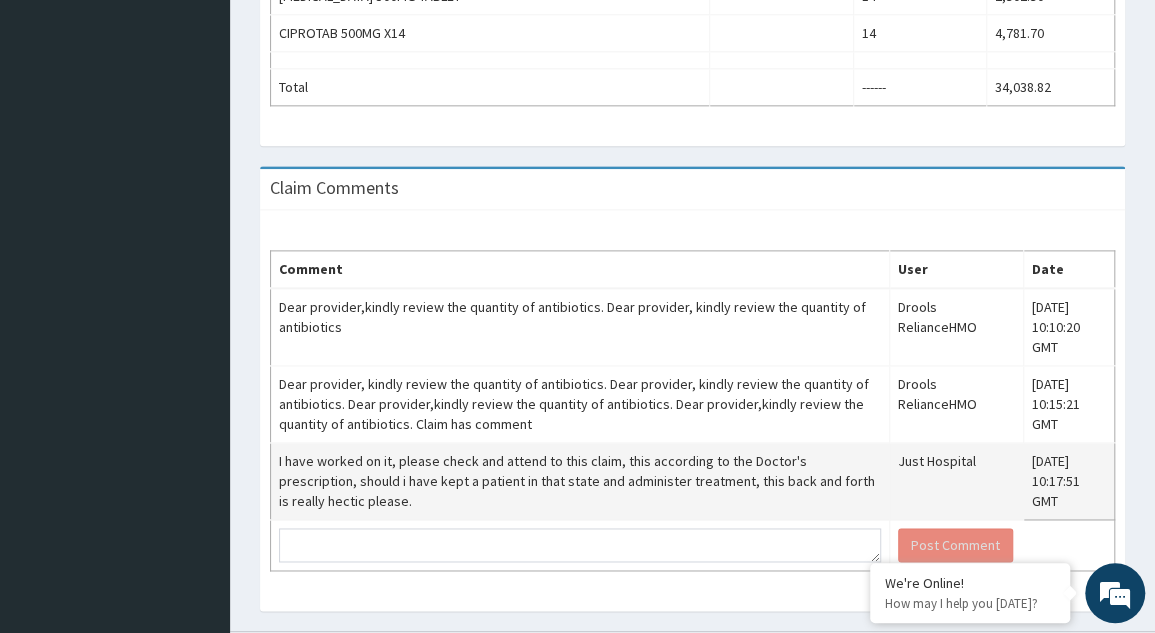 scroll, scrollTop: 1090, scrollLeft: 0, axis: vertical 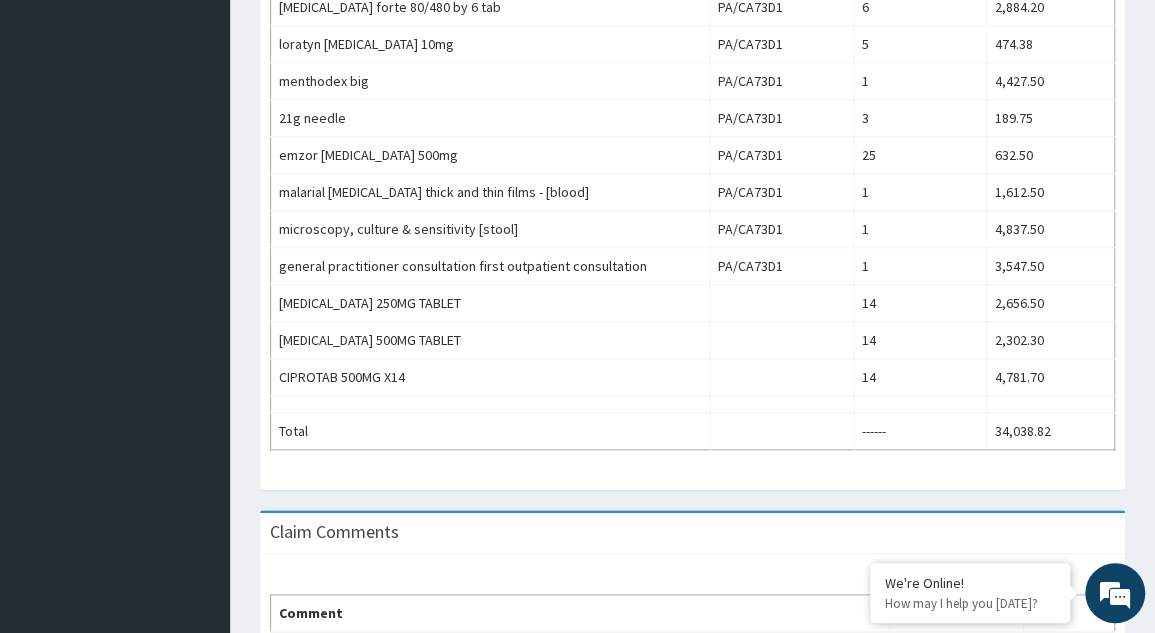 drag, startPoint x: 1152, startPoint y: 294, endPoint x: 1166, endPoint y: 333, distance: 41.4367 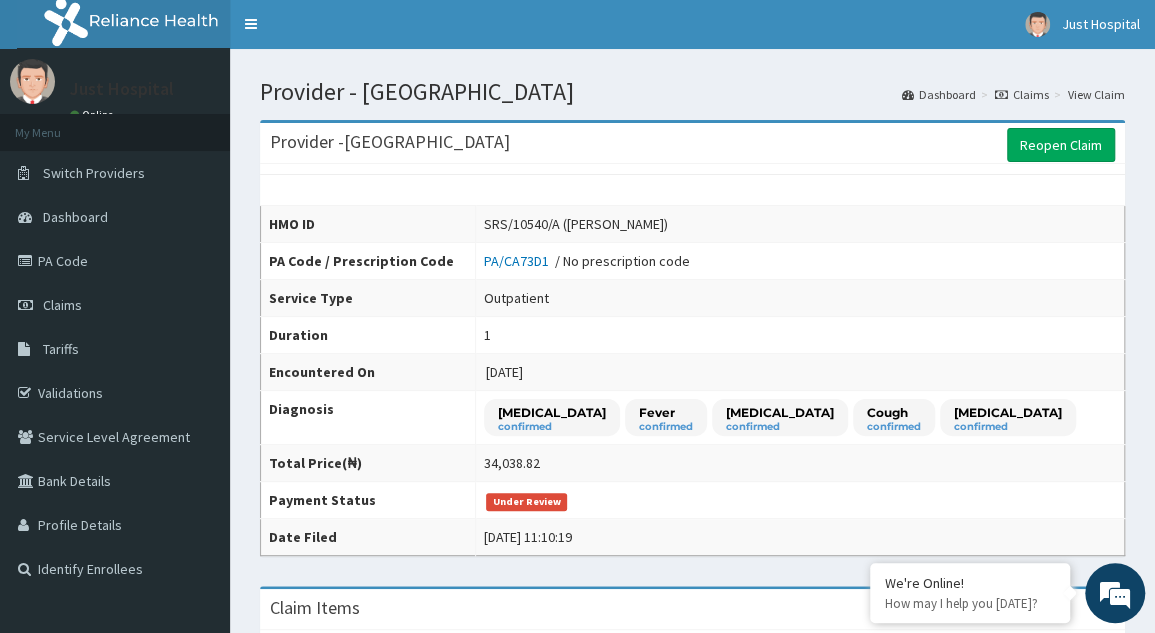 scroll, scrollTop: 0, scrollLeft: 0, axis: both 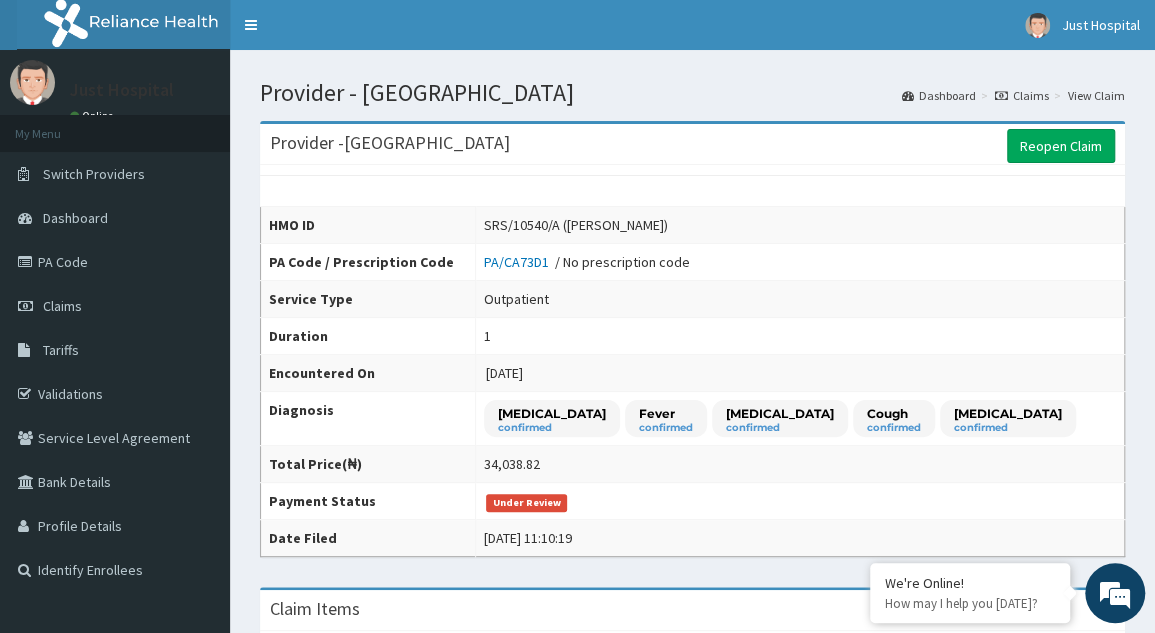 click at bounding box center (141, 25) 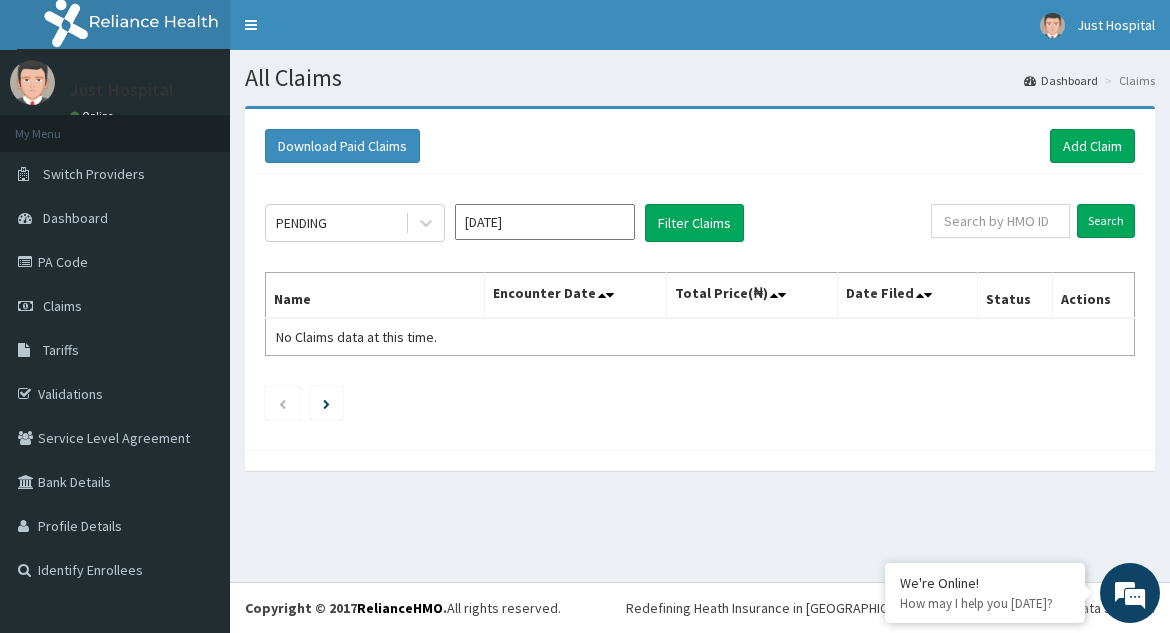 scroll, scrollTop: 0, scrollLeft: 0, axis: both 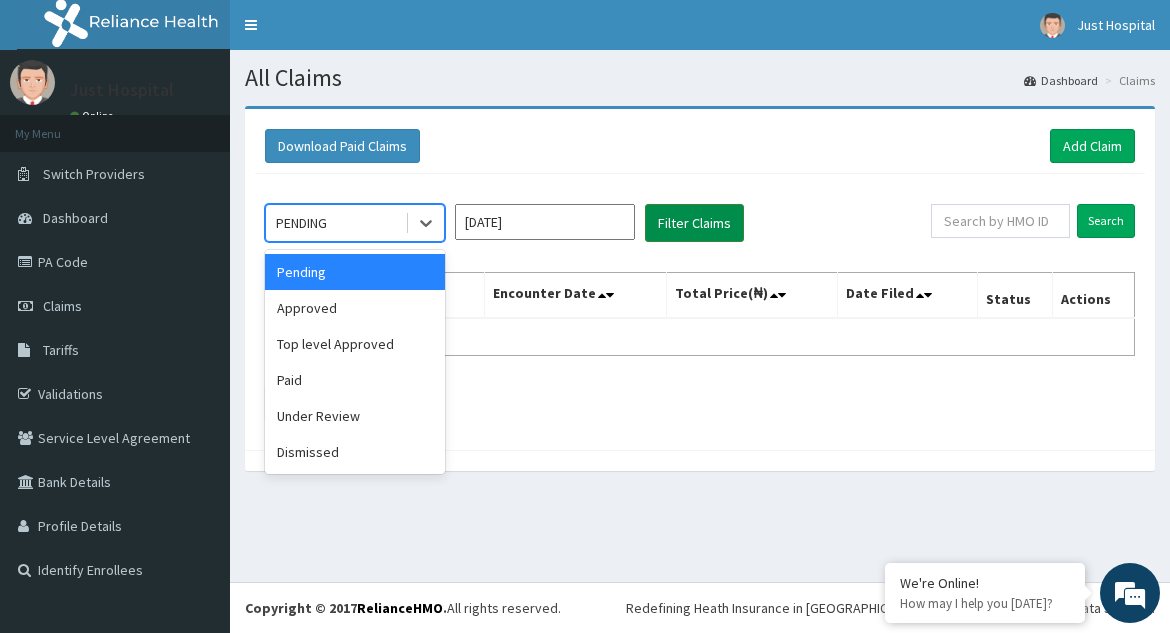 click on "Filter Claims" at bounding box center [694, 223] 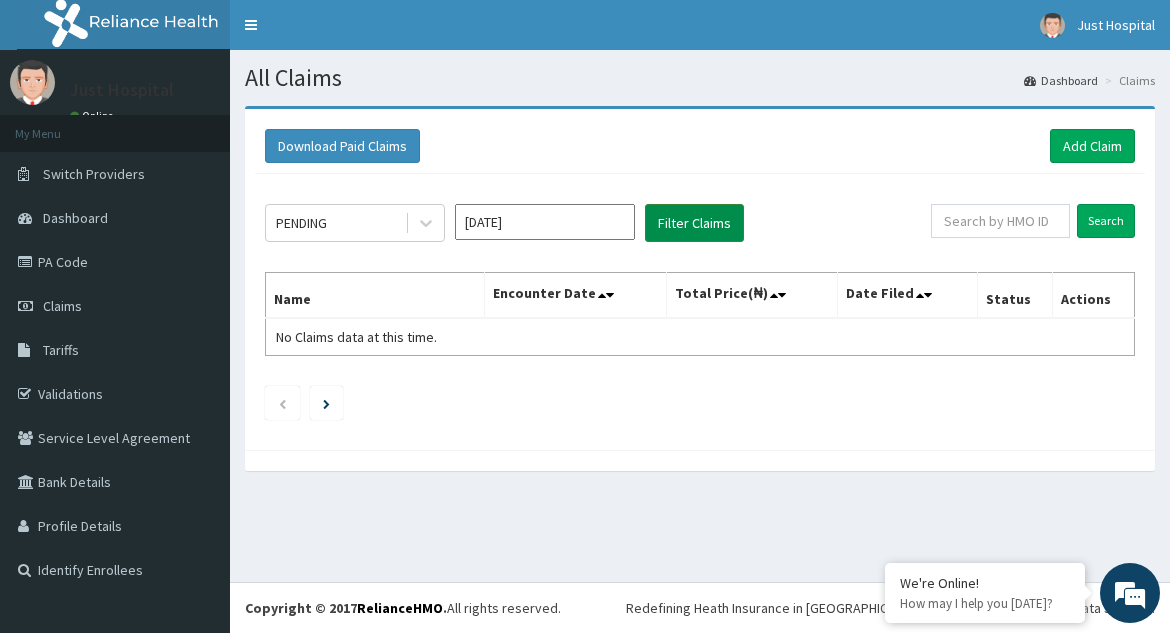 click on "Filter Claims" at bounding box center [694, 223] 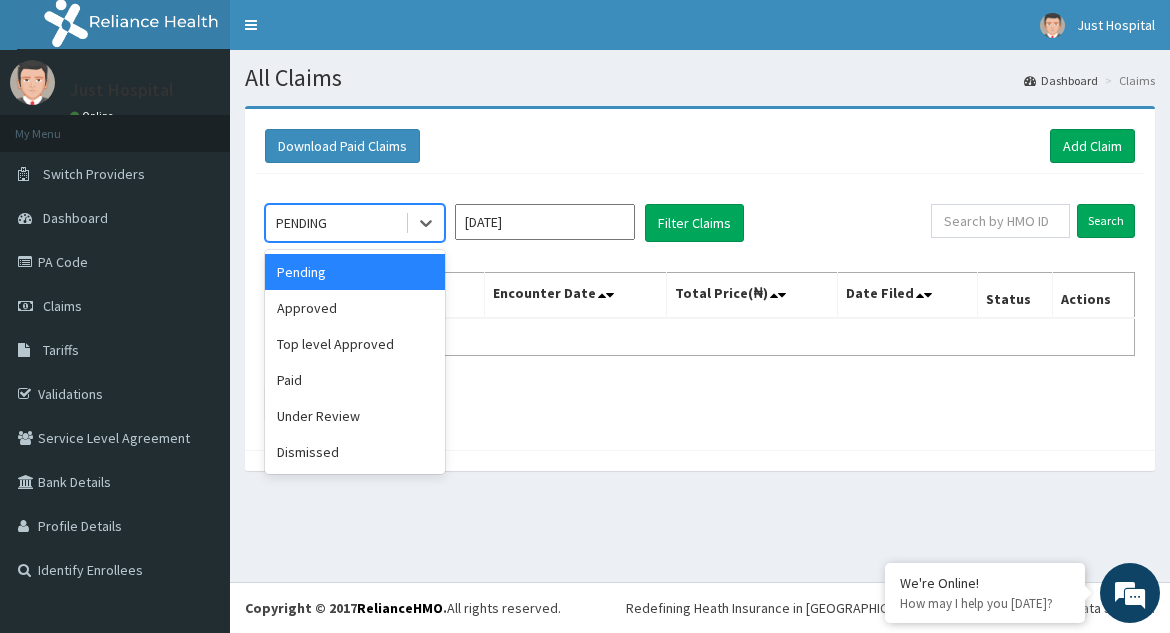 click on "Under Review" at bounding box center (355, 416) 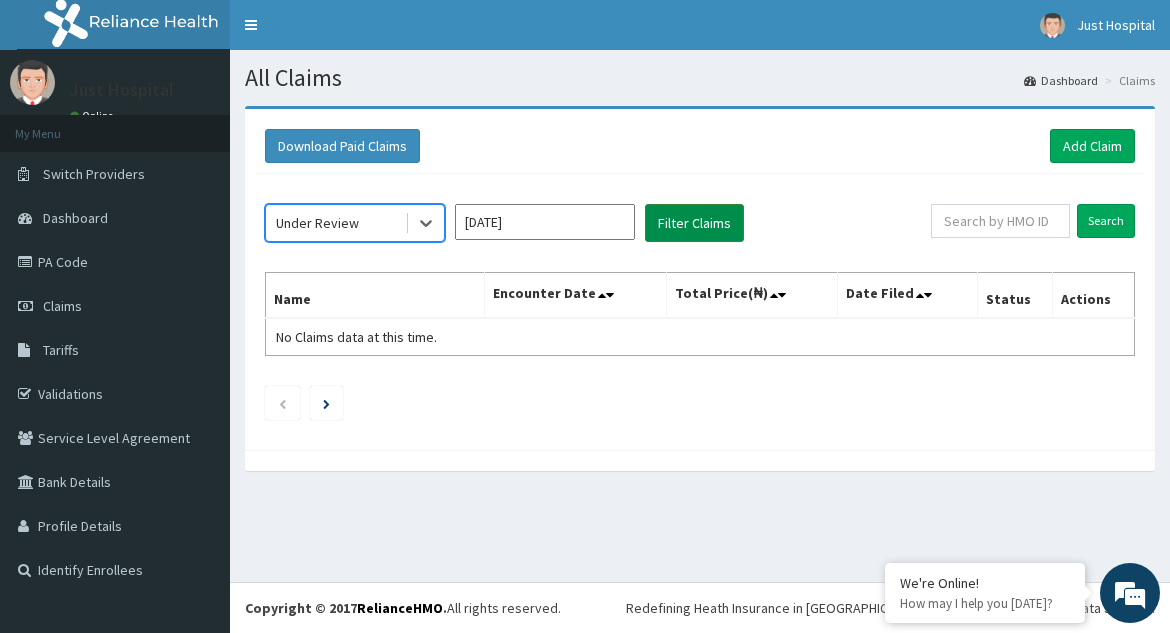 click on "Filter Claims" at bounding box center (694, 223) 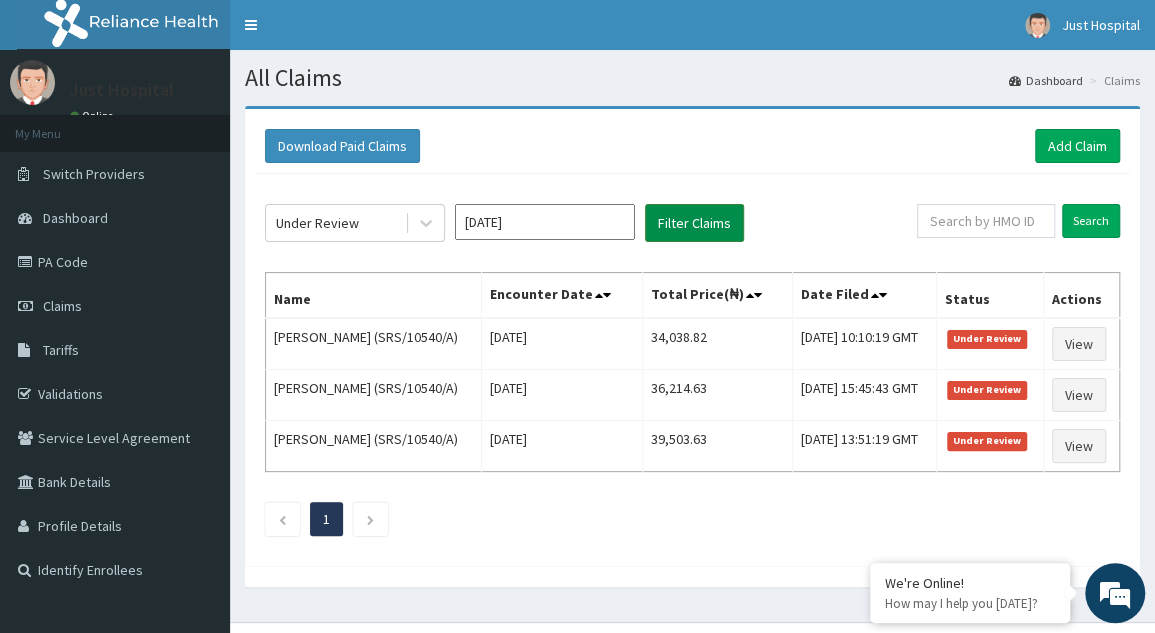 scroll, scrollTop: 0, scrollLeft: 0, axis: both 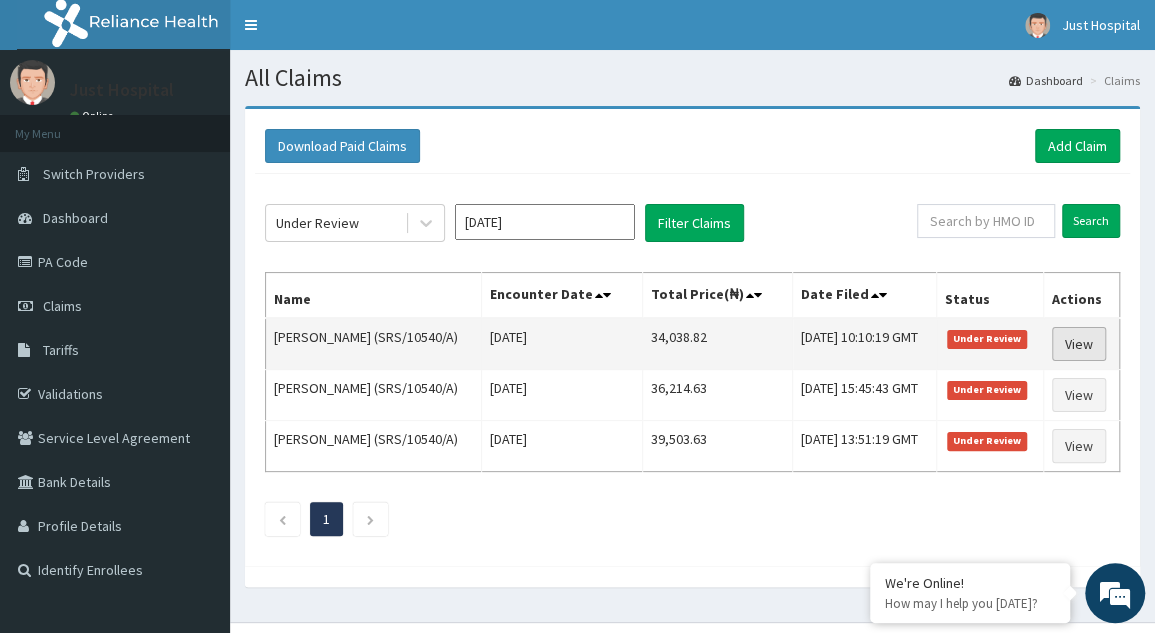 click on "View" at bounding box center [1079, 344] 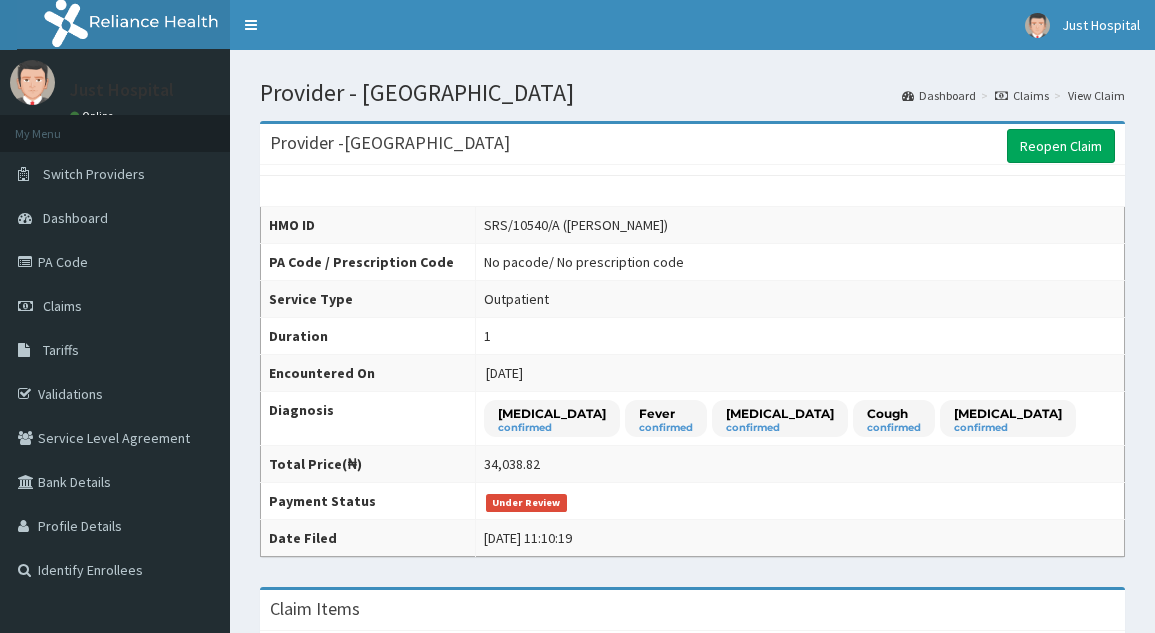 scroll, scrollTop: 0, scrollLeft: 0, axis: both 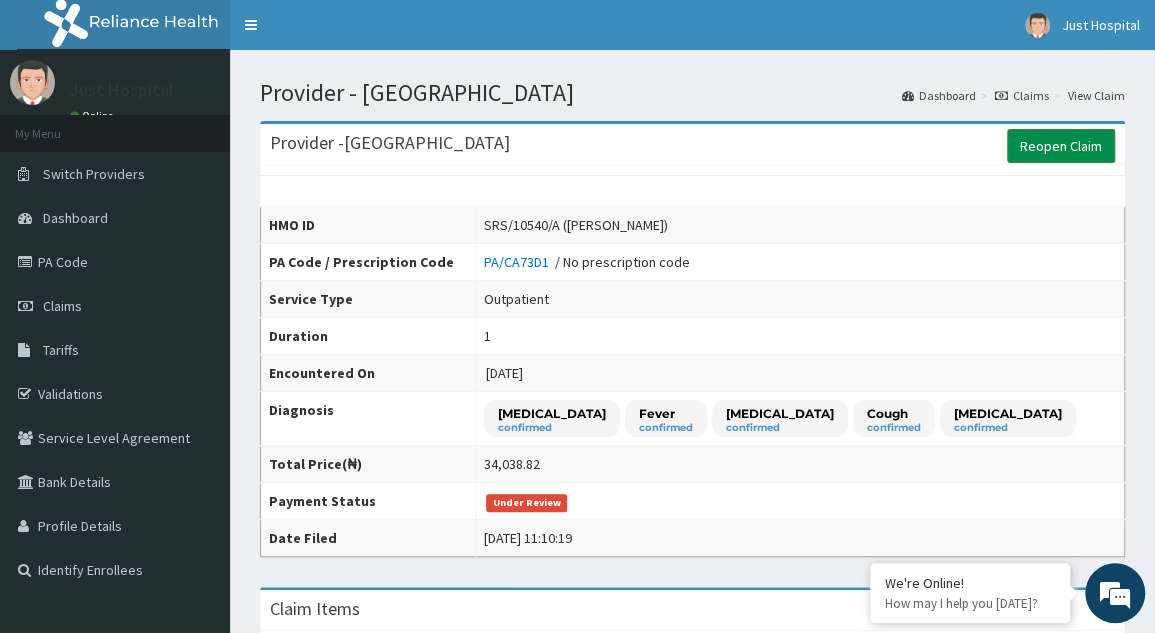 click on "Reopen Claim" at bounding box center [1061, 146] 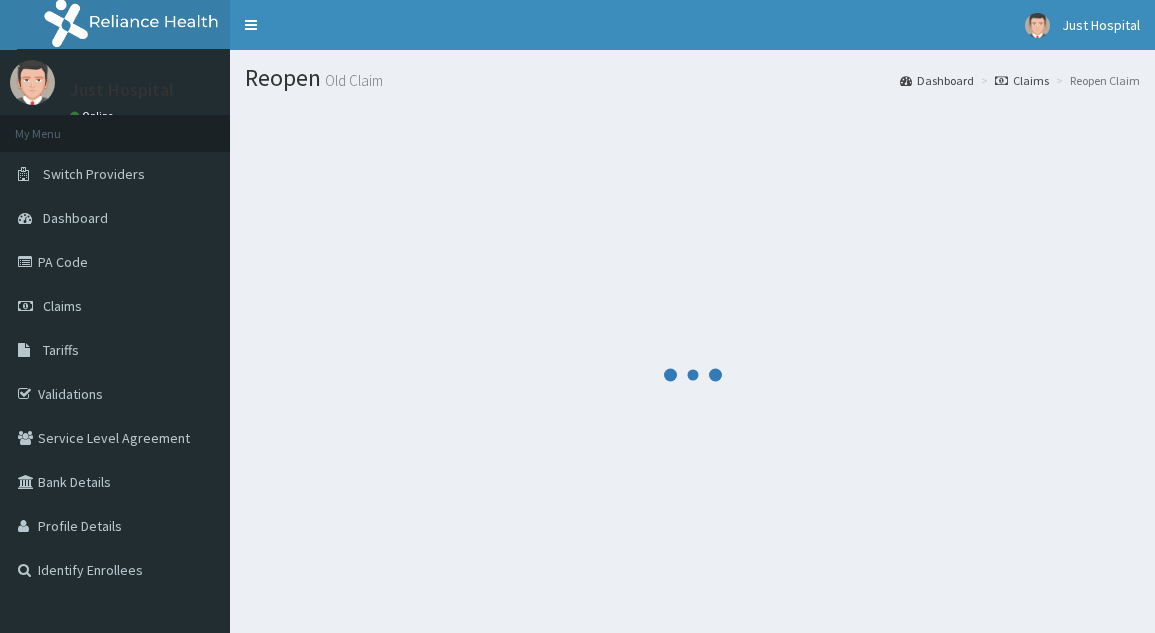 scroll, scrollTop: 0, scrollLeft: 0, axis: both 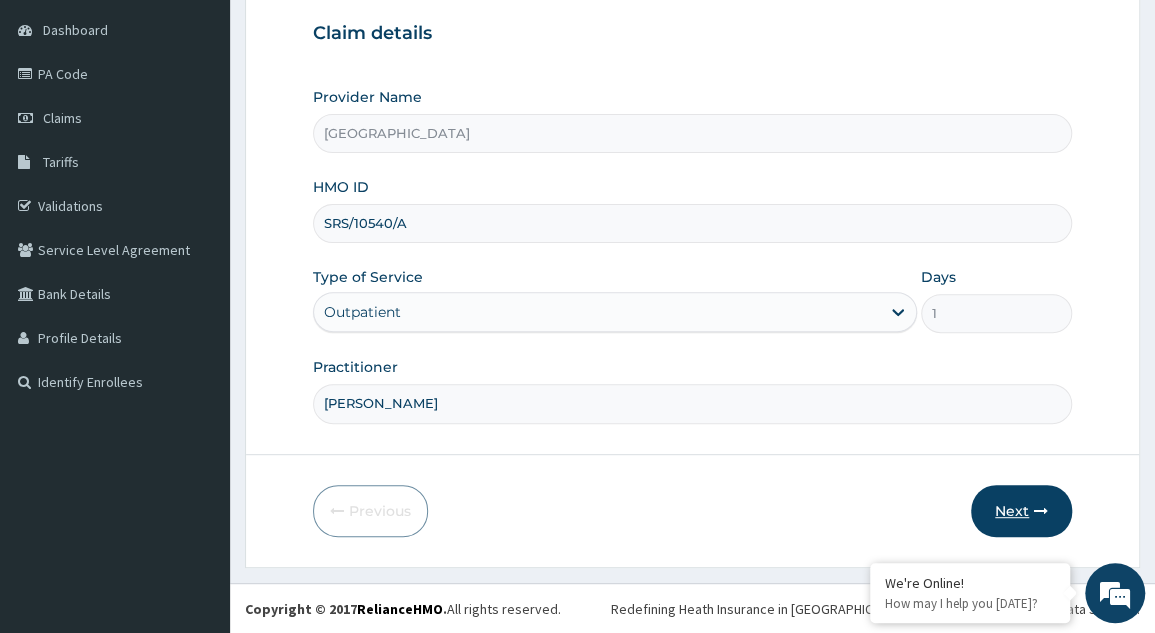 click on "Next" at bounding box center [1021, 511] 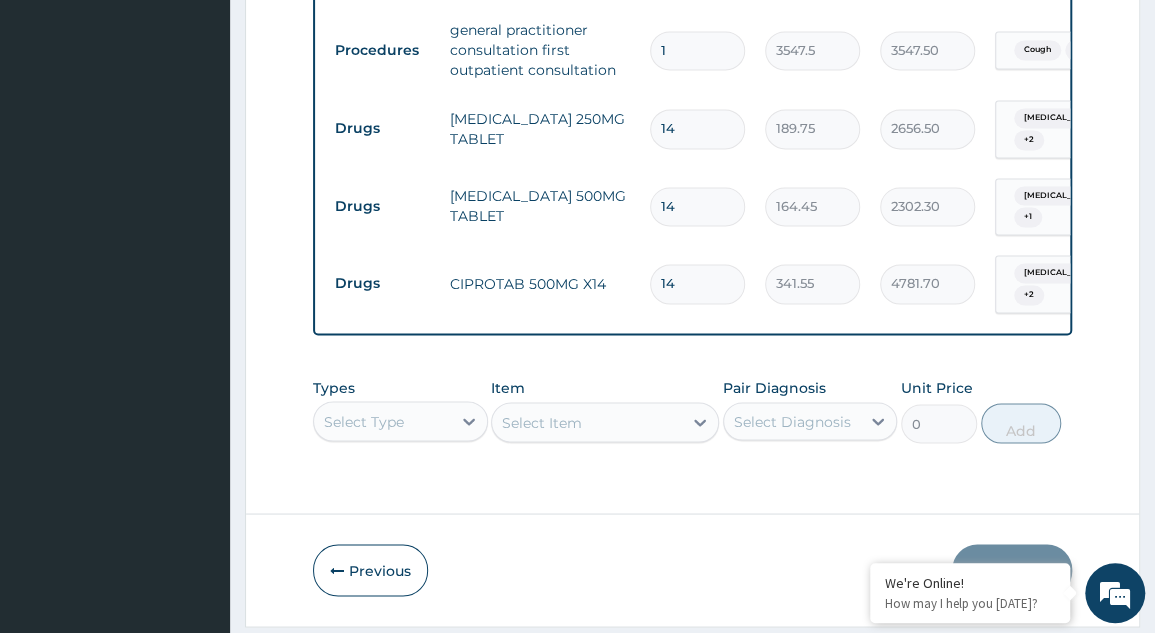 scroll, scrollTop: 1389, scrollLeft: 0, axis: vertical 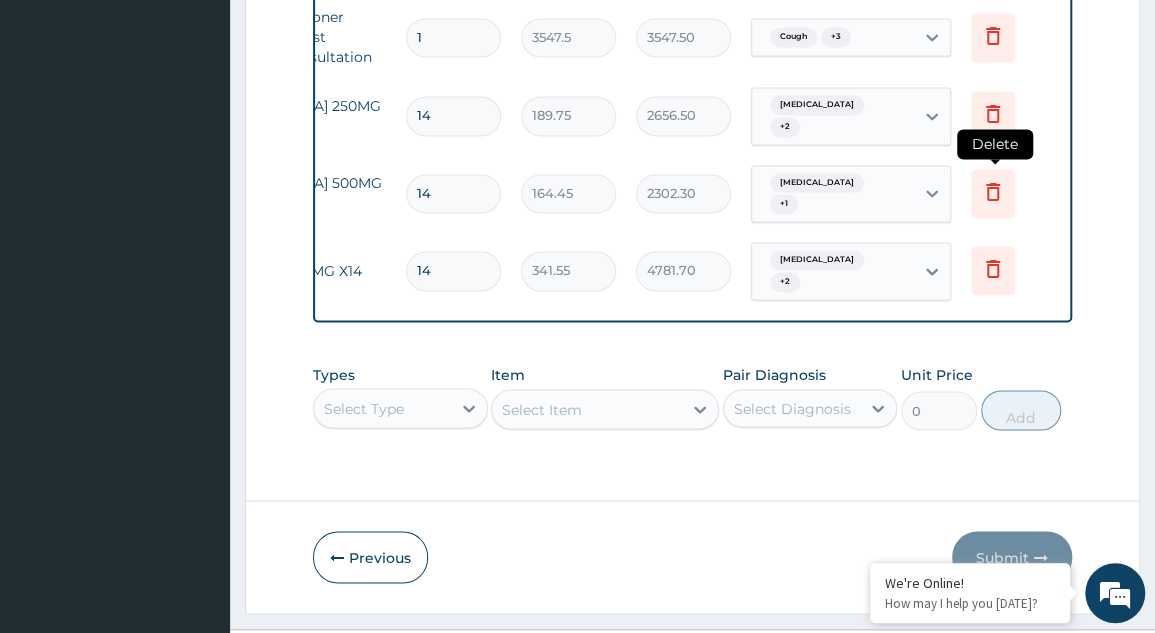 click 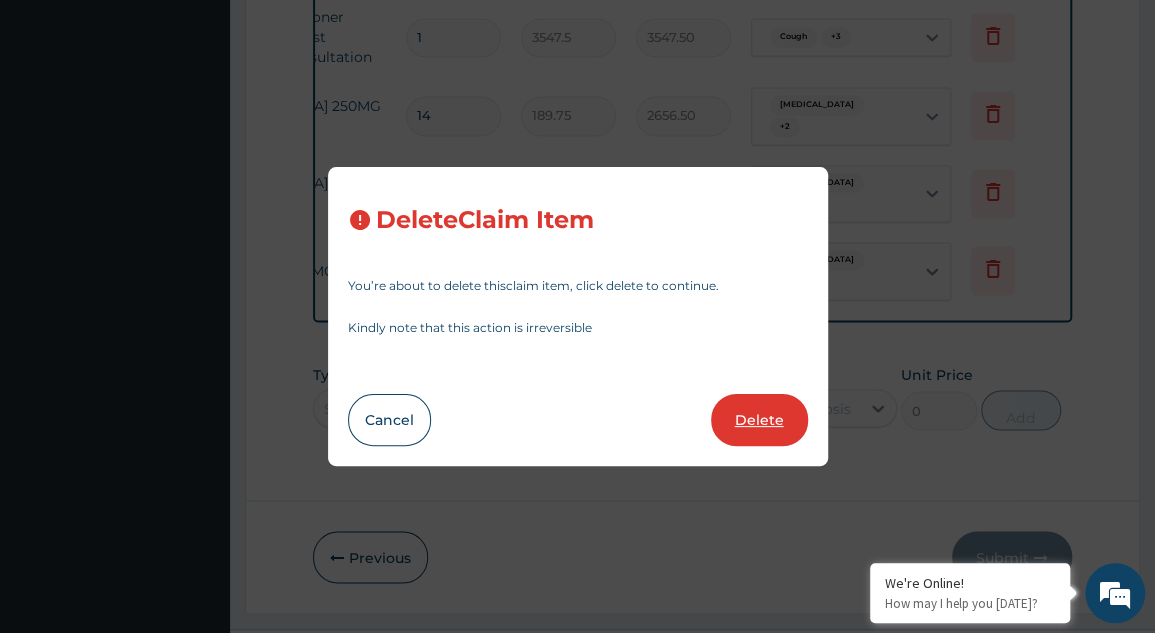 click on "Delete" at bounding box center (759, 420) 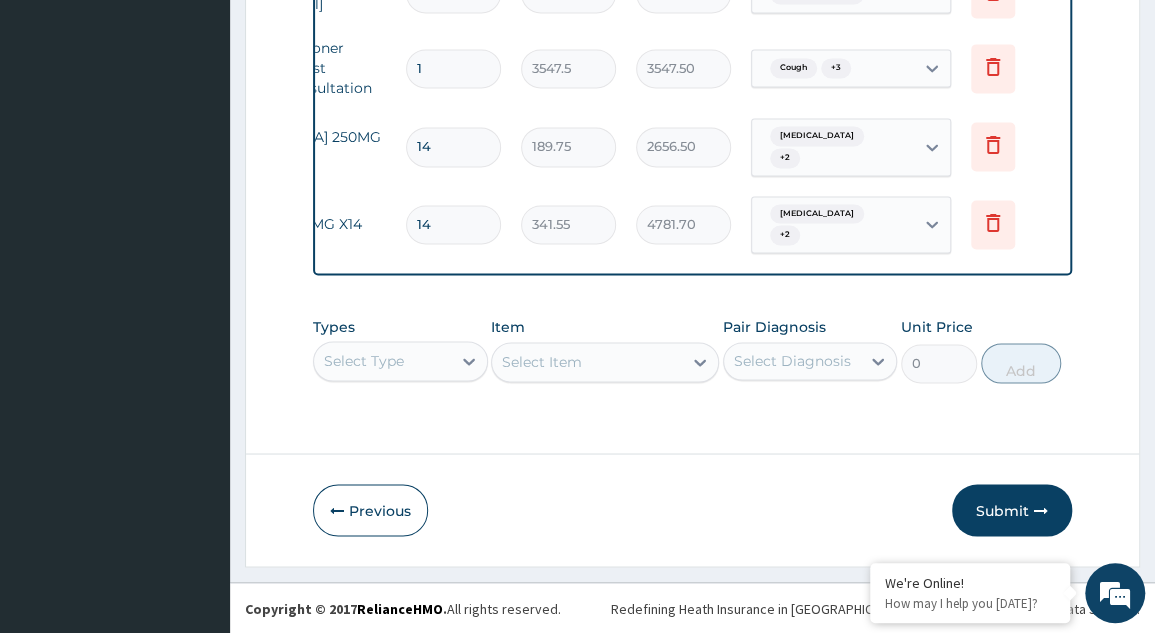 scroll, scrollTop: 1320, scrollLeft: 0, axis: vertical 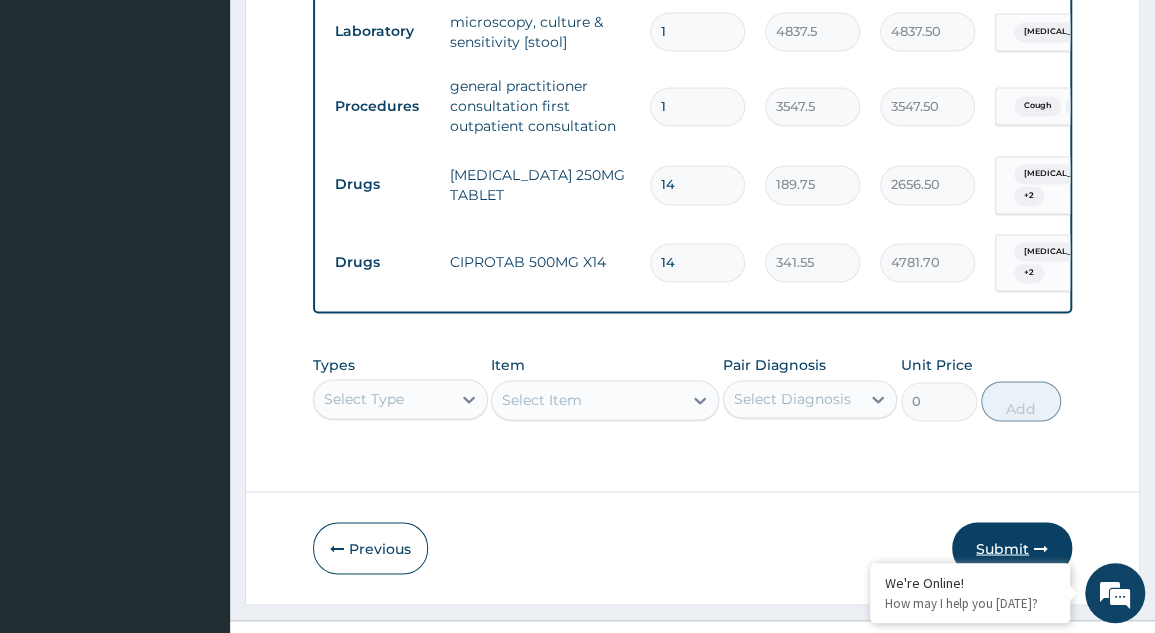 click on "Submit" at bounding box center (1012, 548) 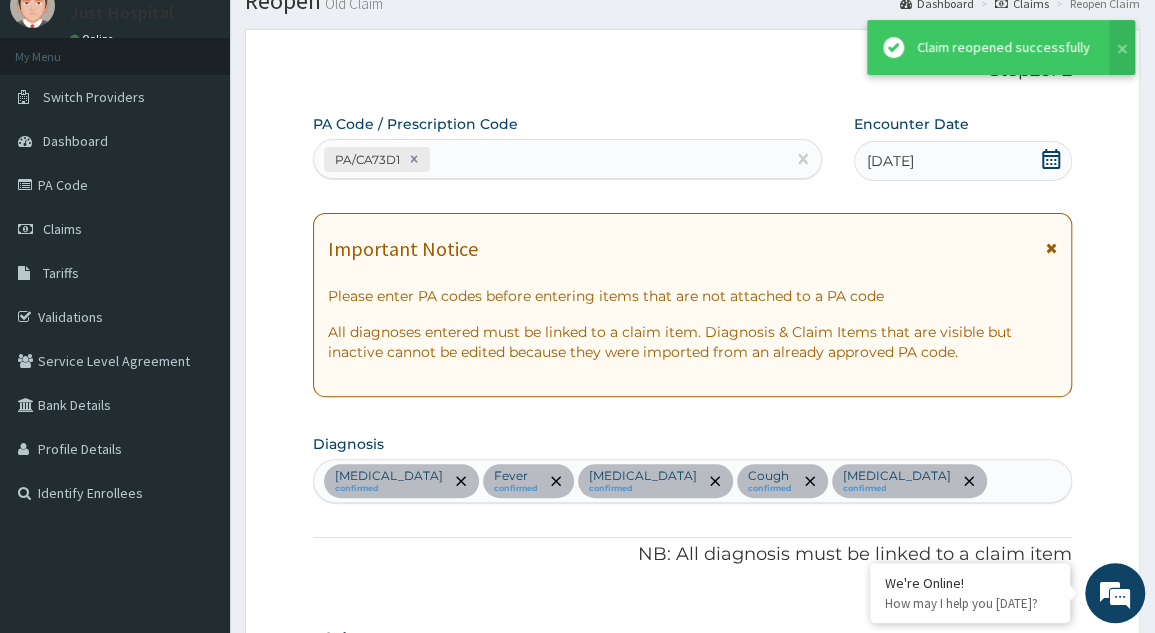 scroll, scrollTop: 1320, scrollLeft: 0, axis: vertical 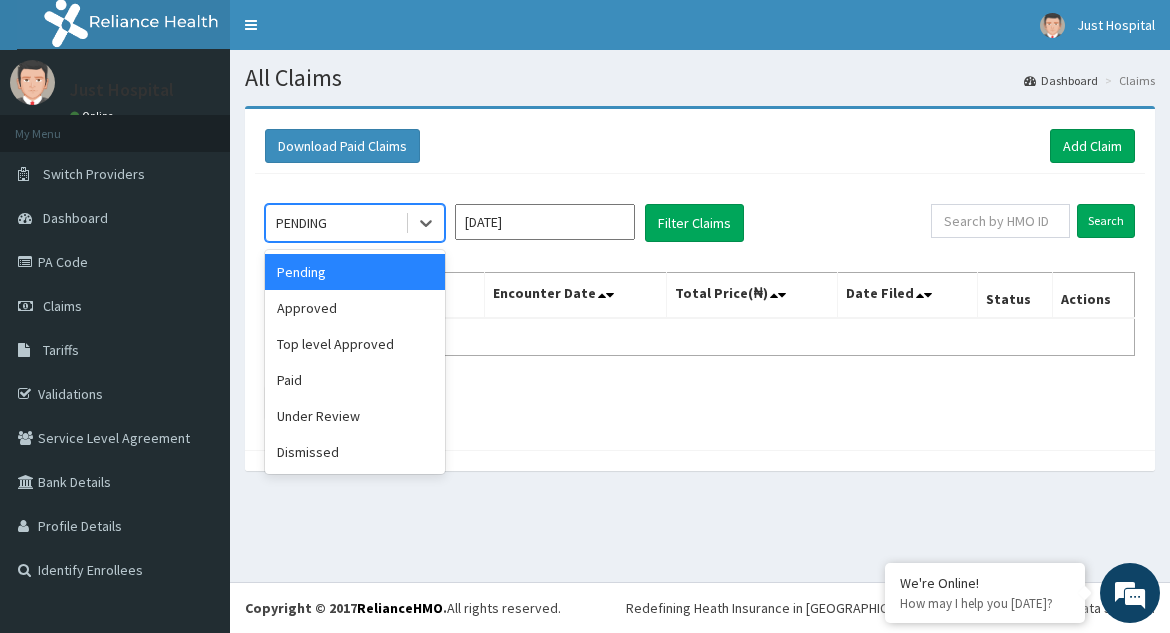 click on "Under Review" at bounding box center [355, 416] 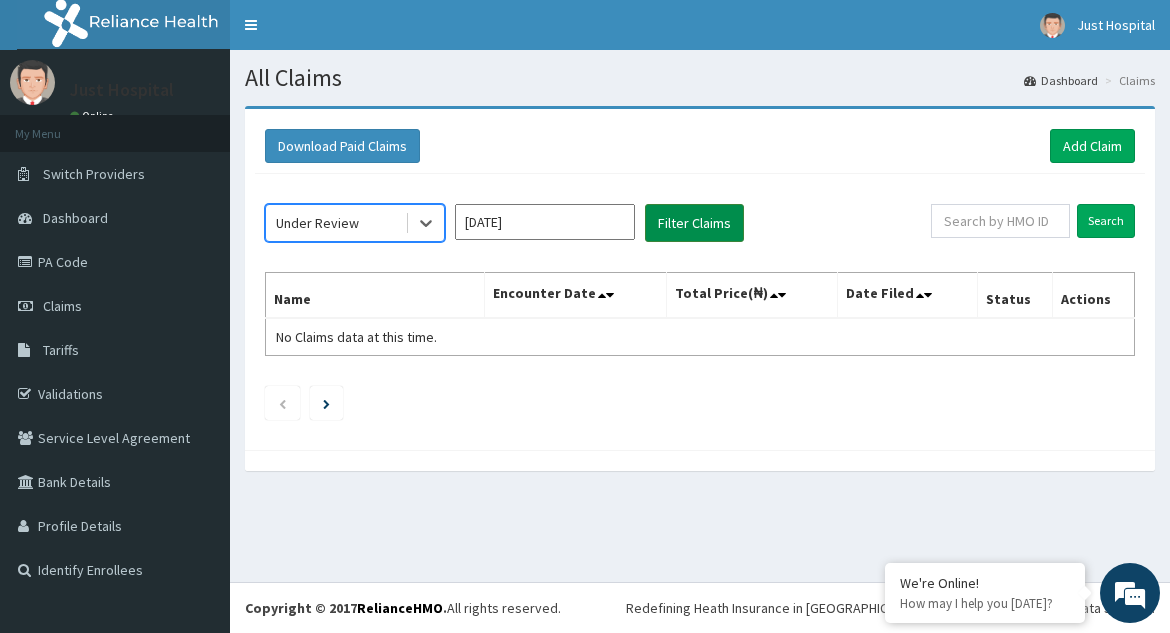 click on "Filter Claims" at bounding box center [694, 223] 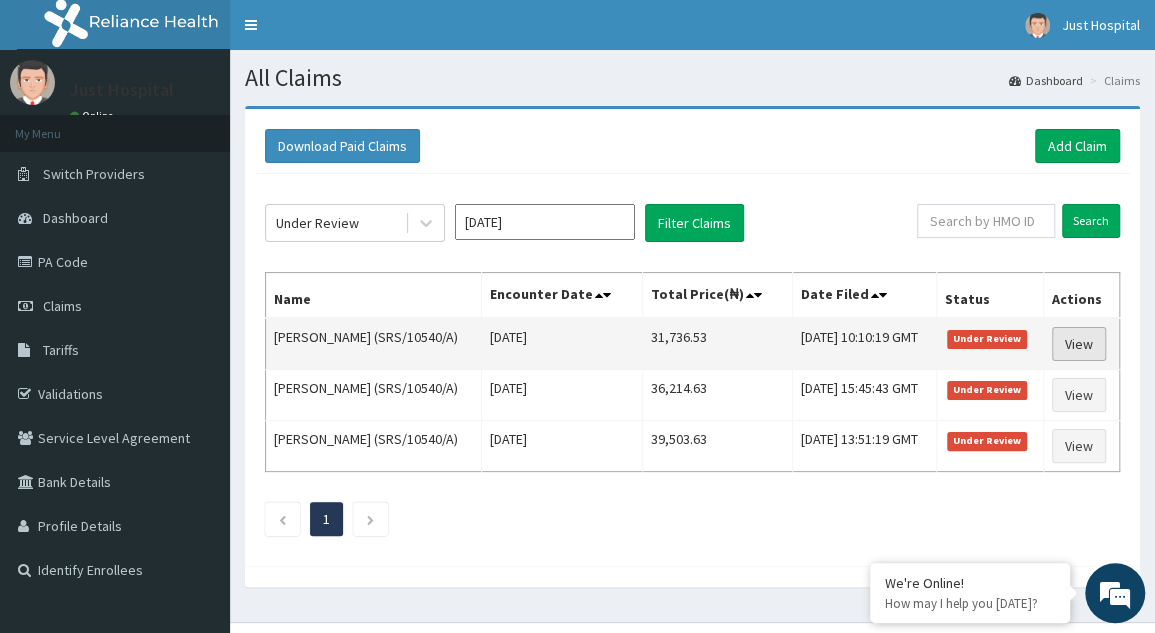 click on "View" at bounding box center (1079, 344) 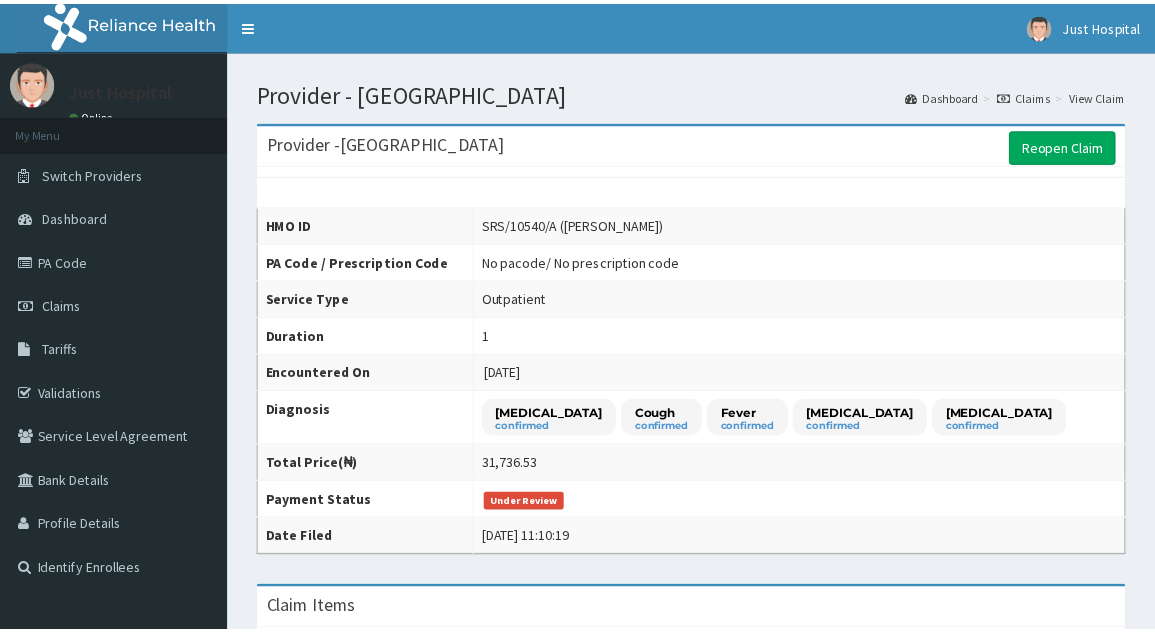 scroll, scrollTop: 0, scrollLeft: 0, axis: both 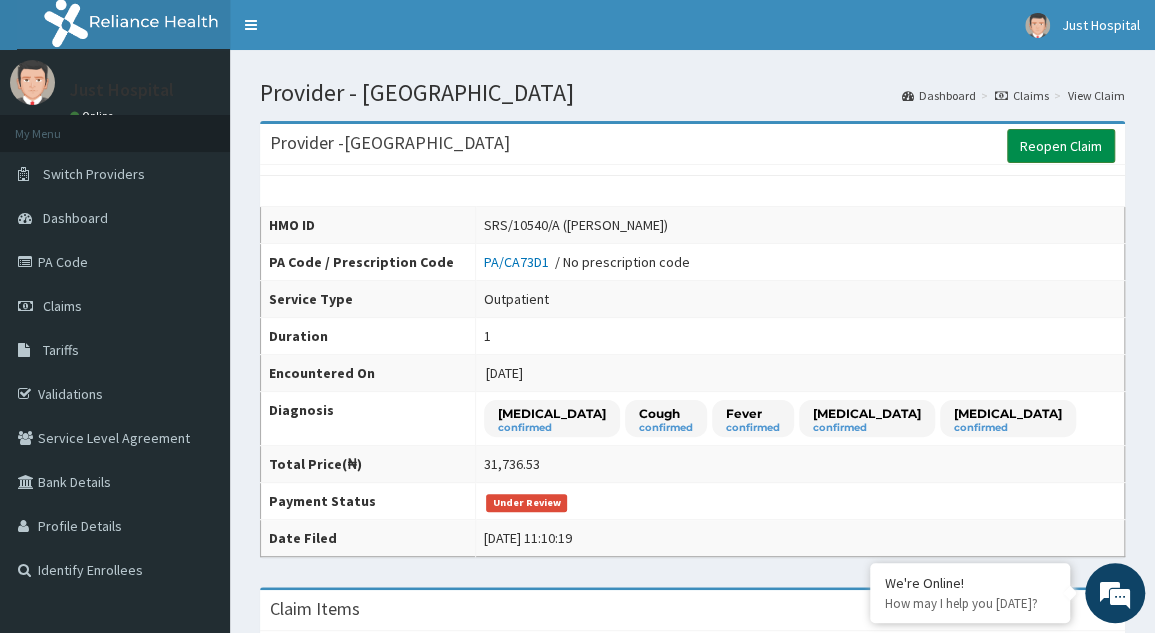 click on "Reopen Claim" at bounding box center (1061, 146) 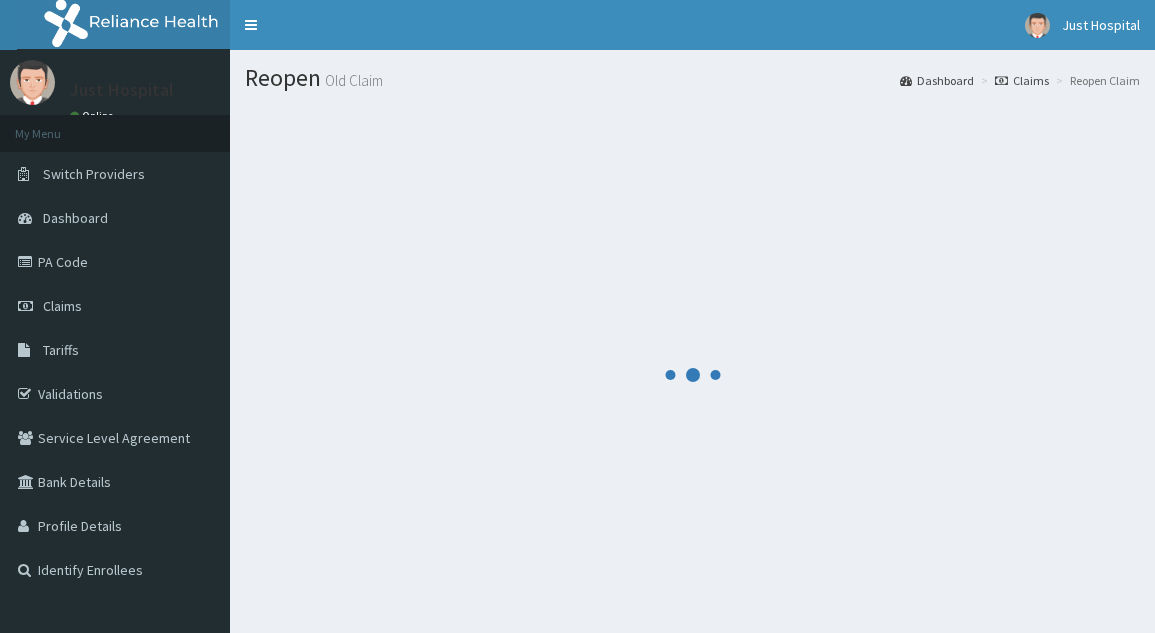 scroll, scrollTop: 0, scrollLeft: 0, axis: both 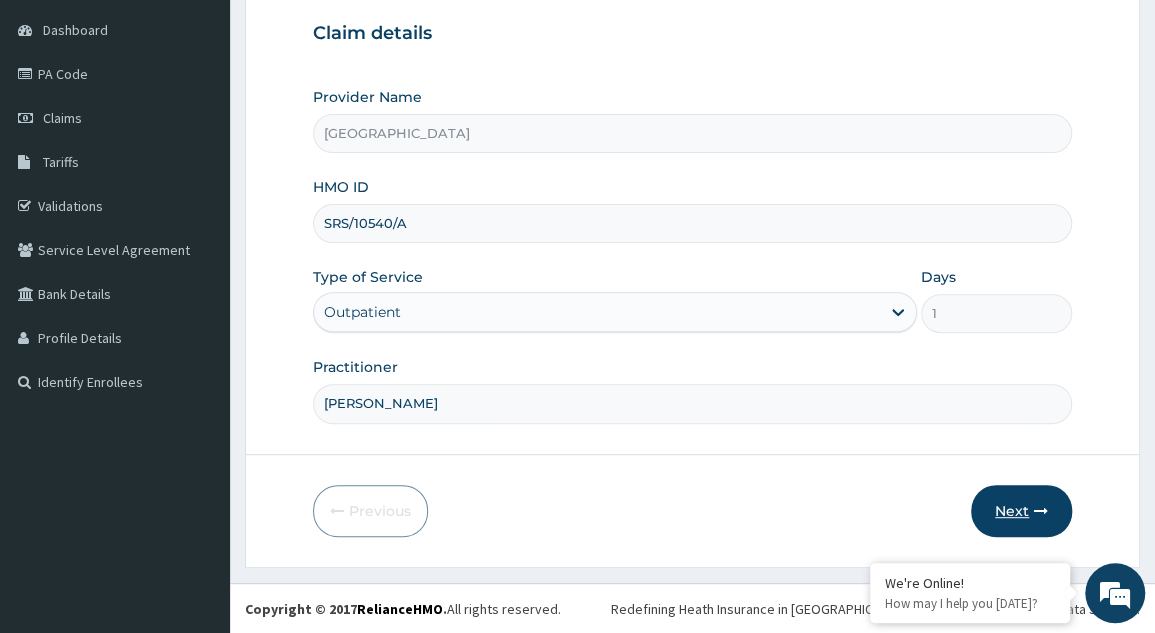 click on "Next" at bounding box center (1021, 511) 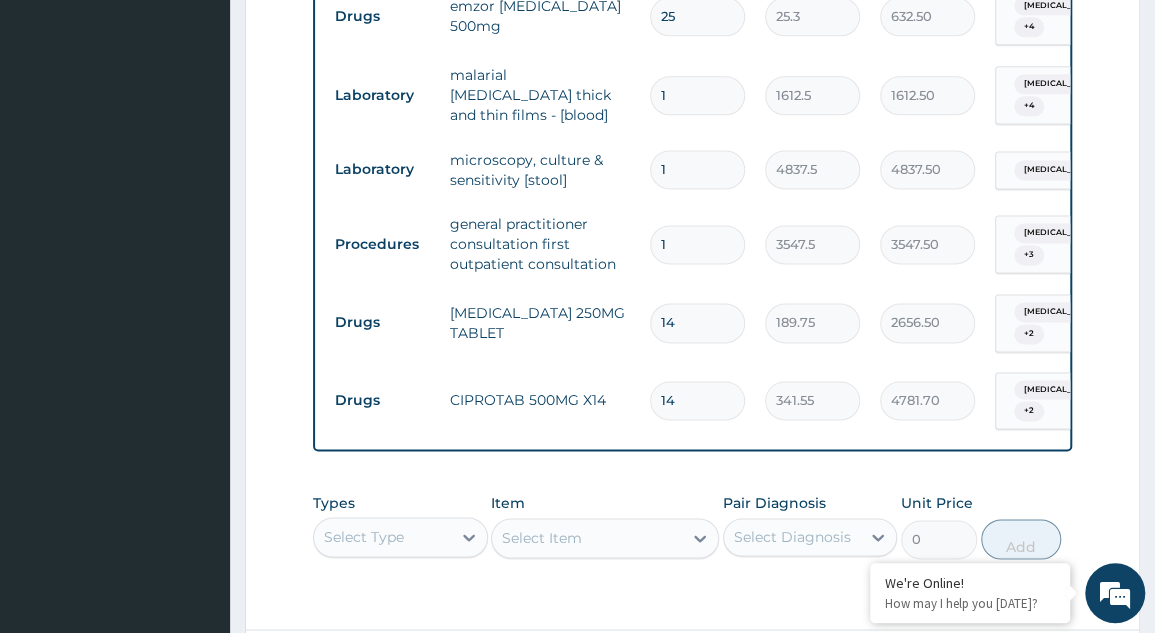 scroll, scrollTop: 1186, scrollLeft: 0, axis: vertical 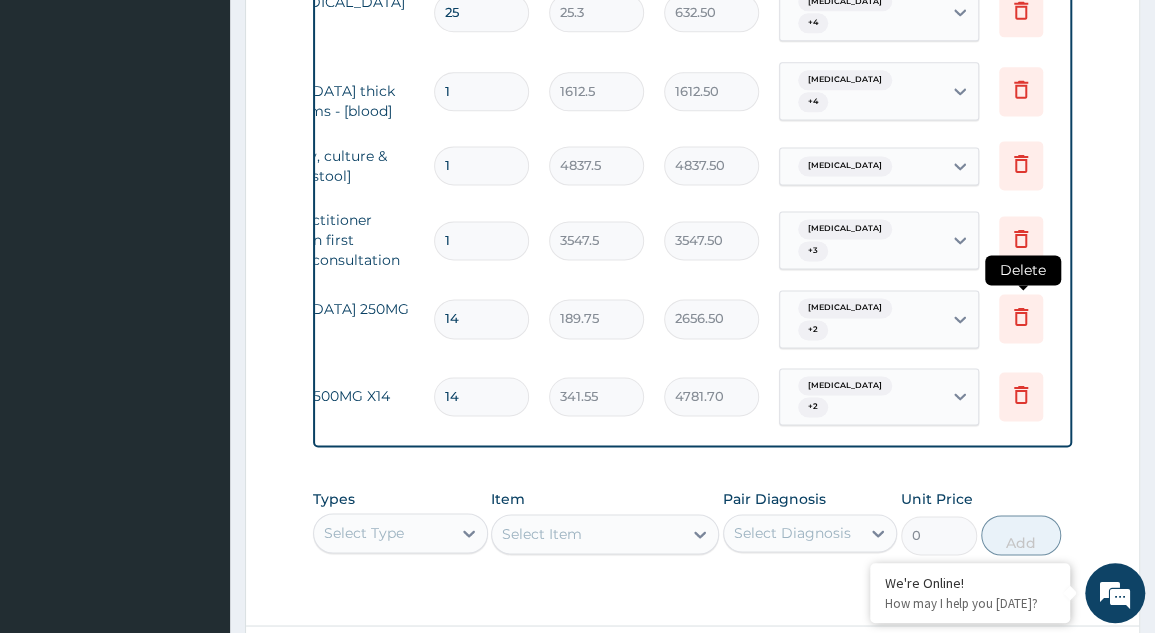 click 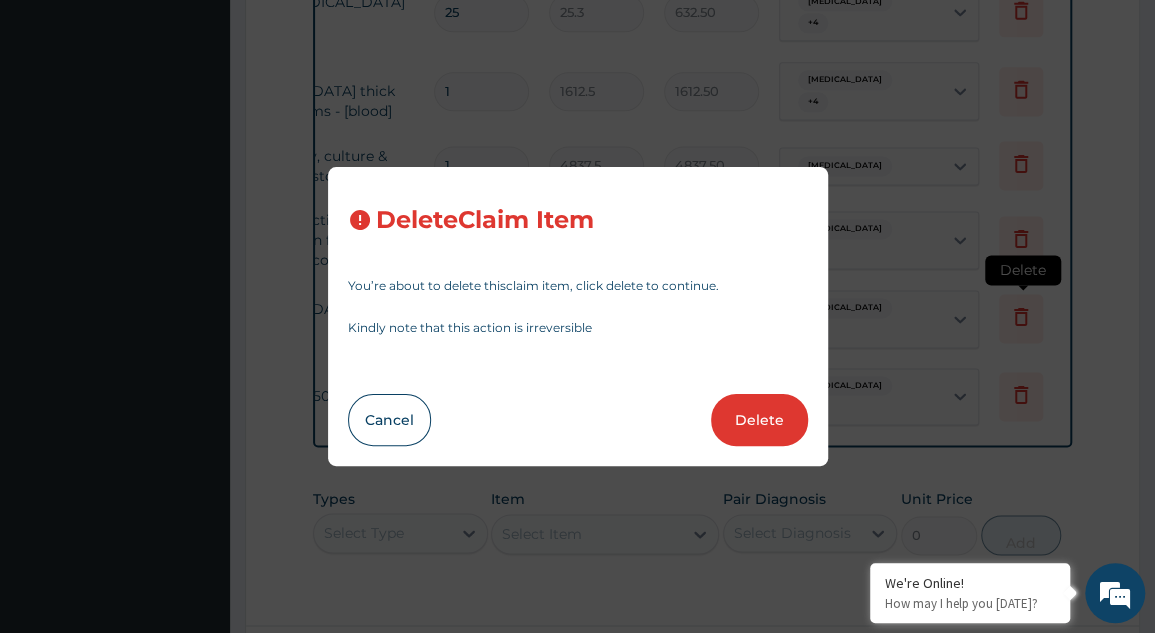 scroll, scrollTop: 0, scrollLeft: 0, axis: both 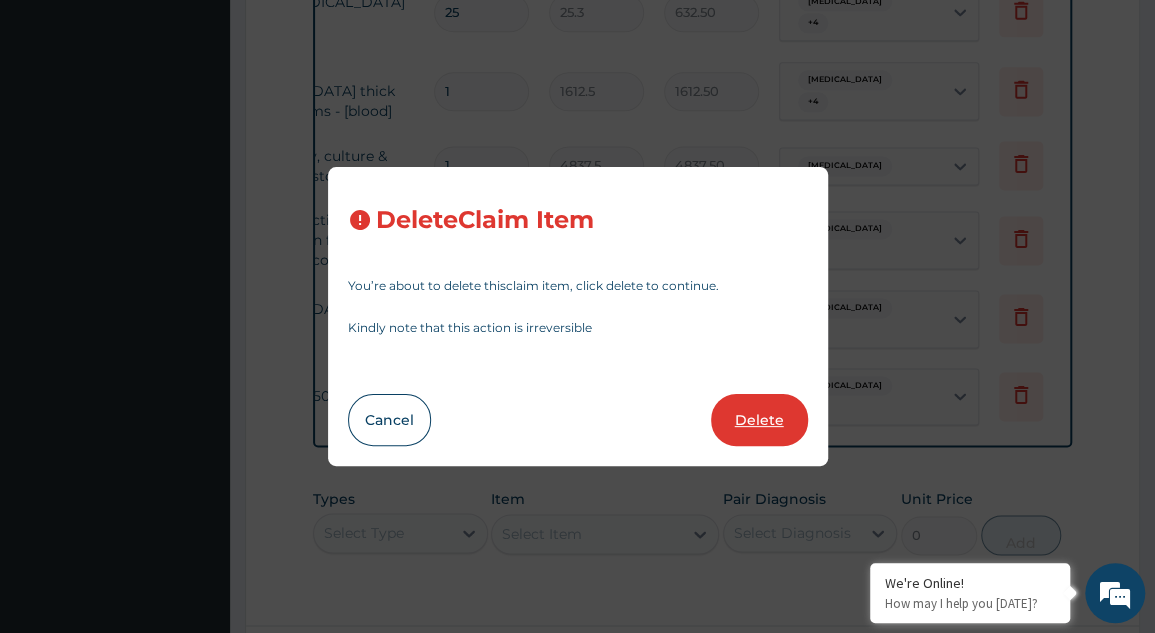 click on "Delete" at bounding box center (759, 420) 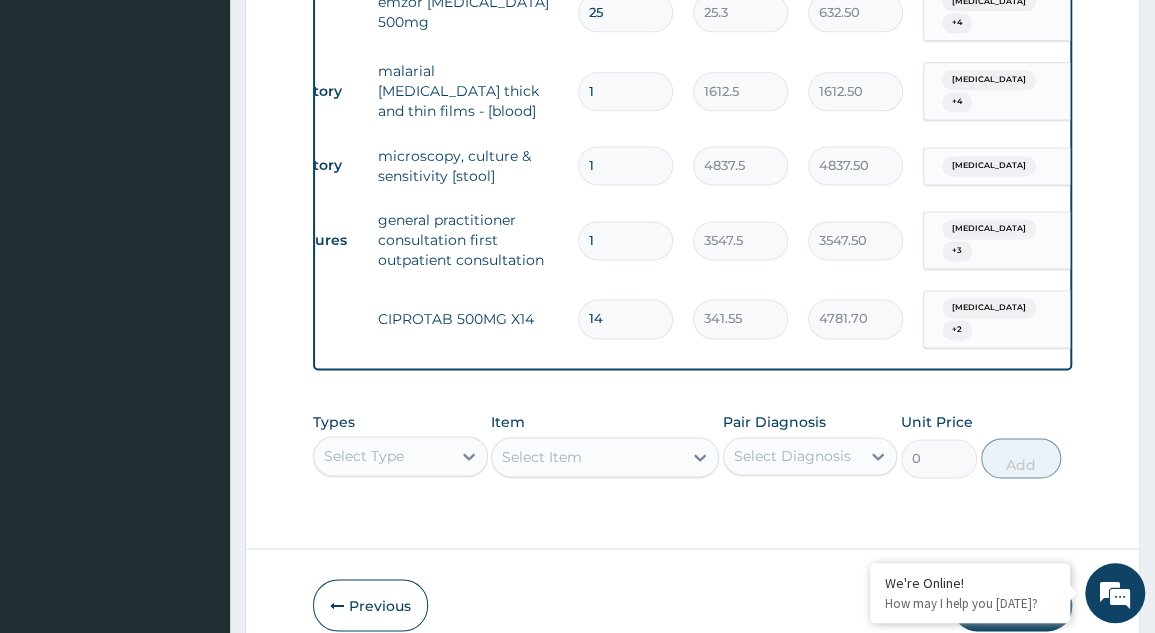 scroll, scrollTop: 0, scrollLeft: 0, axis: both 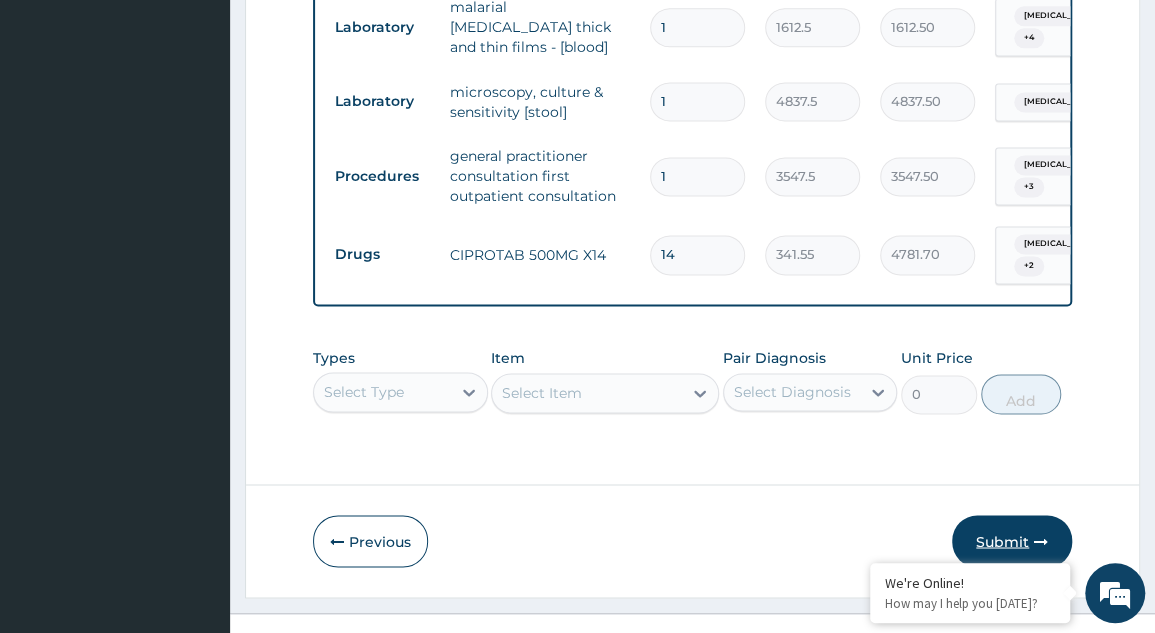 click at bounding box center (1041, 541) 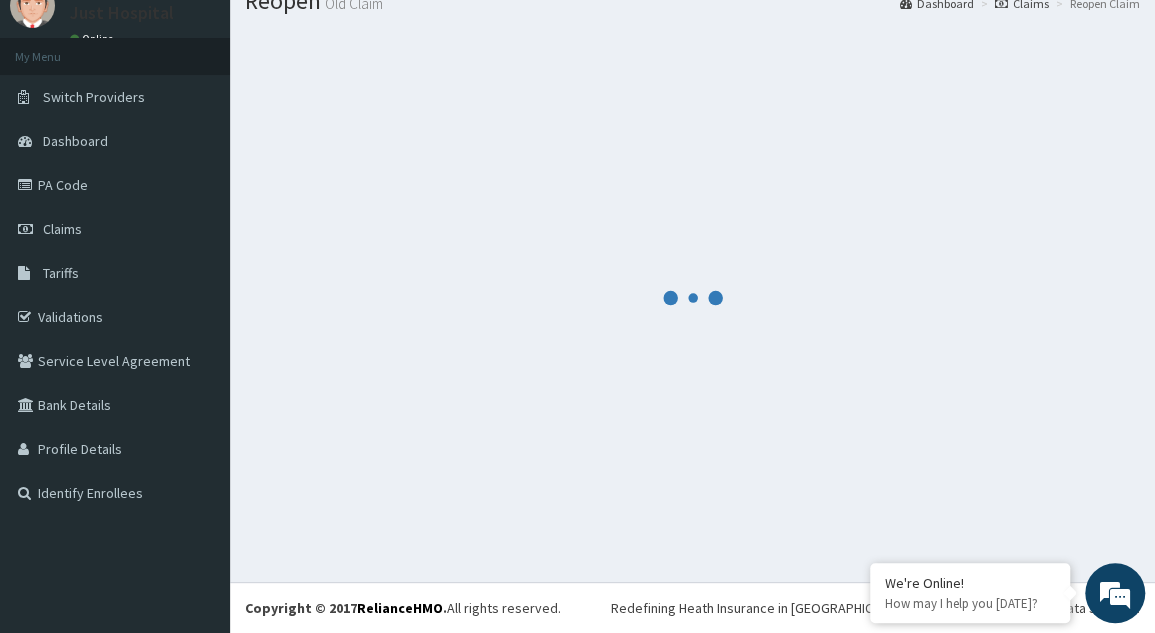 click at bounding box center [692, 298] 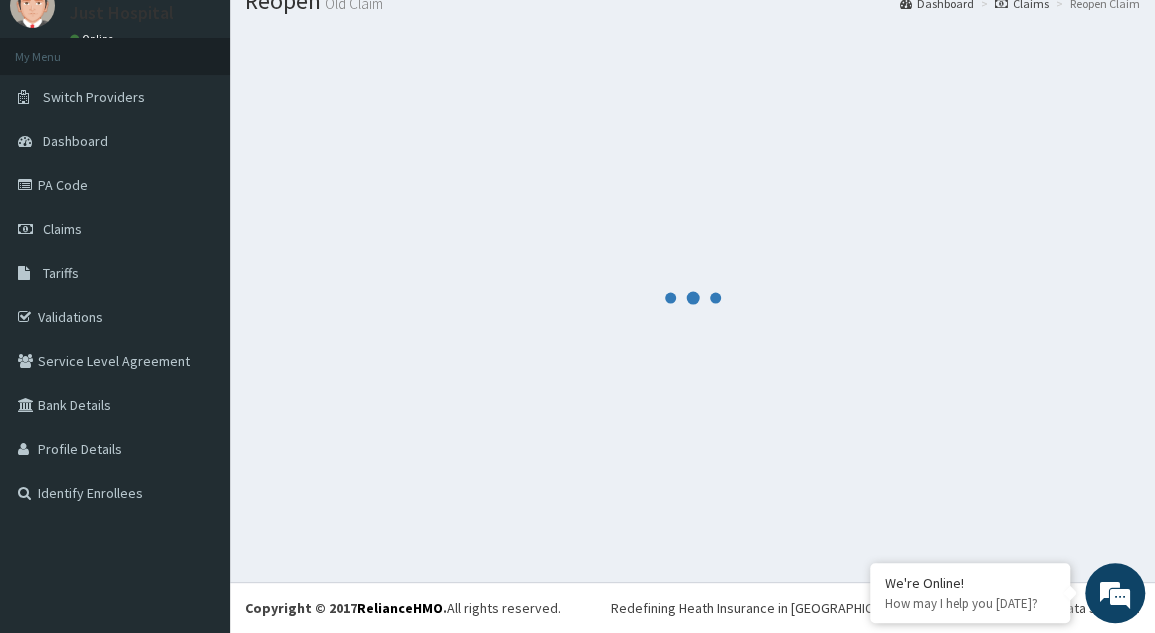 click at bounding box center [692, 298] 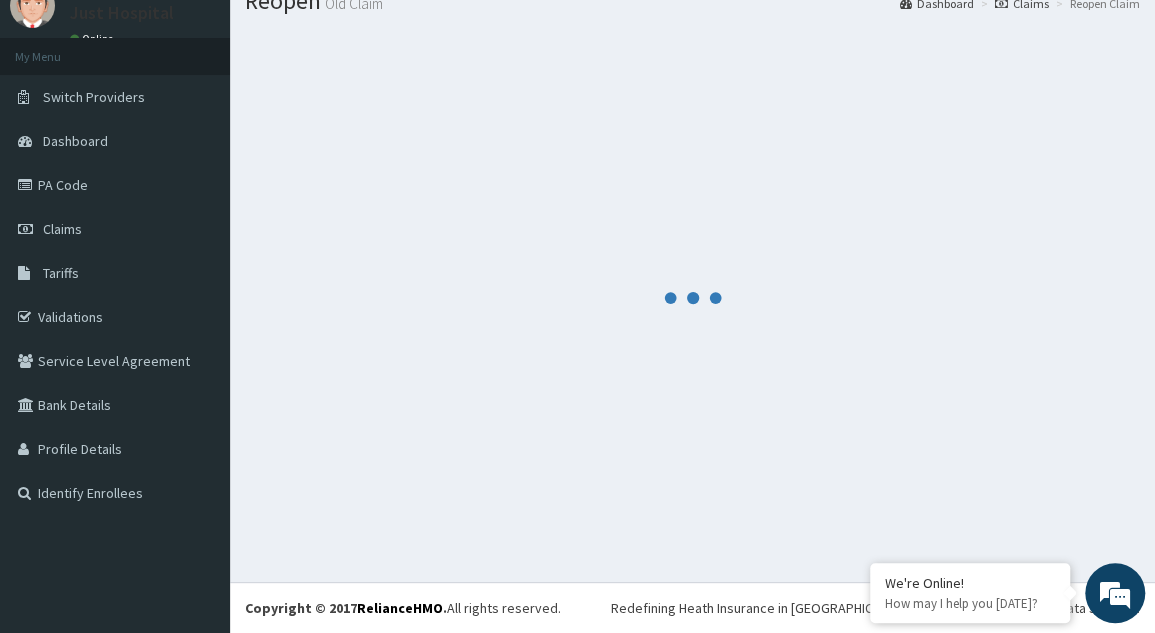 scroll, scrollTop: 1250, scrollLeft: 0, axis: vertical 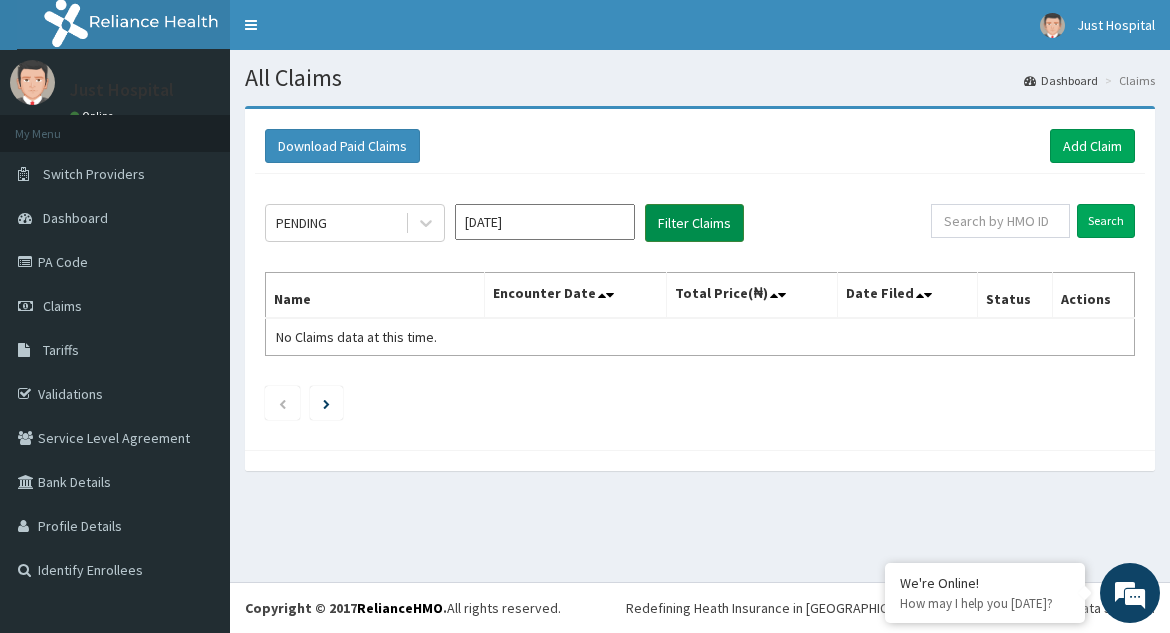 click on "Filter Claims" at bounding box center (694, 223) 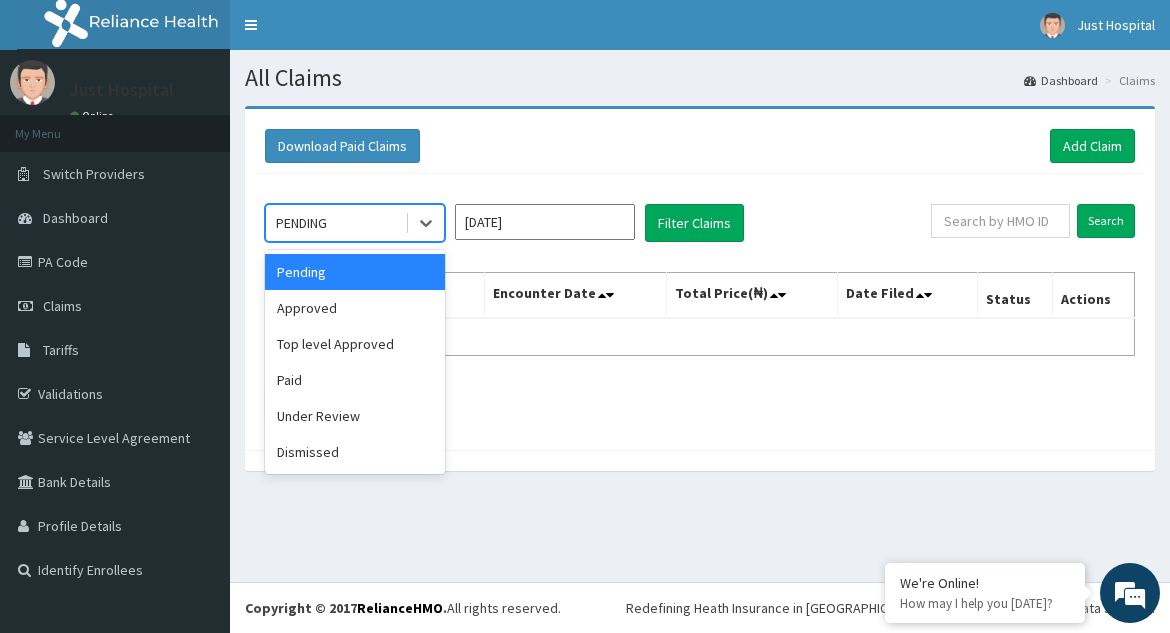 click on "Under Review" at bounding box center [355, 416] 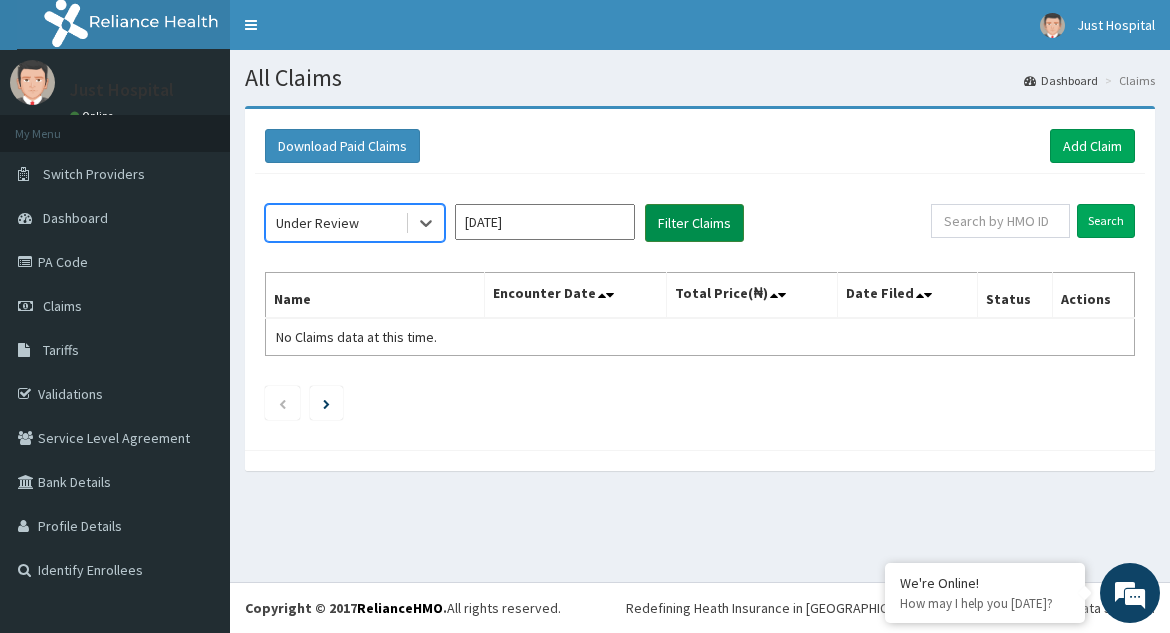click on "Filter Claims" at bounding box center [694, 223] 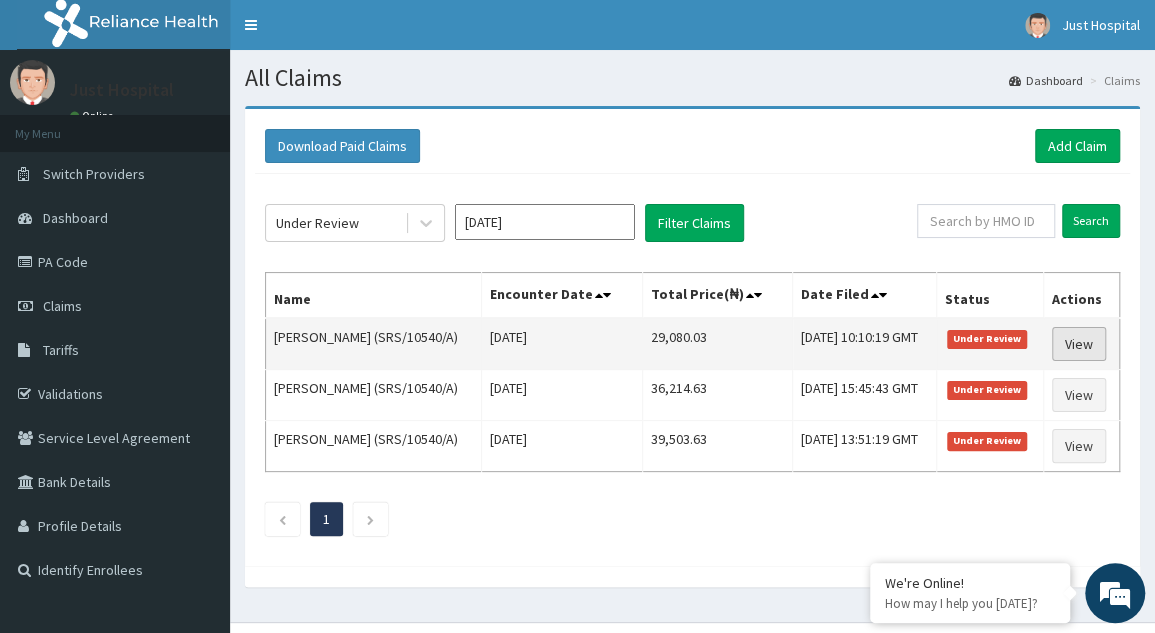 click on "View" at bounding box center [1079, 344] 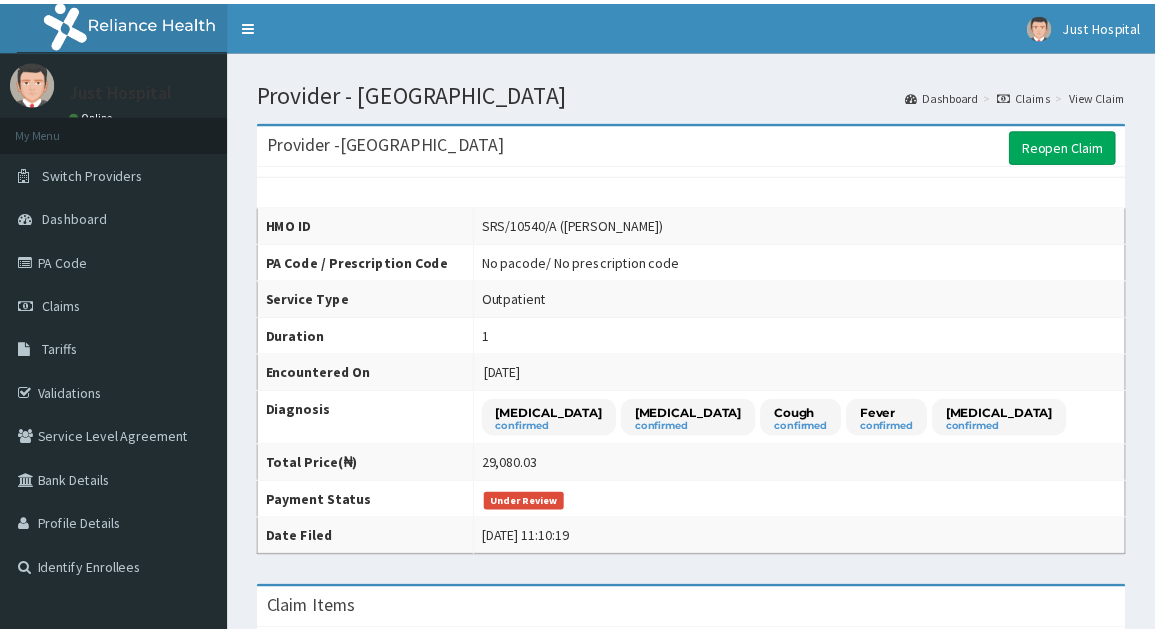 scroll, scrollTop: 0, scrollLeft: 0, axis: both 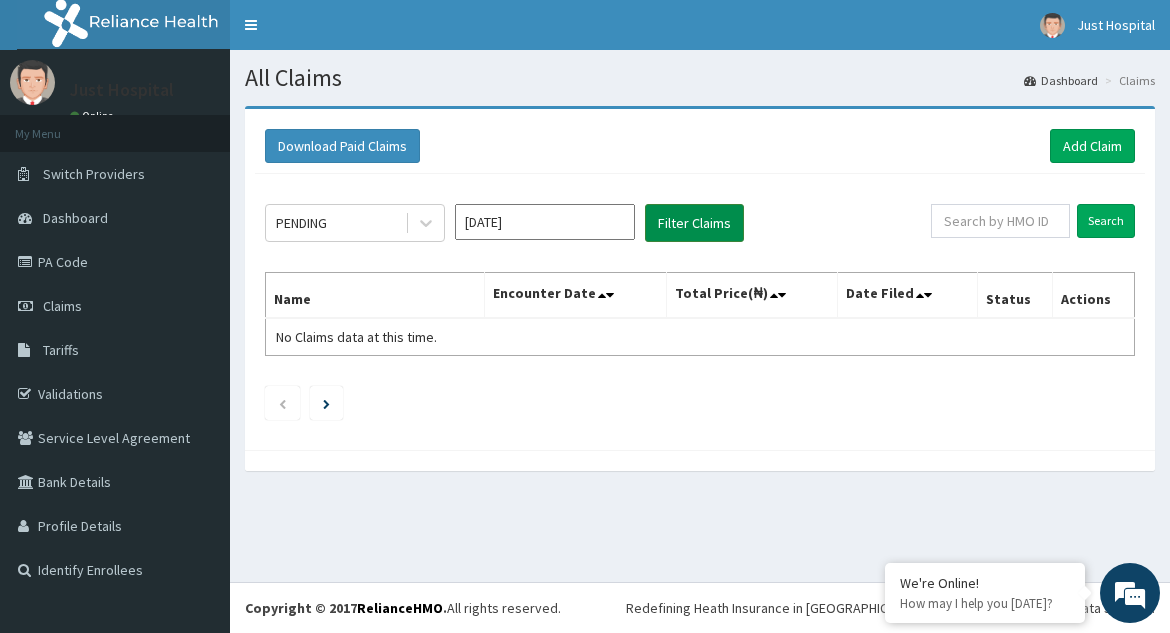 click on "Filter Claims" at bounding box center [694, 223] 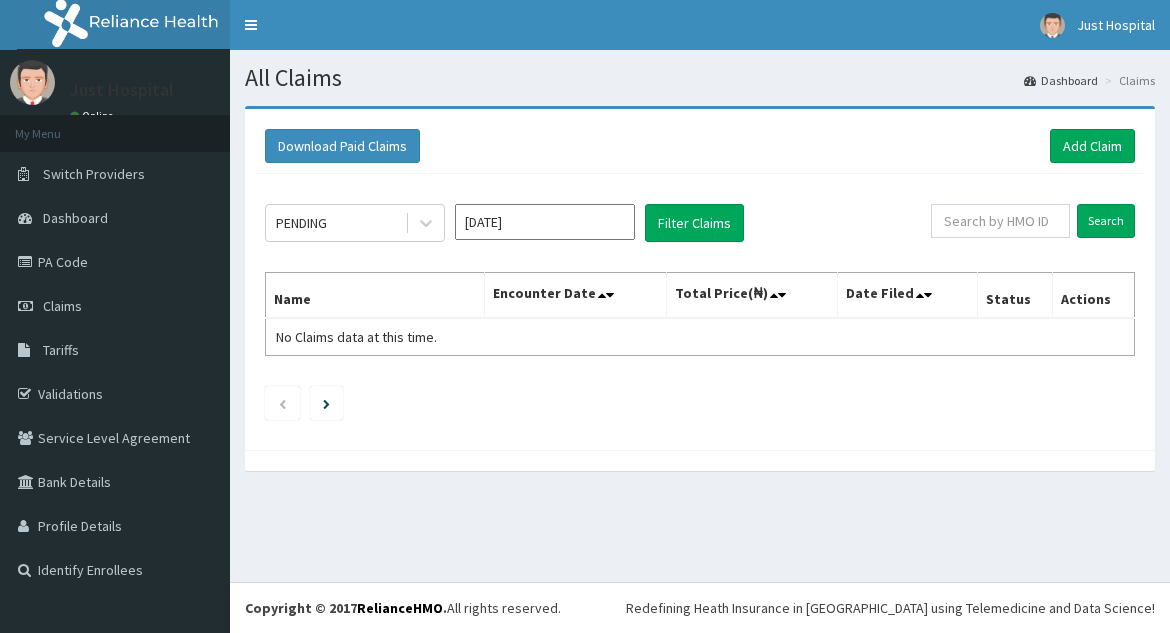 scroll, scrollTop: 0, scrollLeft: 0, axis: both 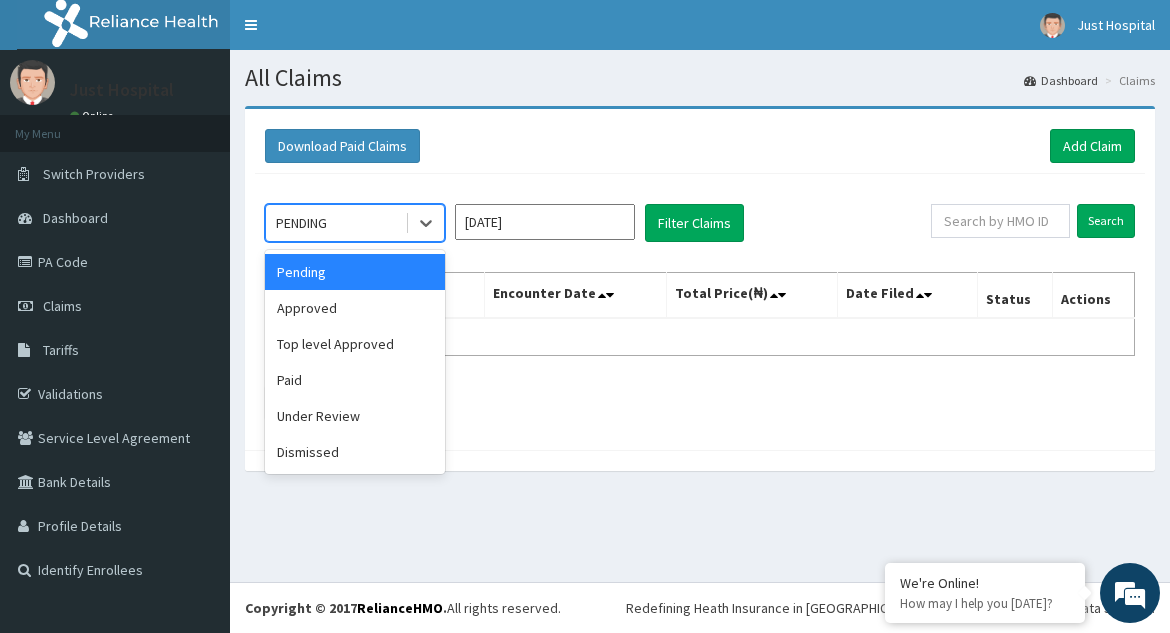 click on "Under Review" at bounding box center (355, 416) 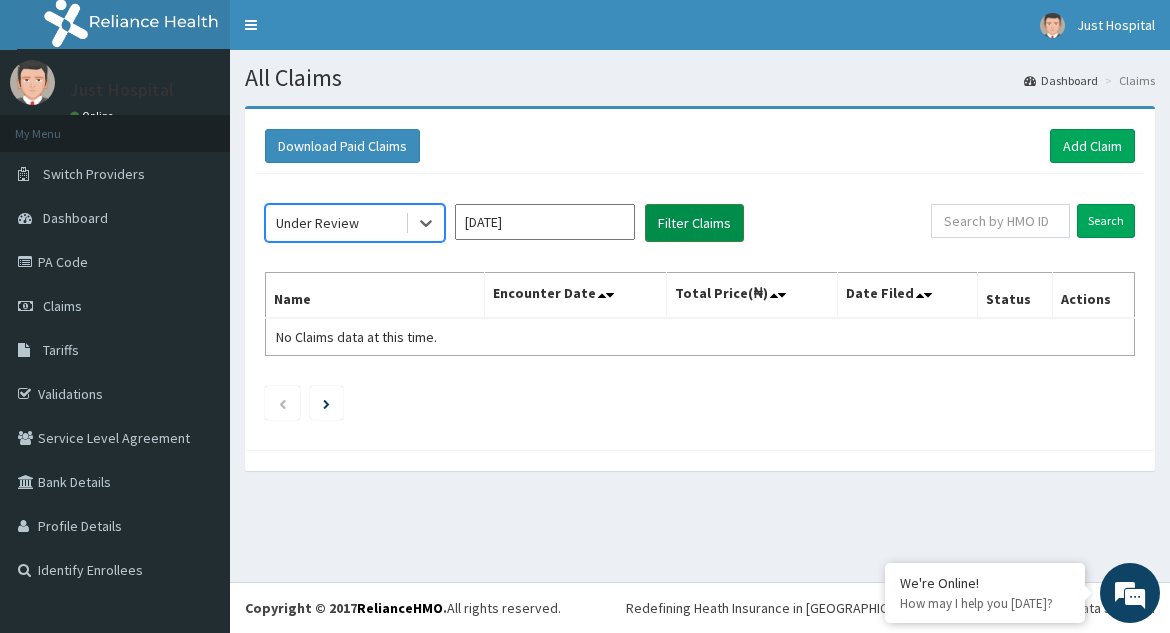 click on "Filter Claims" at bounding box center (694, 223) 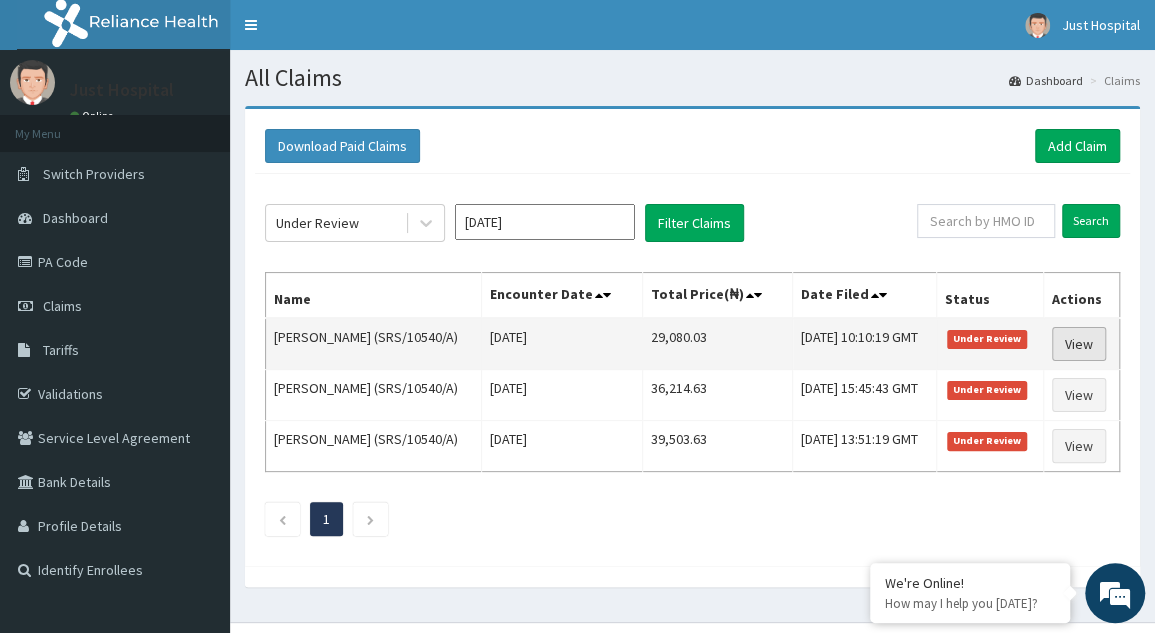 click on "View" at bounding box center [1079, 344] 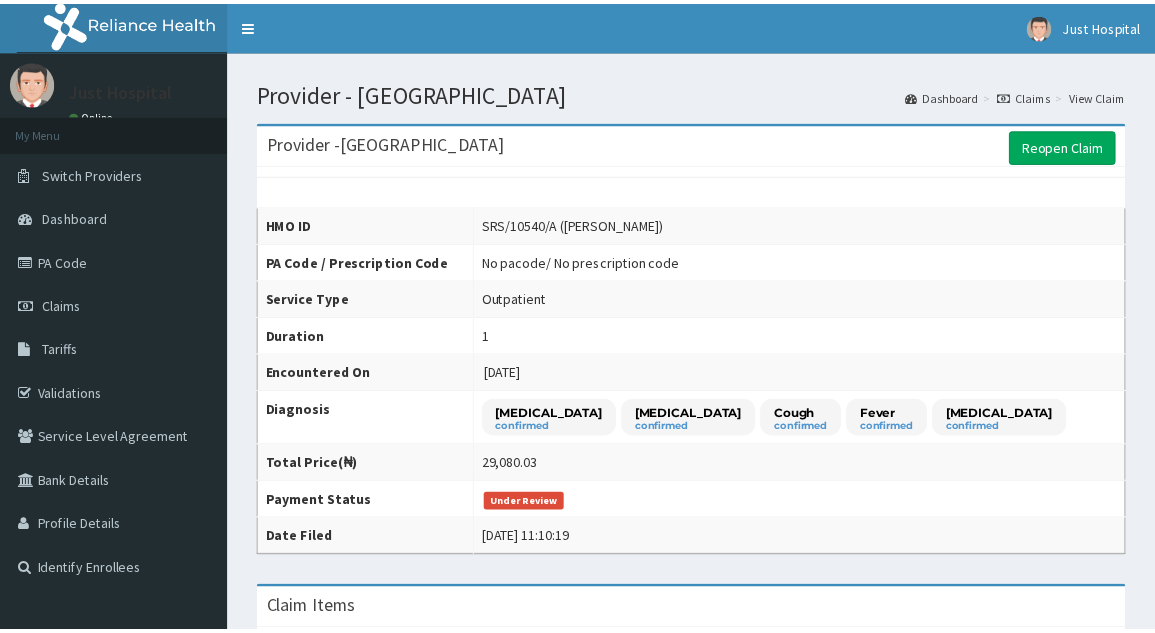 scroll, scrollTop: 0, scrollLeft: 0, axis: both 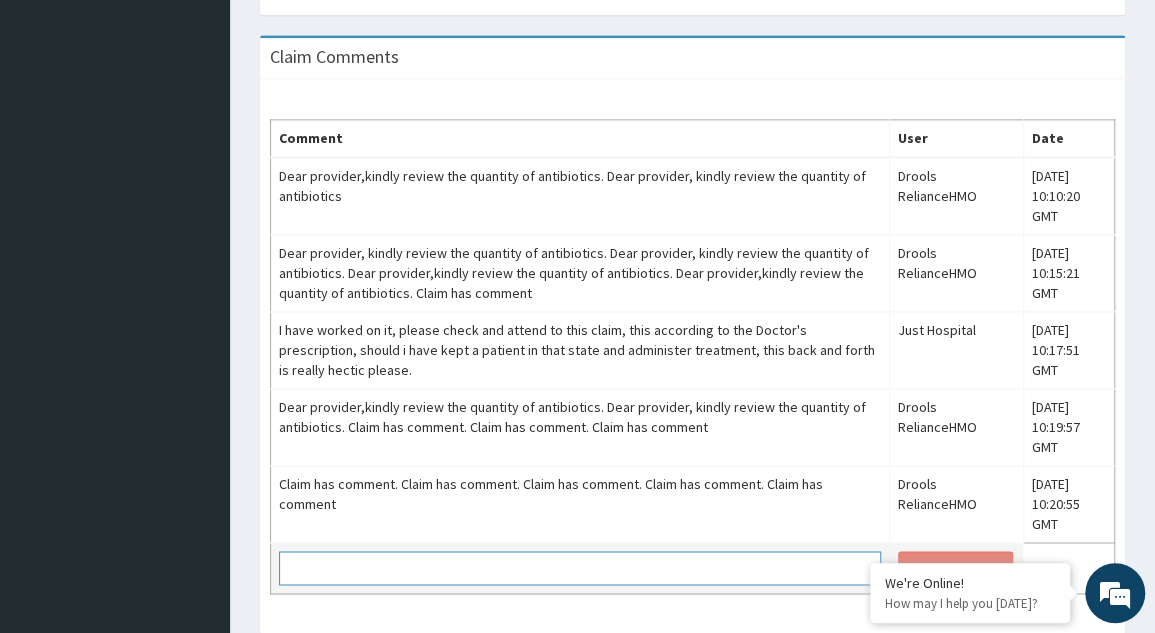 click at bounding box center [580, 568] 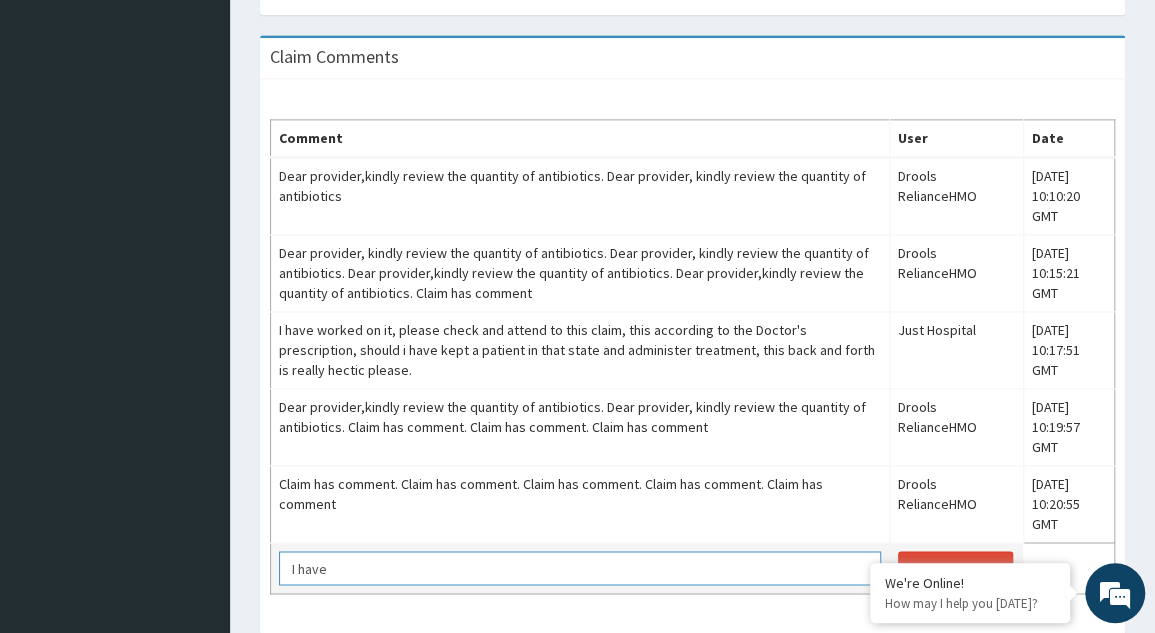 scroll, scrollTop: 0, scrollLeft: 0, axis: both 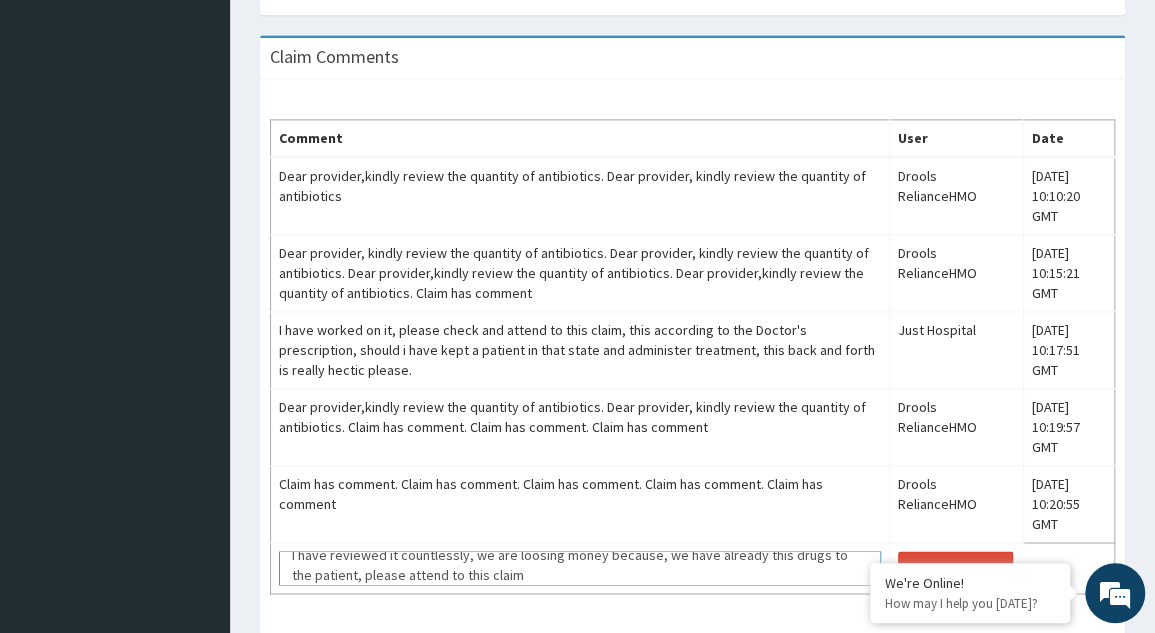 type on "I have reviewed it countlessly, we are loosing money because, we have already this drugs to the patient, please attend to this claim" 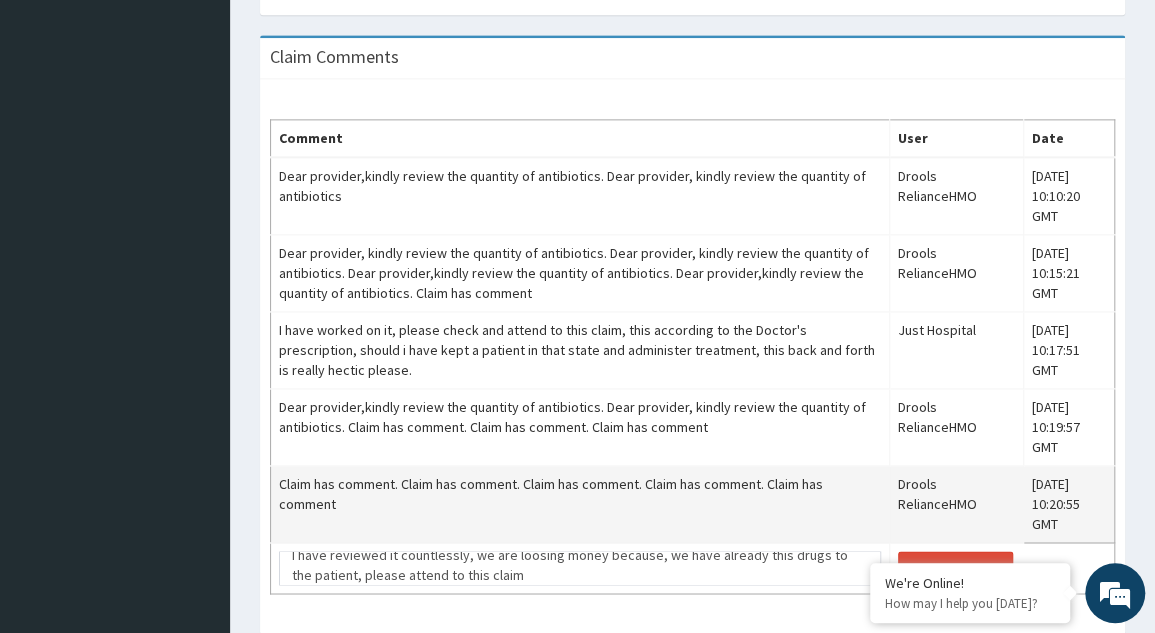 click on "Sun, 13 Jul 2025 10:20:55 GMT" at bounding box center (1068, 504) 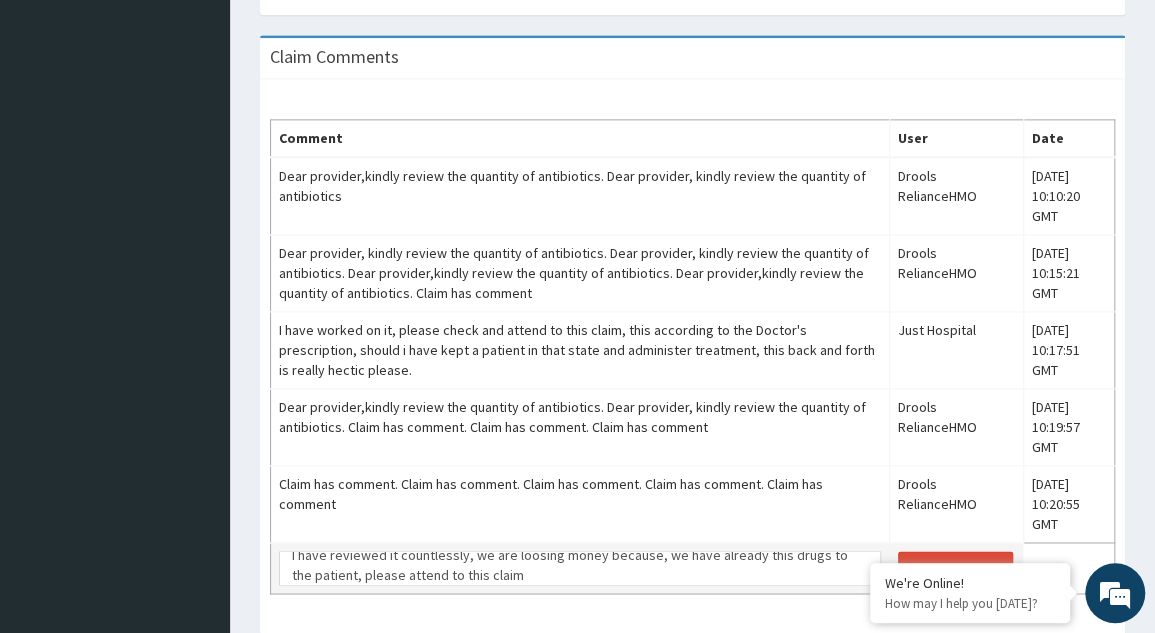 click on "Post Comment" at bounding box center (956, 568) 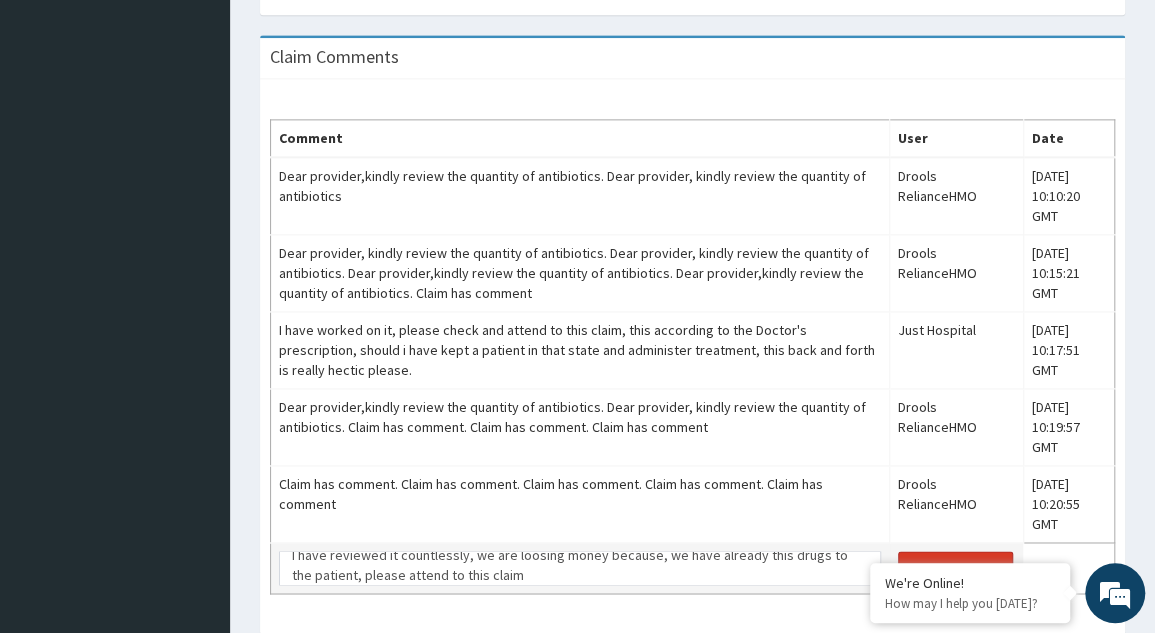 click on "Post Comment" at bounding box center (955, 568) 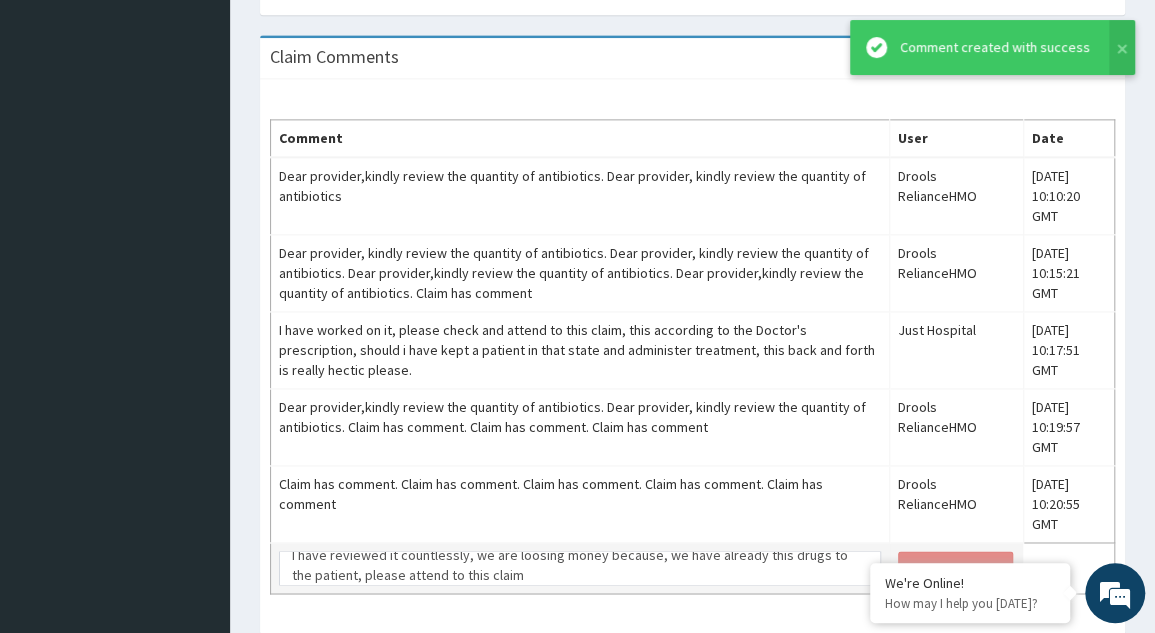 scroll, scrollTop: 0, scrollLeft: 0, axis: both 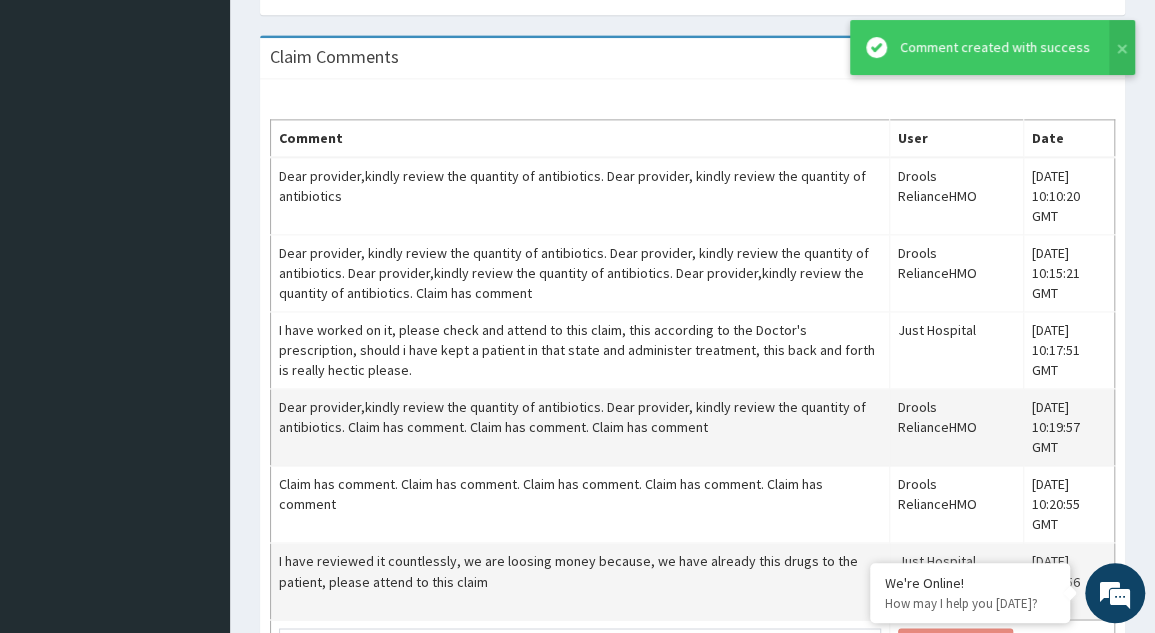 click on "Sun, 13 Jul 2025 10:19:57 GMT" at bounding box center (1068, 427) 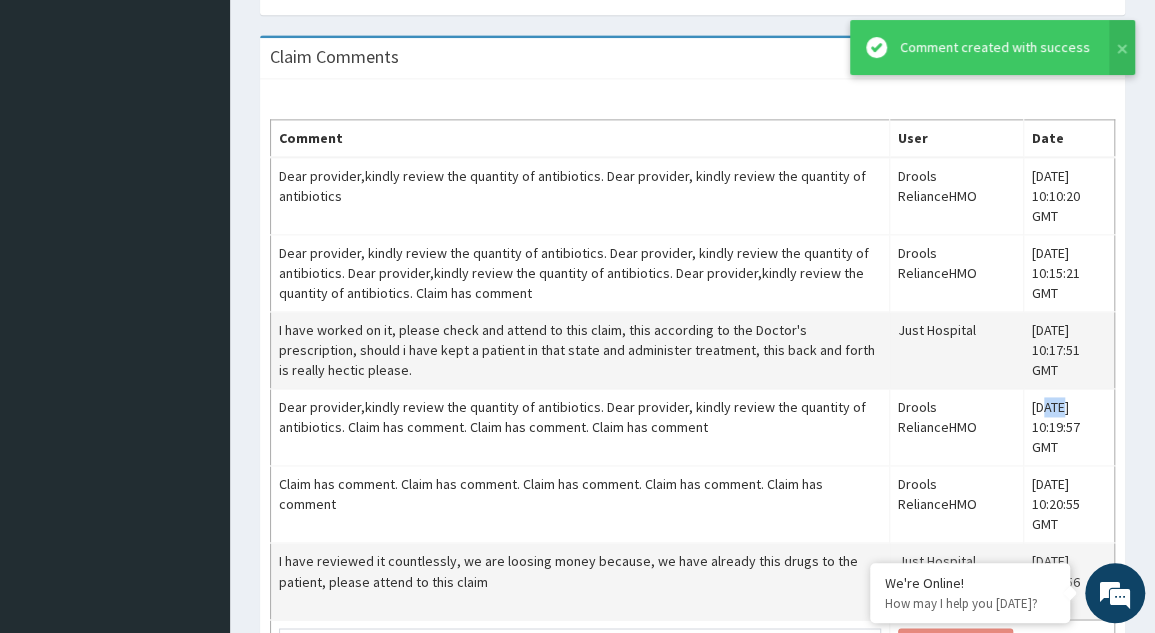 click on "Comment User Date Dear provider,kindly review the quantity of antibiotics.
Dear provider, kindly review the quantity of antibiotics Drools RelianceHMO Sun, 13 Jul 2025 10:10:20 GMT Dear provider, kindly review the quantity of antibiotics.
Dear provider, kindly review the quantity of antibiotics.
Dear provider,kindly review the quantity of antibiotics.
Dear provider,kindly review the quantity of antibiotics.
Claim has comment Drools RelianceHMO Sun, 13 Jul 2025 10:15:21 GMT I have worked on it, please check and attend to this claim, this according to the Doctor's prescription, should i have kept a patient in that state and administer treatment, this back and forth is really hectic please. Just Hospital Sun, 13 Jul 2025 10:17:51 GMT Dear provider,kindly review the quantity of antibiotics.
Dear provider, kindly review the quantity of antibiotics.
Claim has comment.
Claim has comment.
Claim has comment Drools RelianceHMO Sun, 13 Jul 2025 10:19:57 GMT Drools RelianceHMO Sun, 13 Jul 2025 10:20:55 GMT" at bounding box center (692, 395) 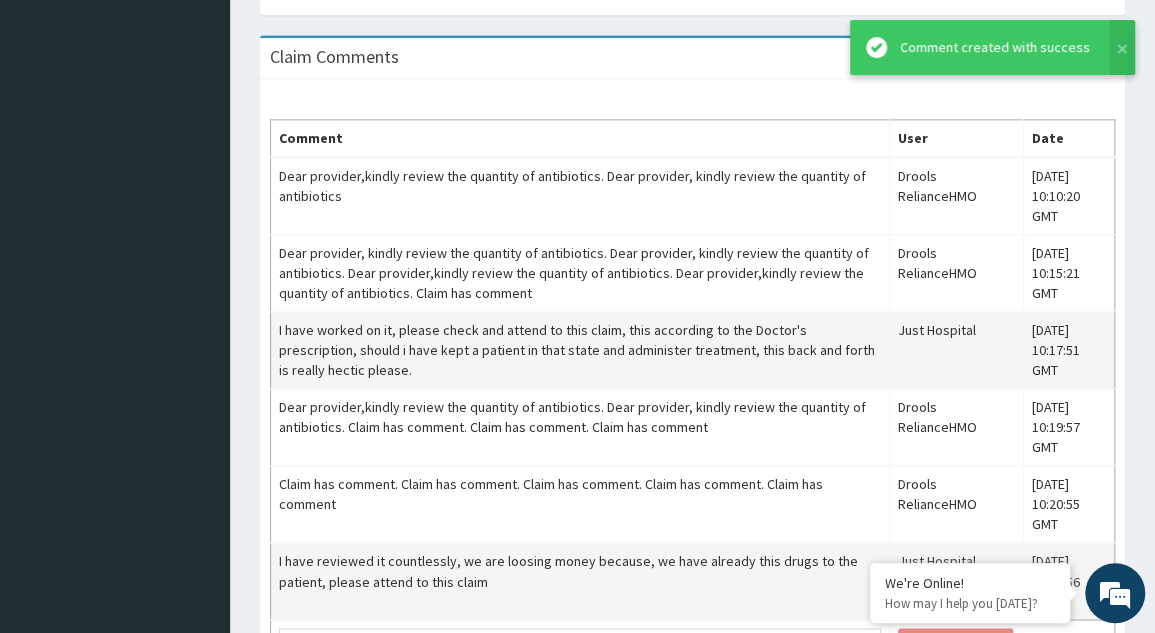 click on "Sun, 13 Jul 2025 10:17:51 GMT" at bounding box center (1068, 350) 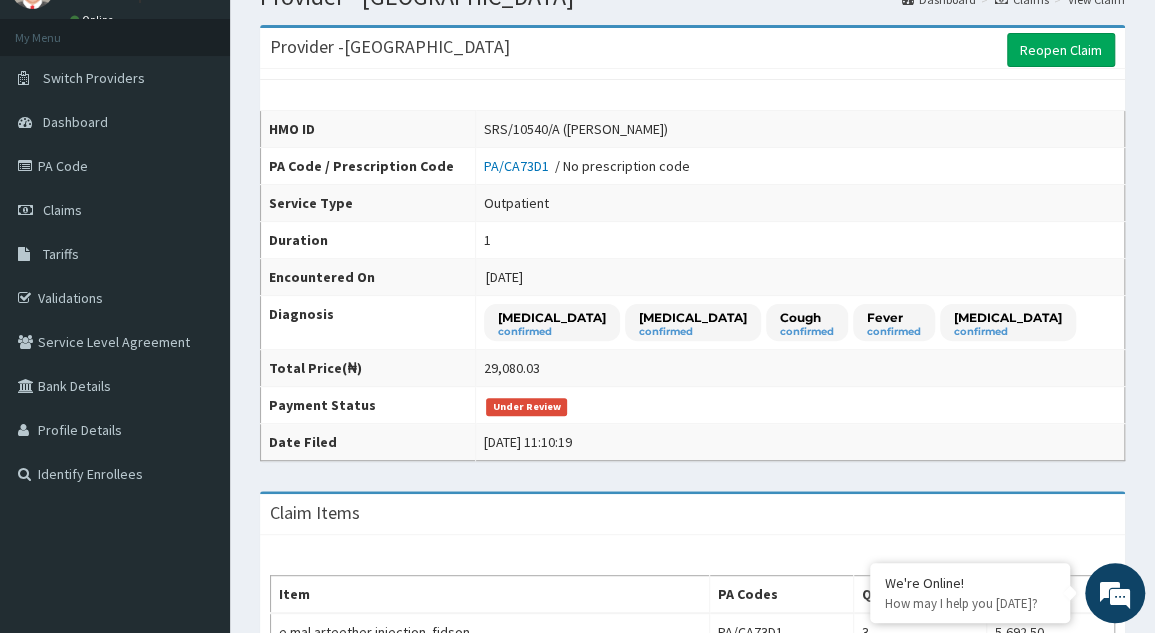 scroll, scrollTop: 79, scrollLeft: 0, axis: vertical 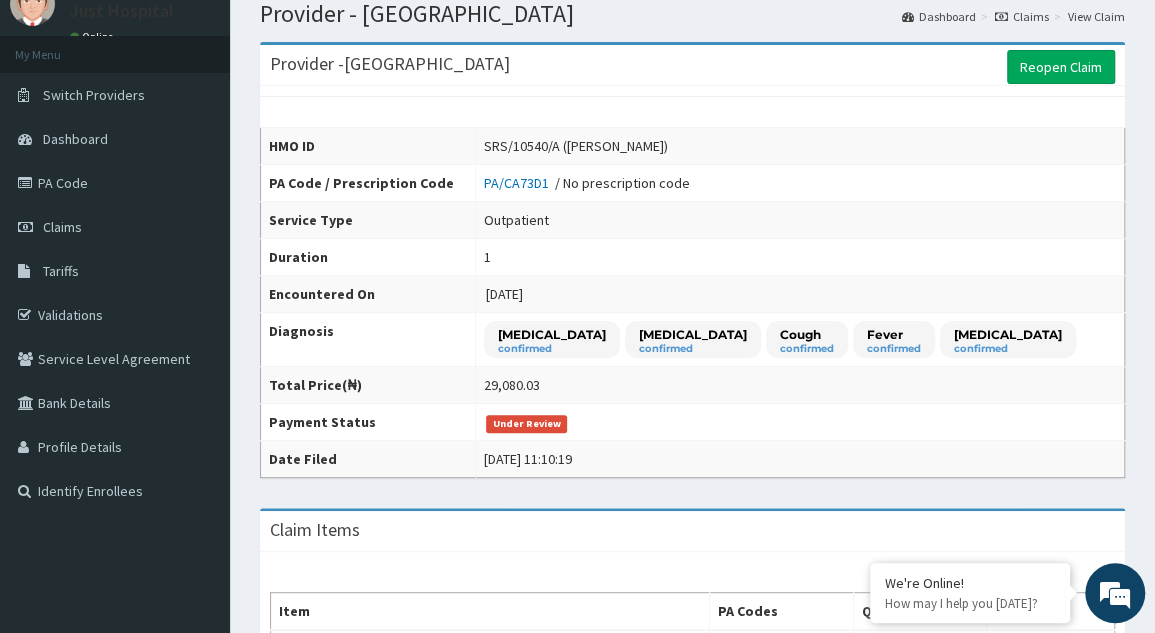 click on "Provider -  Just Hope Hospital Reopen Claim HMO ID SRS/10540/A (EMILIA EGOPITA) PA Code / Prescription Code PA/CA73D1    / No prescription code Service Type Outpatient Duration 1 Encountered On 2025-07-11 Diagnosis Malaria confirmed Common cold confirmed Cough confirmed Fever confirmed Typhoid fever confirmed Total Price(₦) 29,080.03 Payment Status Under Review Date Filed Sun Jul 13 2025 11:10:19 Claim Items Item PA Codes Quantity Price(₦) e mal arteether injection. fidson PA/CA73D1 3 5,692.50 coartem forte 80/480 by 6 tab PA/CA73D1 6 2,884.20 loratyn loratadine 10mg PA/CA73D1 5 474.38 menthodex big PA/CA73D1 1 4,427.50 21g needle PA/CA73D1 3 189.75 emzor paracetamol 500mg PA/CA73D1 25 632.50 malarial parasite thick and thin films - [blood] PA/CA73D1 1 1,612.50 microscopy, culture & sensitivity [stool] PA/CA73D1 1 4,837.50 general practitioner consultation first outpatient consultation PA/CA73D1 1 3,547.50 CIPROTAB 500MG X14 14 4,781.70 Total ------ 29,080.03 Claim Comments Comment User Date Post Comment" at bounding box center [692, 926] 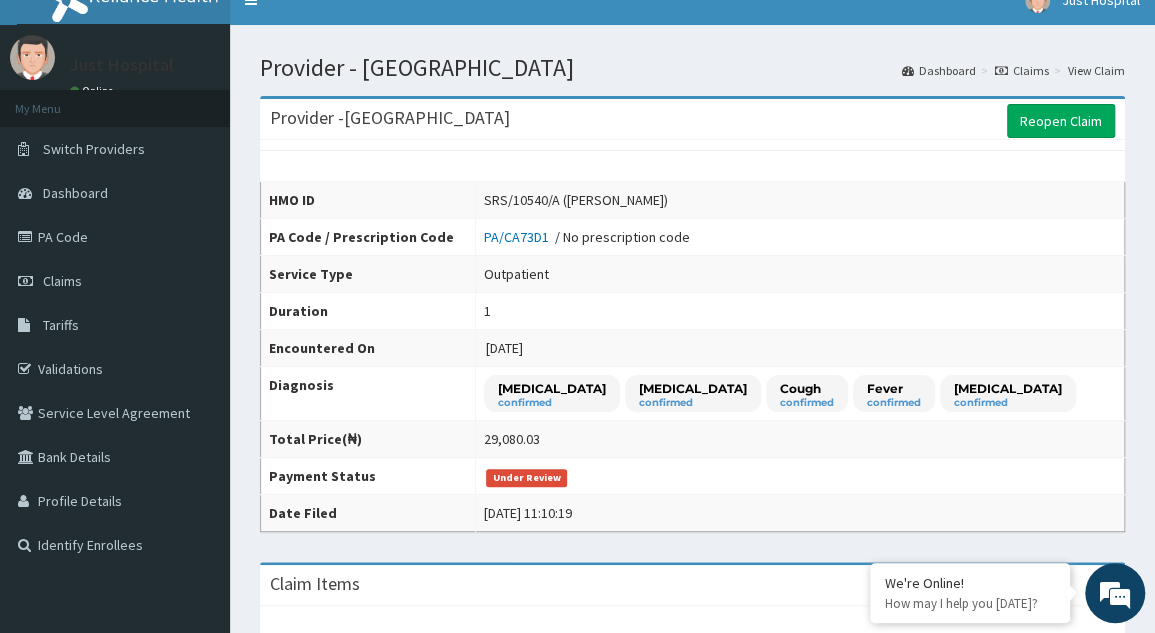 scroll, scrollTop: 0, scrollLeft: 0, axis: both 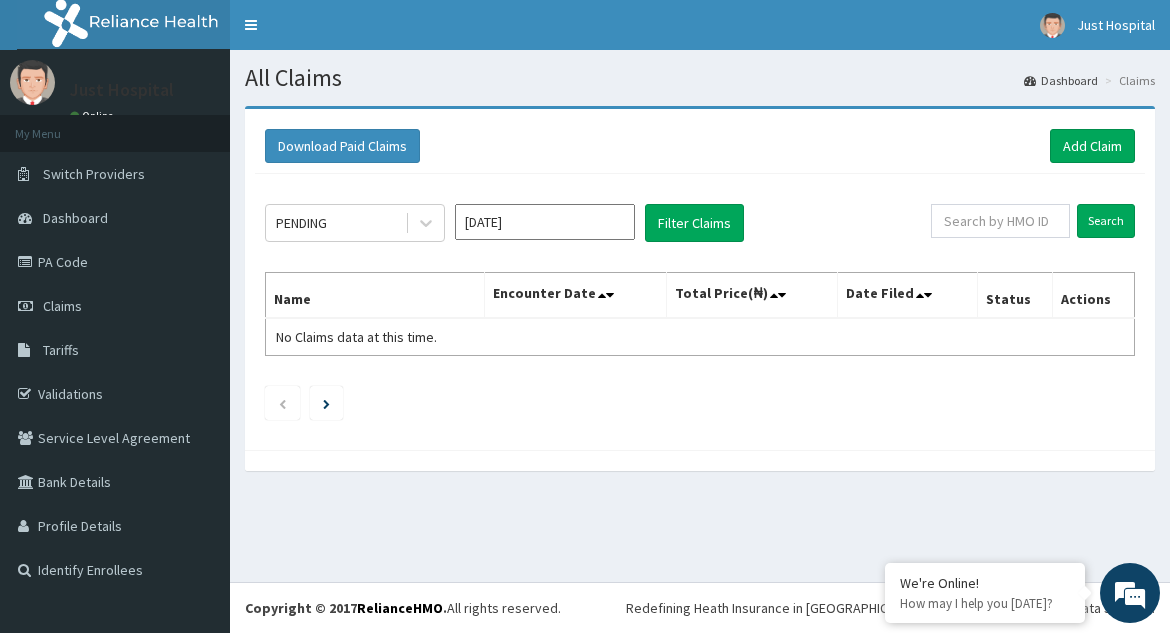 click on "Download Paid Claims Add Claim × Note you can only download claims within a maximum of 1 year and the dates will auto-adjust when you select range that is greater than 1 year From 13-04-2025 To 13-07-2025 Close Download PENDING Jul 2025 Filter Claims Search Name Encounter Date Total Price(₦) Date Filed Status Actions No Claims data at this time." at bounding box center [700, 298] 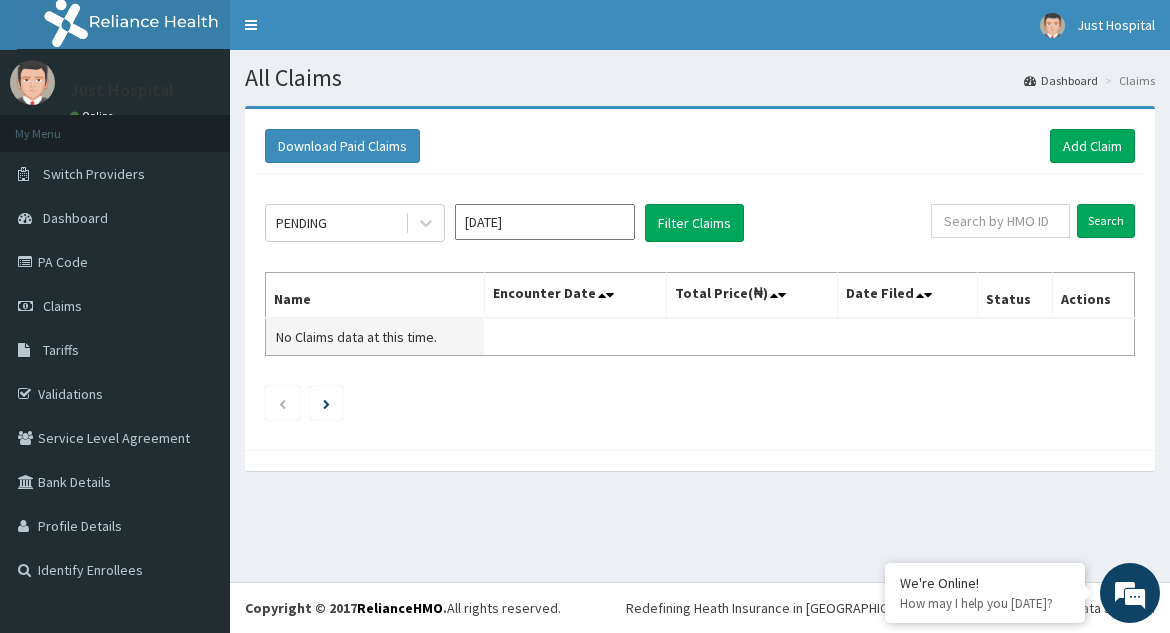 click on "No Claims data at this time." at bounding box center (375, 337) 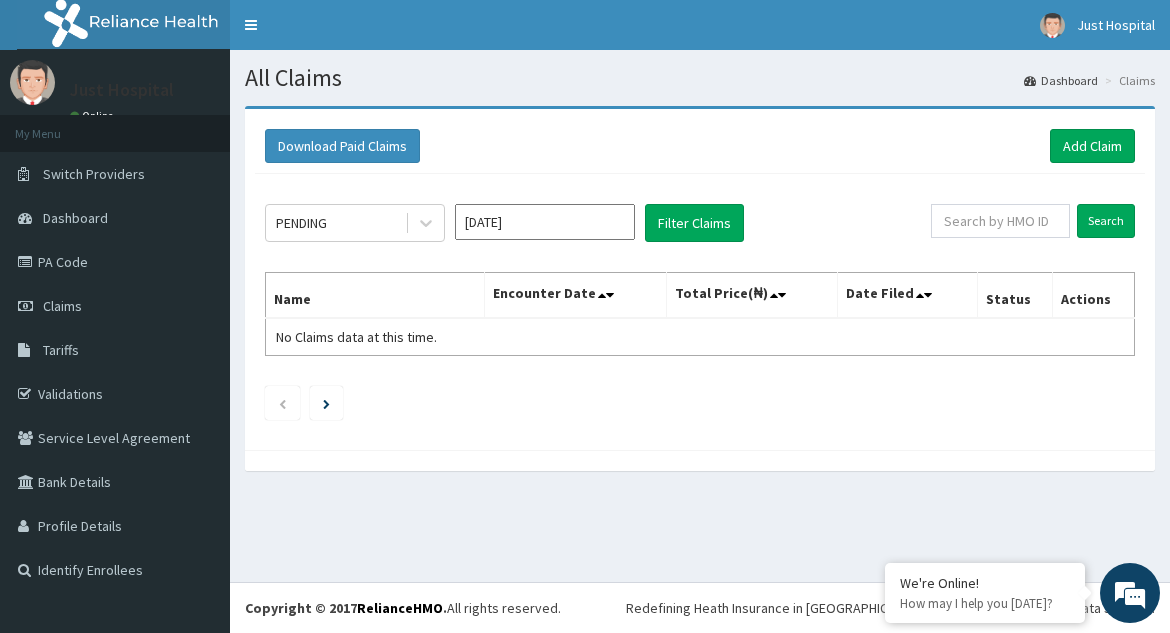 scroll, scrollTop: 0, scrollLeft: 0, axis: both 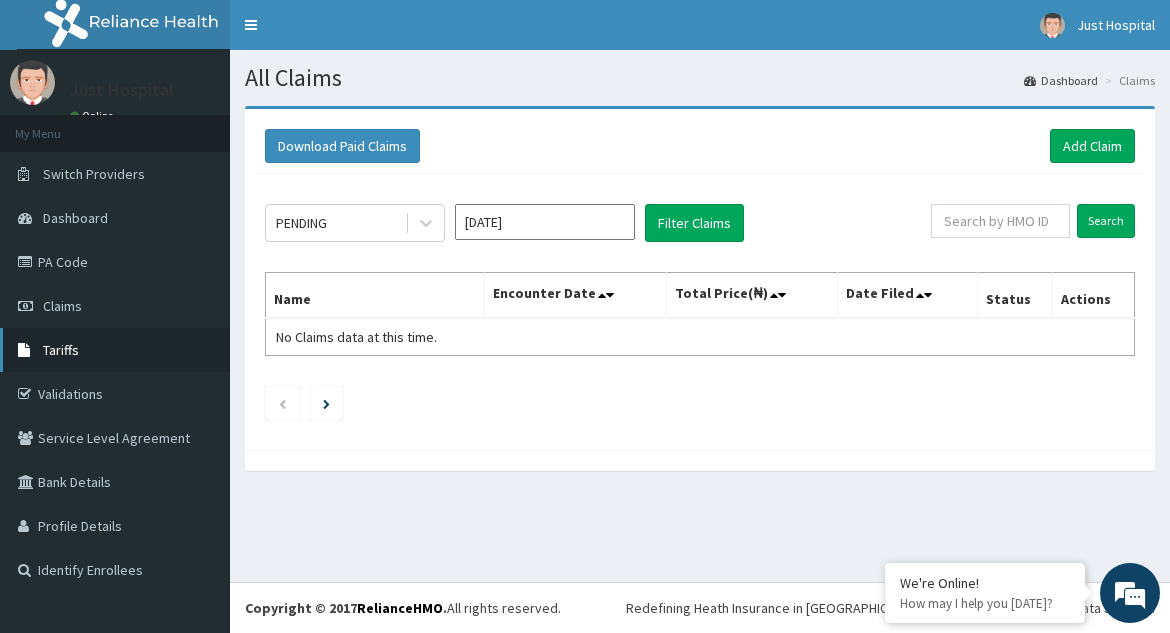 click on "Tariffs" at bounding box center [115, 350] 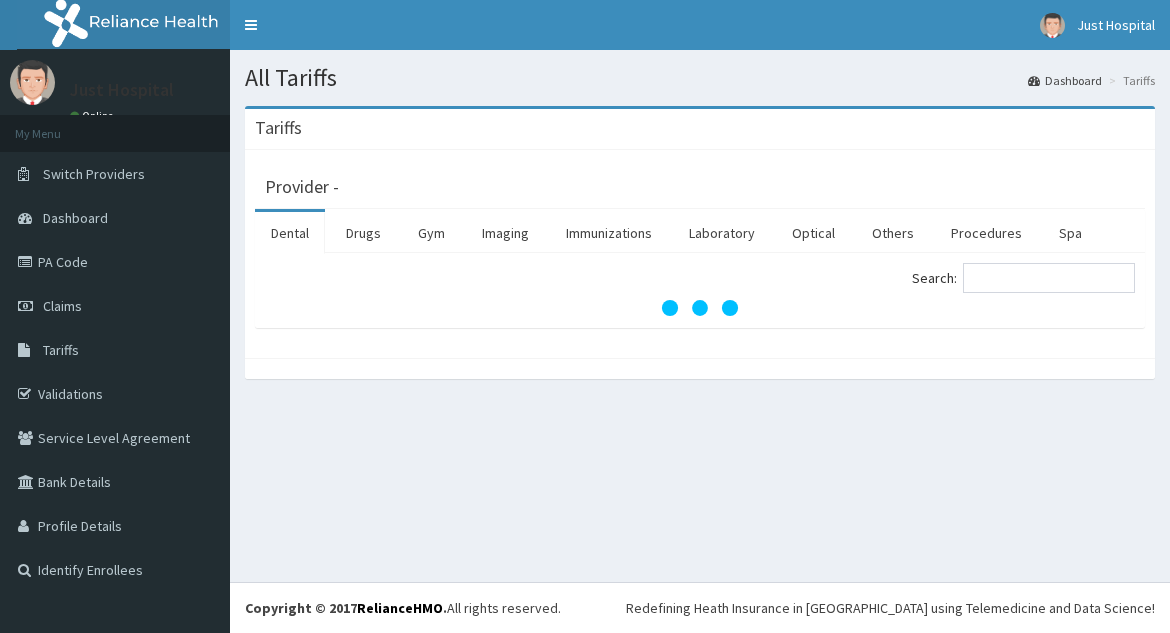 scroll, scrollTop: 0, scrollLeft: 0, axis: both 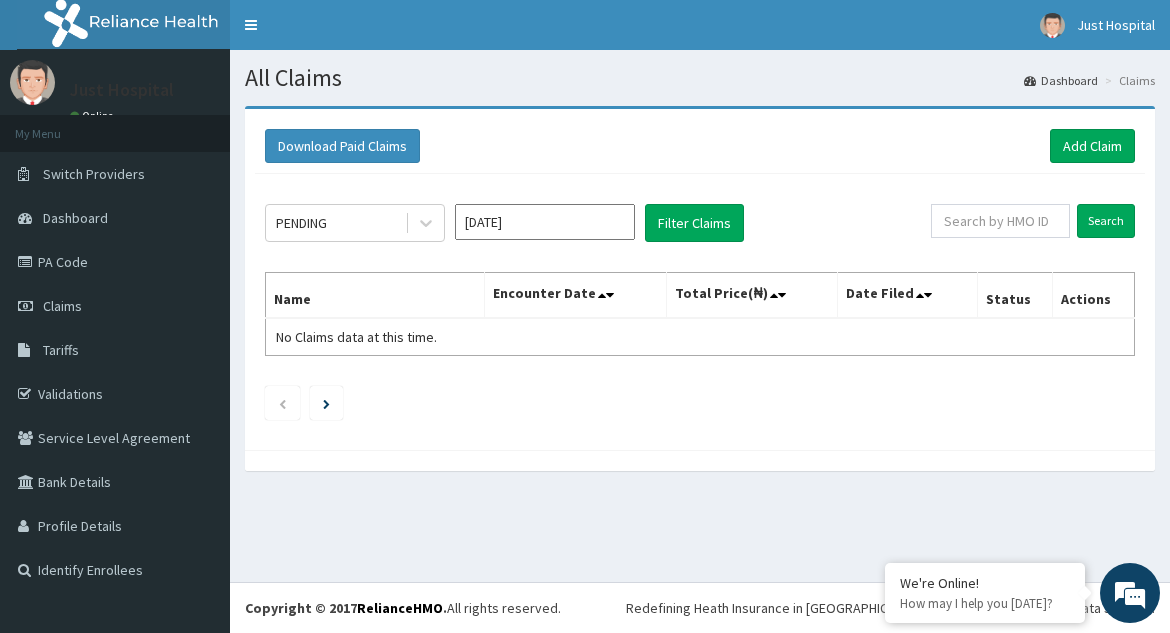 click on "[DATE]" at bounding box center [545, 222] 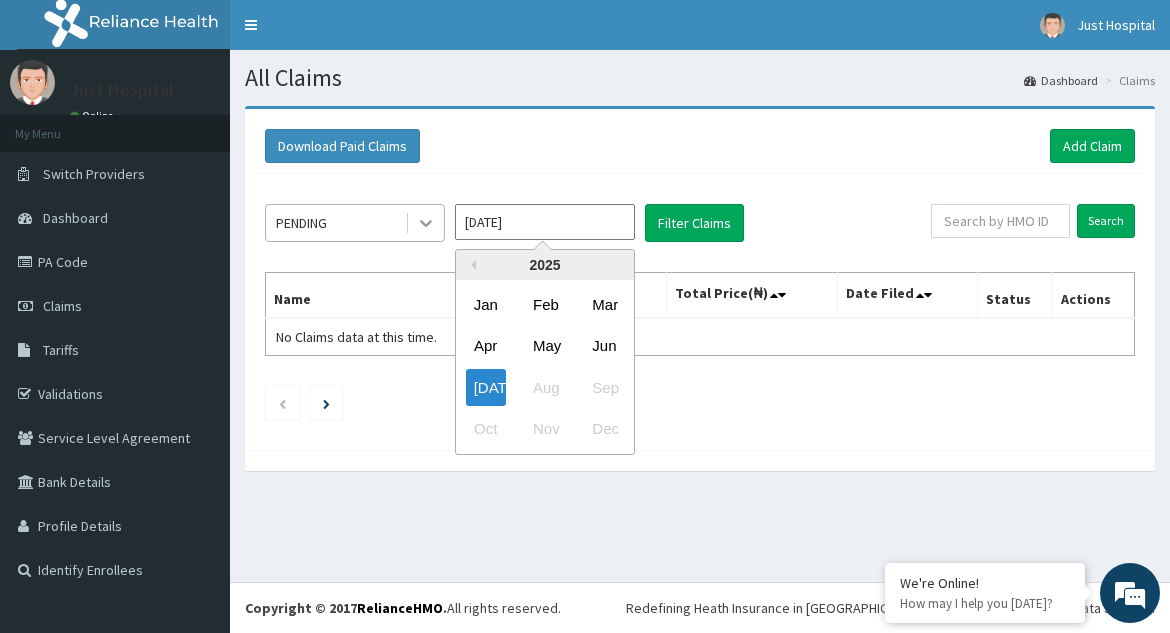 click at bounding box center [426, 223] 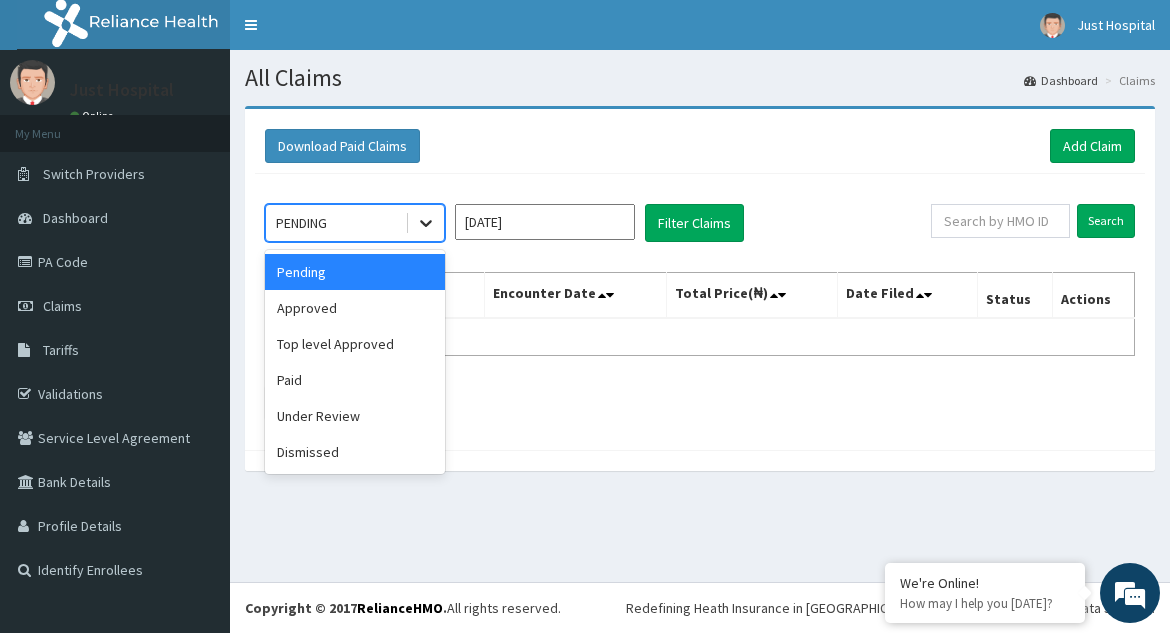 click 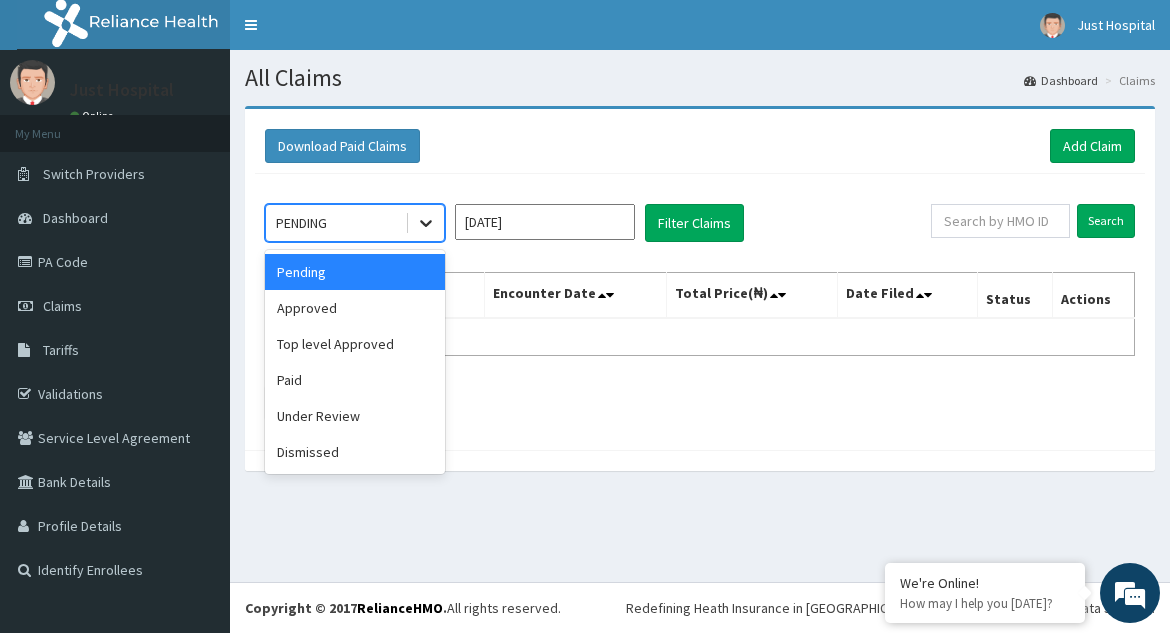 click 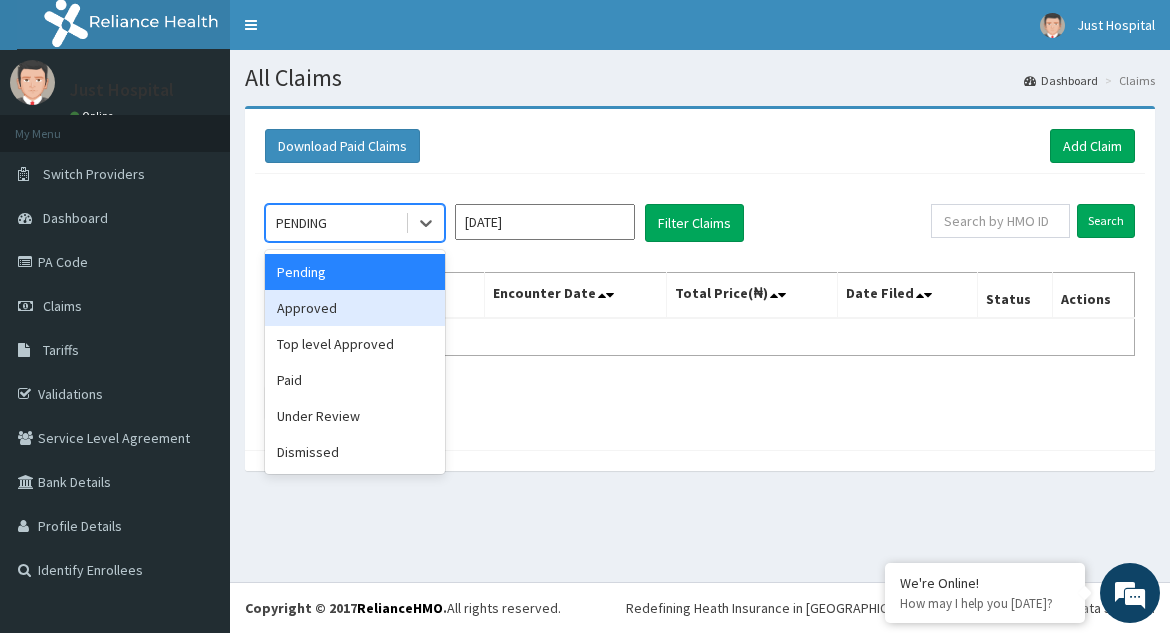 click on "Approved" at bounding box center (355, 308) 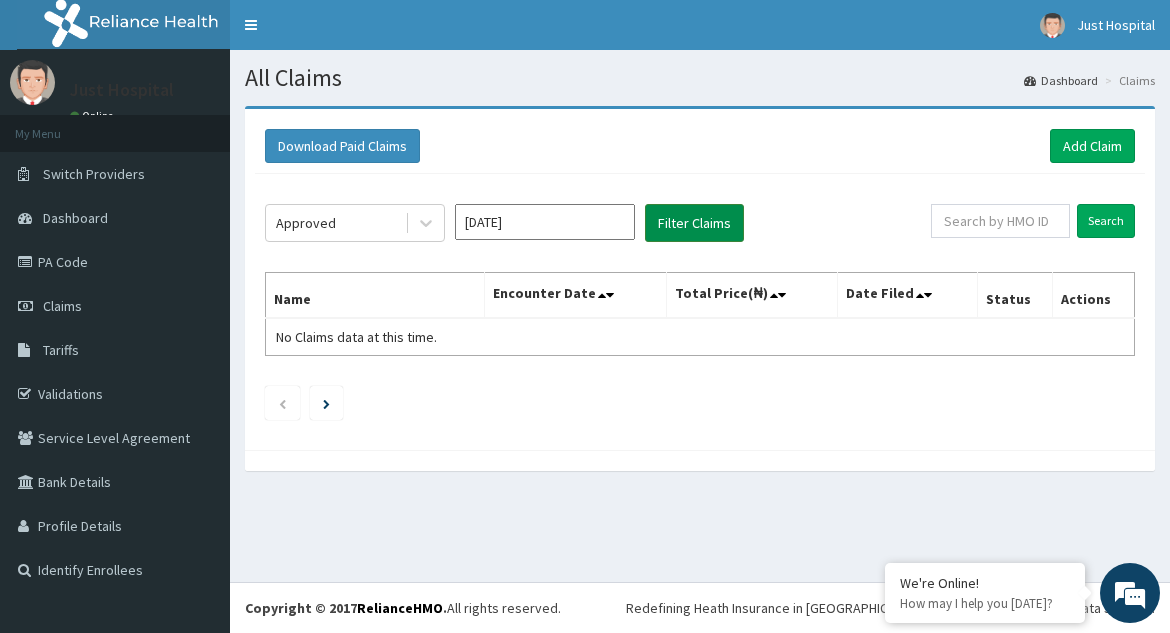 click on "Filter Claims" at bounding box center [694, 223] 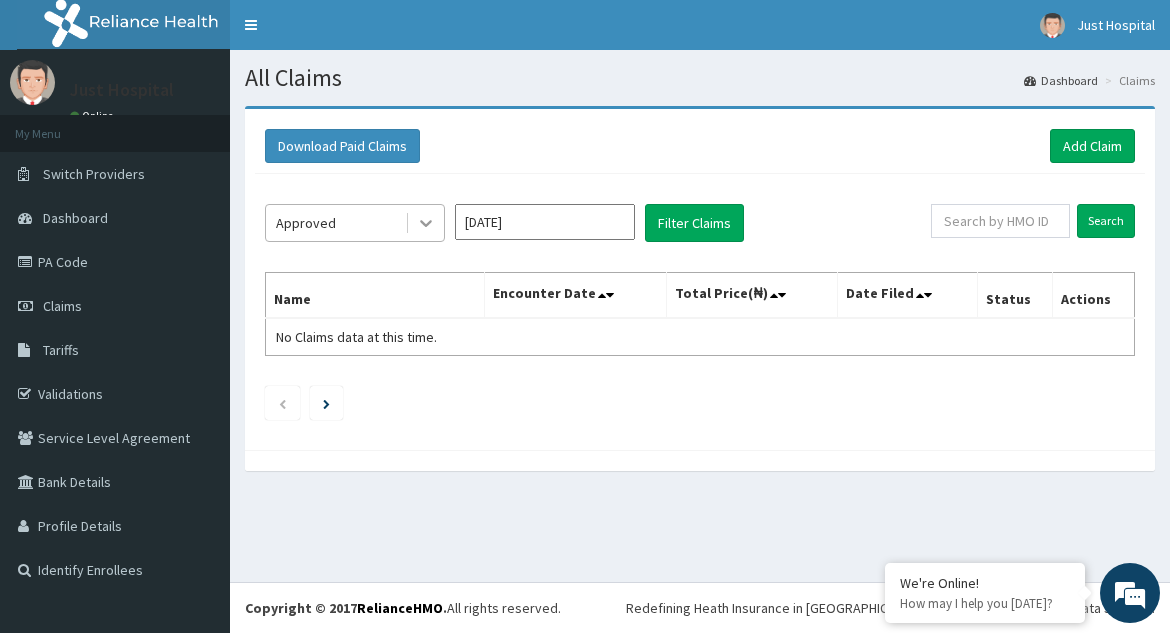 click 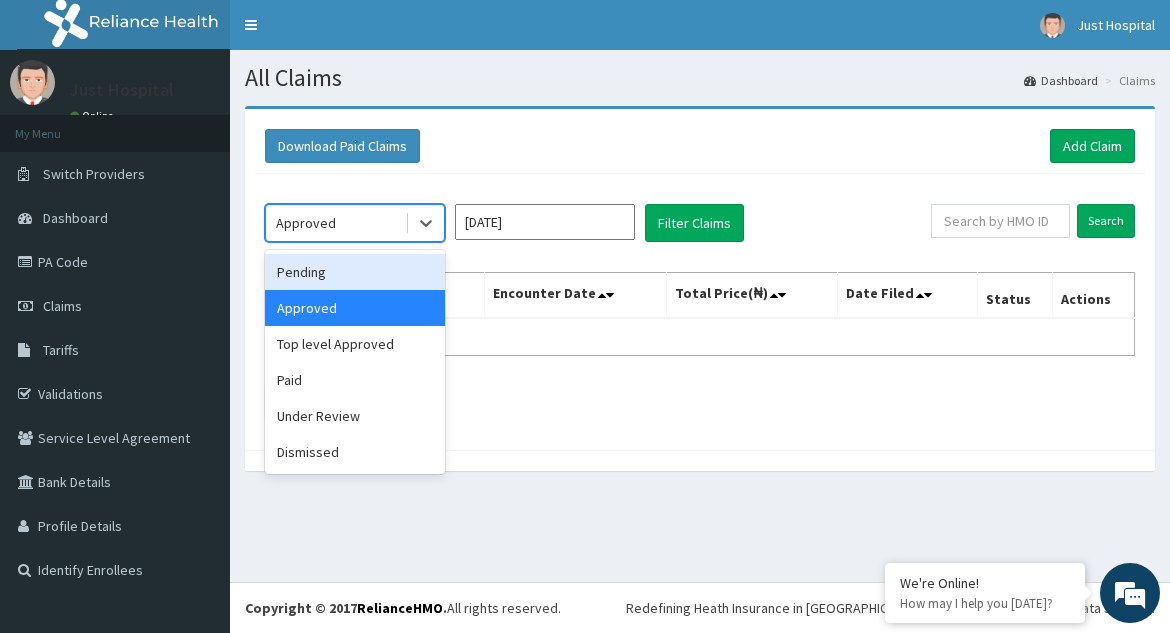 click on "Pending" at bounding box center [355, 272] 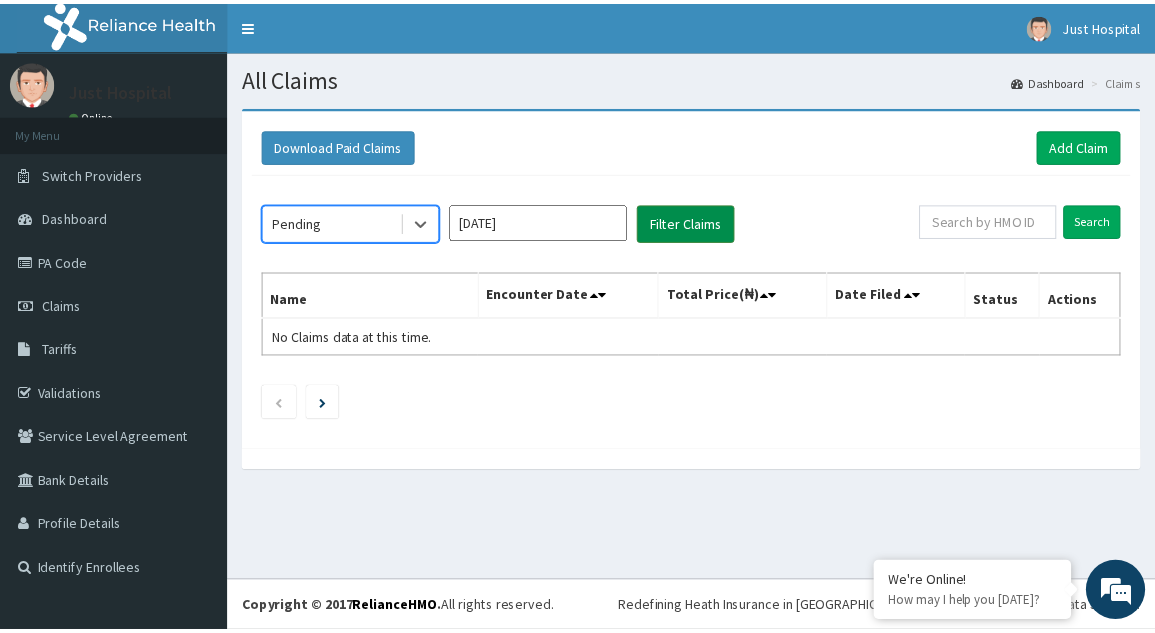 scroll, scrollTop: 0, scrollLeft: 0, axis: both 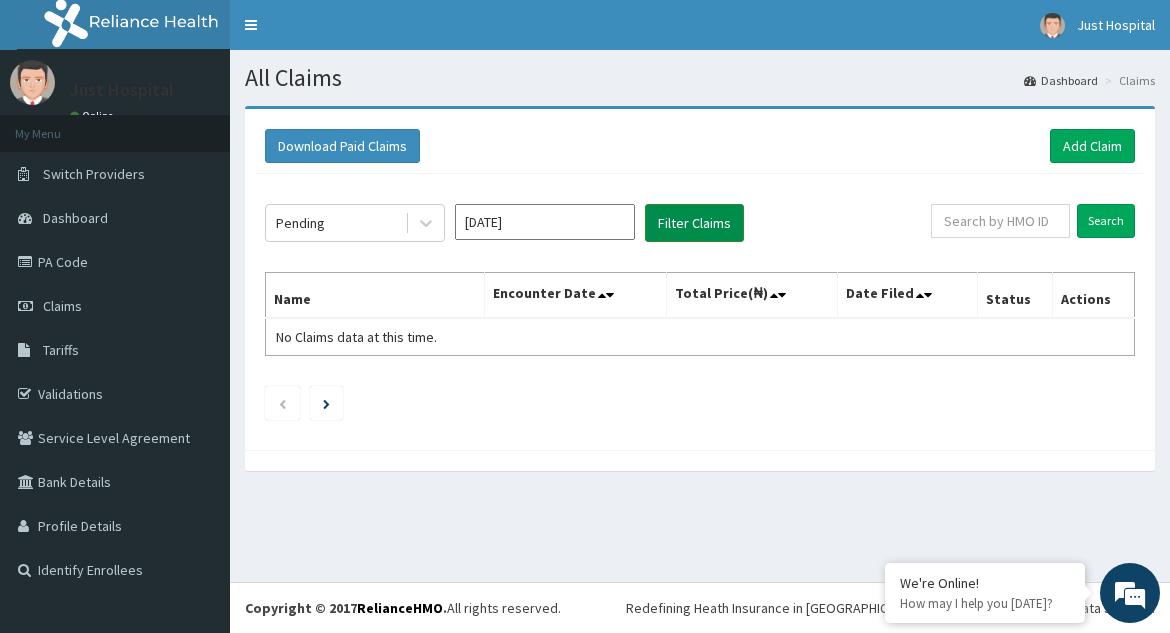 click on "Filter Claims" at bounding box center (694, 223) 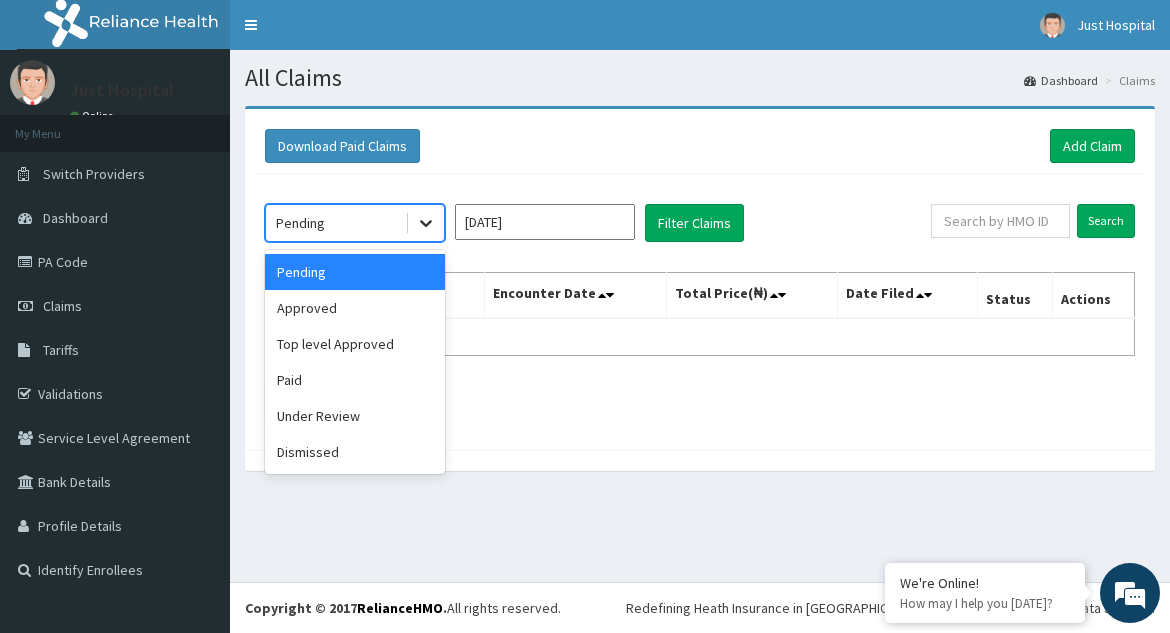 click 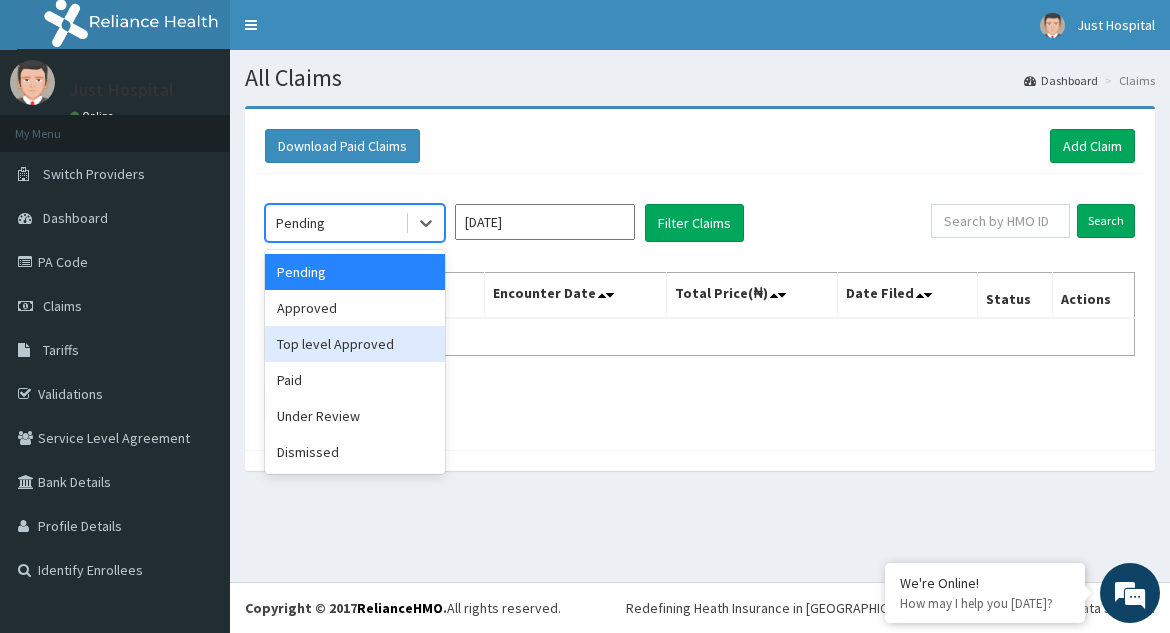 click on "Top level Approved" at bounding box center [355, 344] 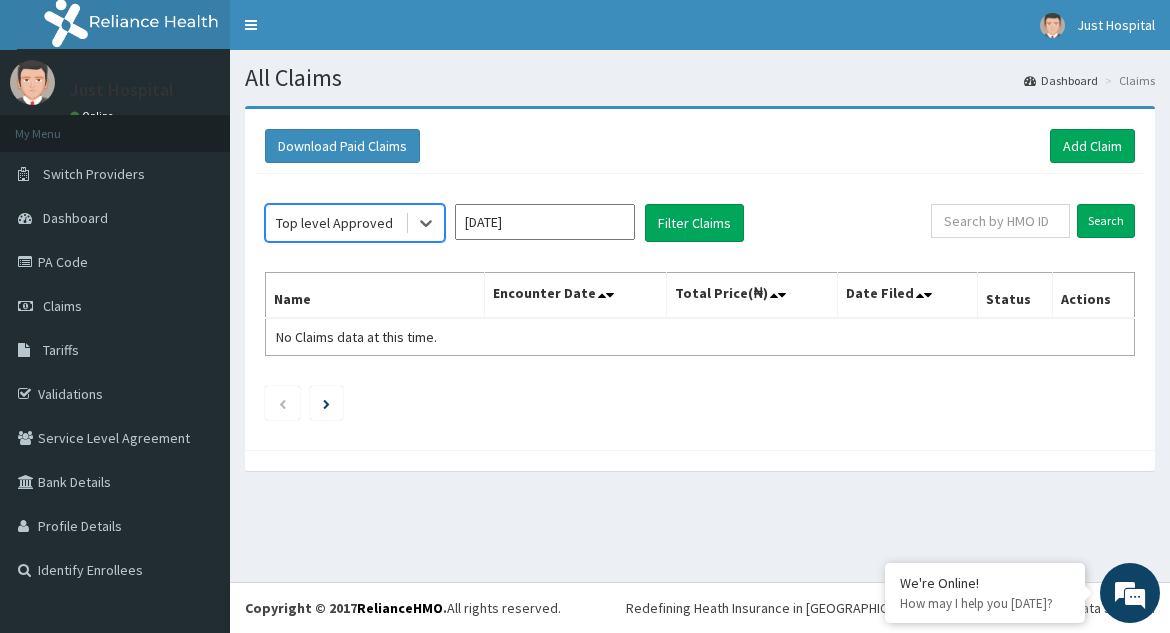 click on "option Top level Approved, selected.   Select is focused ,type to refine list, press Down to open the menu,  Top level Approved Jul 2025 Filter Claims Search Name Encounter Date Total Price(₦) Date Filed Status Actions No Claims data at this time." 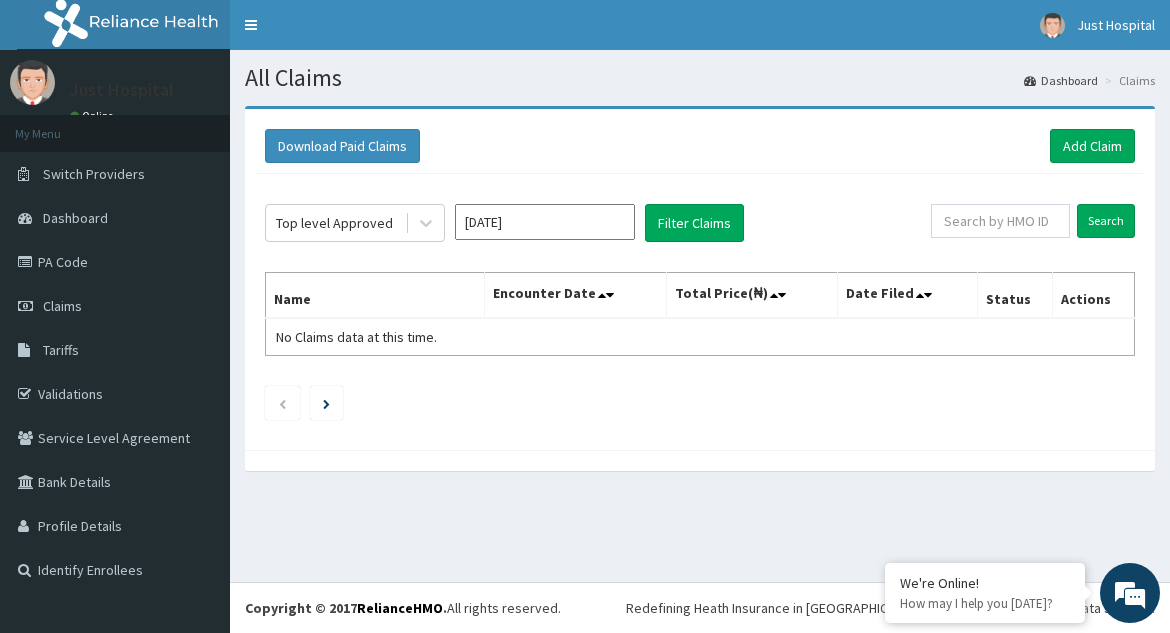 click on "[DATE]" at bounding box center [545, 222] 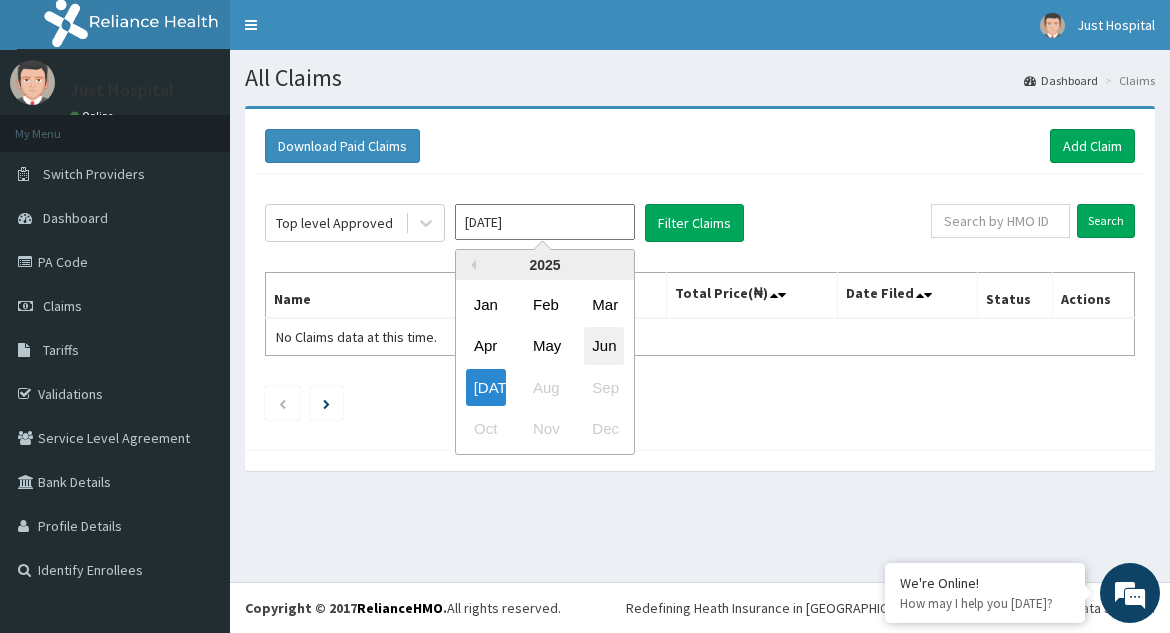 click on "Jun" at bounding box center (604, 346) 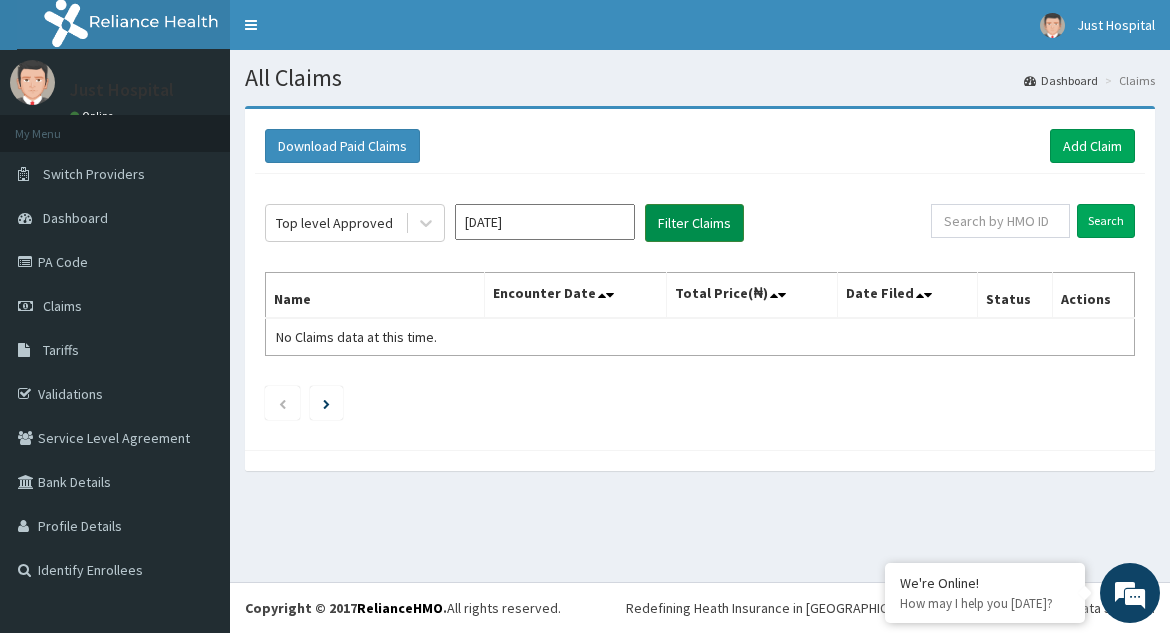 click on "Filter Claims" at bounding box center [694, 223] 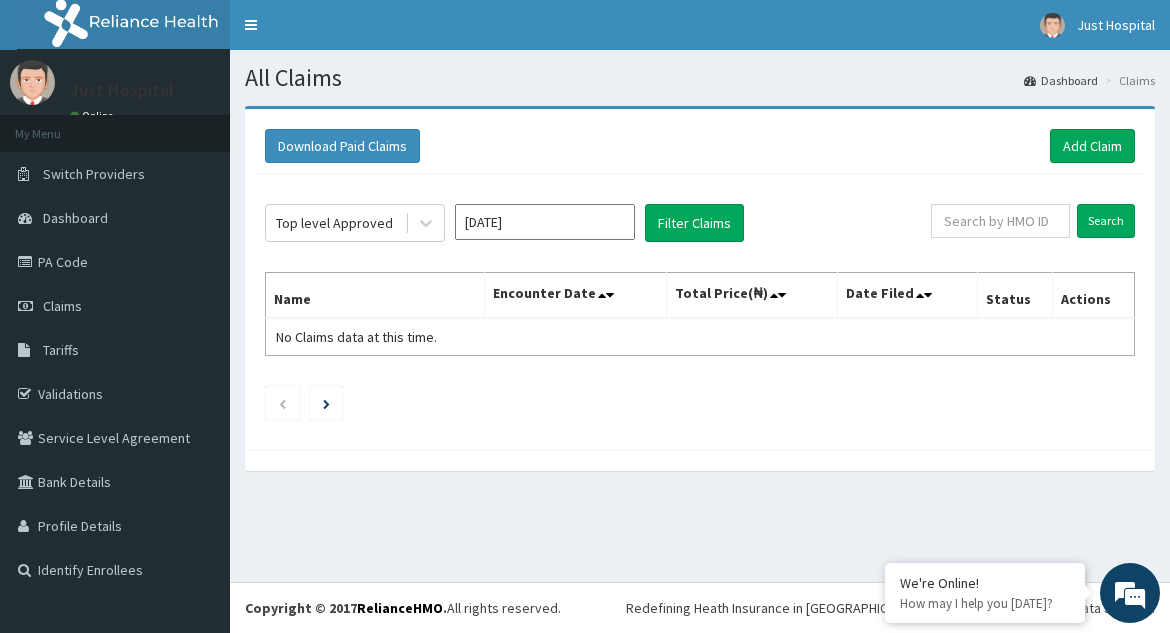click on "Top level Approved Jun 2025 Filter Claims Search Name Encounter Date Total Price(₦) Date Filed Status Actions No Claims data at this time." 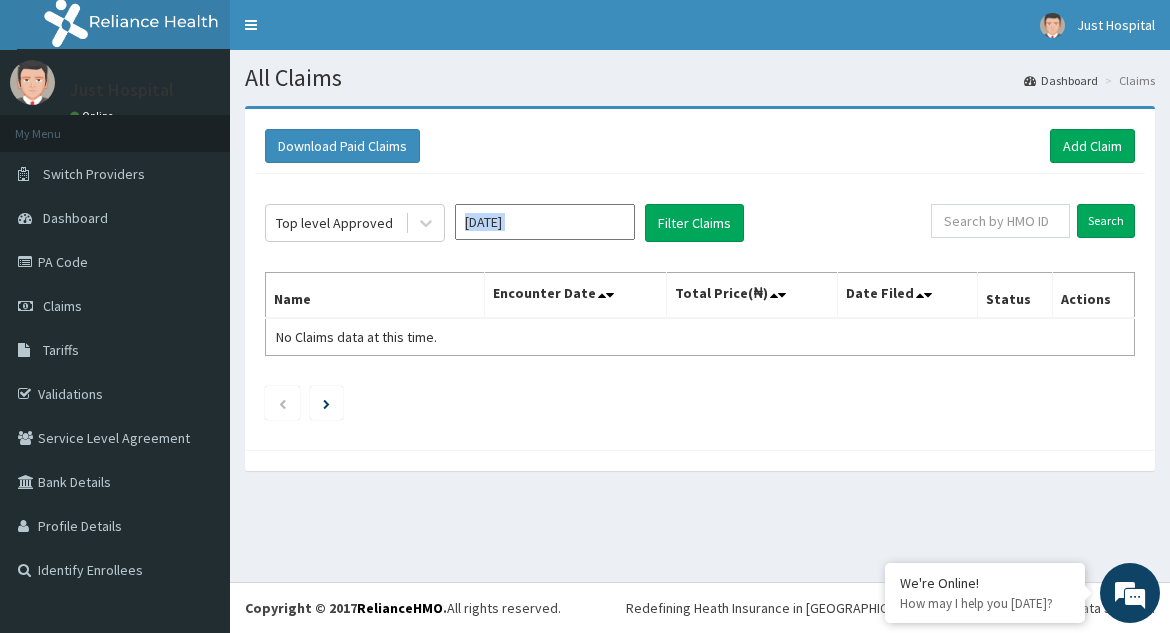 click on "Top level Approved Jun 2025 Filter Claims Search Name Encounter Date Total Price(₦) Date Filed Status Actions No Claims data at this time." 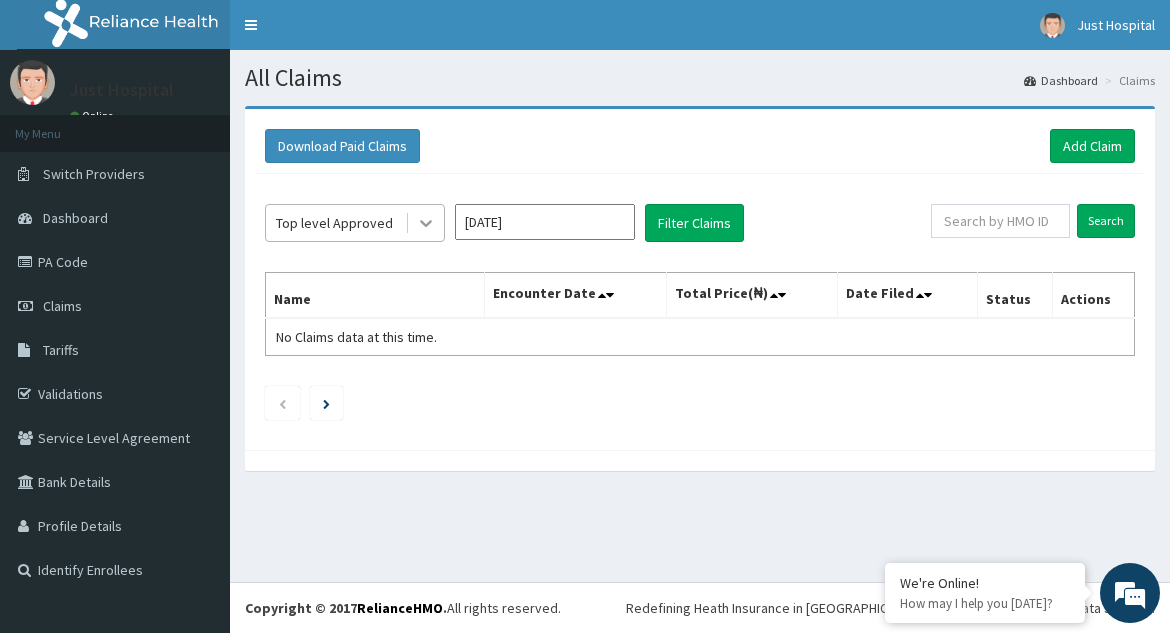 click 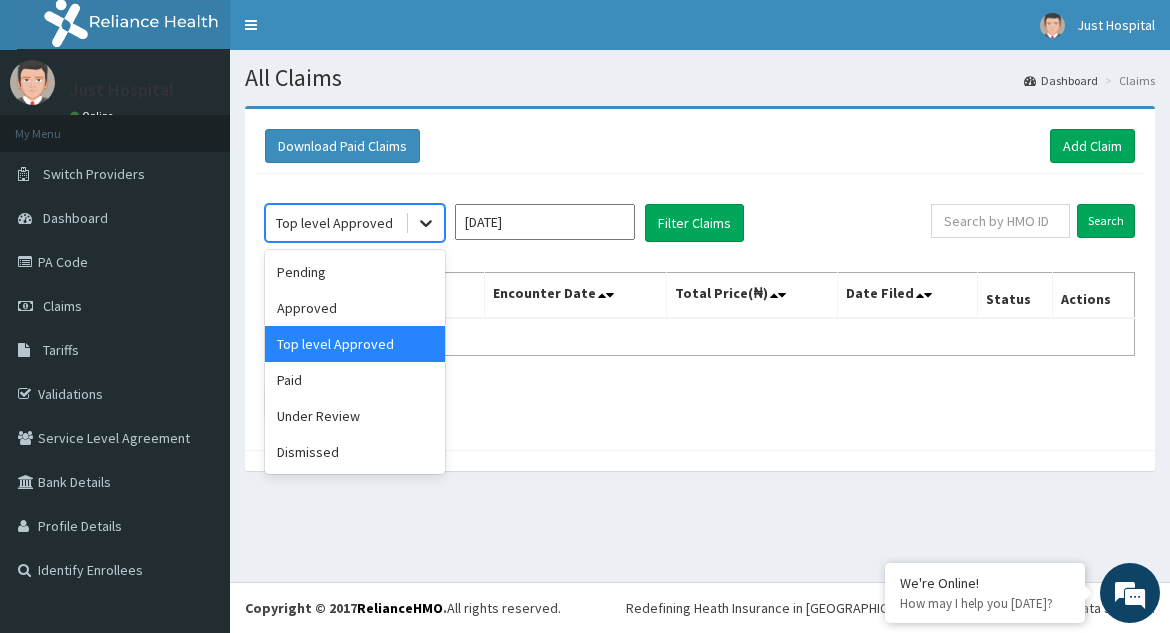 click 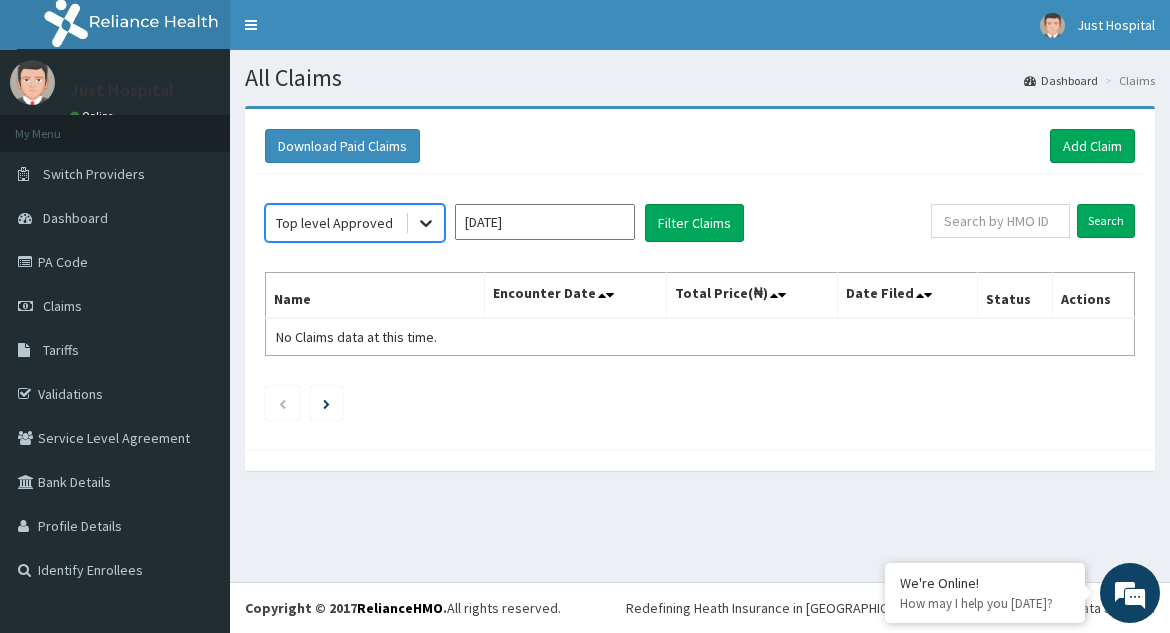 click 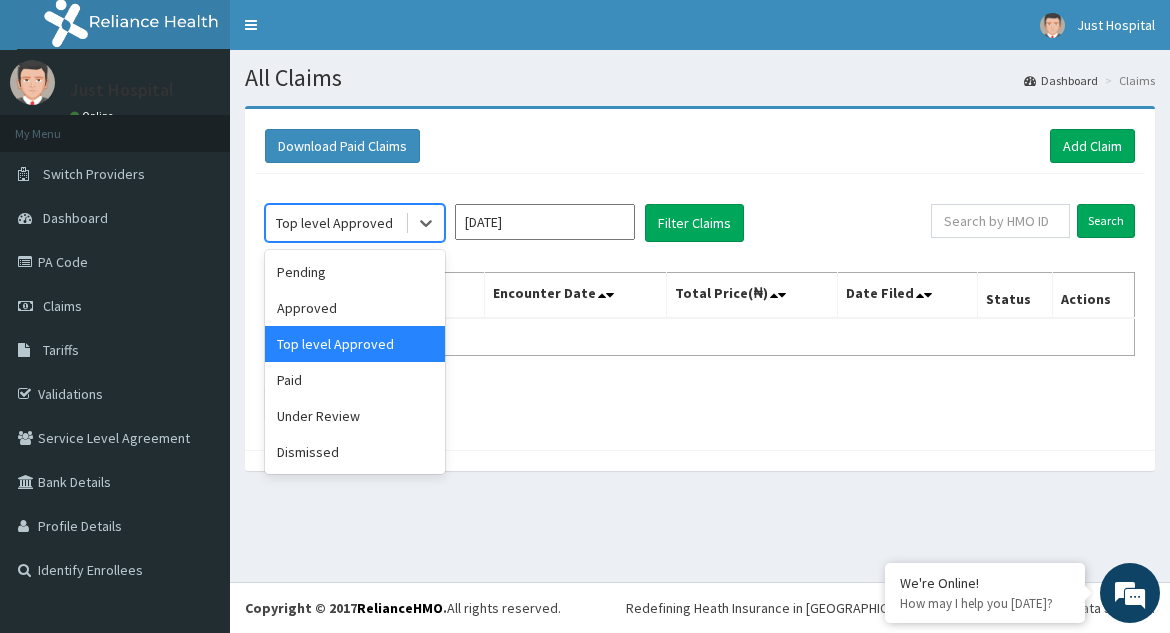 click on "Top level Approved" at bounding box center [355, 344] 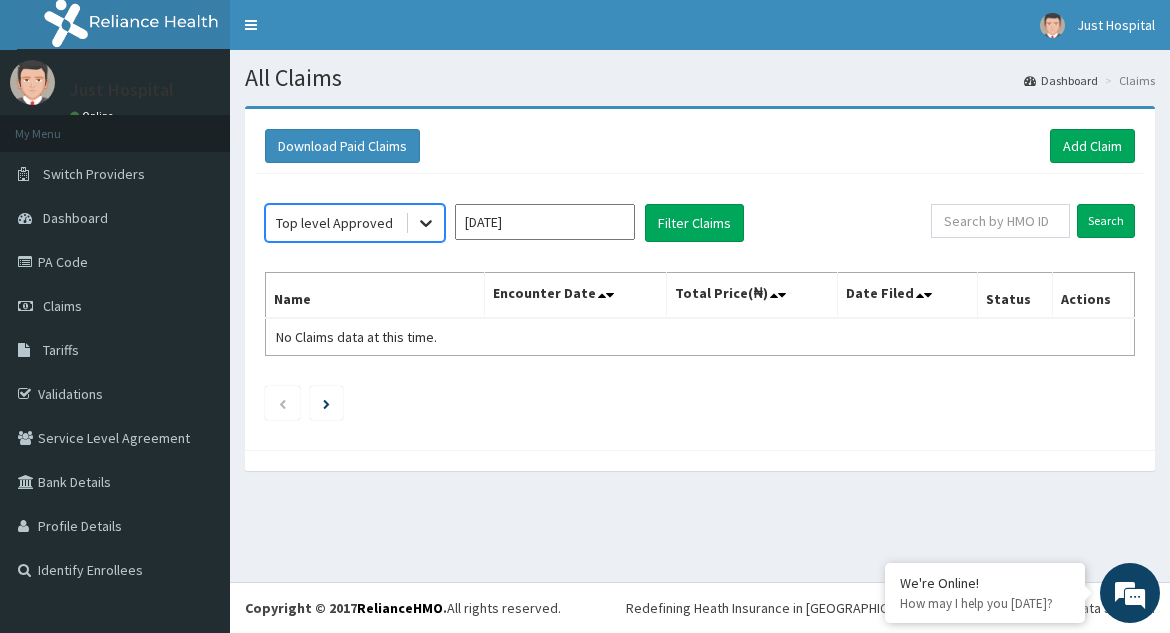 click at bounding box center [426, 223] 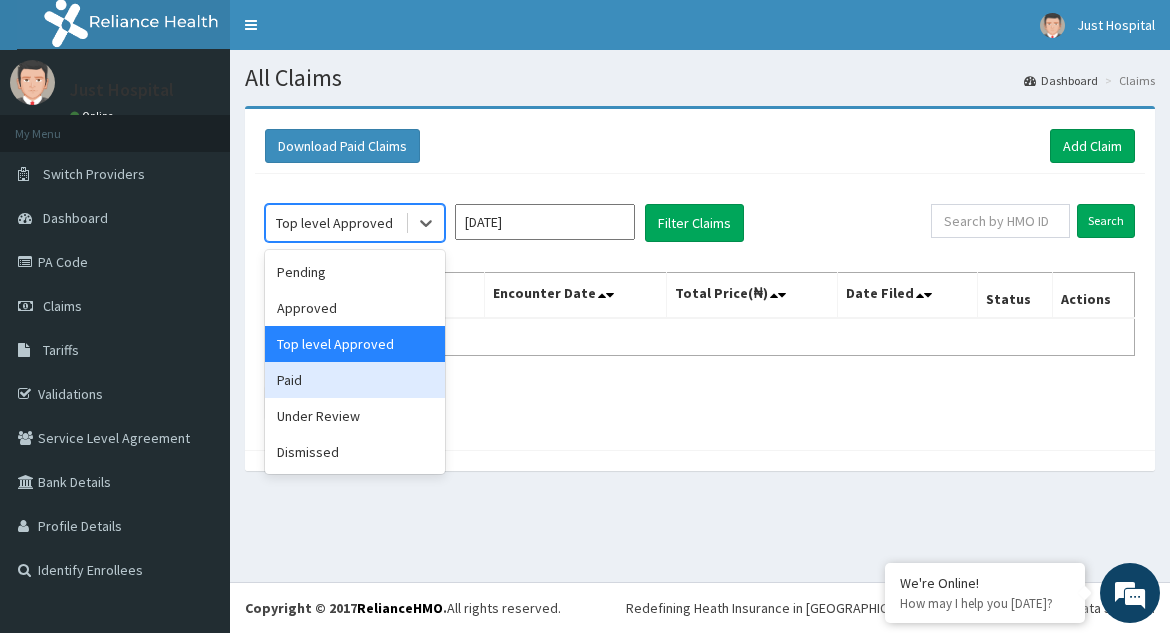 click on "Paid" at bounding box center (355, 380) 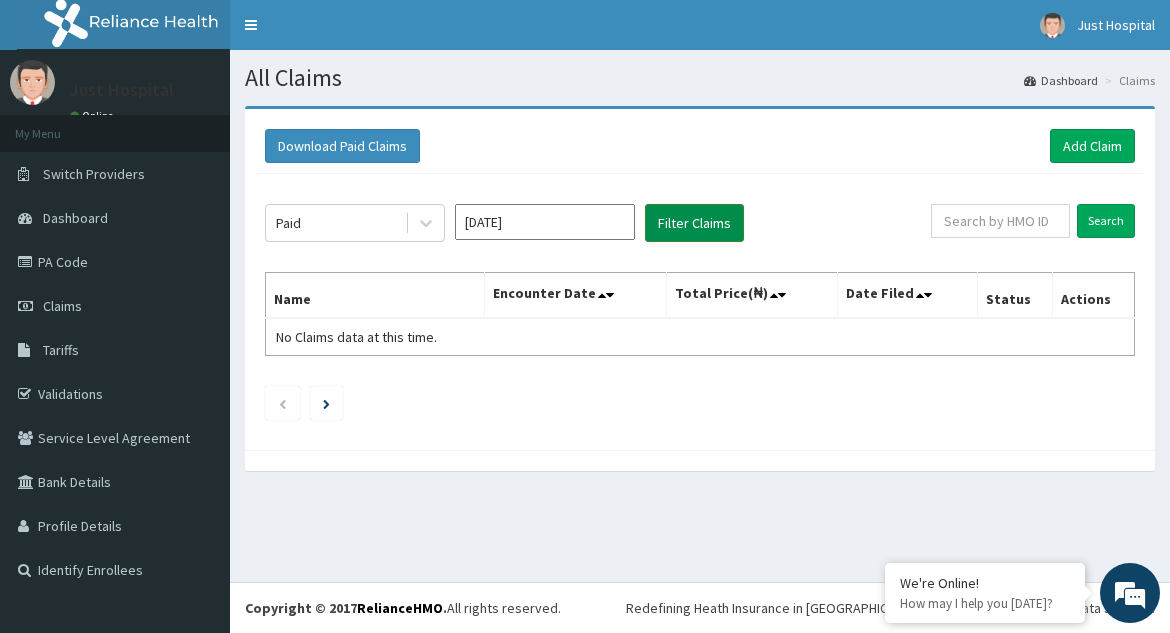 click on "Filter Claims" at bounding box center [694, 223] 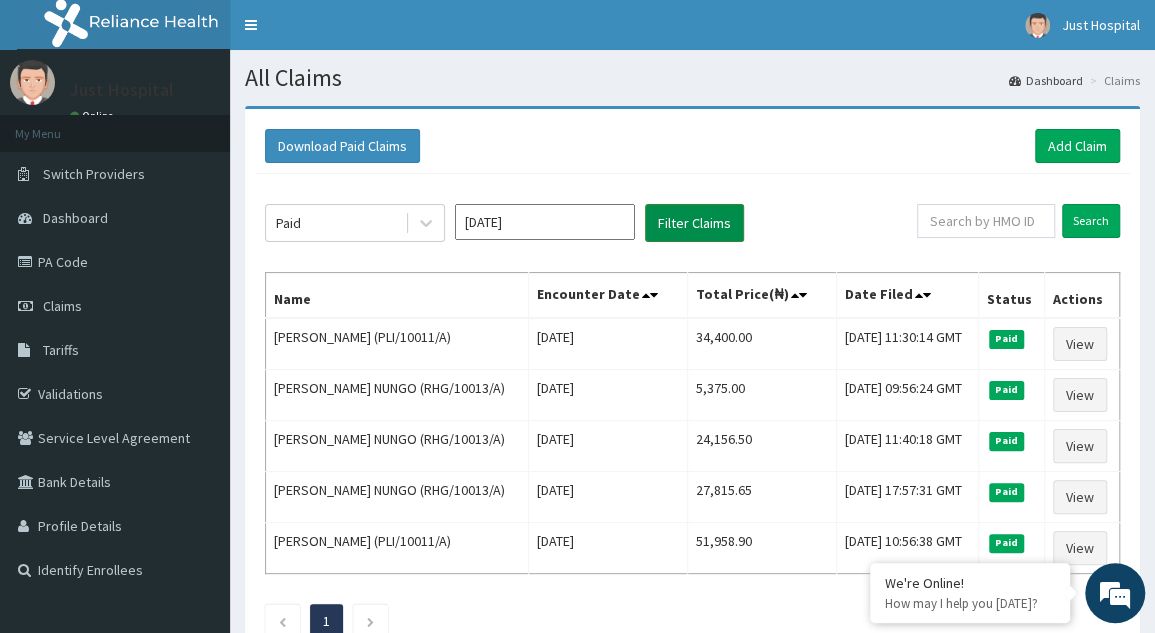 click on "Filter Claims" at bounding box center [694, 223] 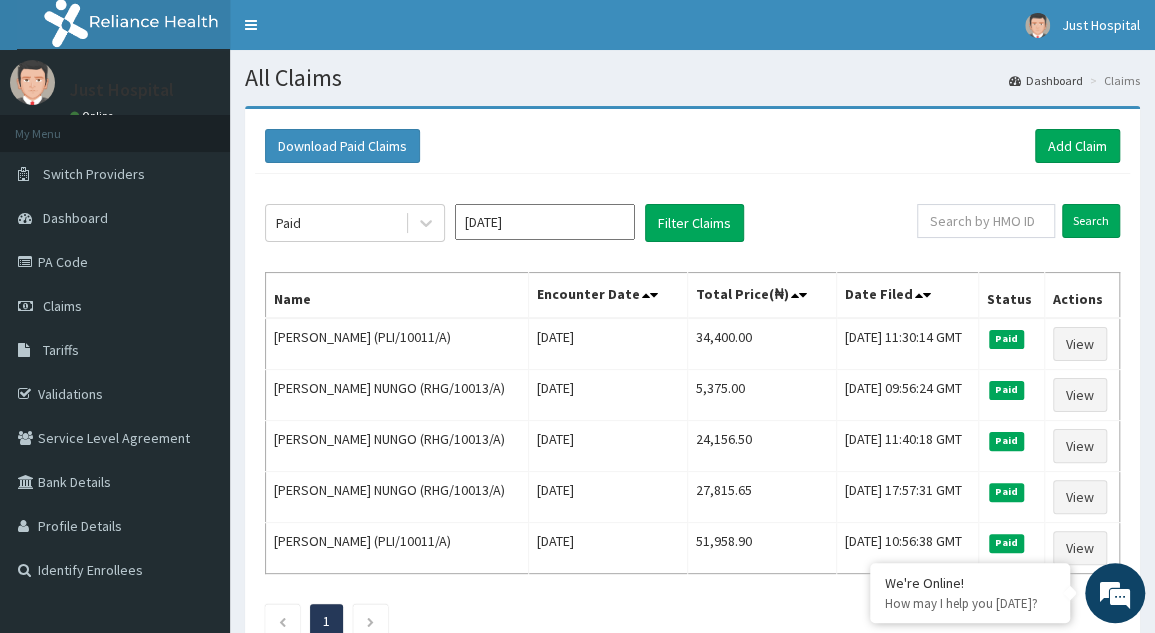 click at bounding box center [929, 295] 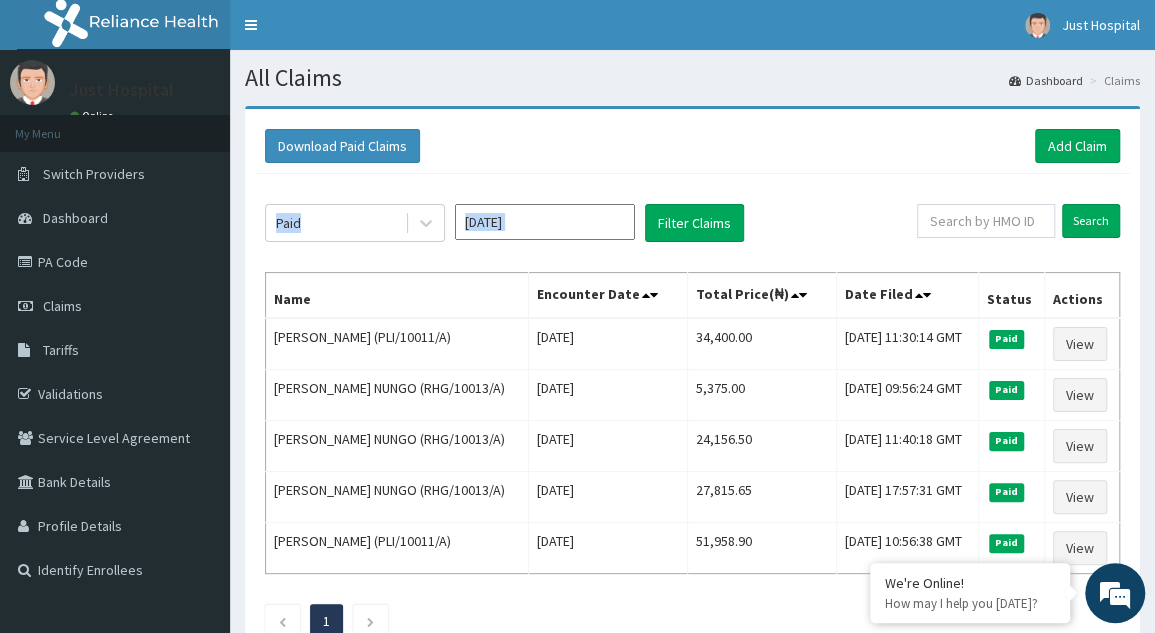 drag, startPoint x: 745, startPoint y: 181, endPoint x: 701, endPoint y: 155, distance: 51.10773 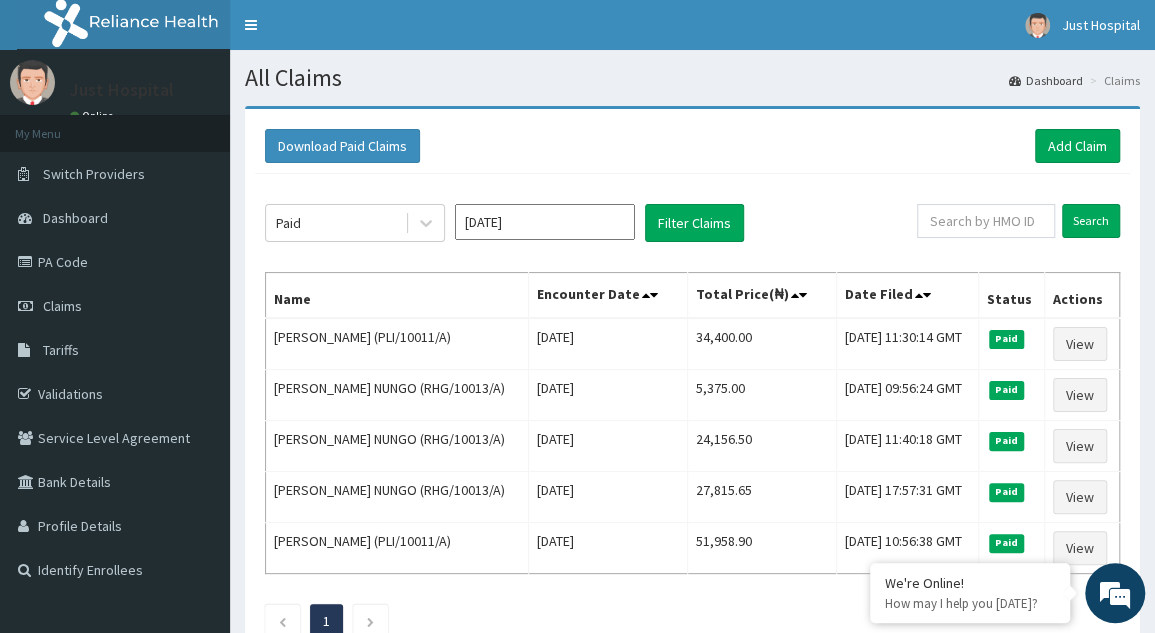 click on "Download Paid Claims Add Claim" at bounding box center (692, 146) 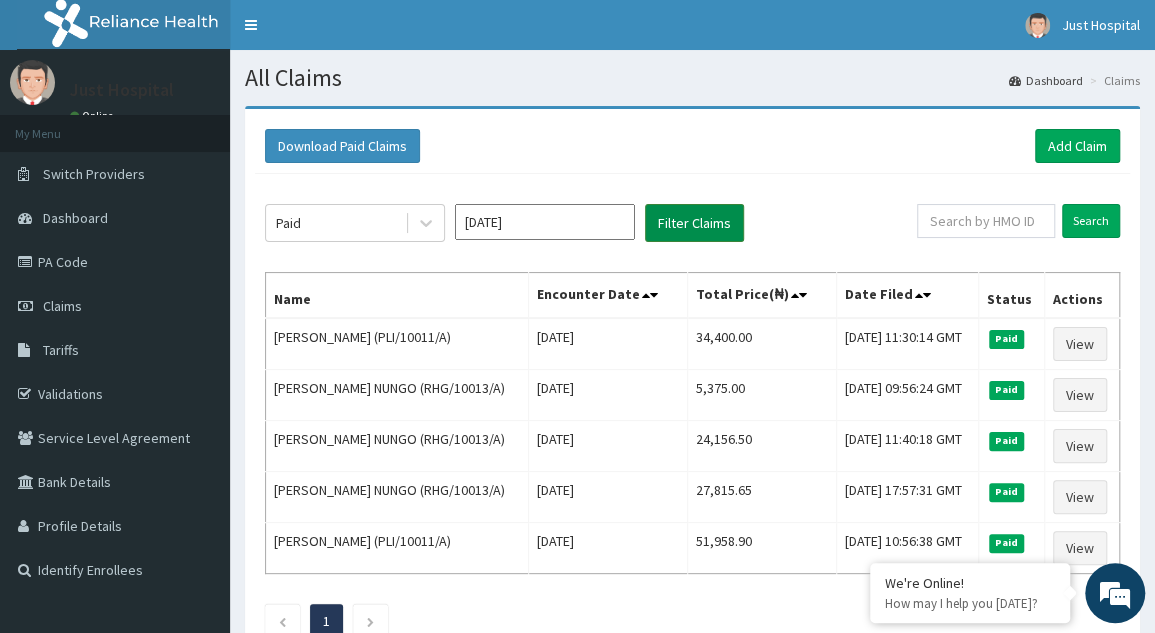 click on "Filter Claims" at bounding box center (694, 223) 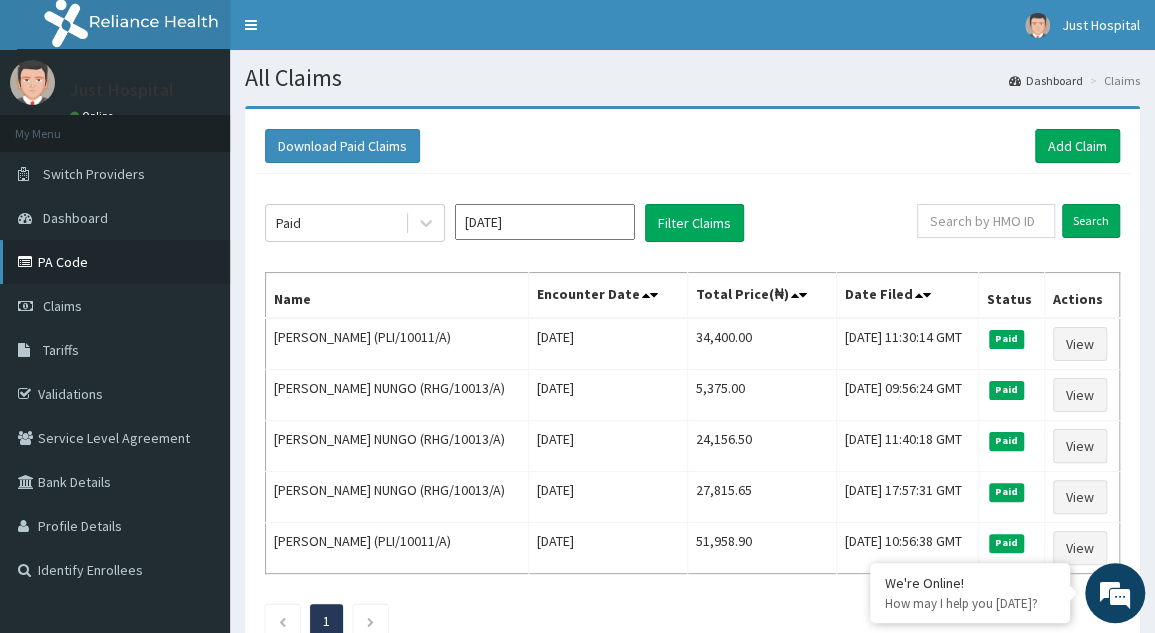 click on "PA Code" at bounding box center (115, 262) 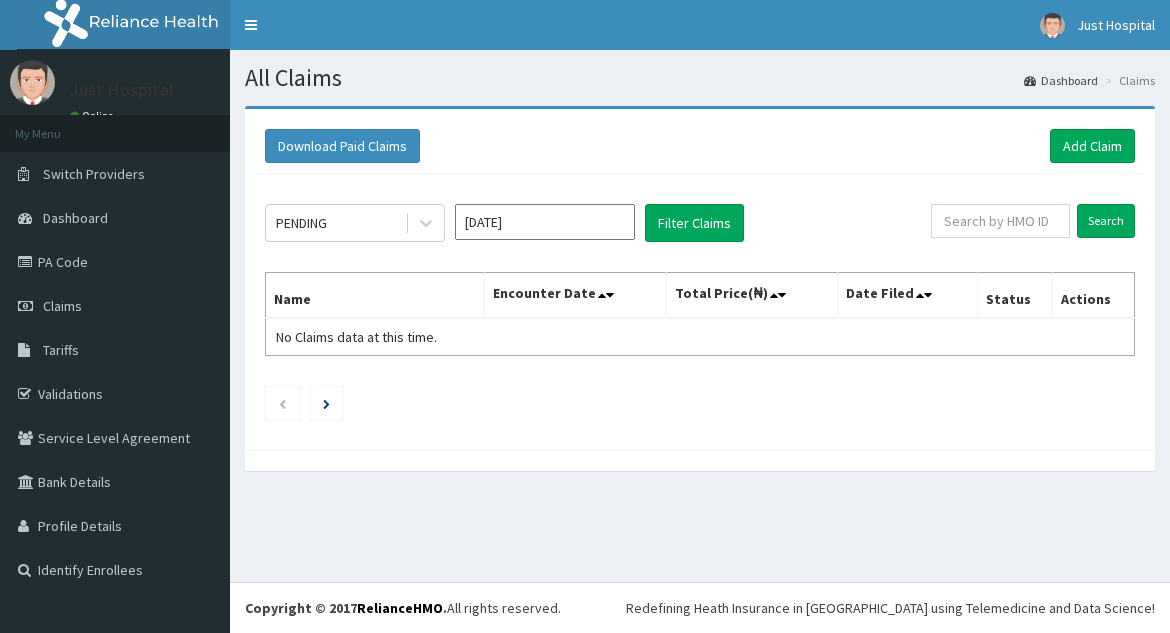 scroll, scrollTop: 0, scrollLeft: 0, axis: both 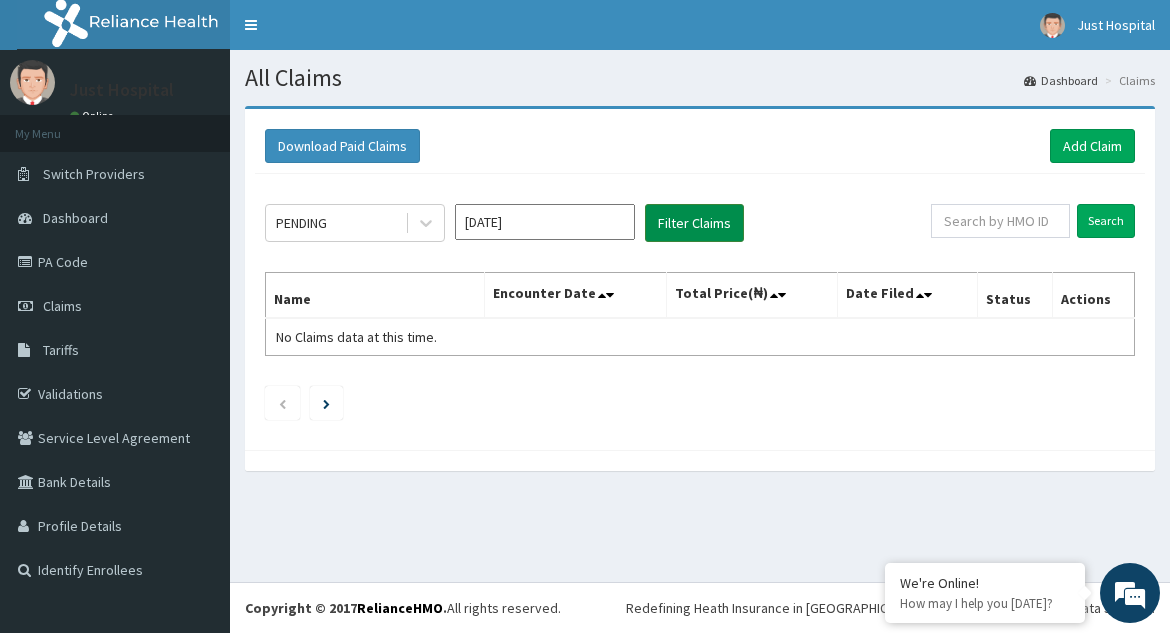 click on "Filter Claims" at bounding box center (694, 223) 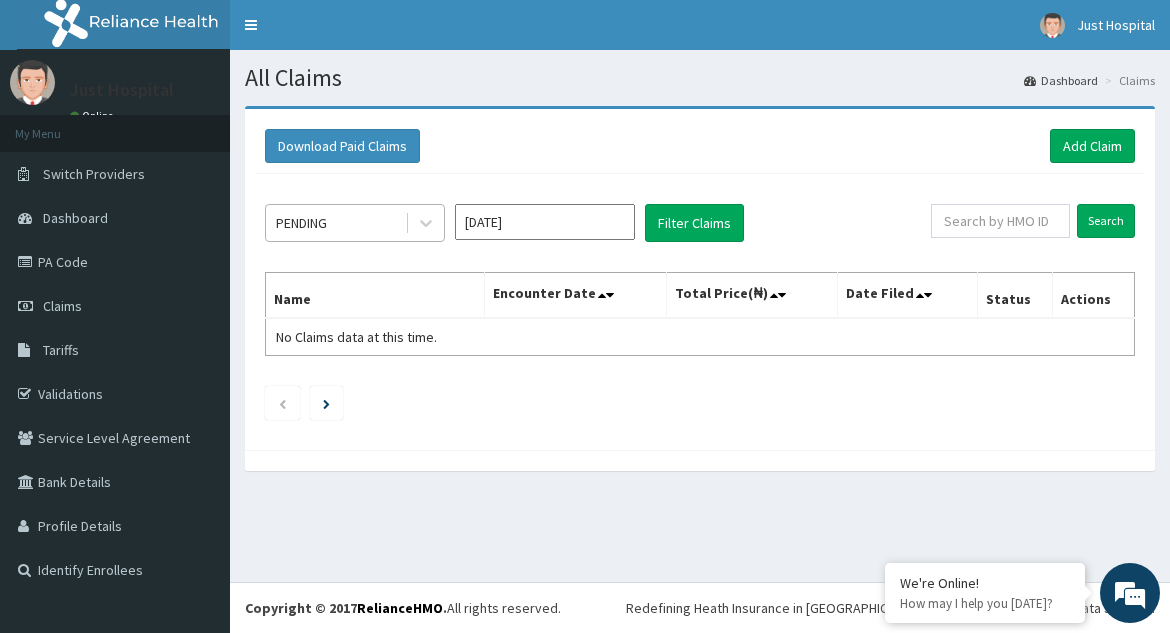 click on "PENDING" at bounding box center (335, 223) 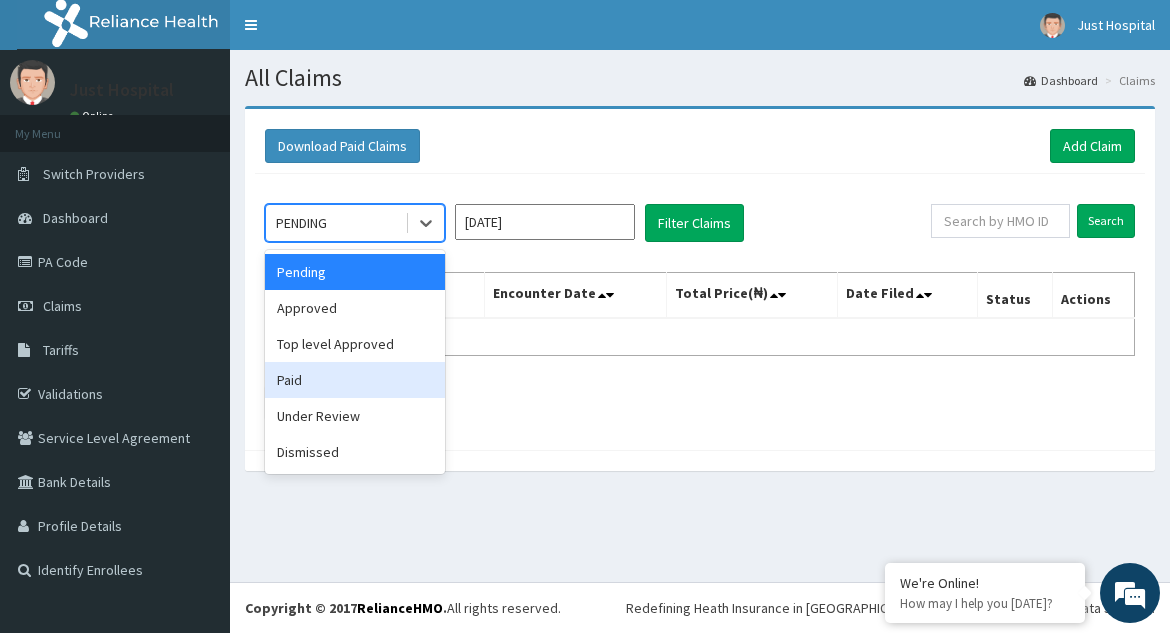 click on "Under Review" at bounding box center (355, 416) 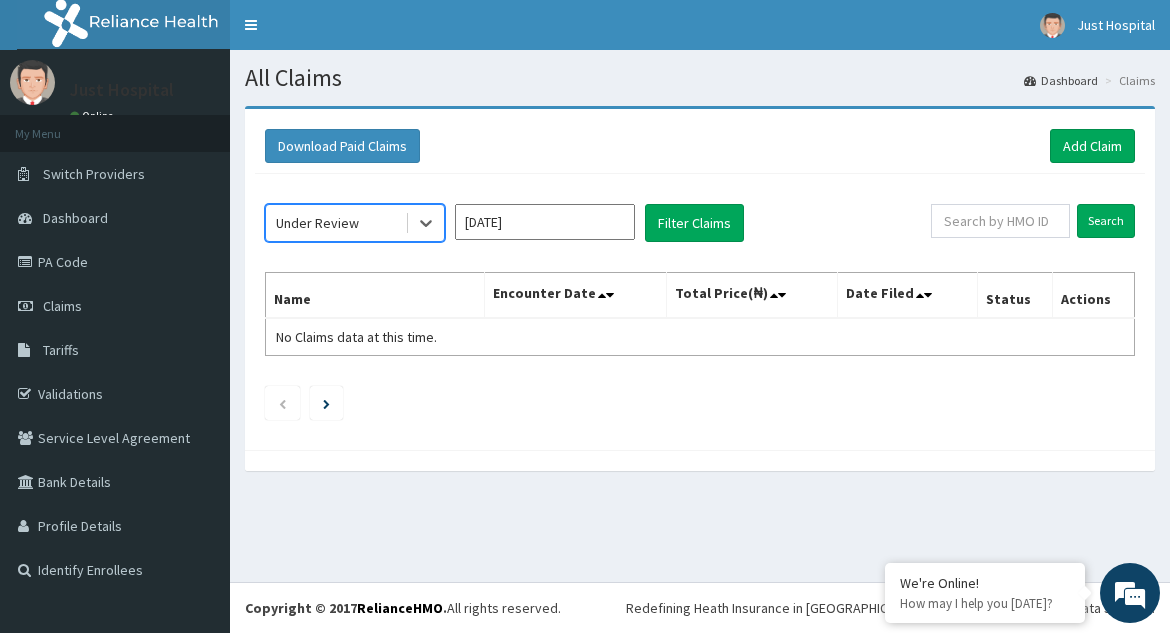 click at bounding box center [700, 403] 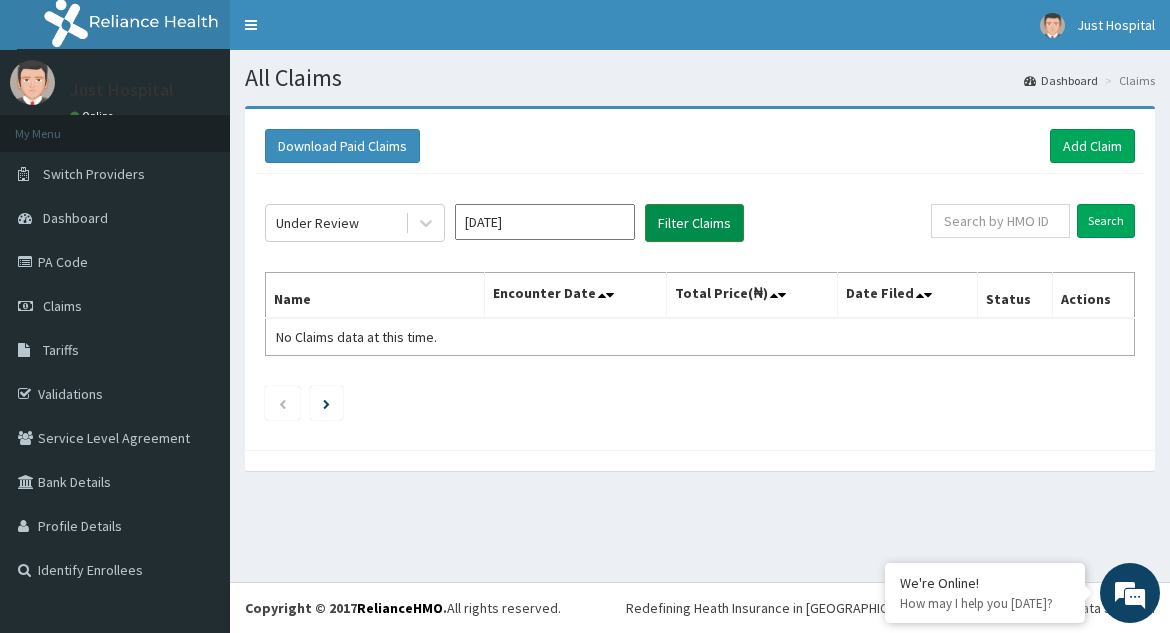 click on "Filter Claims" at bounding box center (694, 223) 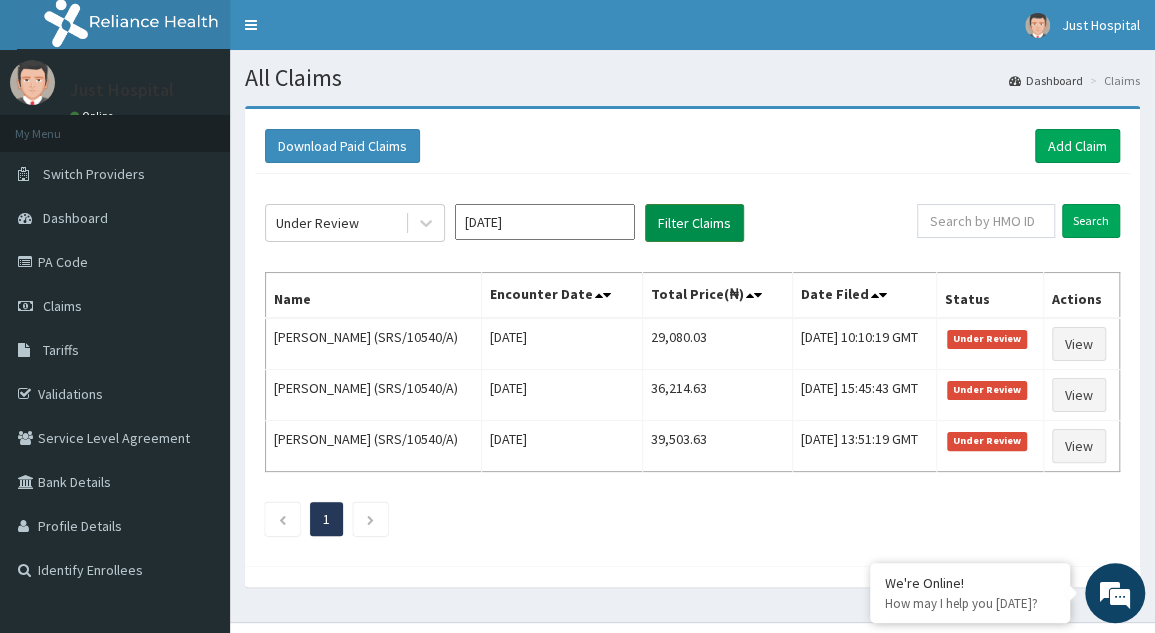 scroll, scrollTop: 0, scrollLeft: 0, axis: both 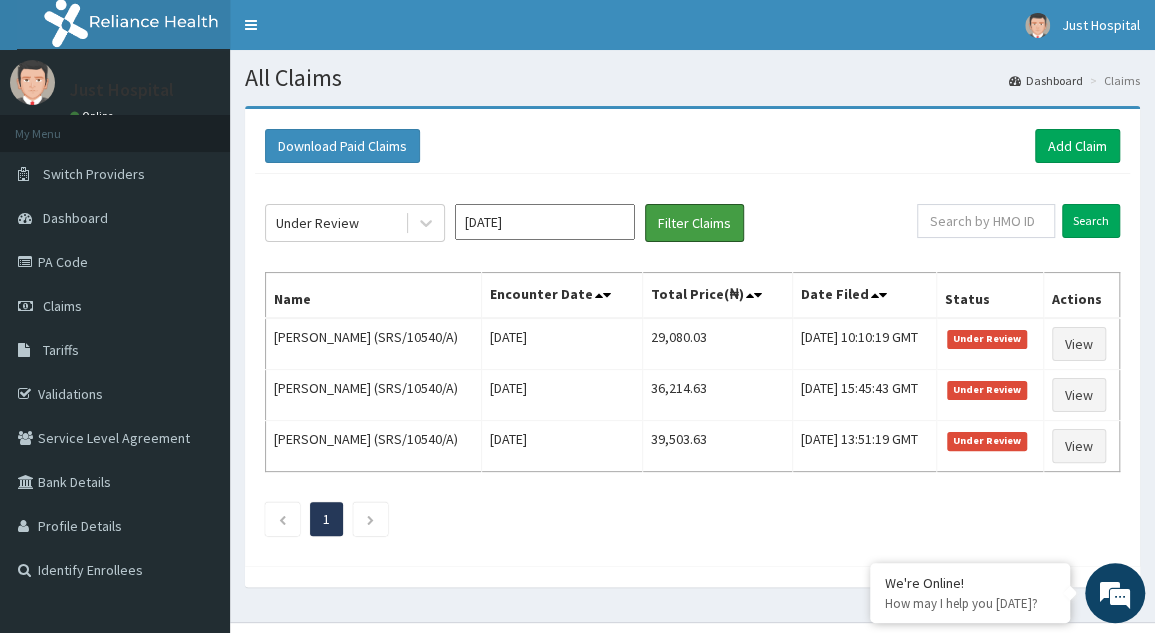click on "Filter Claims" at bounding box center [694, 223] 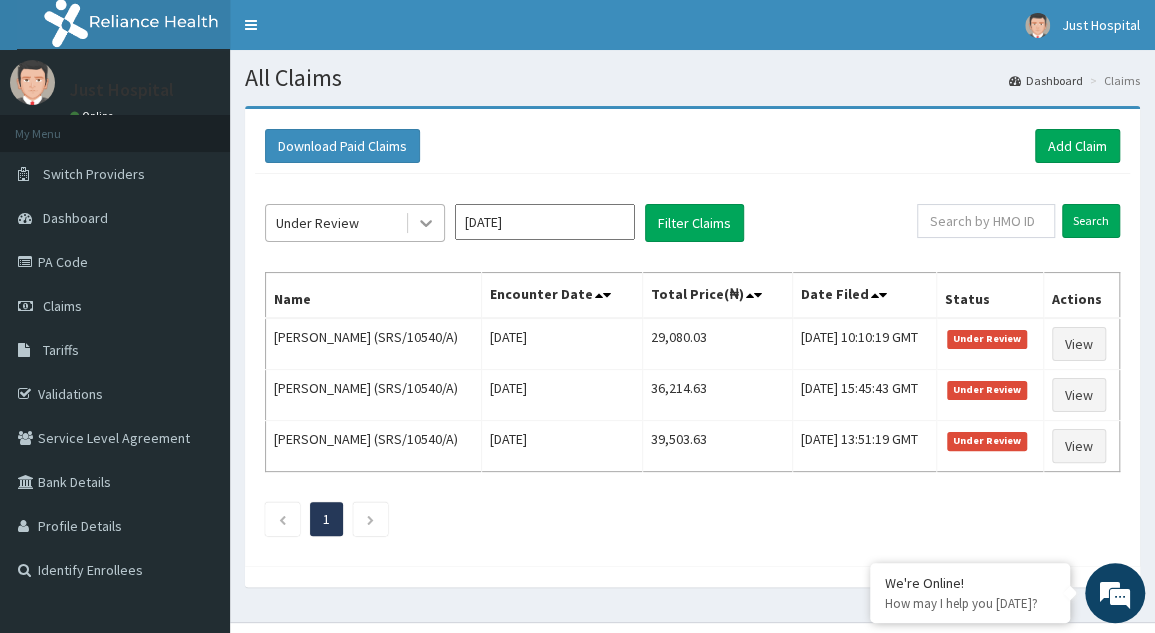 click 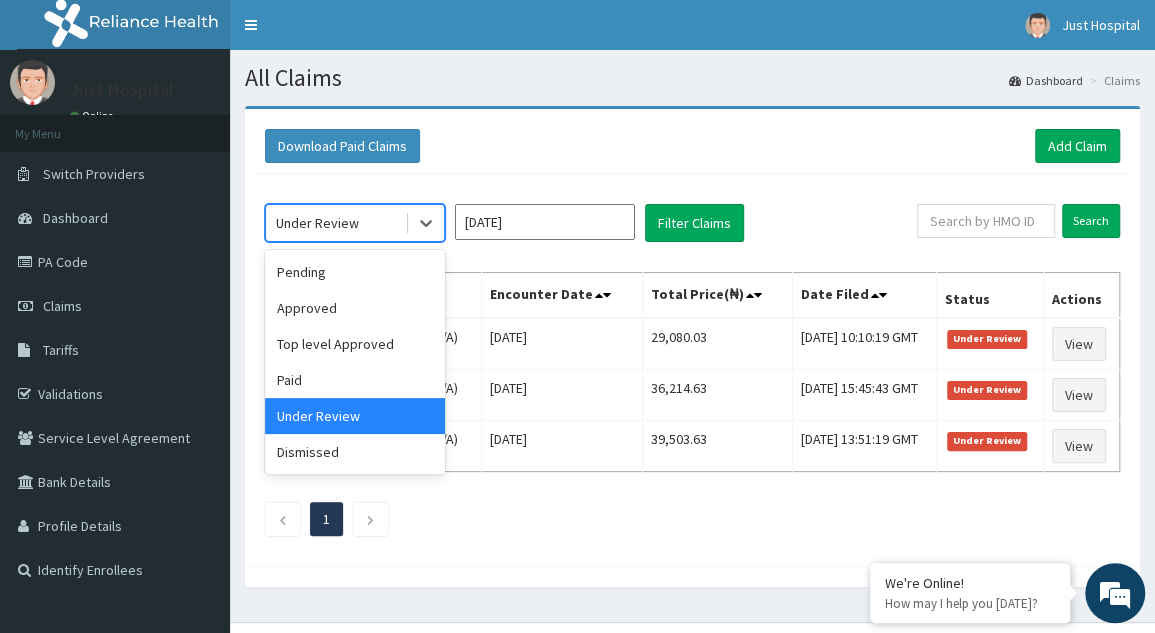 click on "Approved" at bounding box center [355, 308] 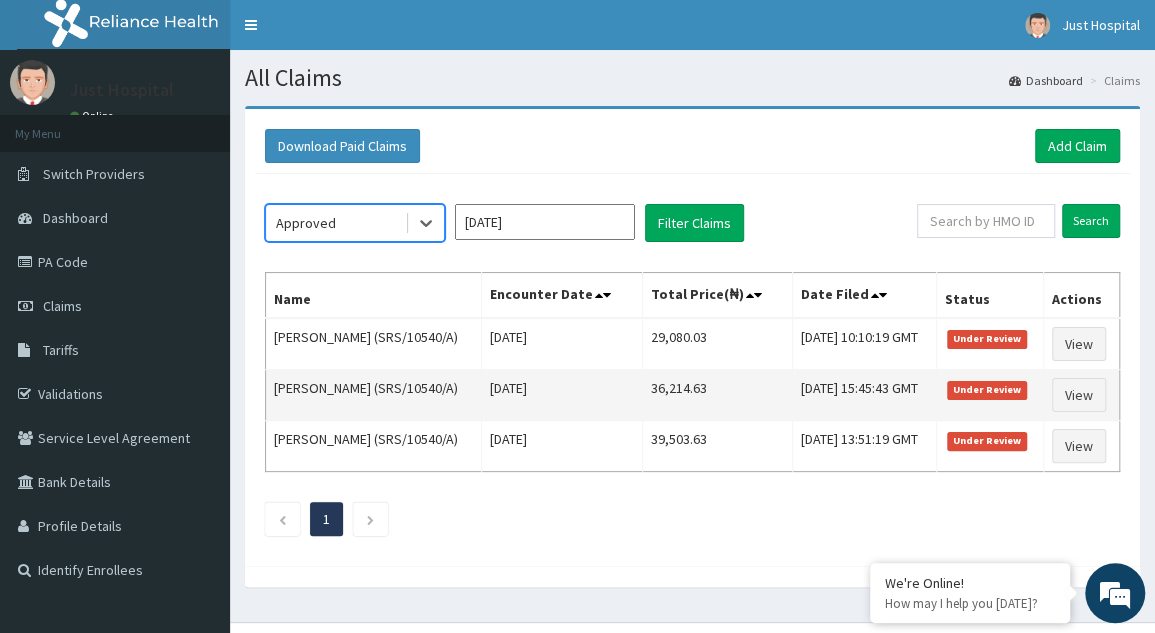 click on "EMILIA EGOPITA (SRS/10540/A)" at bounding box center [374, 395] 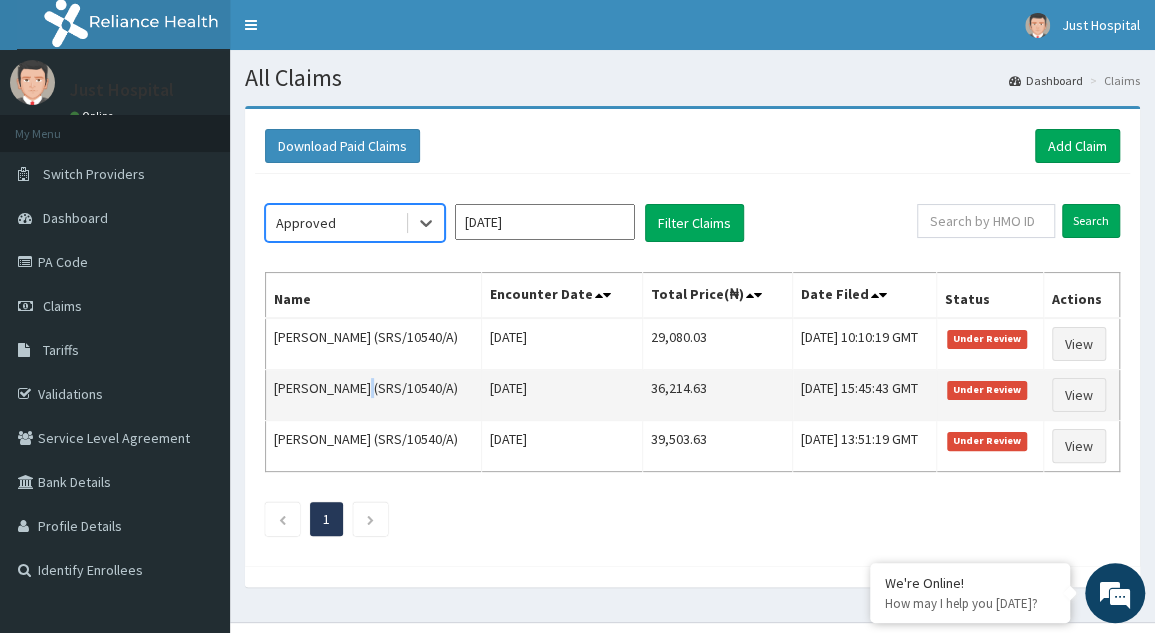 click on "EMILIA EGOPITA (SRS/10540/A)" at bounding box center (374, 395) 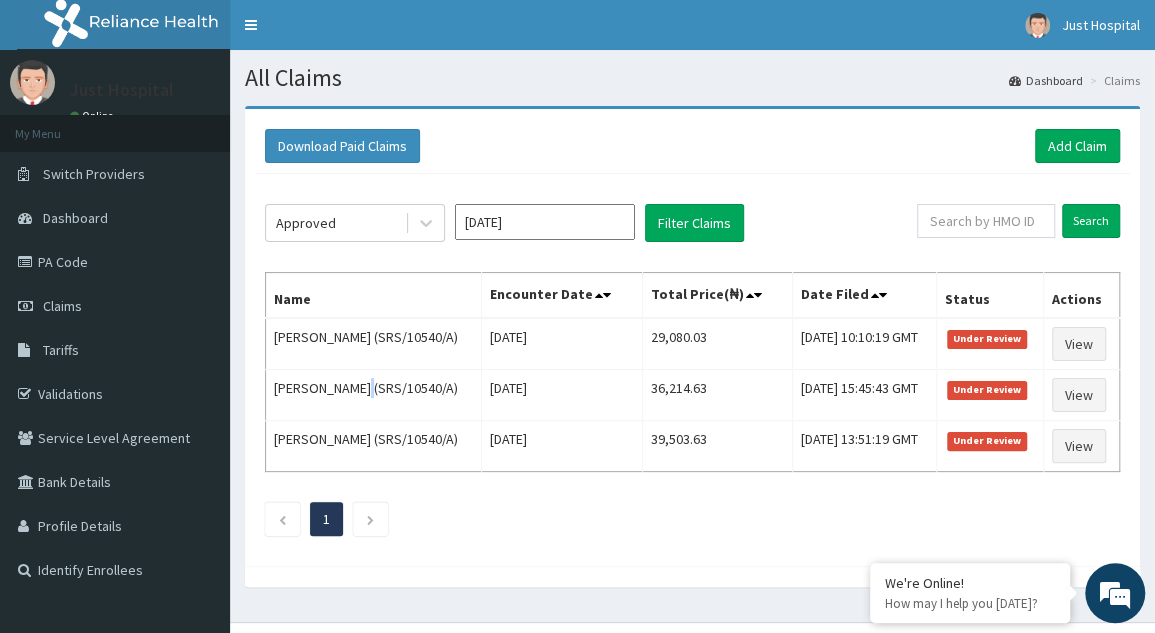 click on "Name" at bounding box center [374, 296] 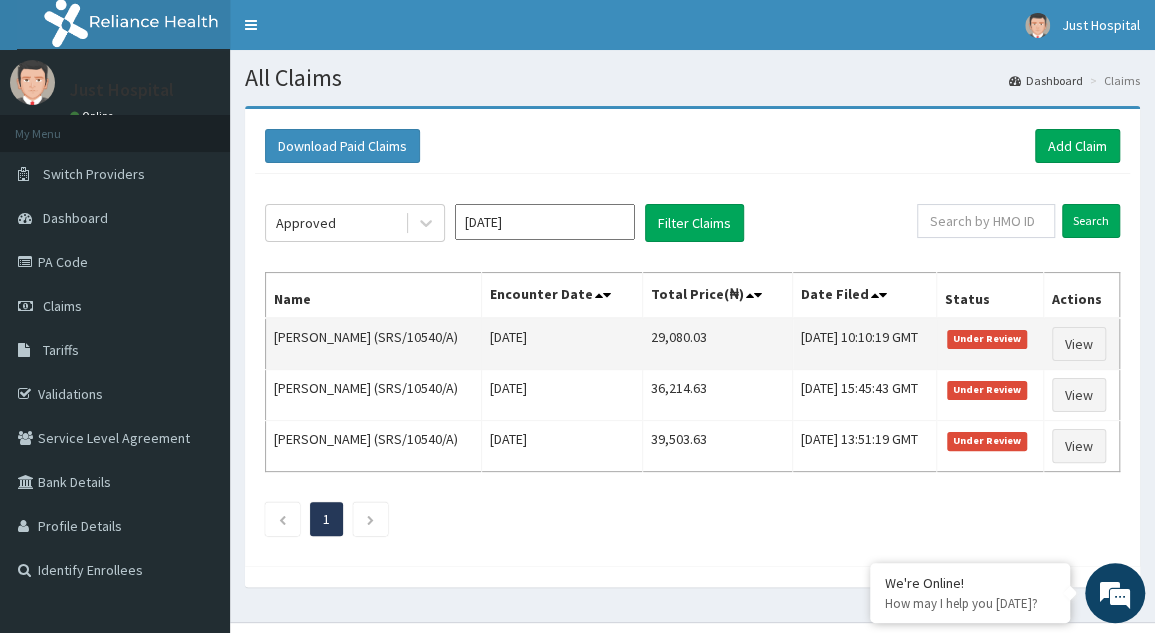 click on "29,080.03" at bounding box center (717, 344) 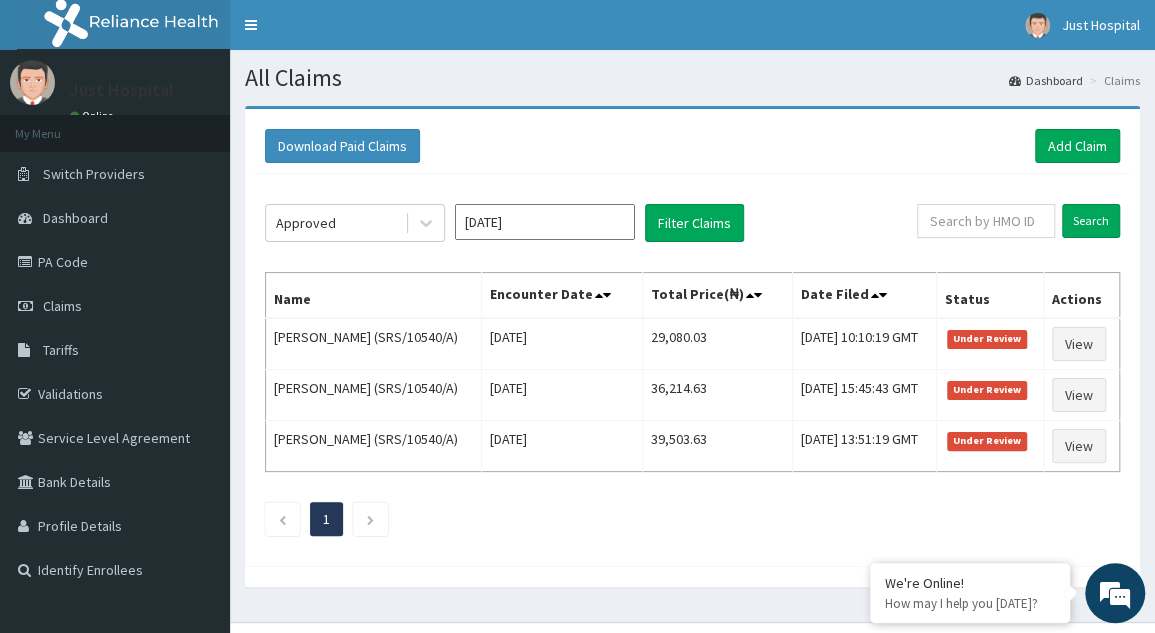 click on "Date Filed" at bounding box center [865, 296] 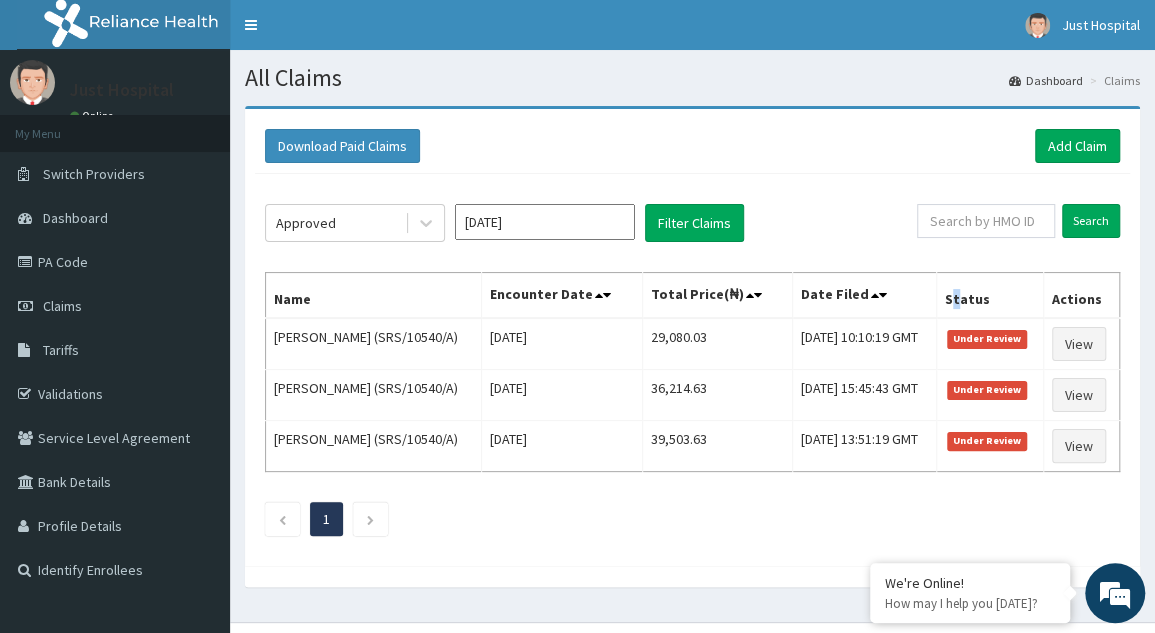 click on "Date Filed" at bounding box center (865, 296) 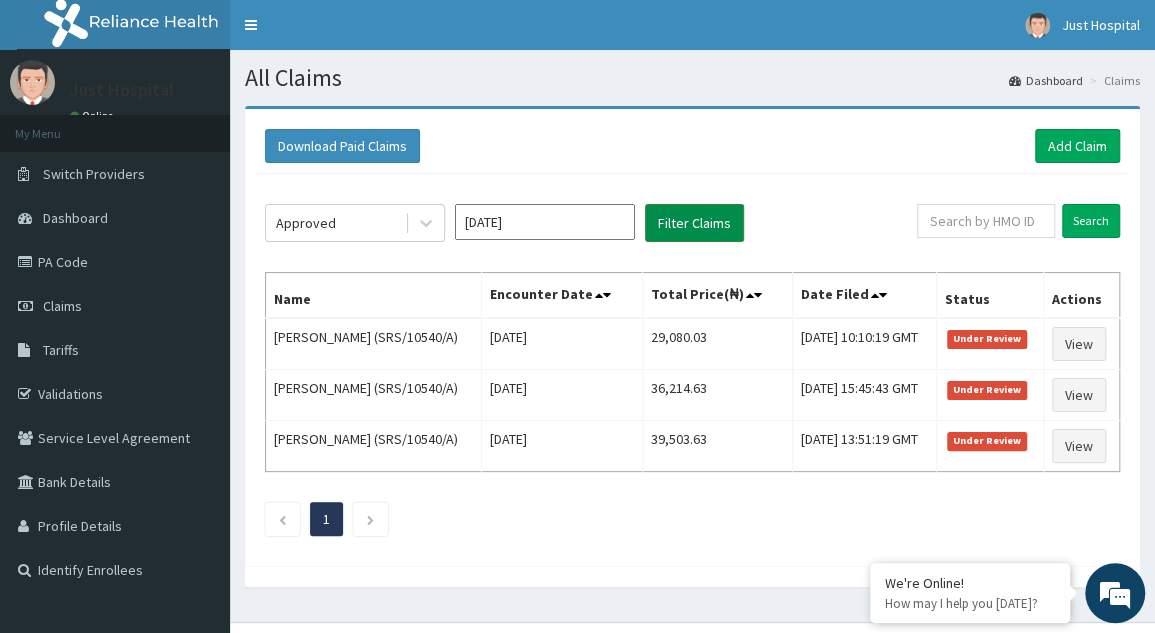 click on "Filter Claims" at bounding box center [694, 223] 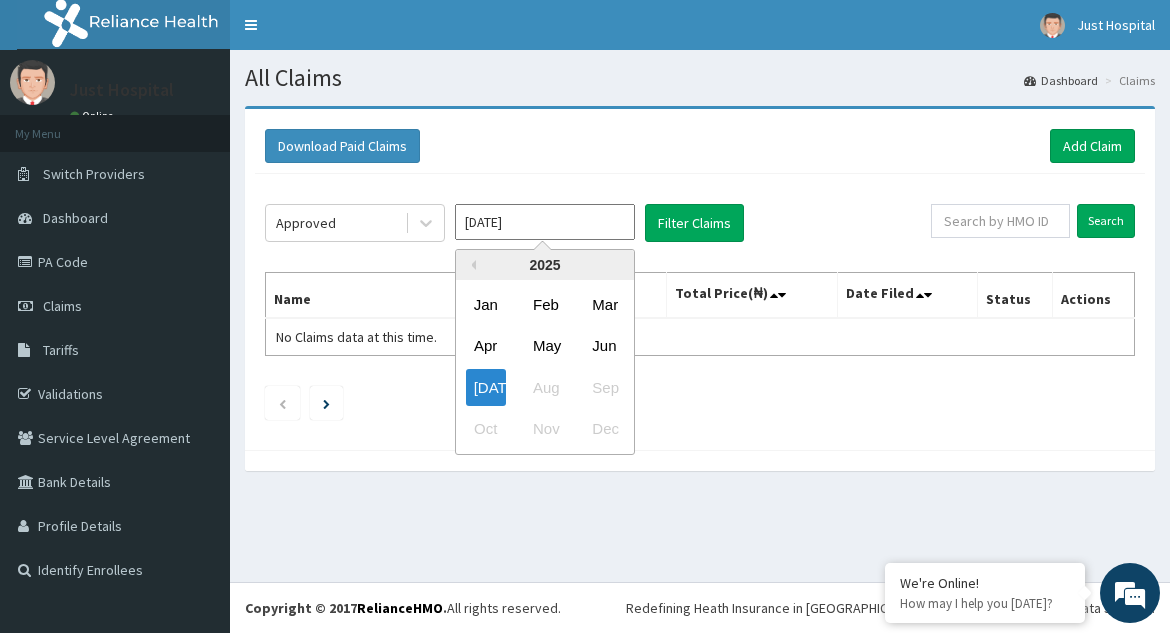 drag, startPoint x: 490, startPoint y: 235, endPoint x: 477, endPoint y: 232, distance: 13.341664 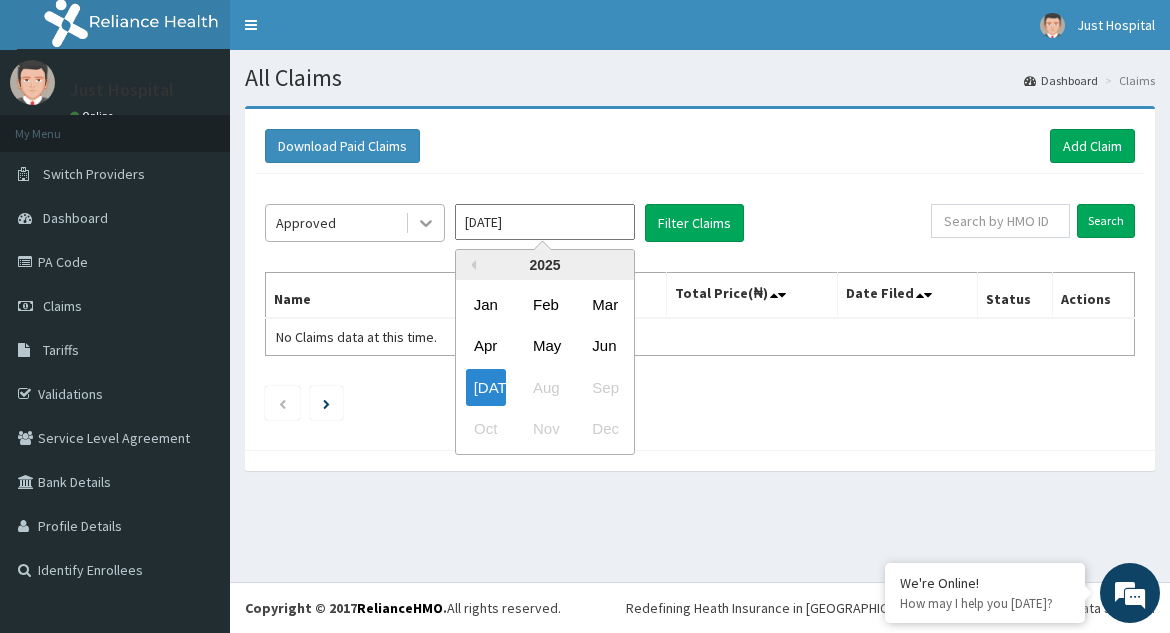 click 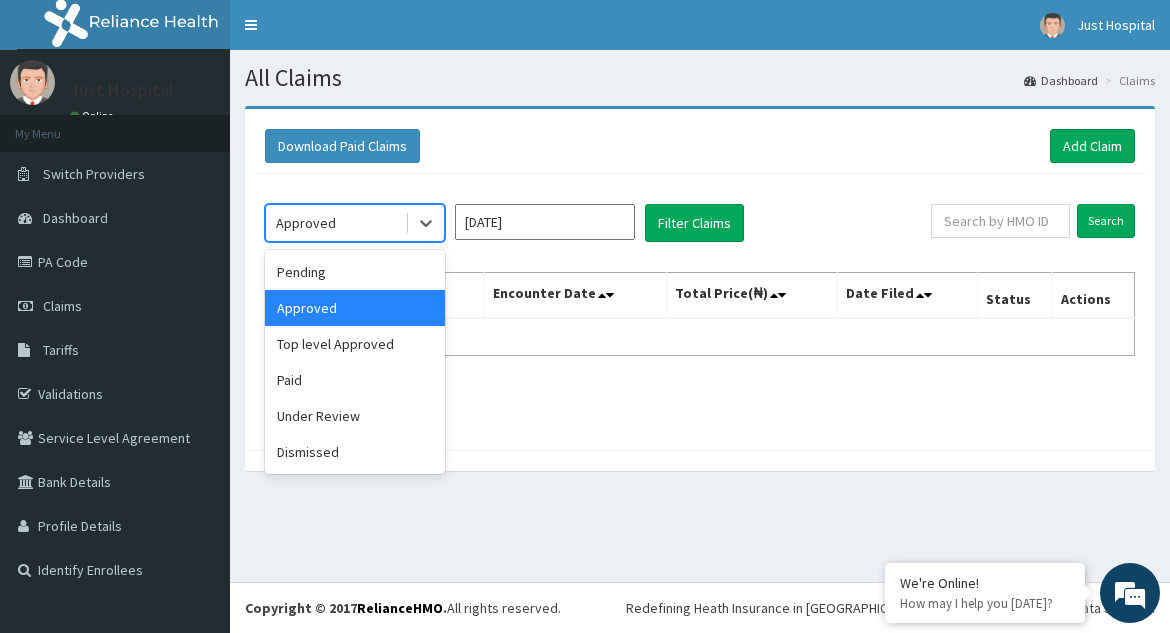 click on "Approved" at bounding box center [355, 308] 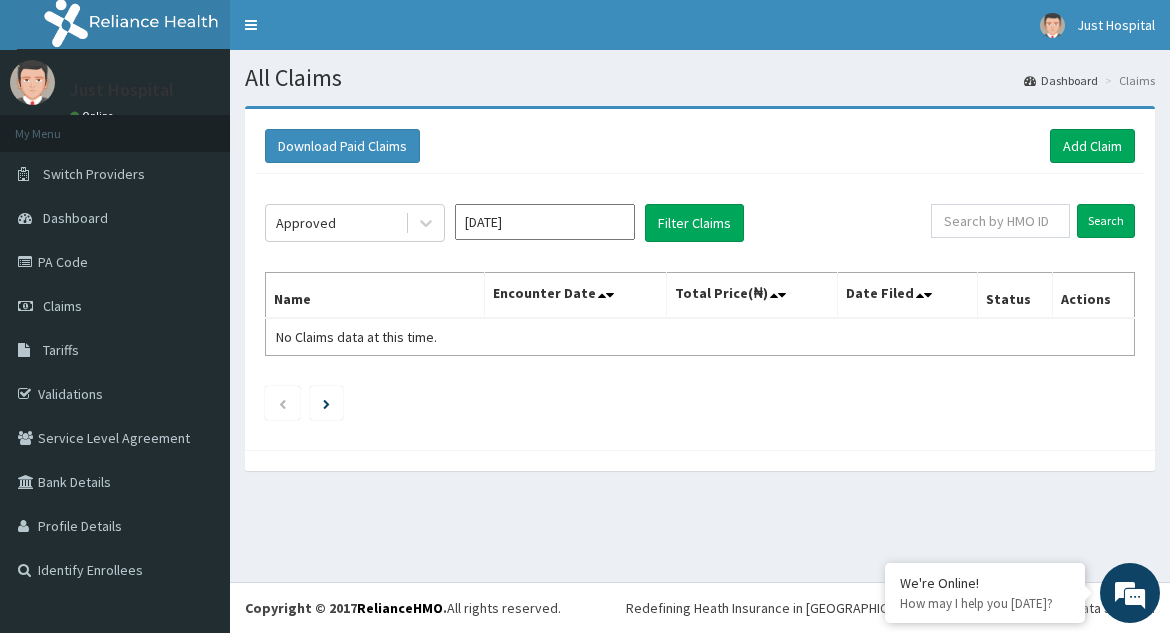 click on "Name" at bounding box center (375, 296) 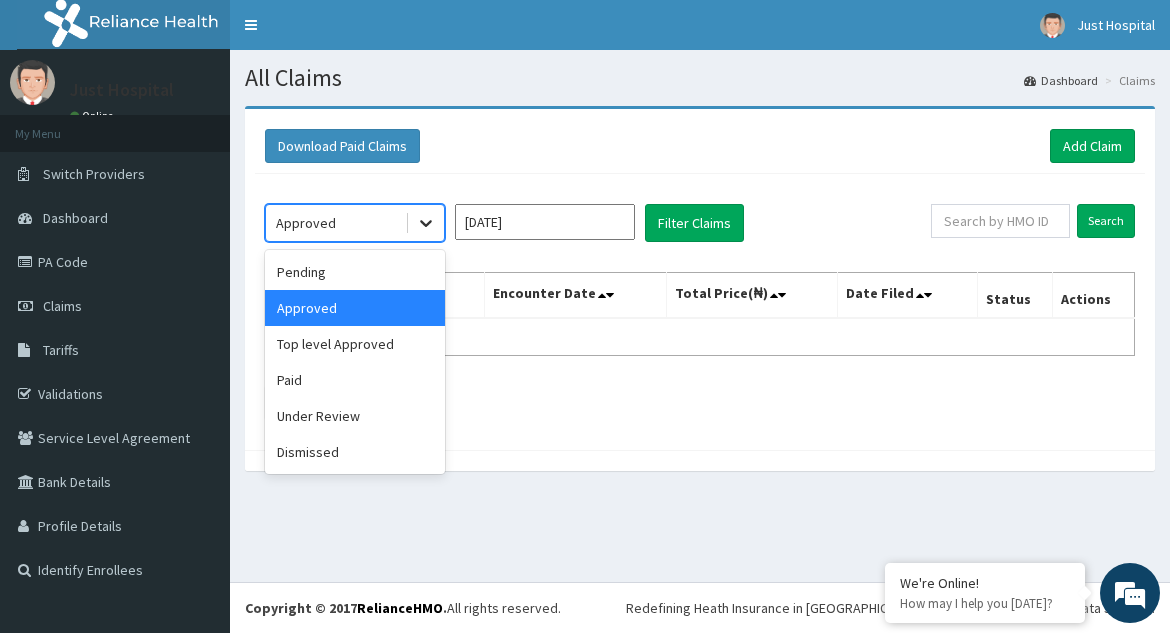 click 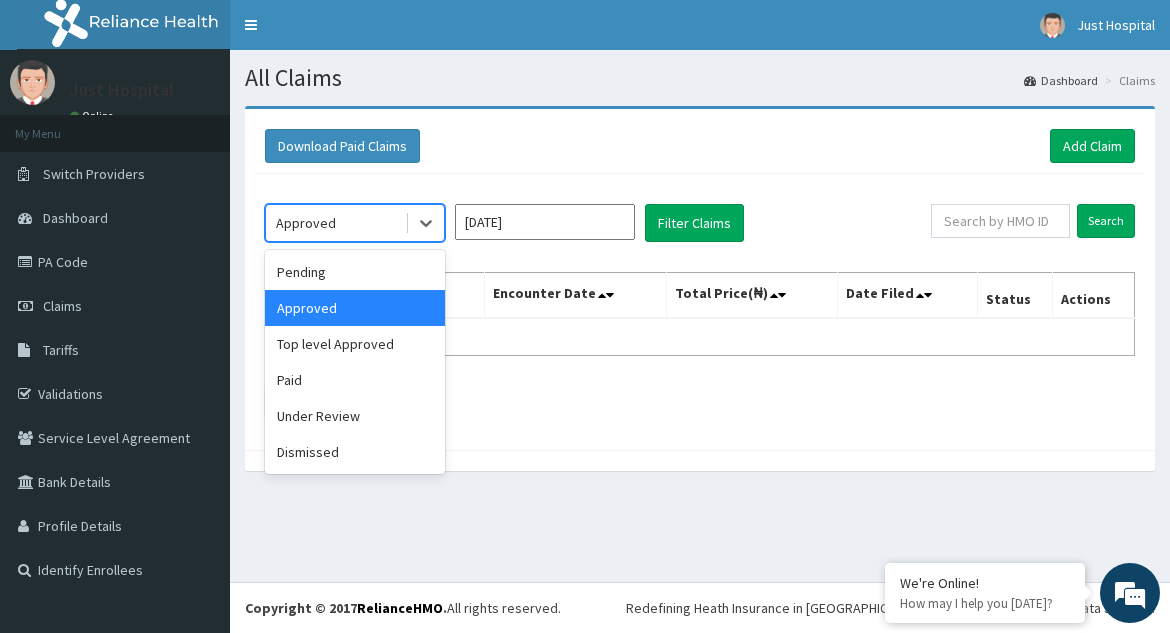 click on "Dismissed" at bounding box center [355, 452] 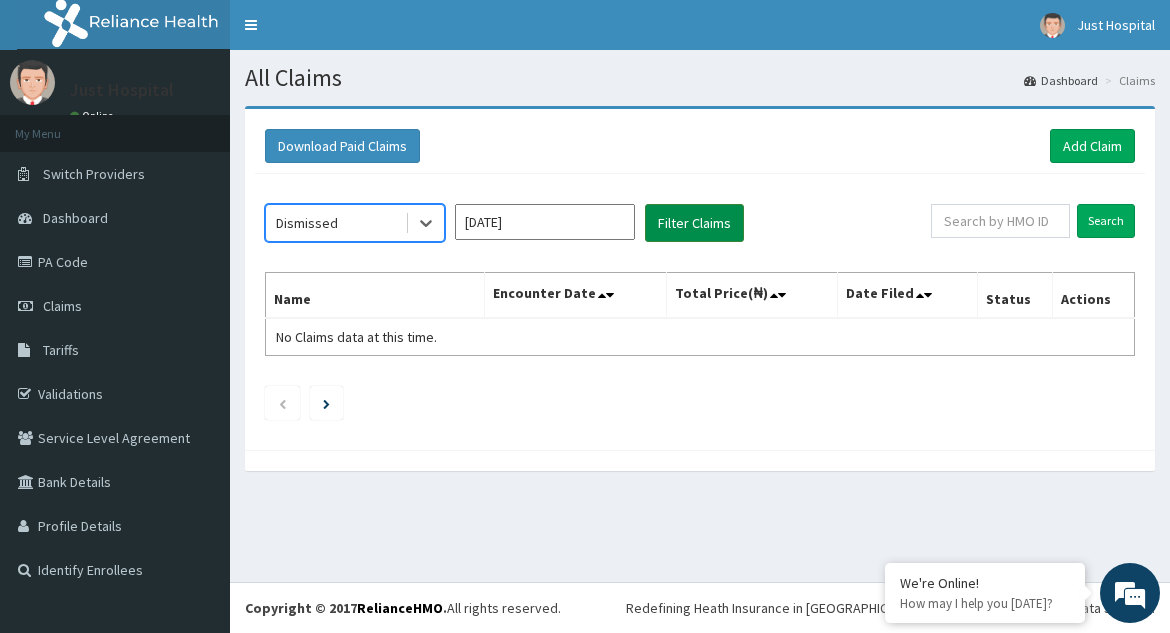 click on "Filter Claims" at bounding box center (694, 223) 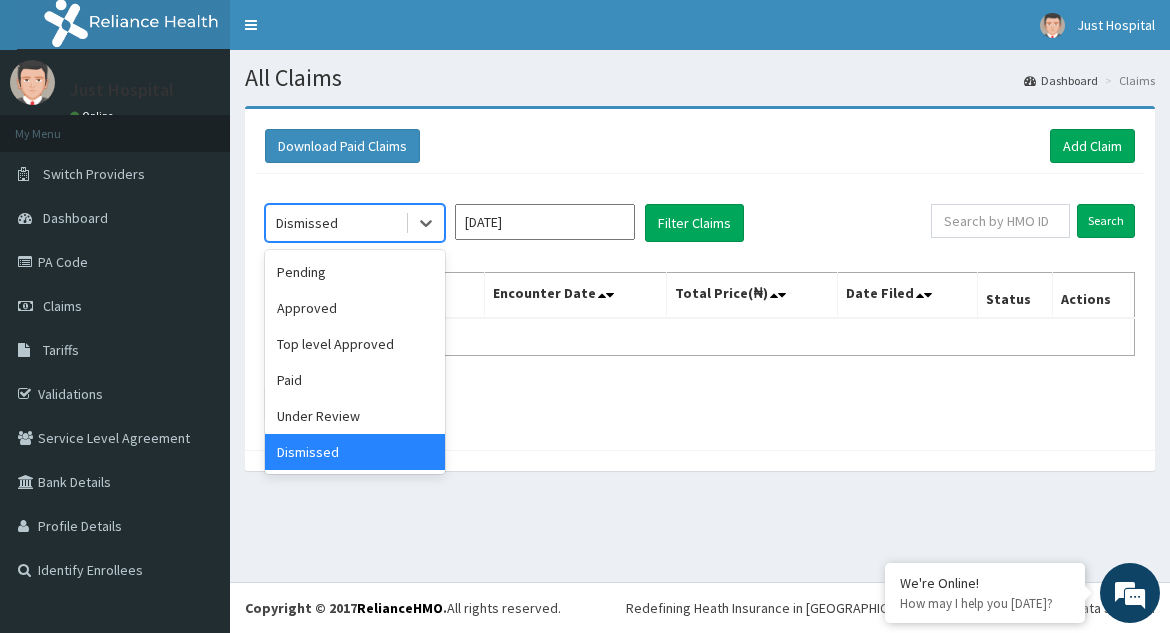click on "Jul 2025" at bounding box center (545, 222) 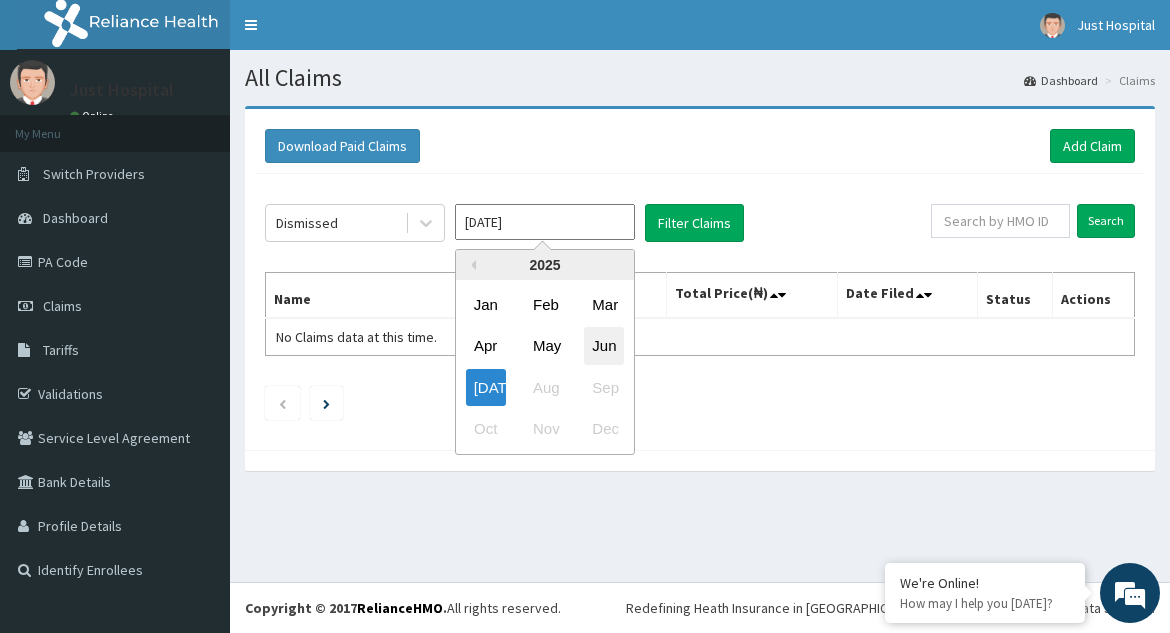 click on "Jun" at bounding box center (604, 346) 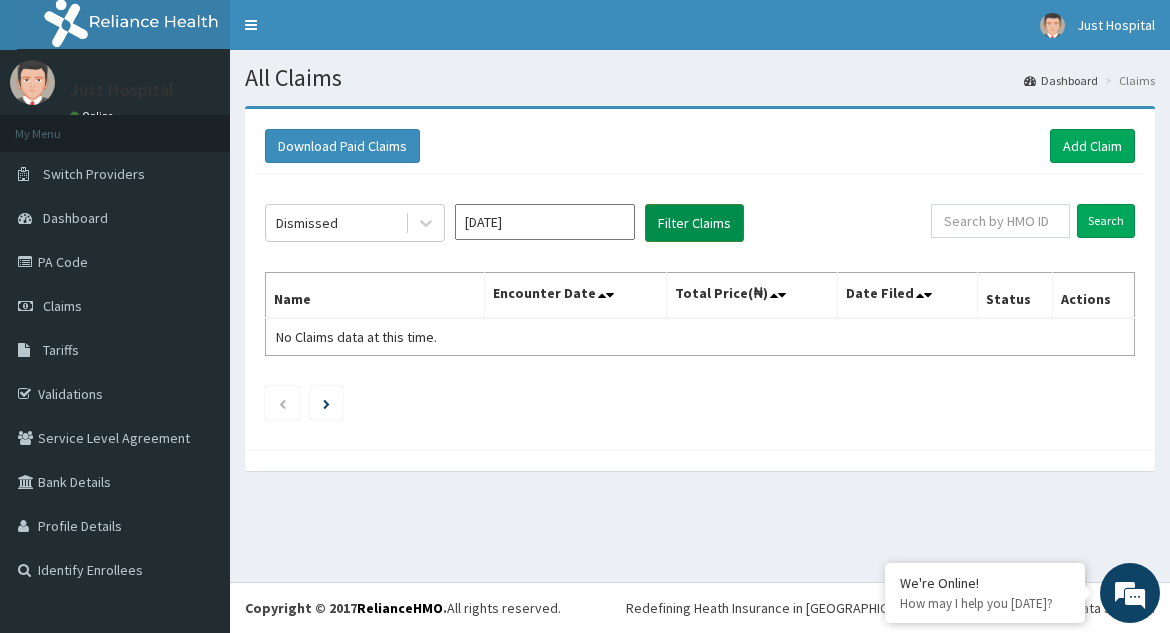 click on "Filter Claims" at bounding box center (694, 223) 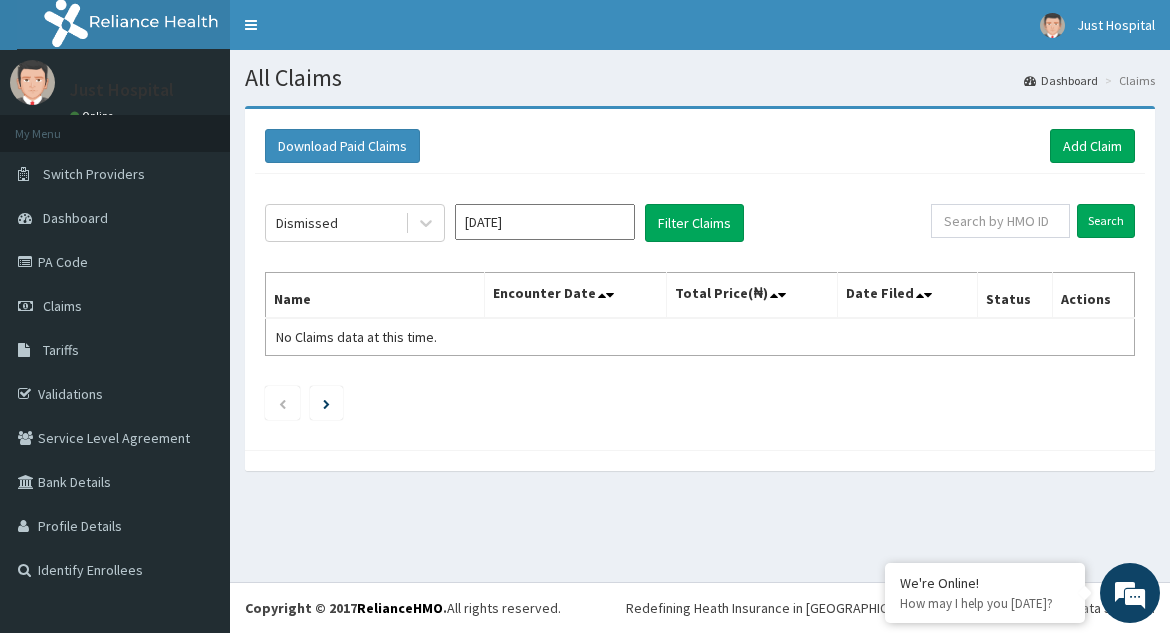 click on "Jun 2025" at bounding box center [545, 222] 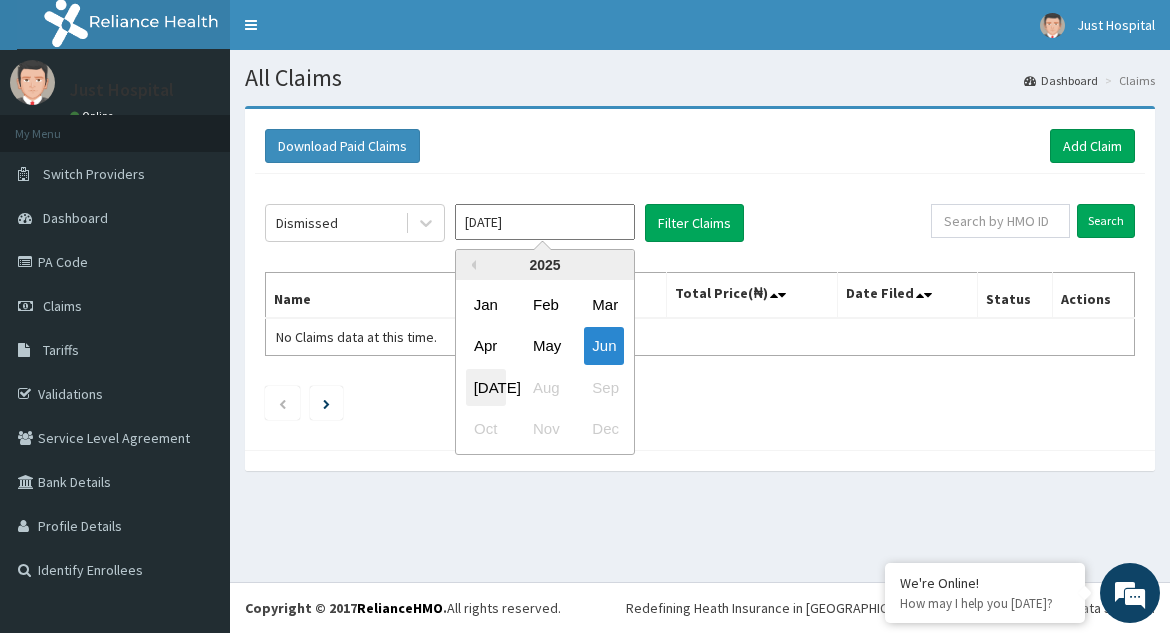 click on "Jul" at bounding box center [486, 387] 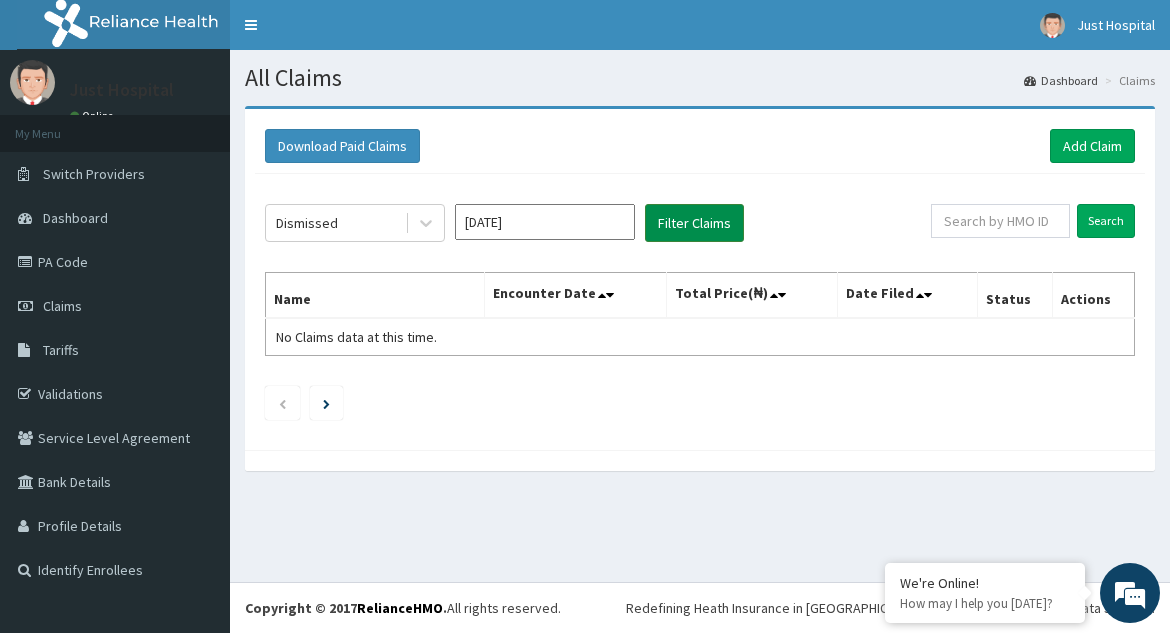 click on "Filter Claims" at bounding box center (694, 223) 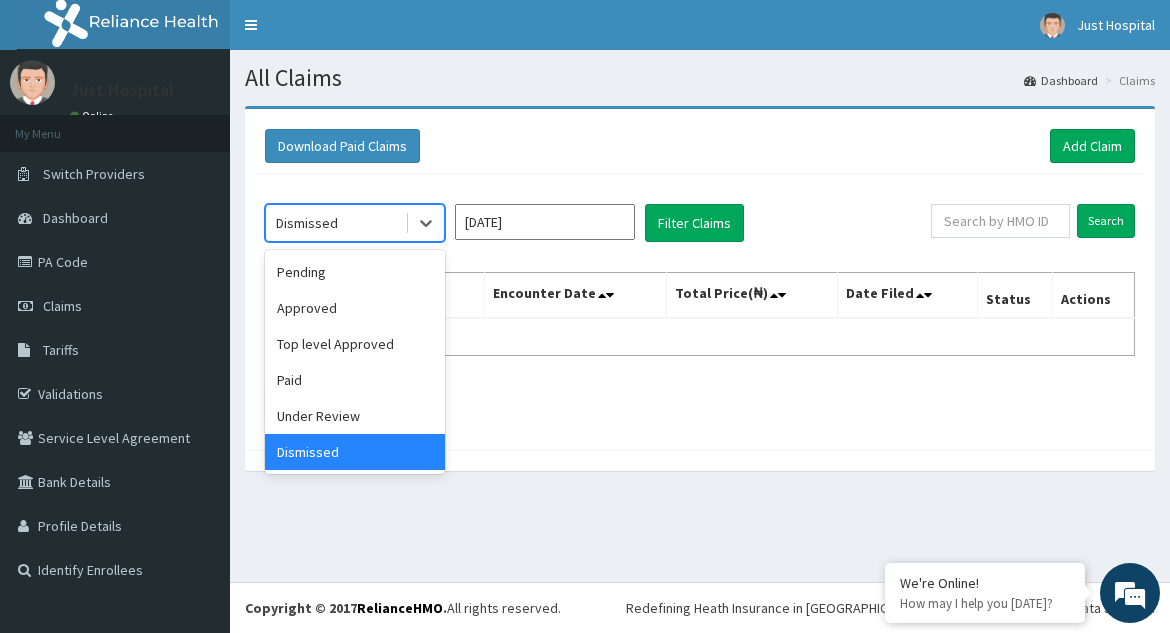 click on "Under Review" at bounding box center (355, 416) 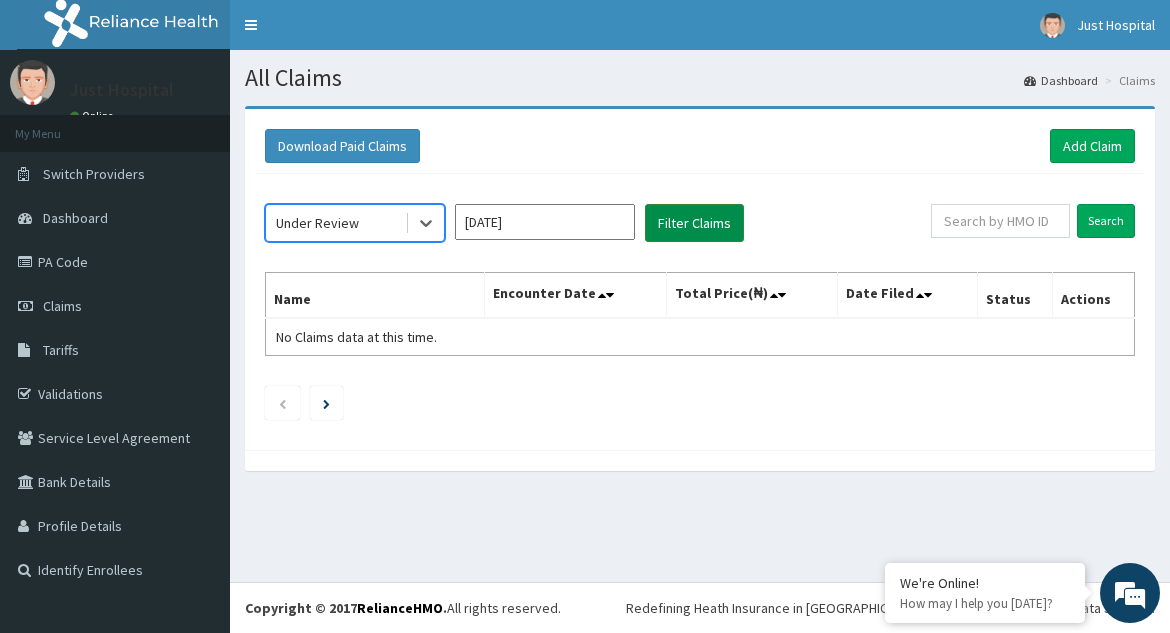 click on "Filter Claims" at bounding box center (694, 223) 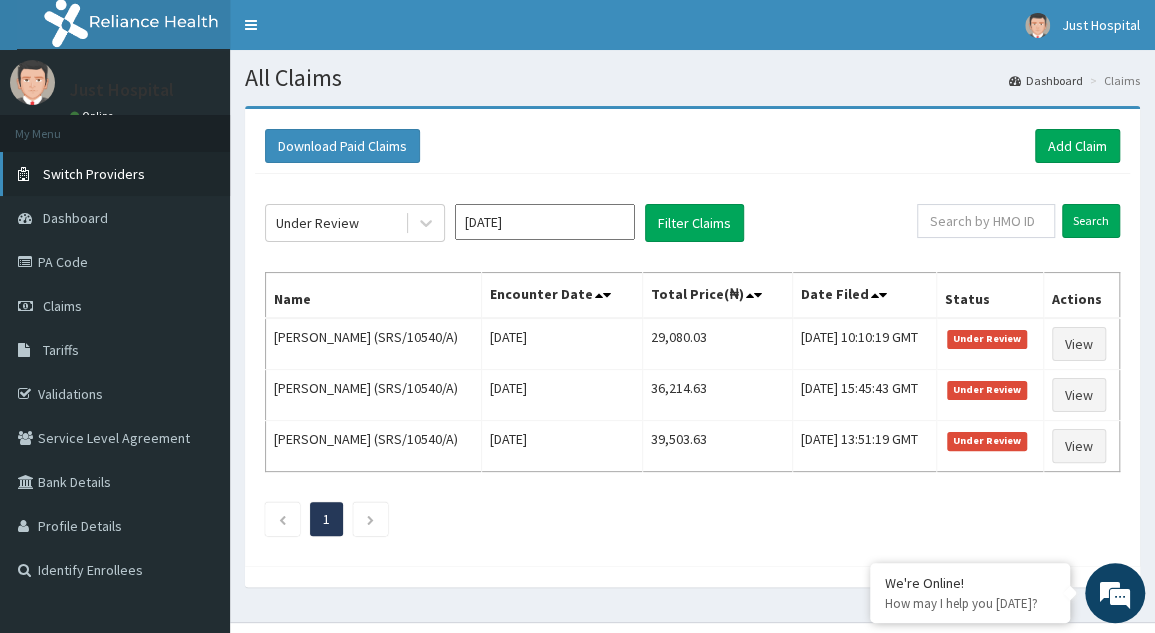 click on "Download Paid Claims Add Claim" at bounding box center [692, 146] 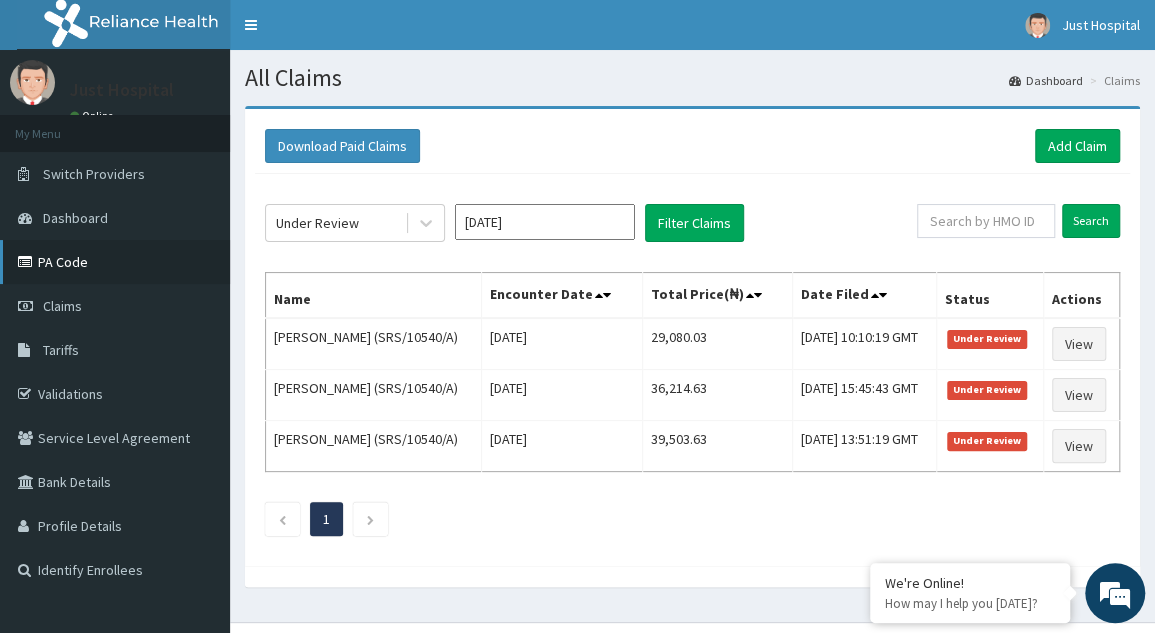 click on "PA Code" at bounding box center [115, 262] 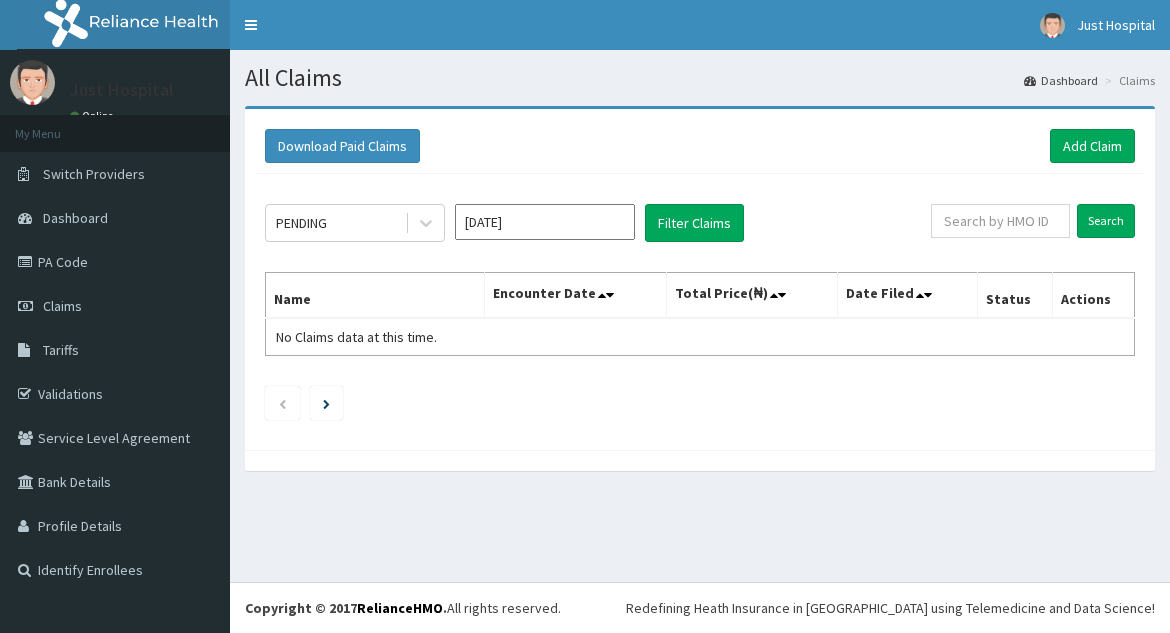 scroll, scrollTop: 0, scrollLeft: 0, axis: both 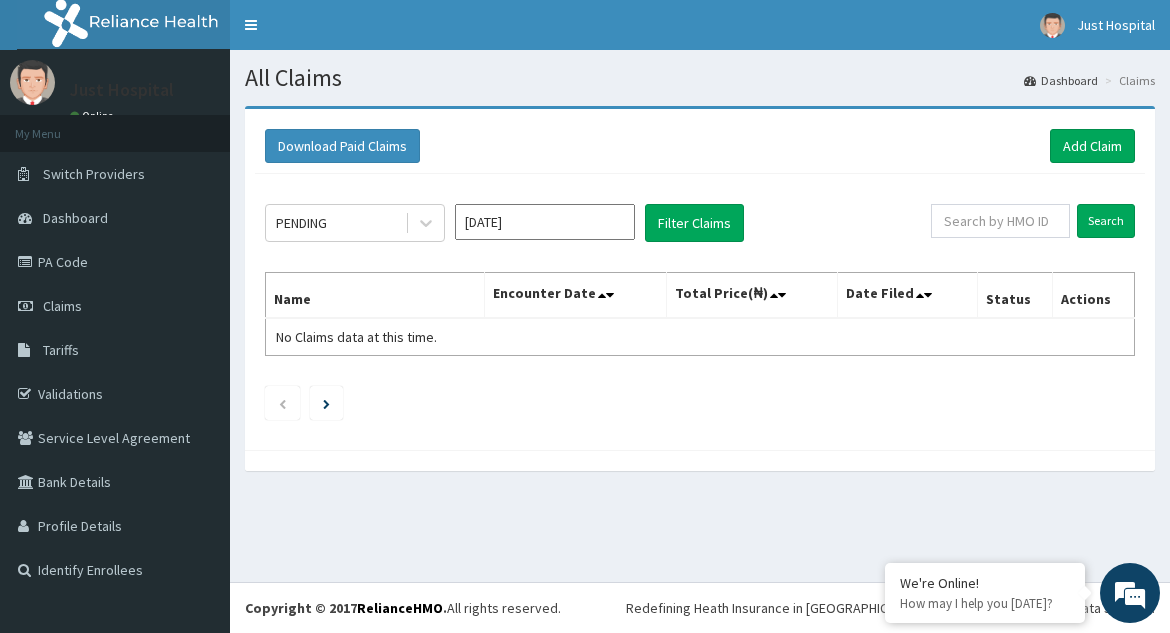click on "PENDING [DATE] Filter Claims Search Name Encounter Date Total Price(₦) Date Filed Status Actions No Claims data at this time." 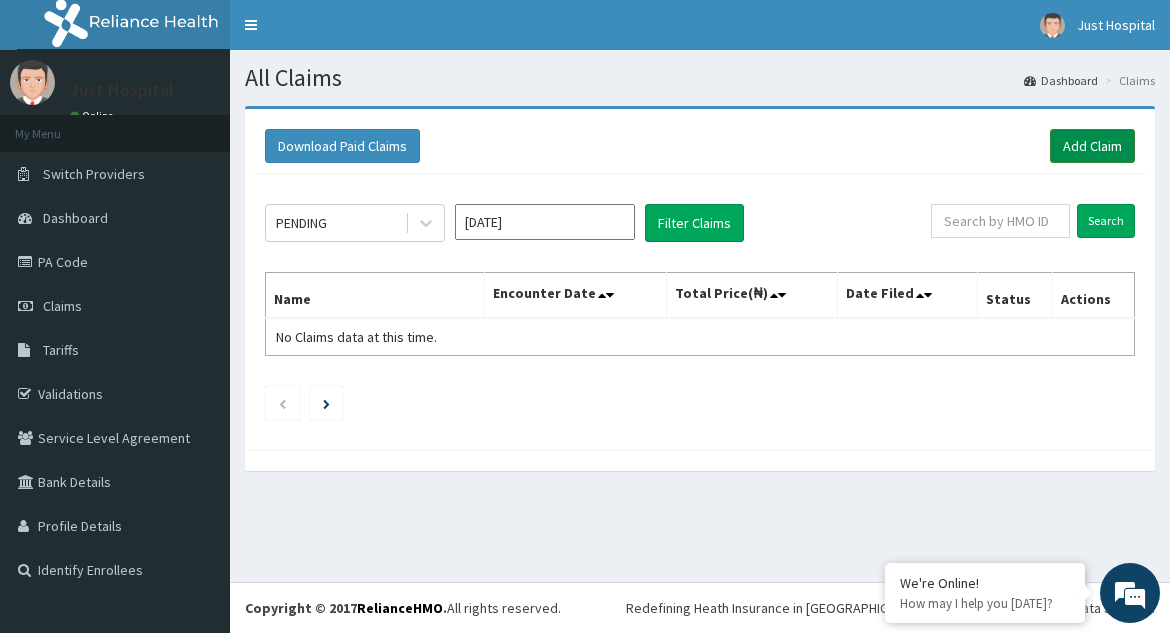 click on "Add Claim" at bounding box center (1092, 146) 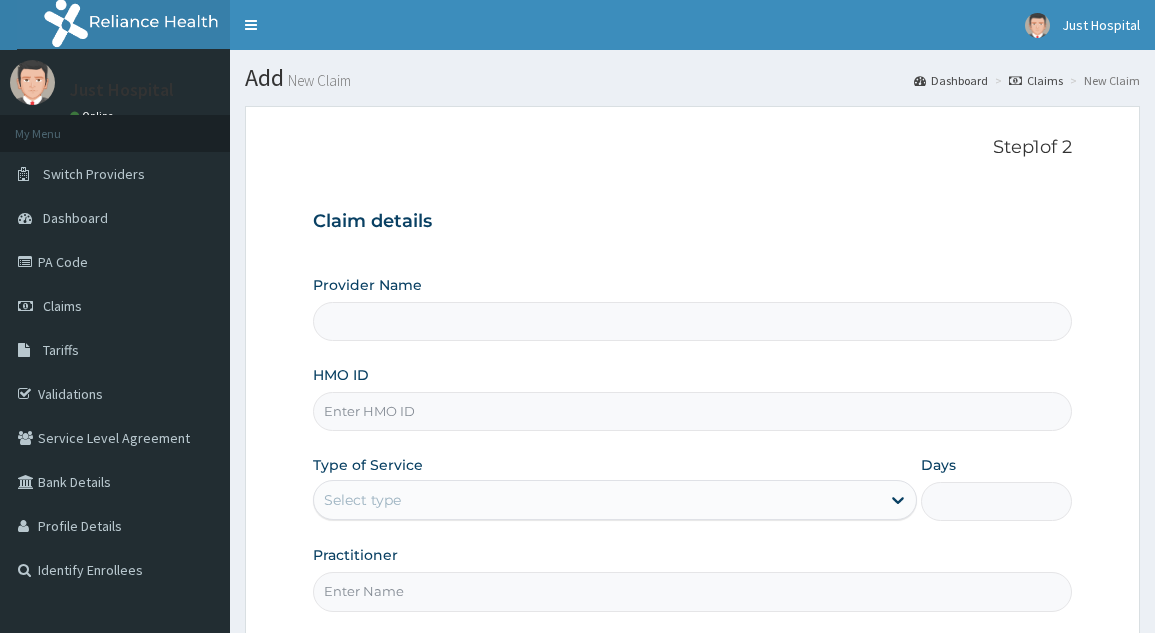 scroll, scrollTop: 0, scrollLeft: 0, axis: both 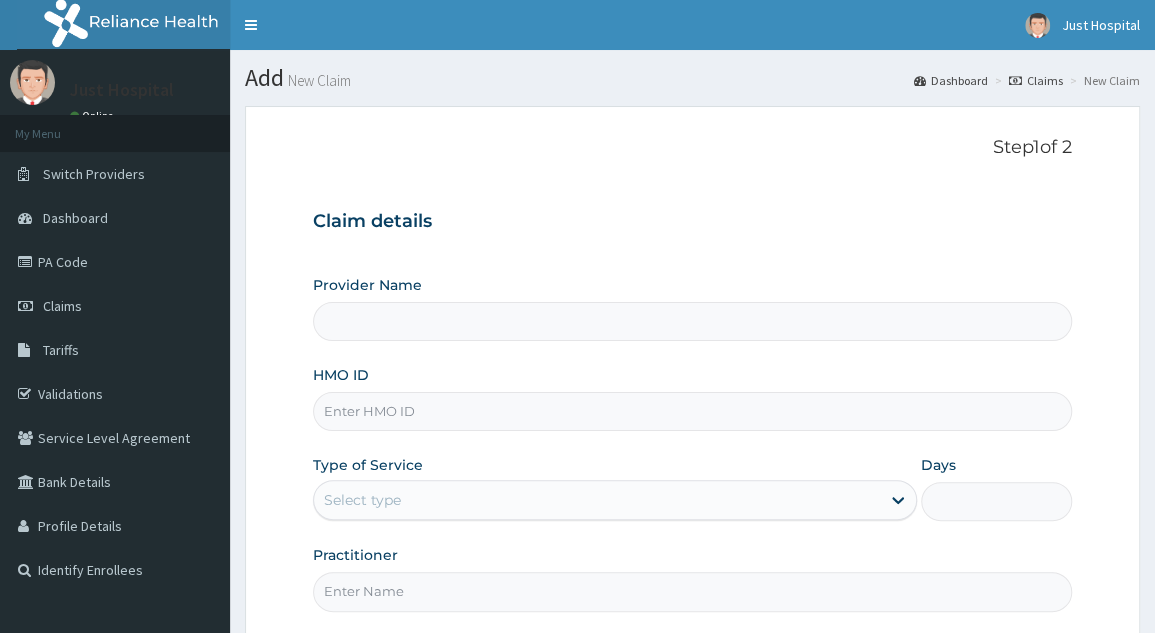 click on "Claim details" at bounding box center (692, 222) 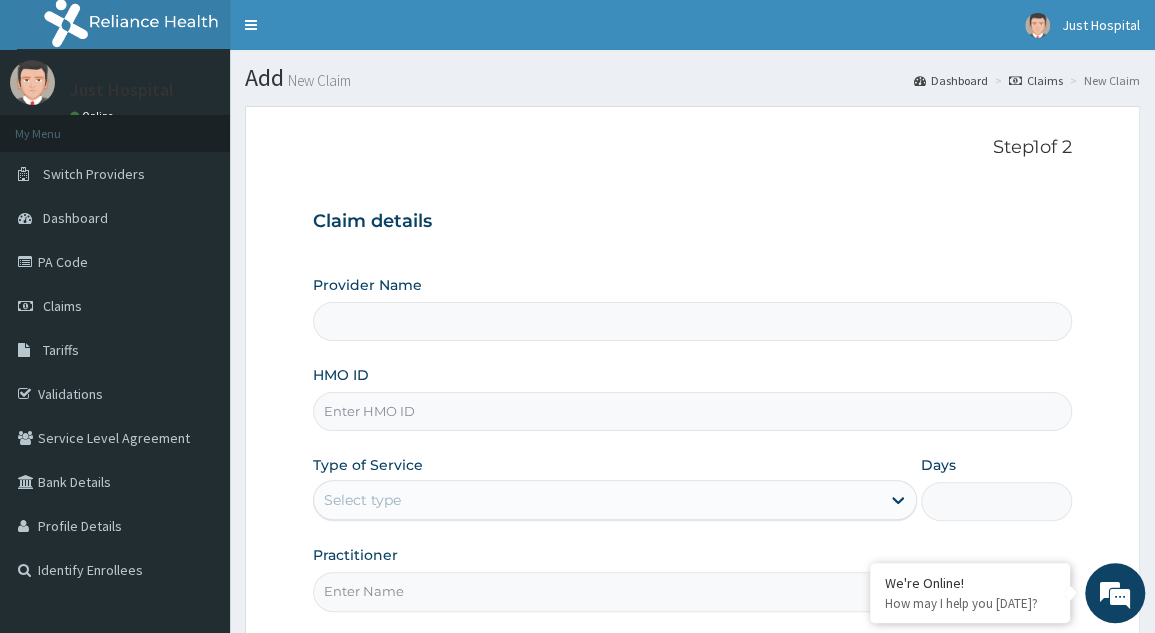 click on "Provider Name" at bounding box center (692, 321) 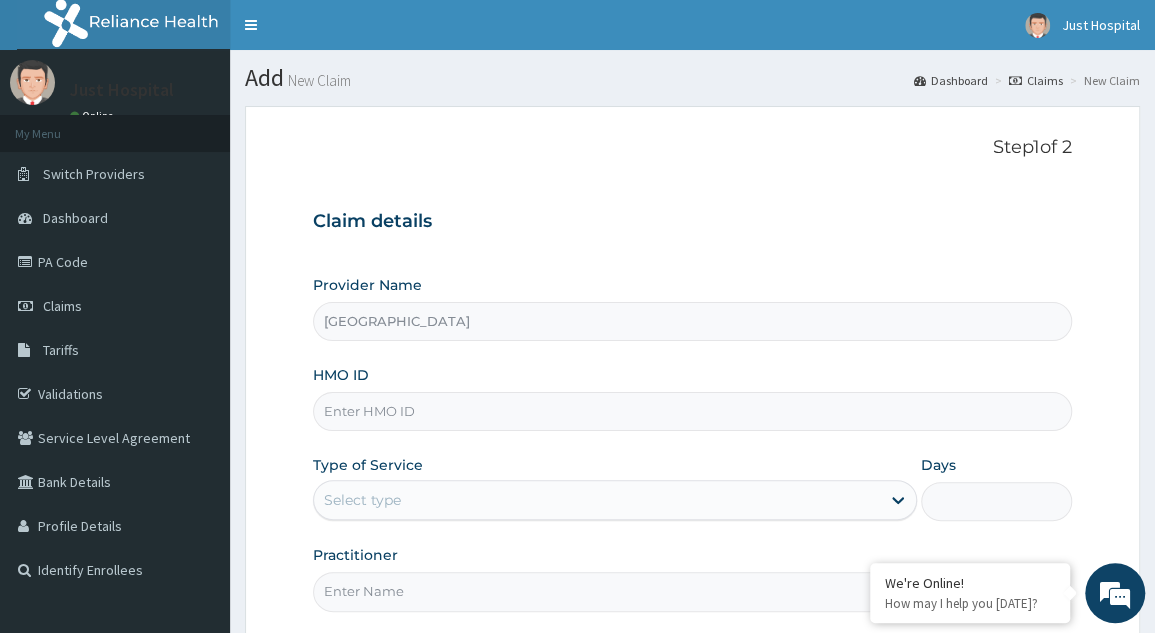 click on "[GEOGRAPHIC_DATA]" at bounding box center [692, 321] 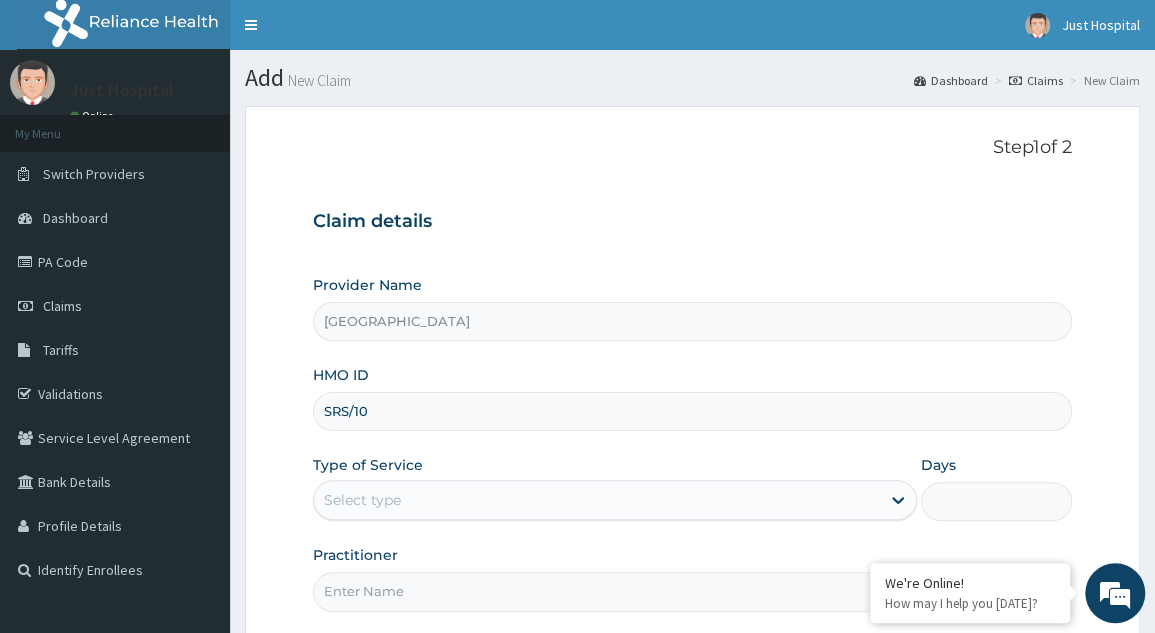 scroll, scrollTop: 0, scrollLeft: 0, axis: both 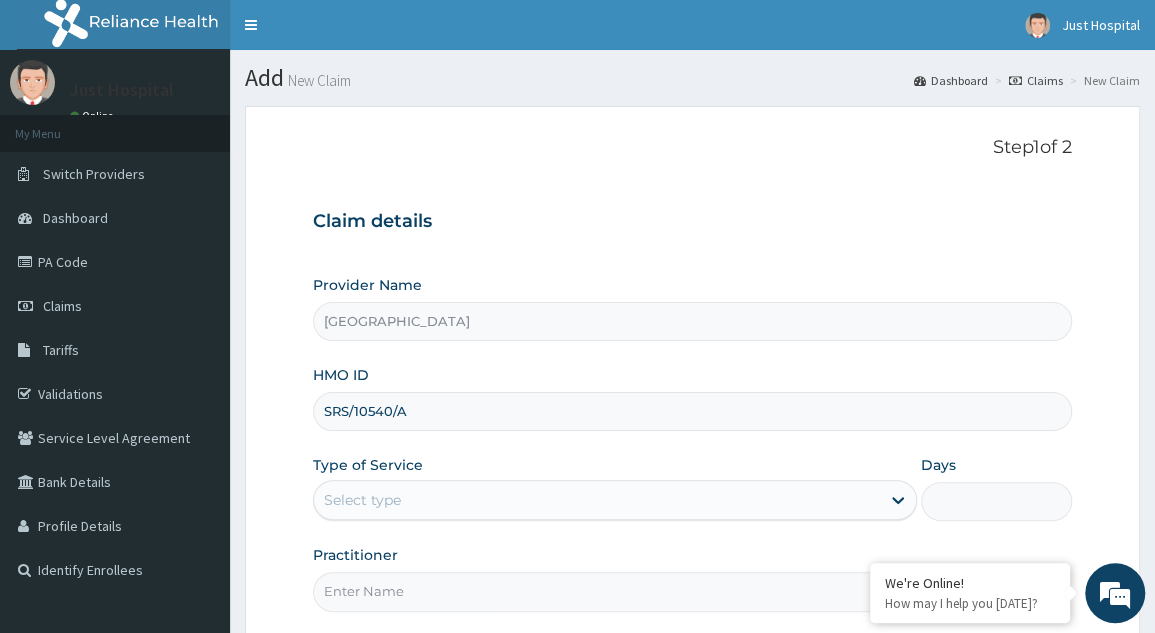 type on "SRS/10540/A" 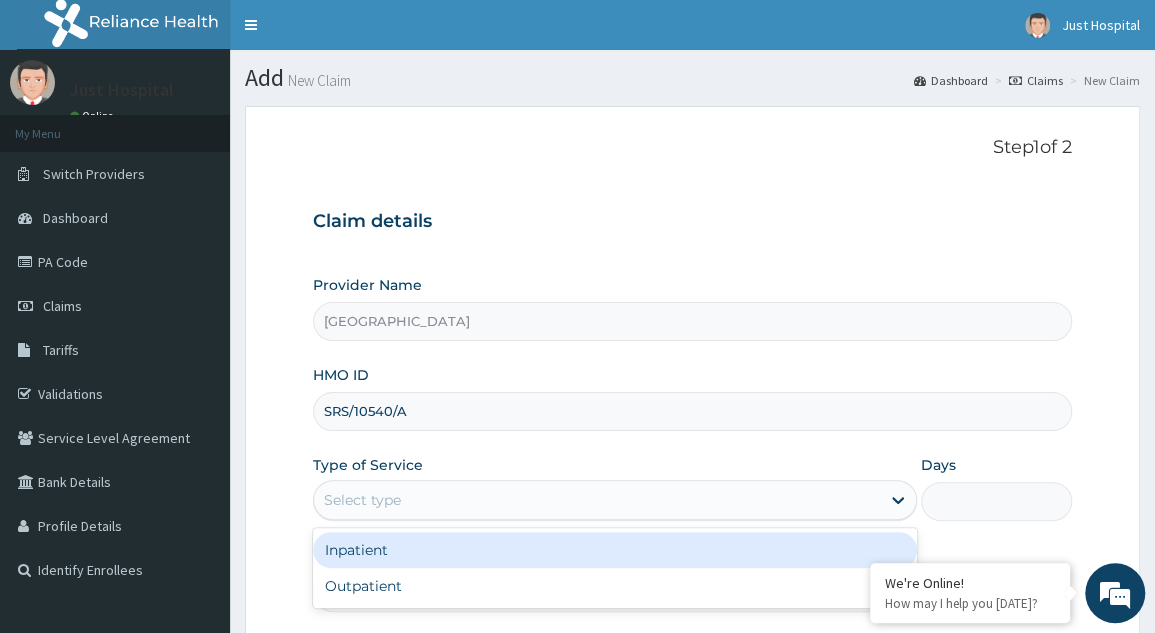 click on "Outpatient" at bounding box center [615, 586] 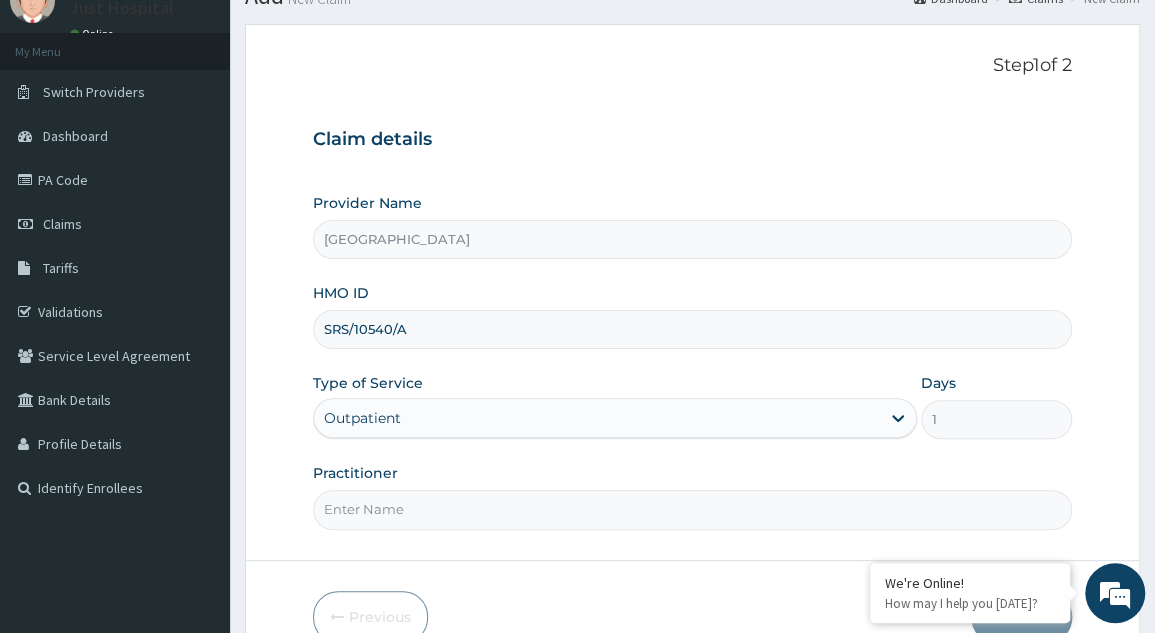 scroll, scrollTop: 167, scrollLeft: 0, axis: vertical 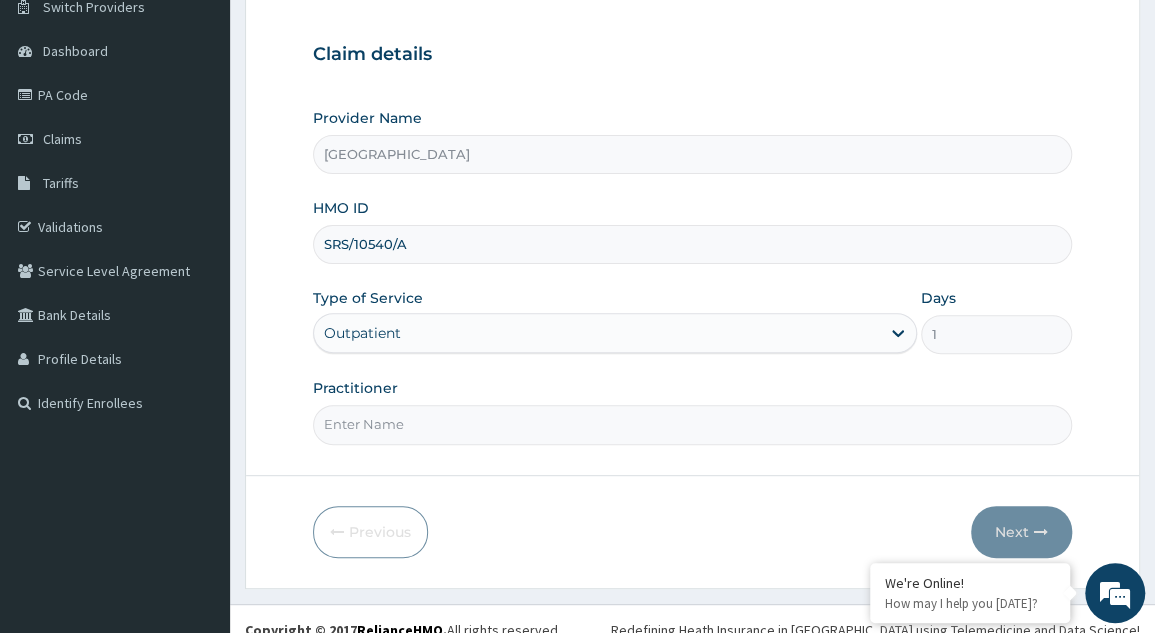 click on "Practitioner" at bounding box center (692, 424) 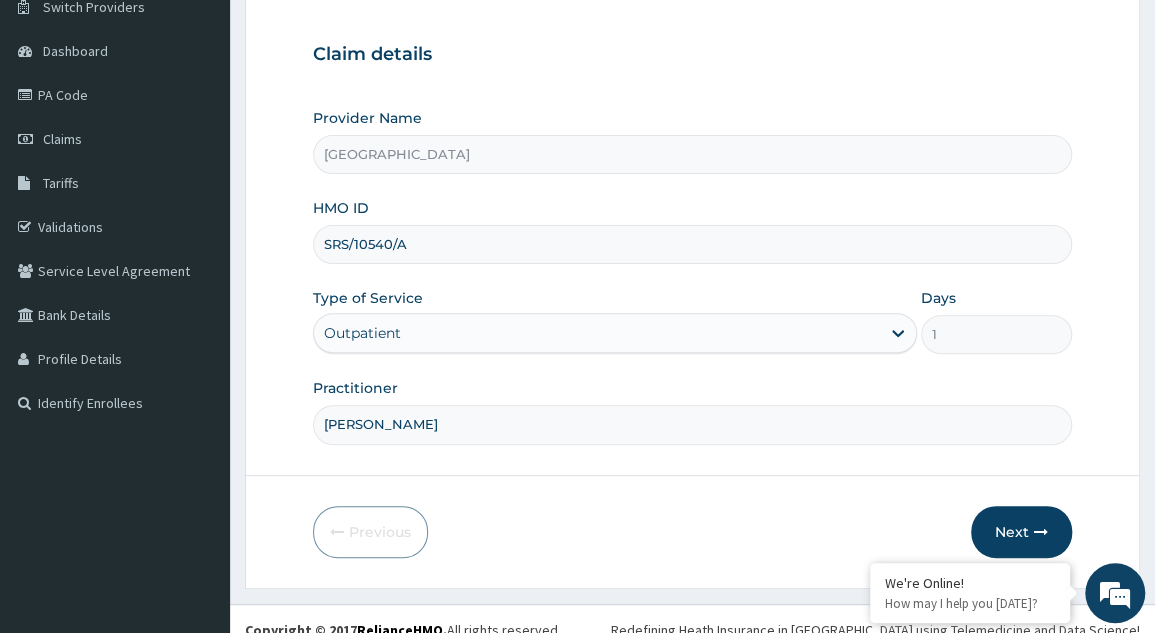 type on "[PERSON_NAME]" 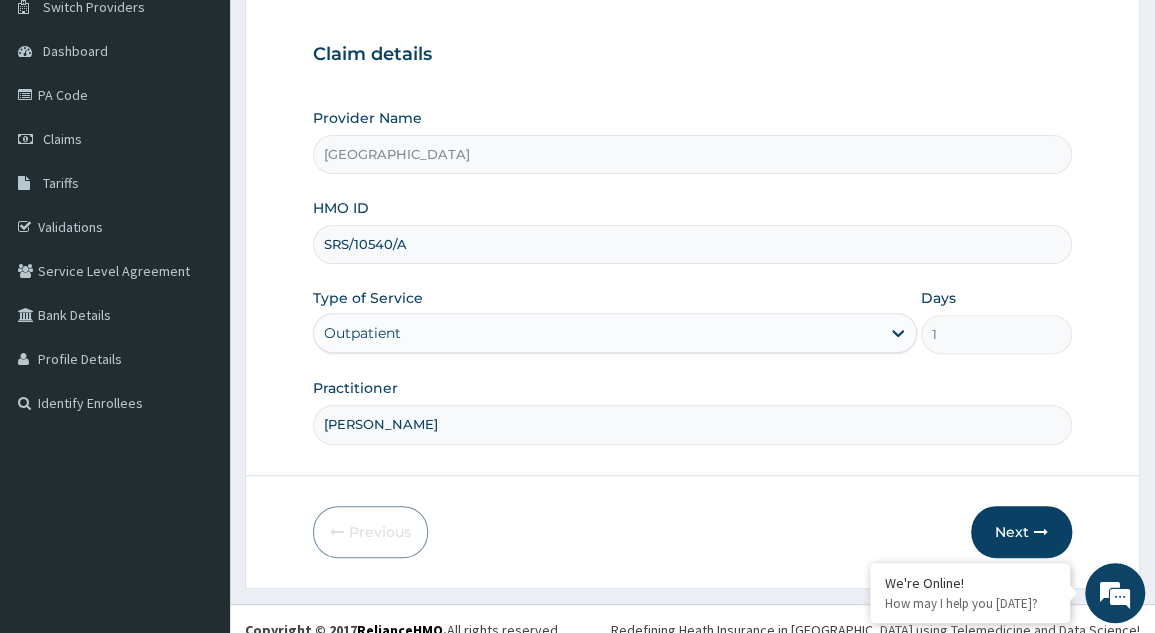 scroll, scrollTop: 188, scrollLeft: 0, axis: vertical 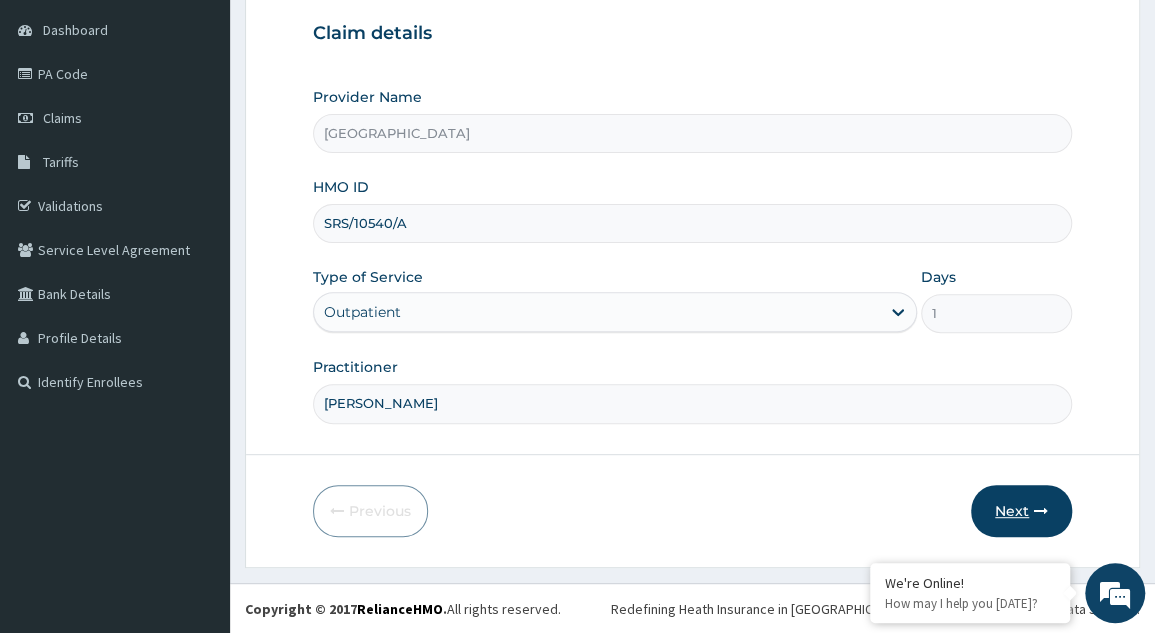 click on "Next" at bounding box center [1021, 511] 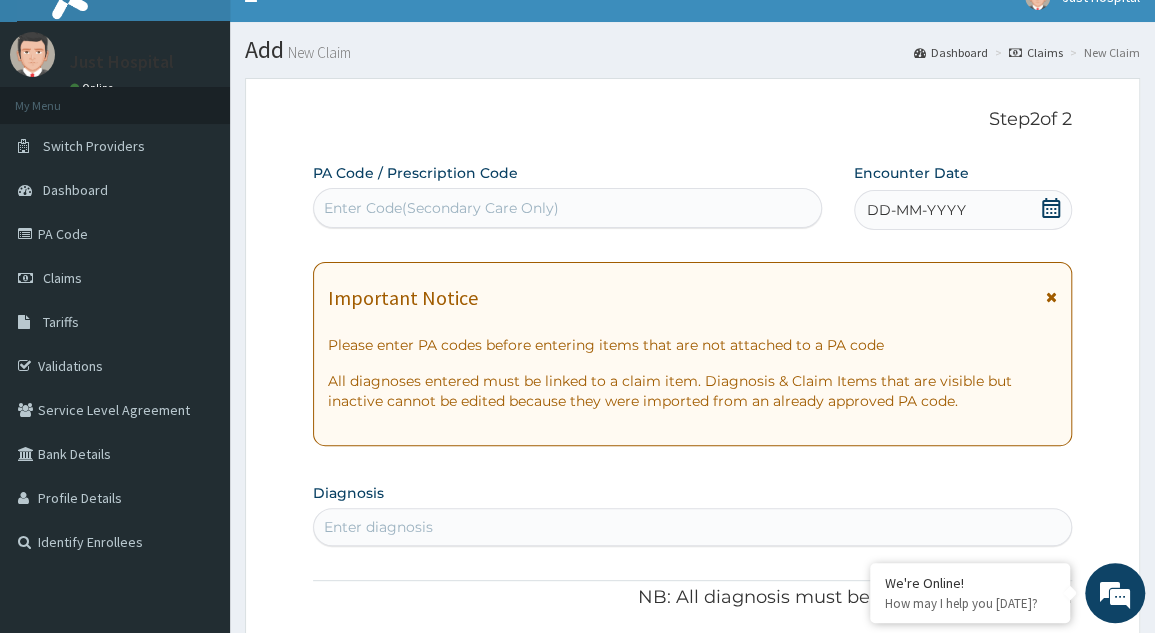 scroll, scrollTop: 0, scrollLeft: 0, axis: both 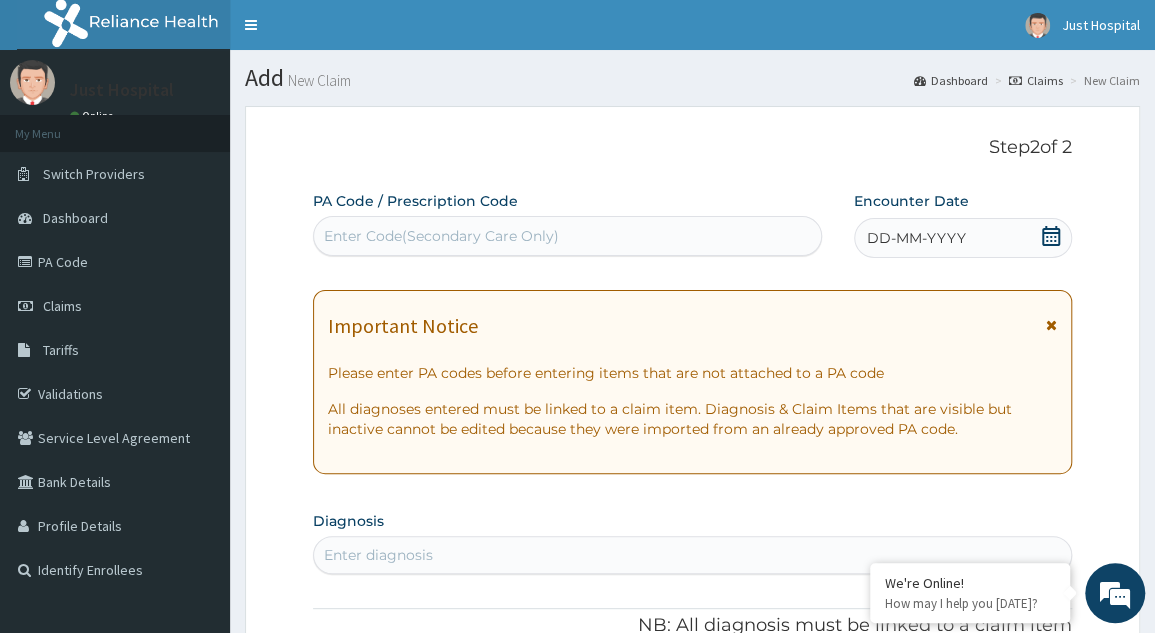 click 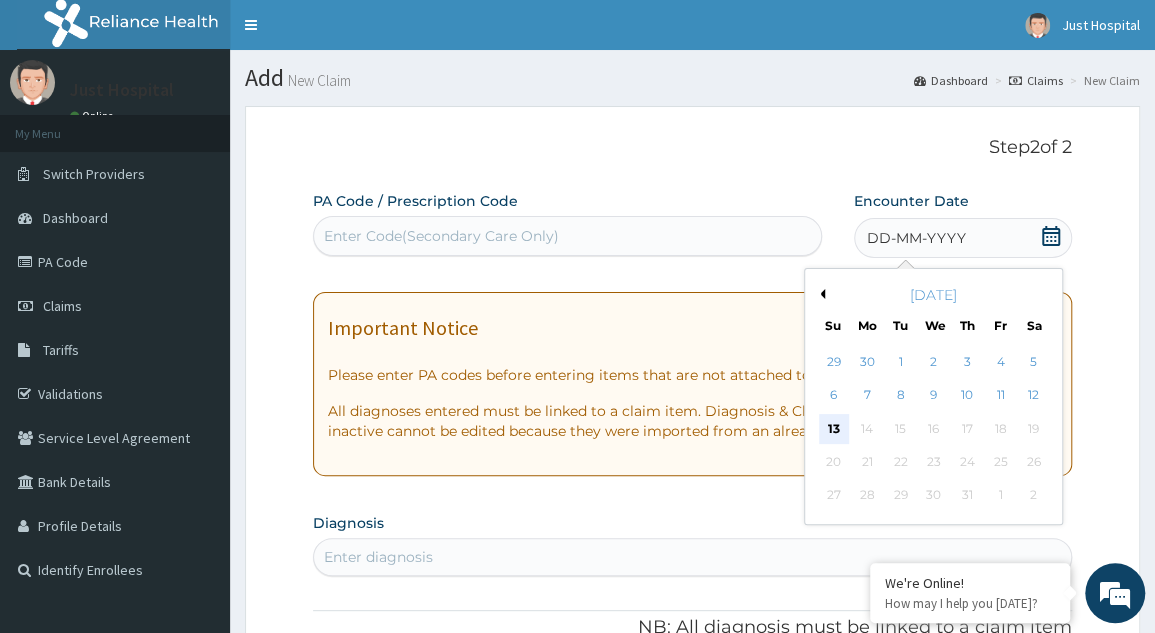 click on "13" at bounding box center [834, 429] 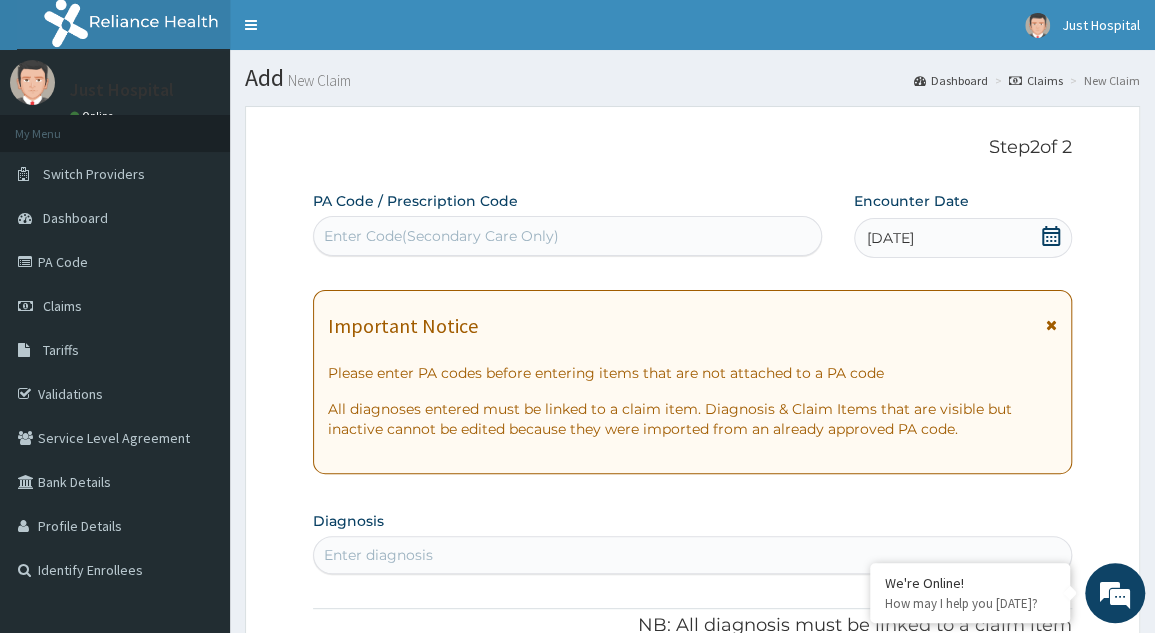 click 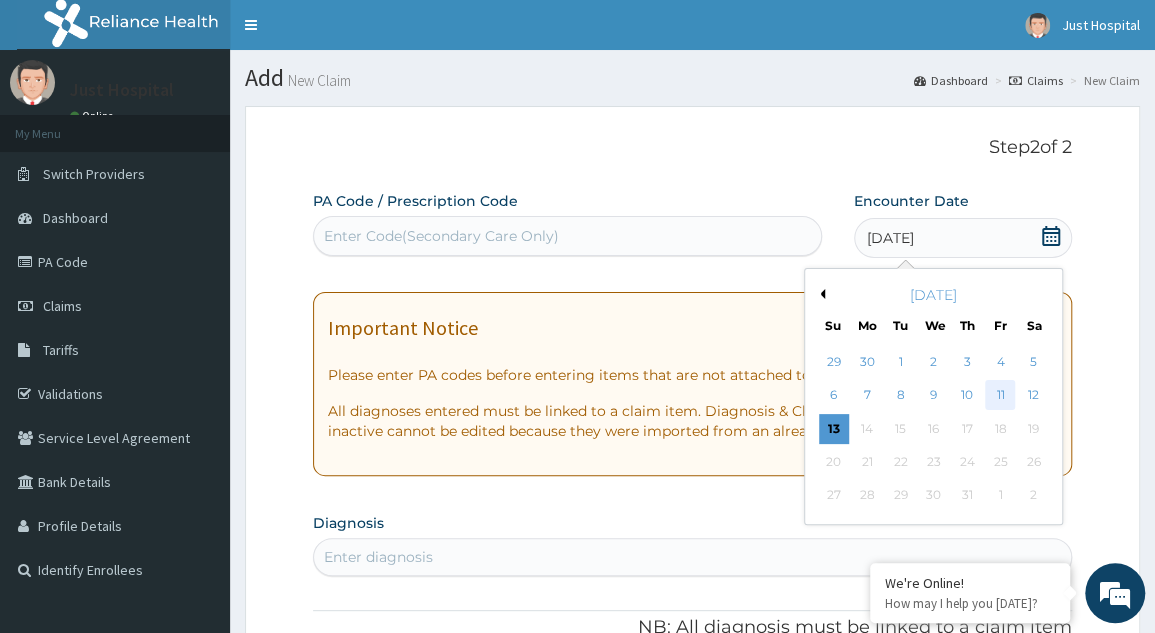 click on "11" at bounding box center (1000, 396) 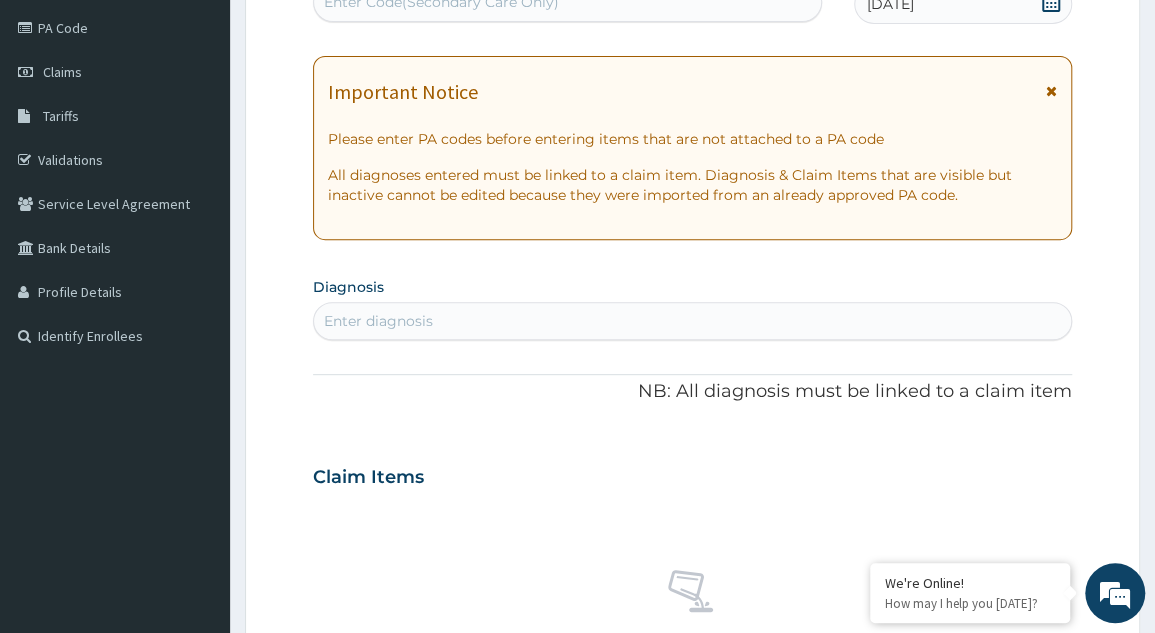 scroll, scrollTop: 280, scrollLeft: 0, axis: vertical 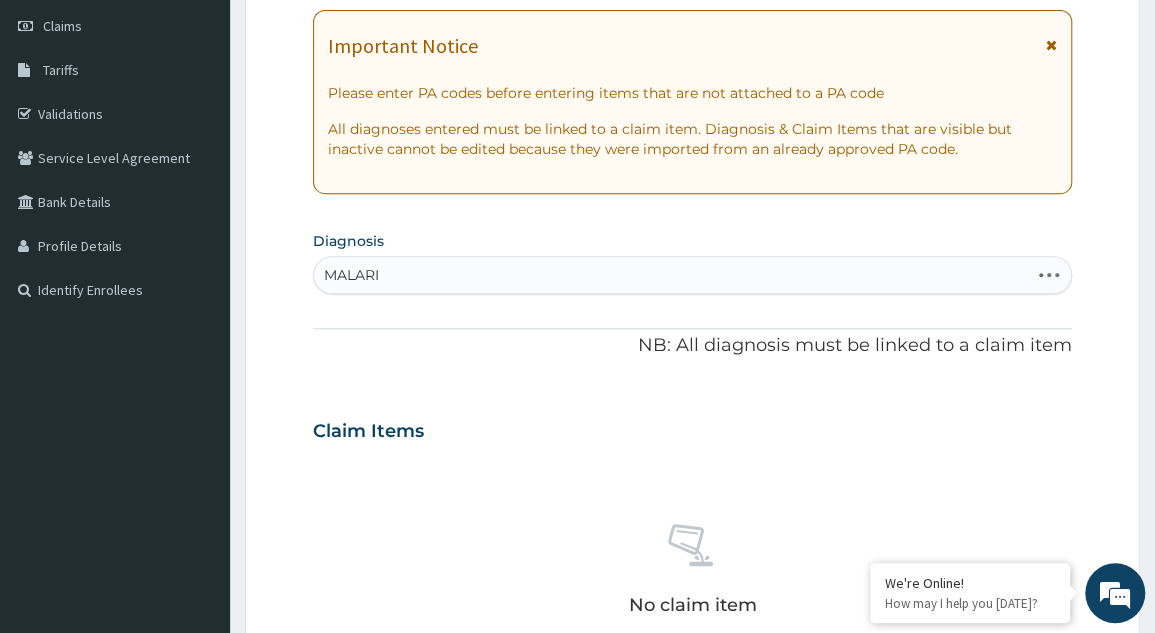 type on "[MEDICAL_DATA]" 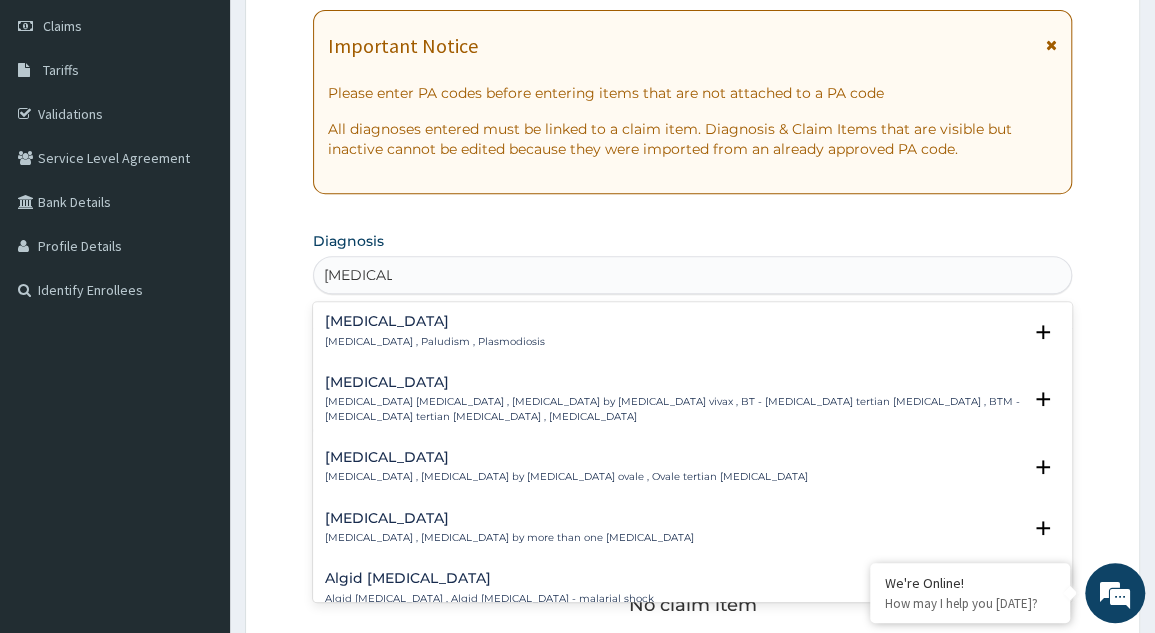 click on "[MEDICAL_DATA] [MEDICAL_DATA] , Paludism , Plasmodiosis" at bounding box center [692, 331] 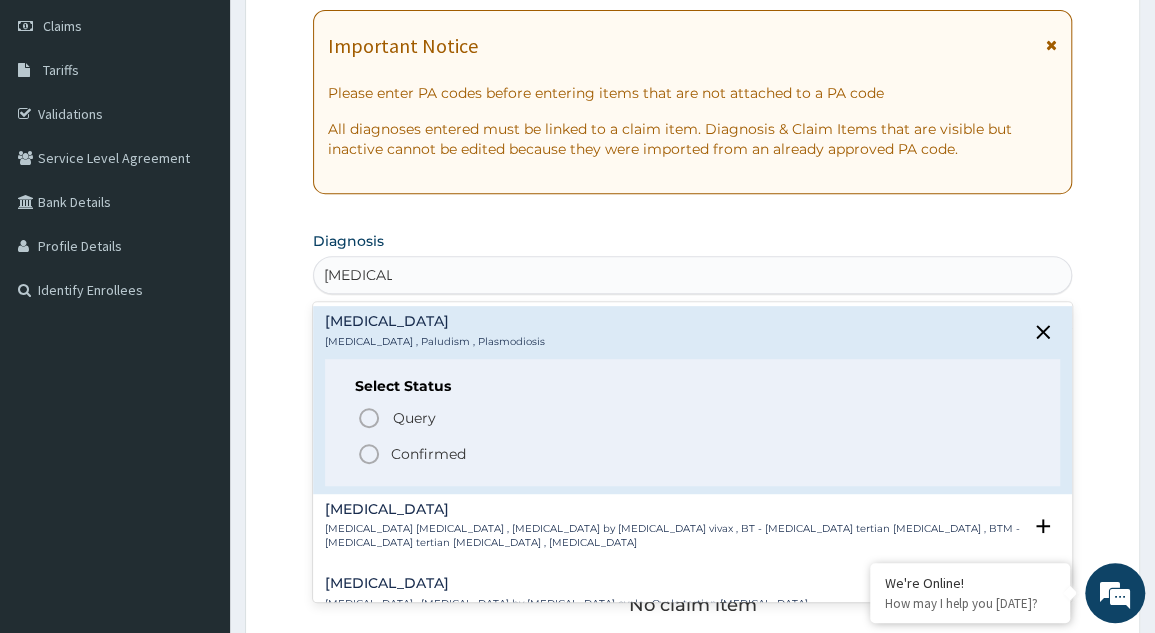 click 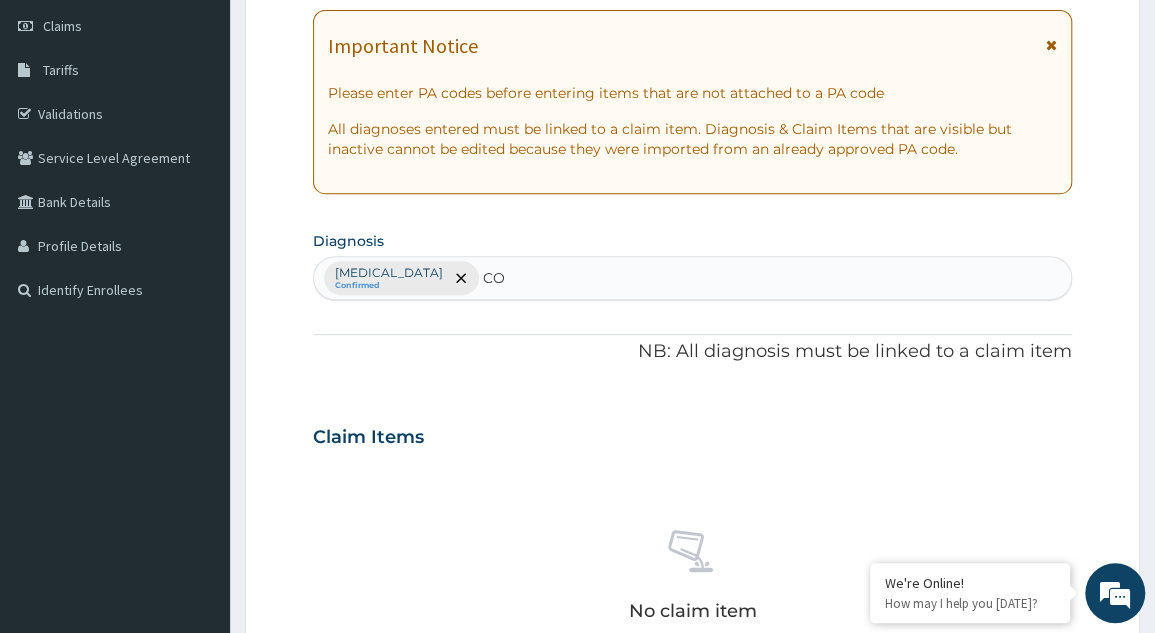 type on "COU" 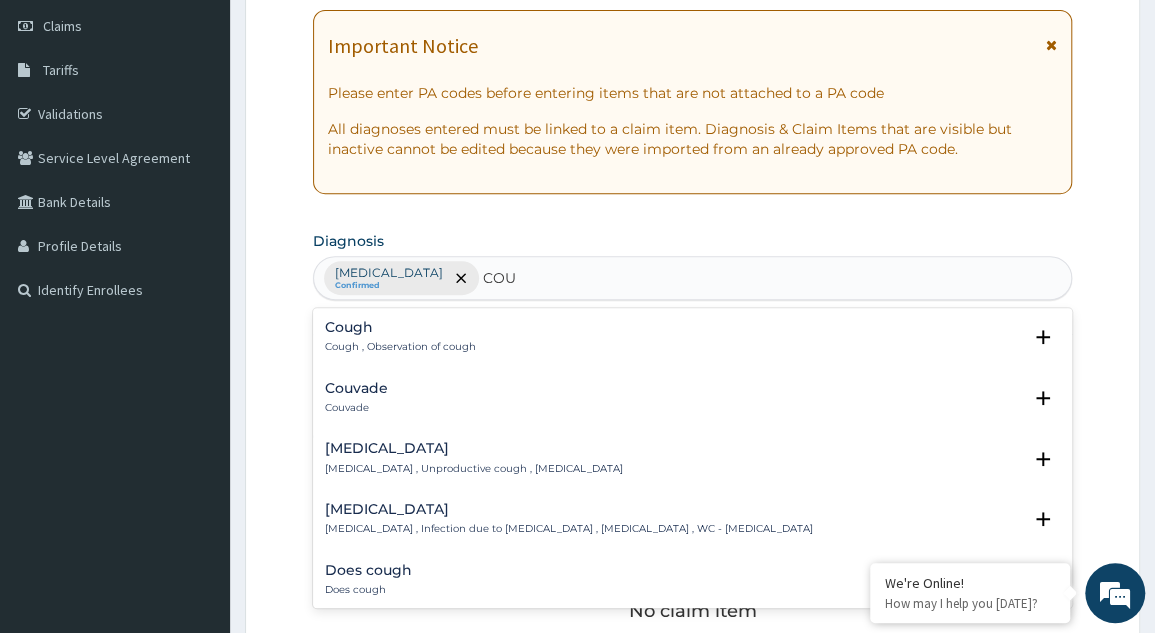 click on "[MEDICAL_DATA] , Unproductive cough , [MEDICAL_DATA]" at bounding box center [474, 469] 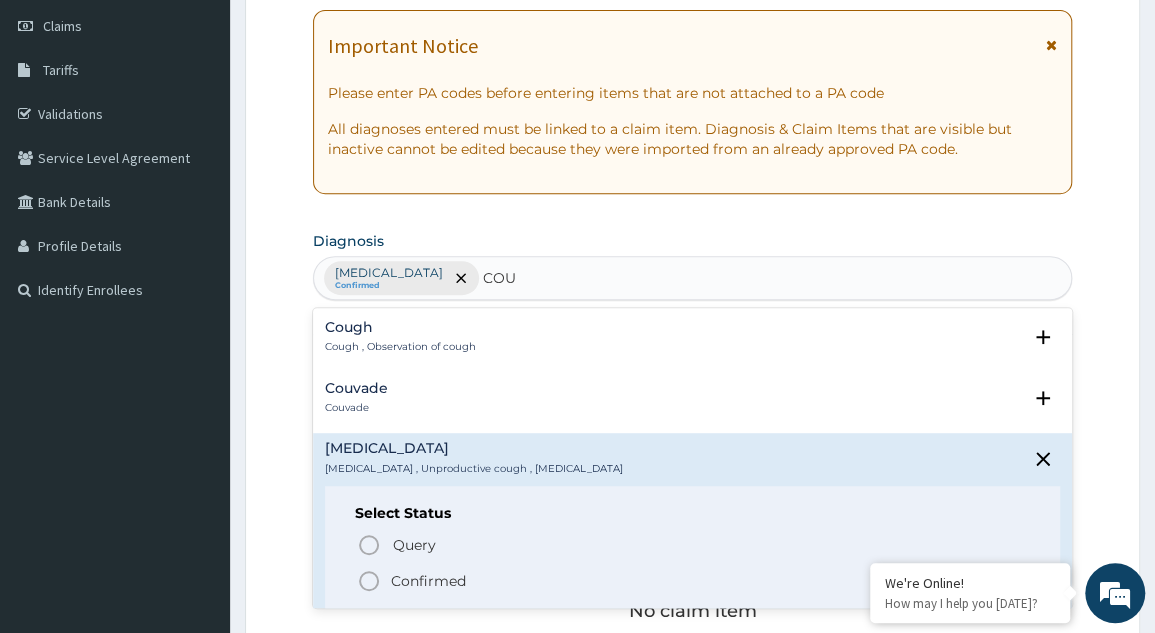 click 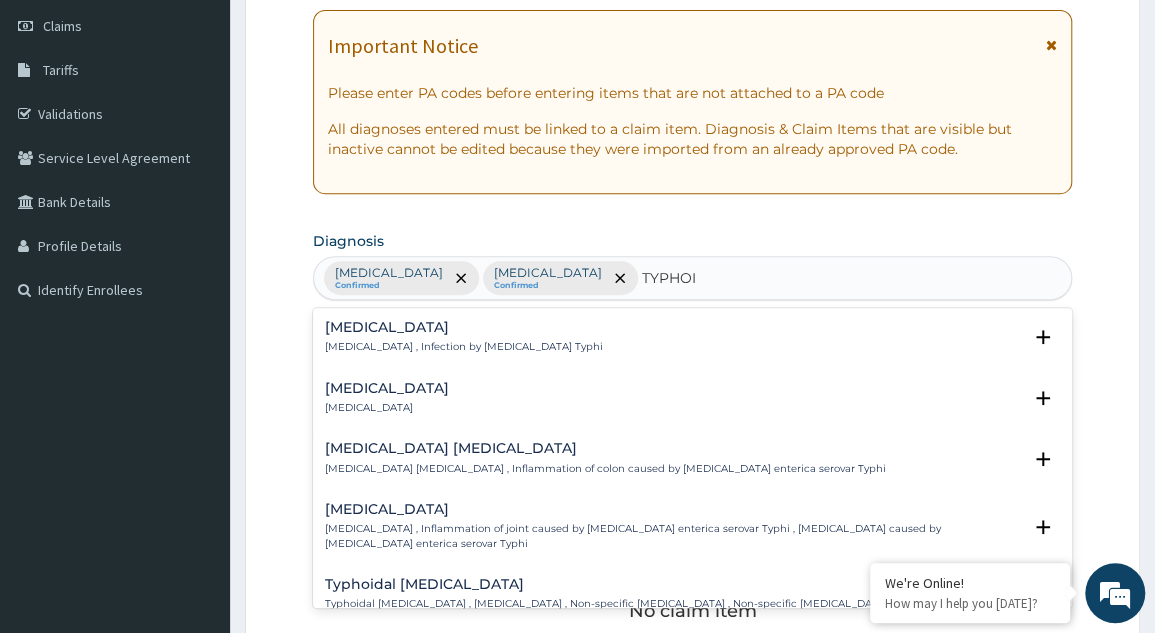 type on "[MEDICAL_DATA]" 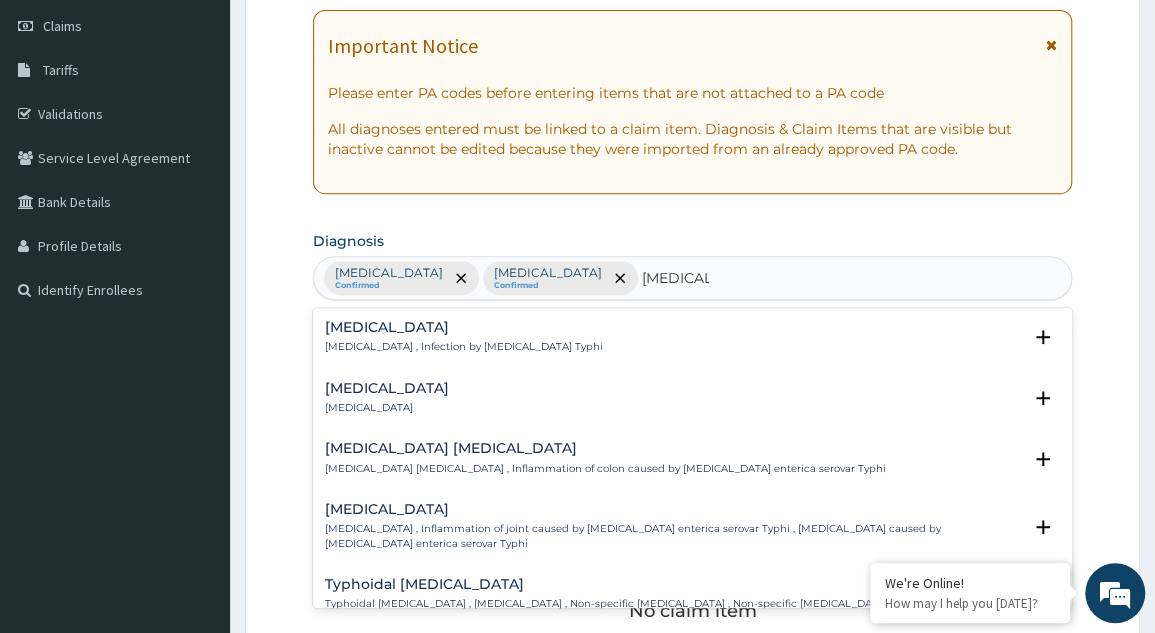 click on "[MEDICAL_DATA] , Infection by [MEDICAL_DATA] Typhi" at bounding box center [464, 347] 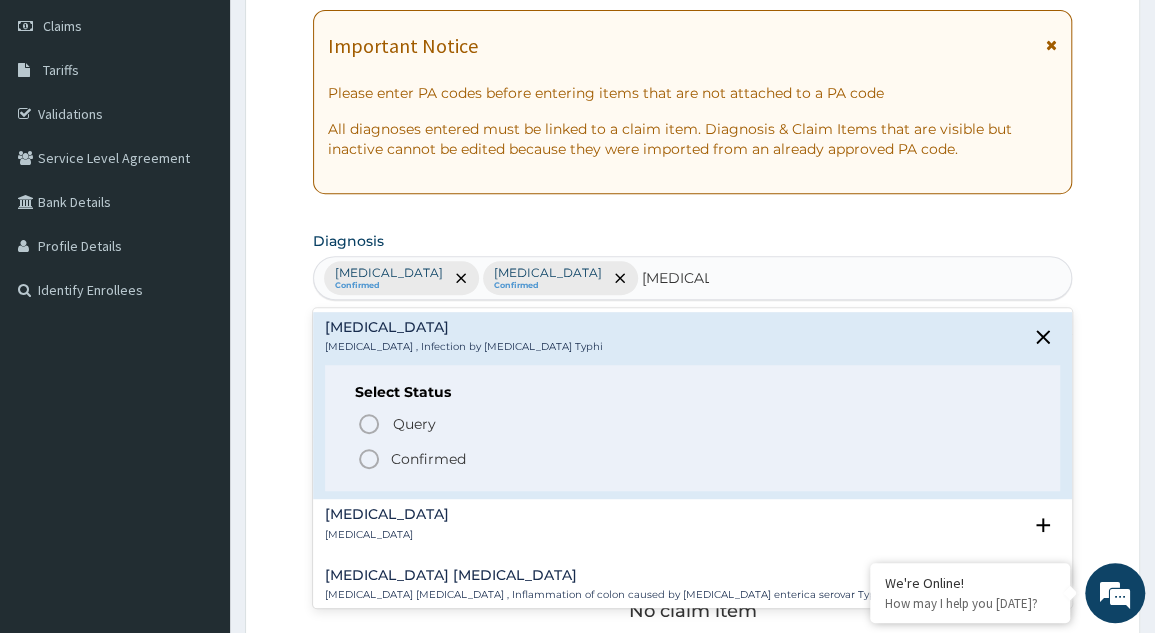 click 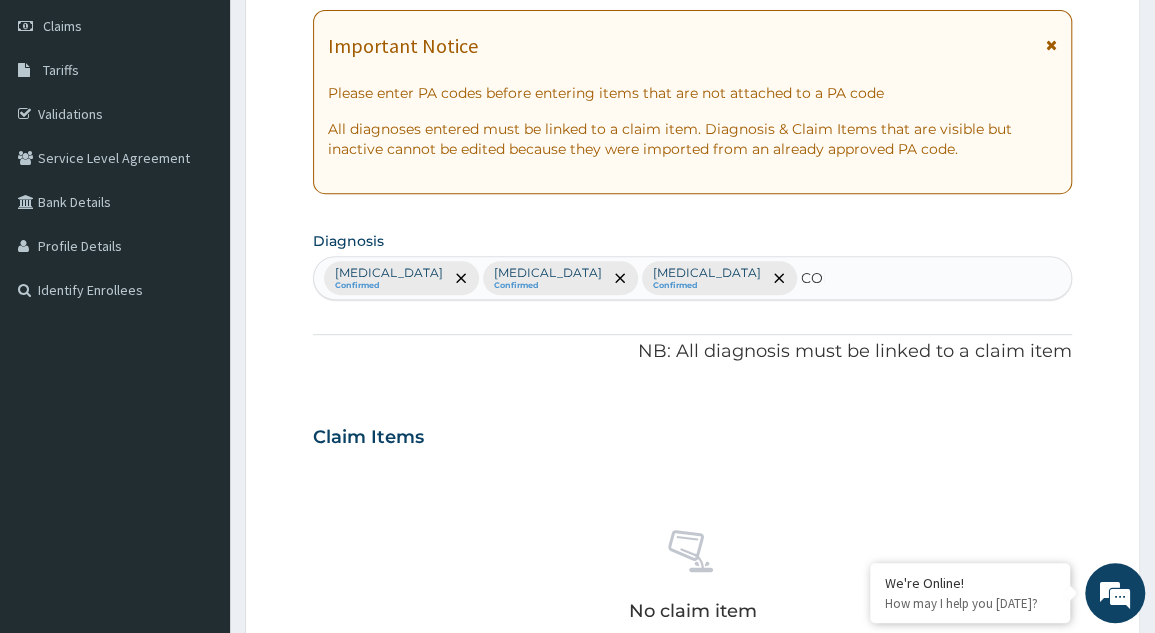 type on "COMM" 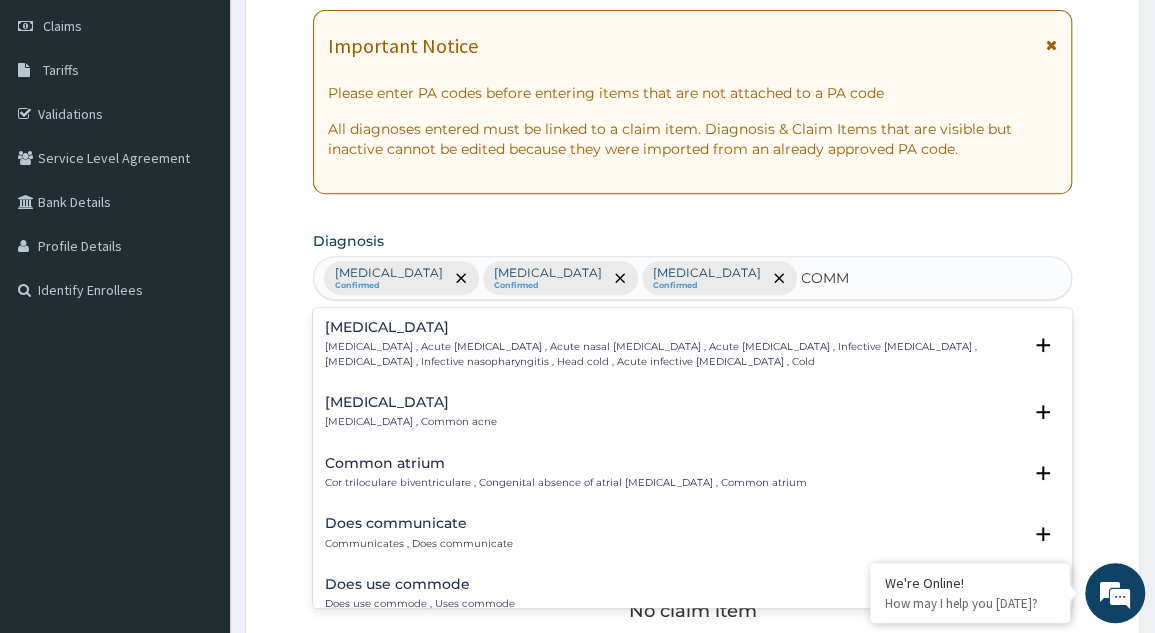 click on "Common cold , Acute coryza , Acute nasal catarrh , Acute rhinitis , Infective rhinitis , Acute nasopharyngitis , Infective nasopharyngitis , Head cold , Acute infective rhinitis , Cold" at bounding box center (673, 354) 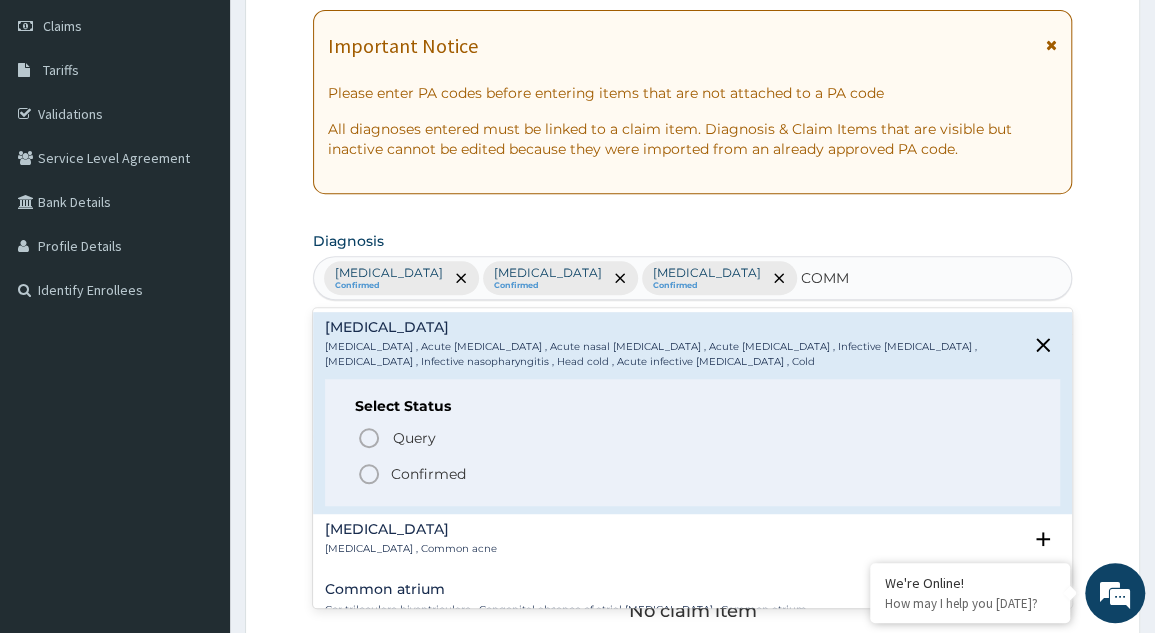 click 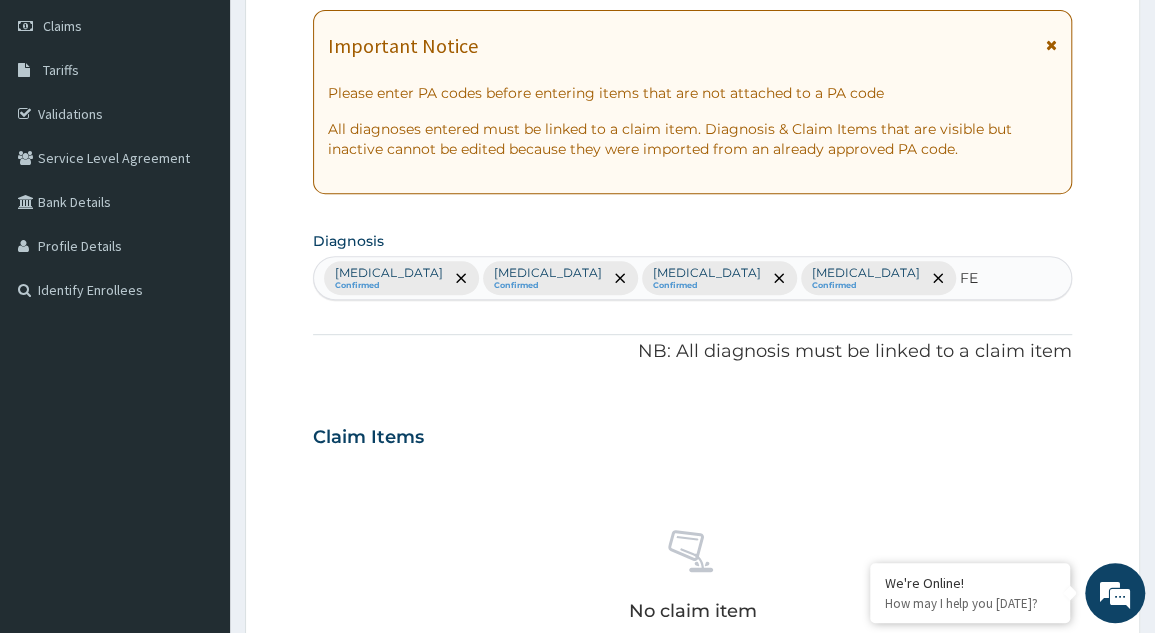 type on "F" 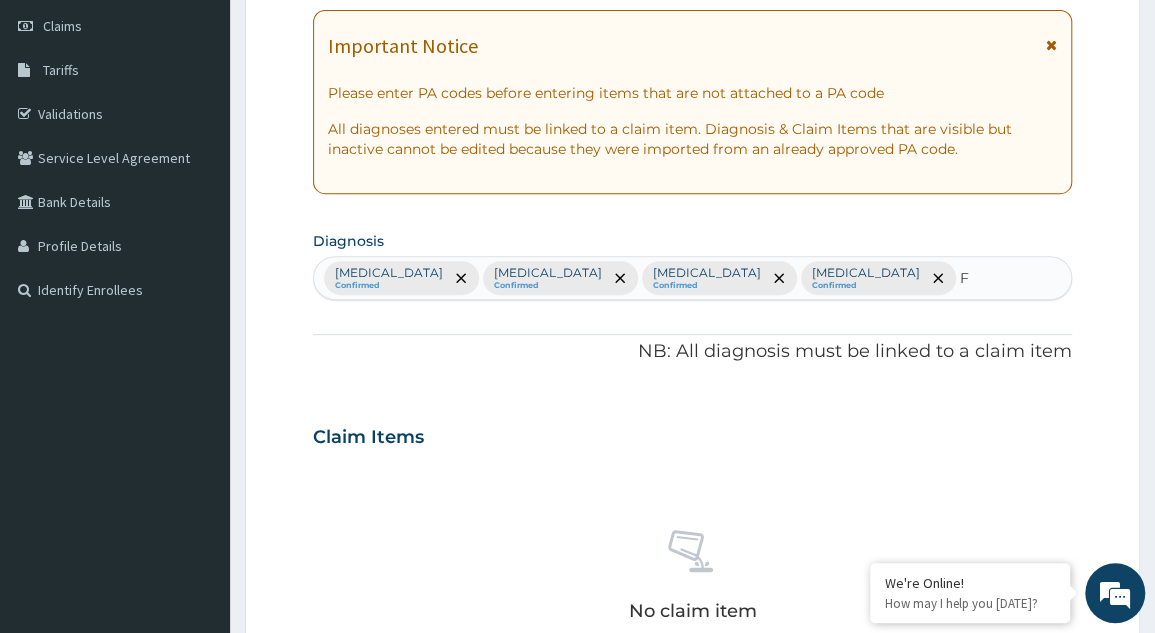 type 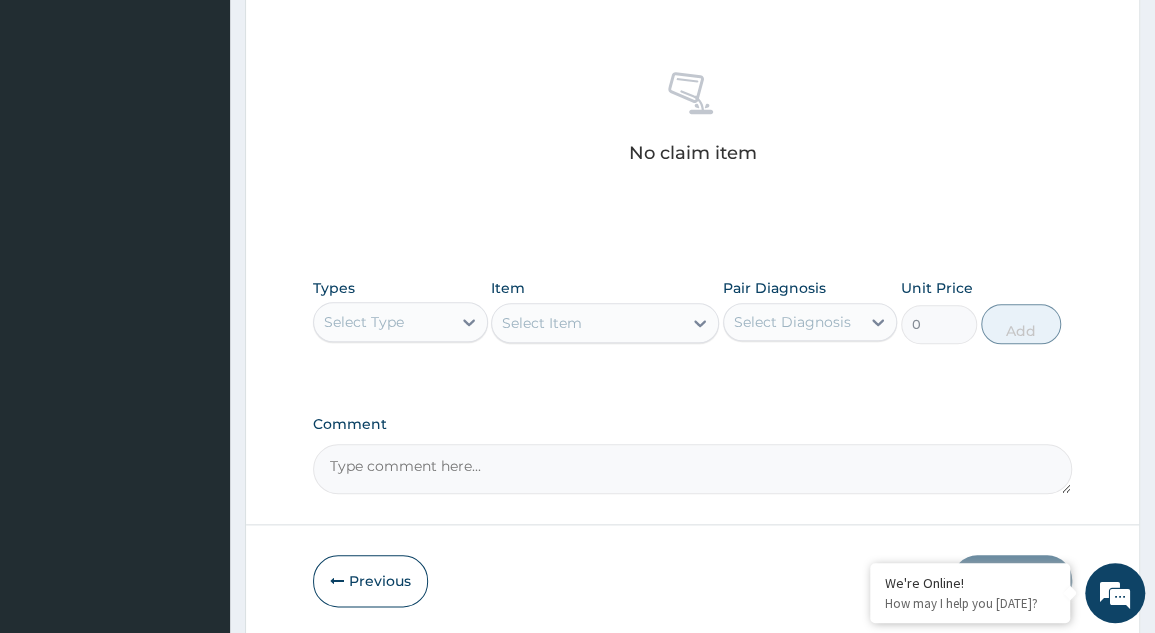 scroll, scrollTop: 739, scrollLeft: 0, axis: vertical 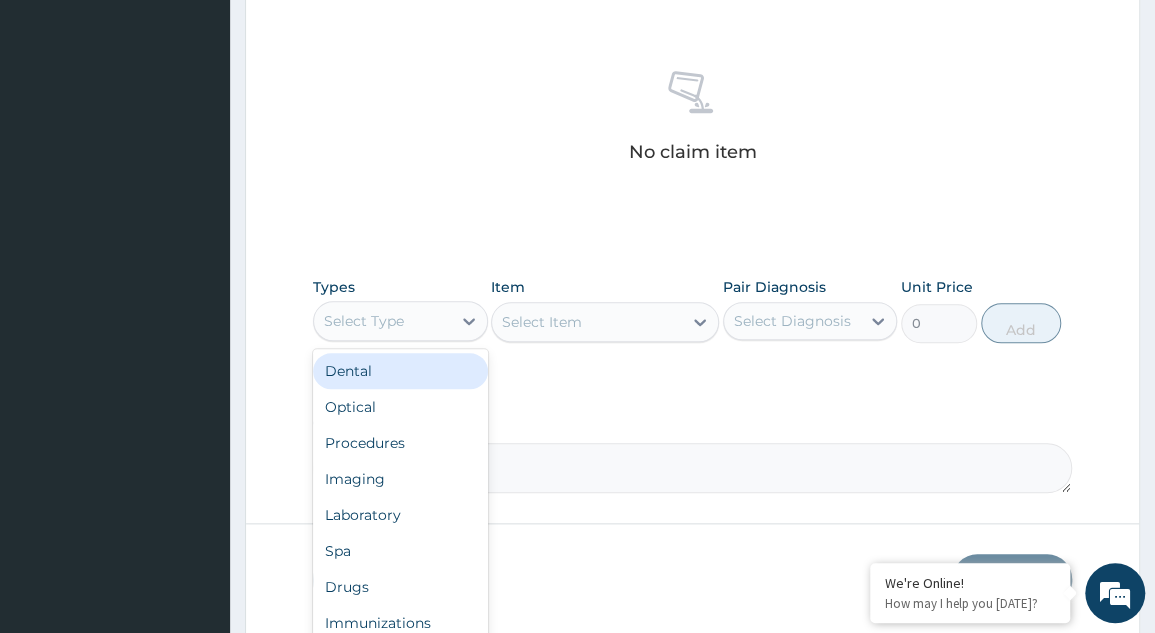 click on "Procedures" at bounding box center [400, 443] 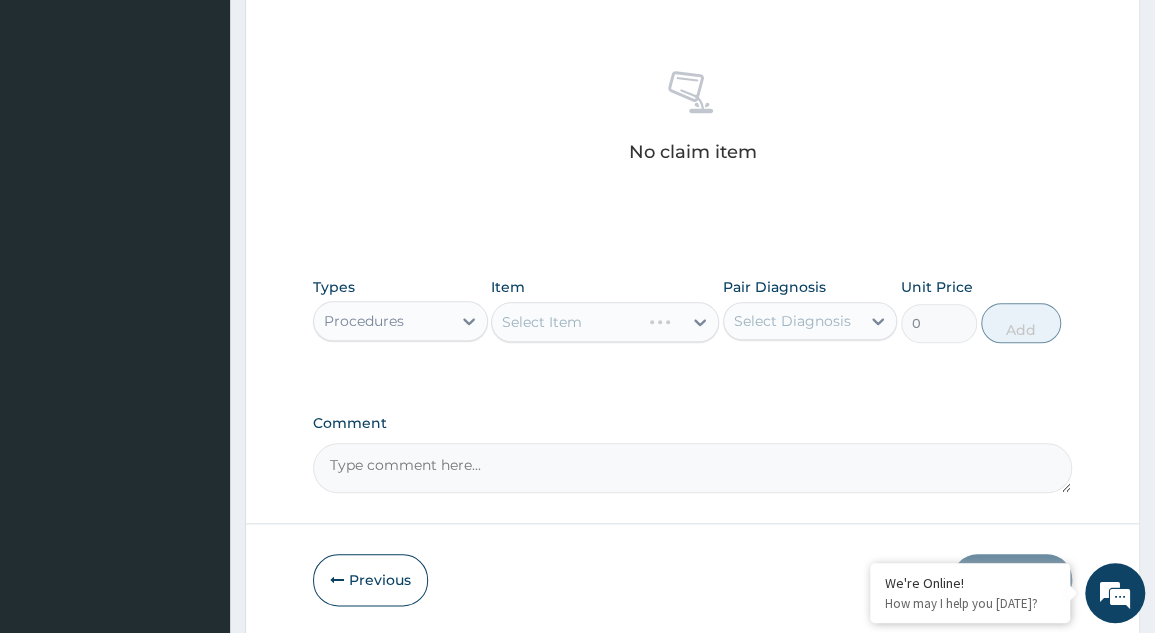 click on "Select Item" at bounding box center [605, 322] 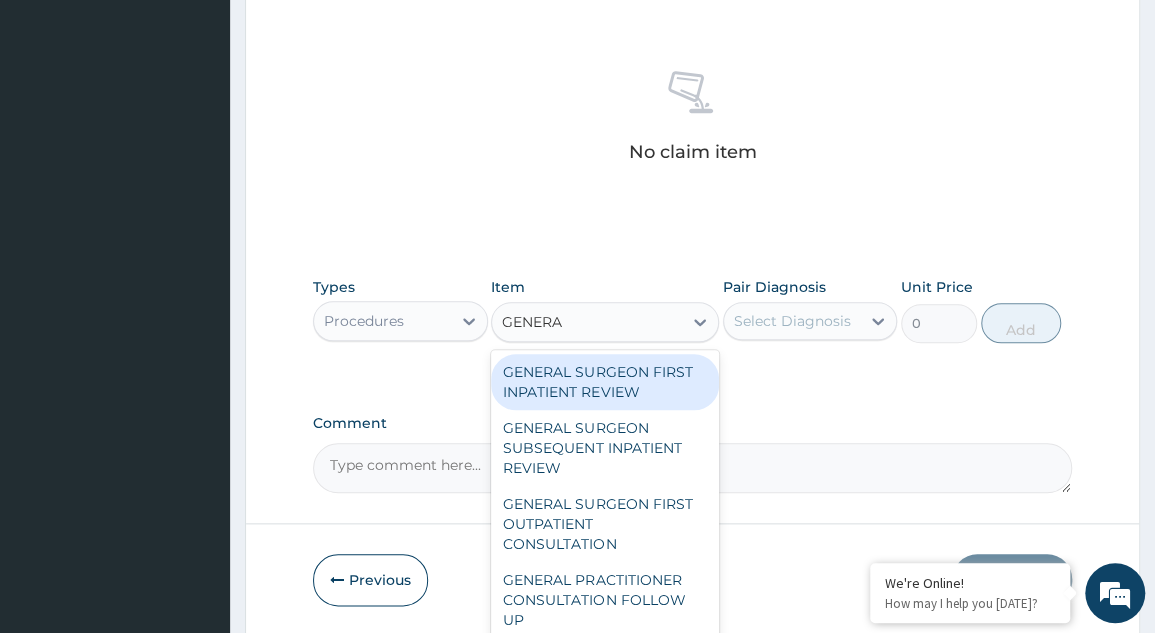 type on "GENERAL" 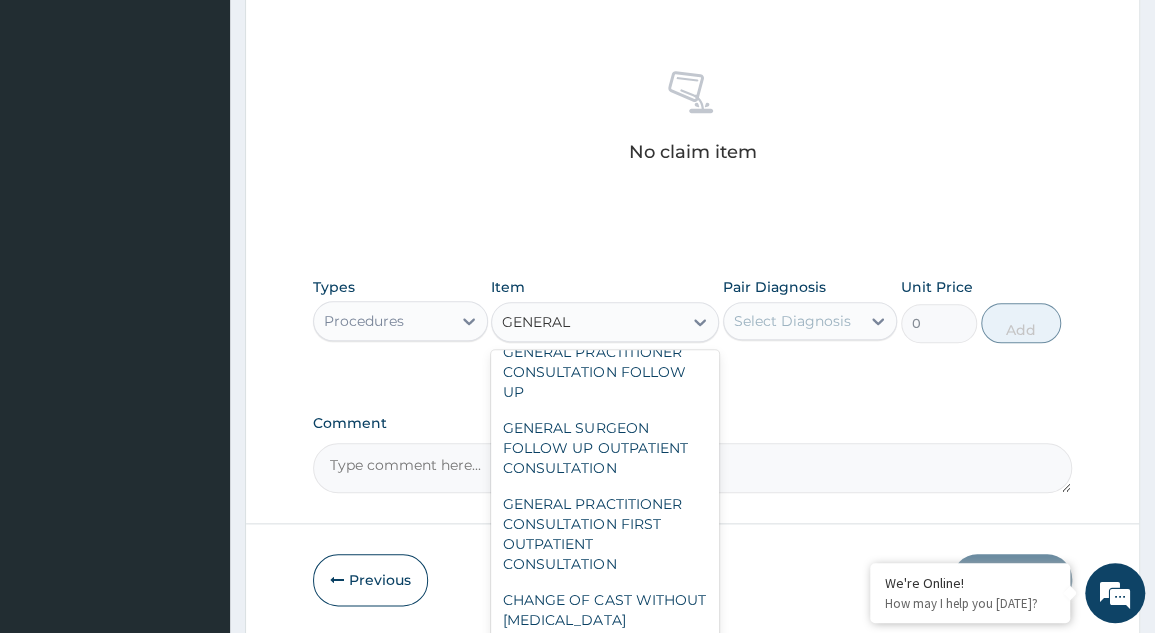 scroll, scrollTop: 232, scrollLeft: 0, axis: vertical 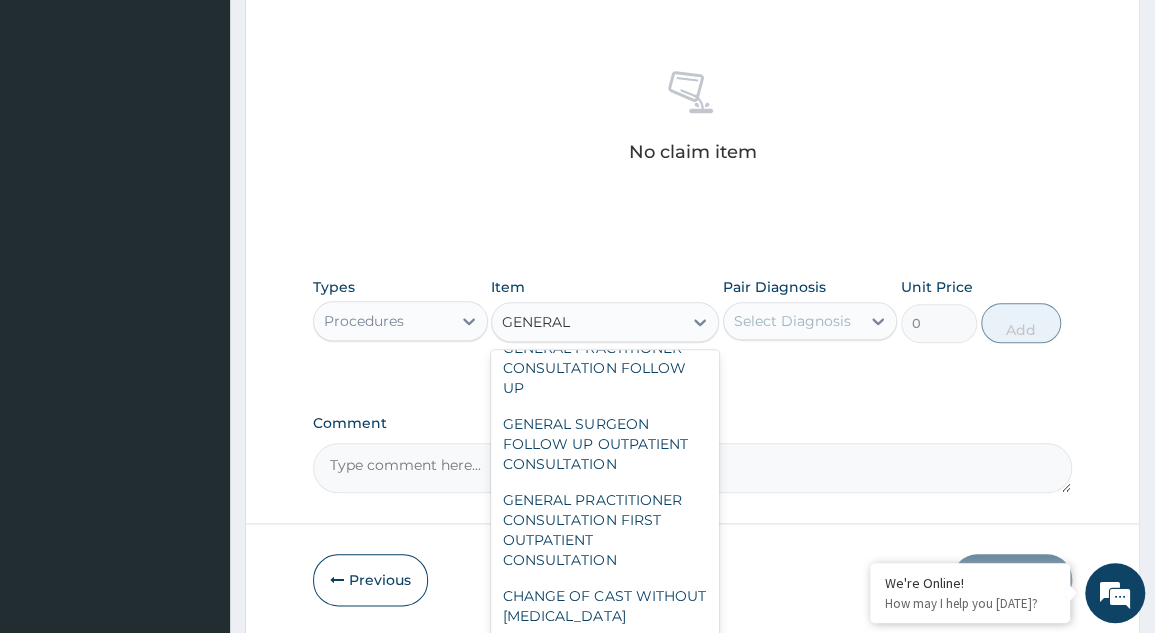 click on "GENERAL PRACTITIONER CONSULTATION FIRST OUTPATIENT CONSULTATION" at bounding box center (605, 530) 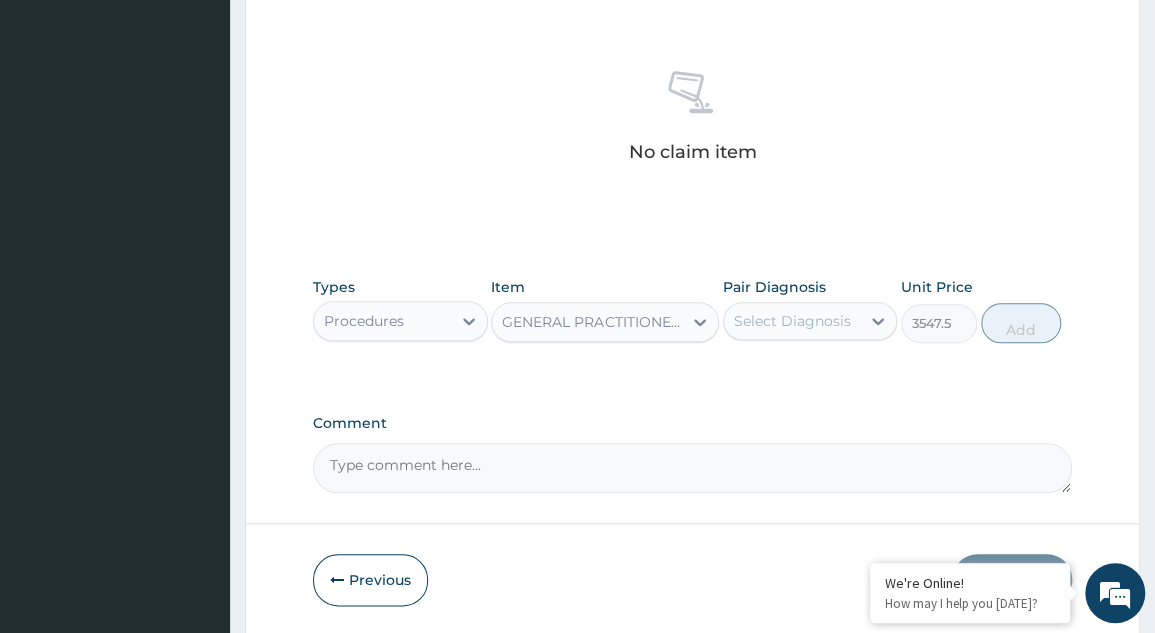 type 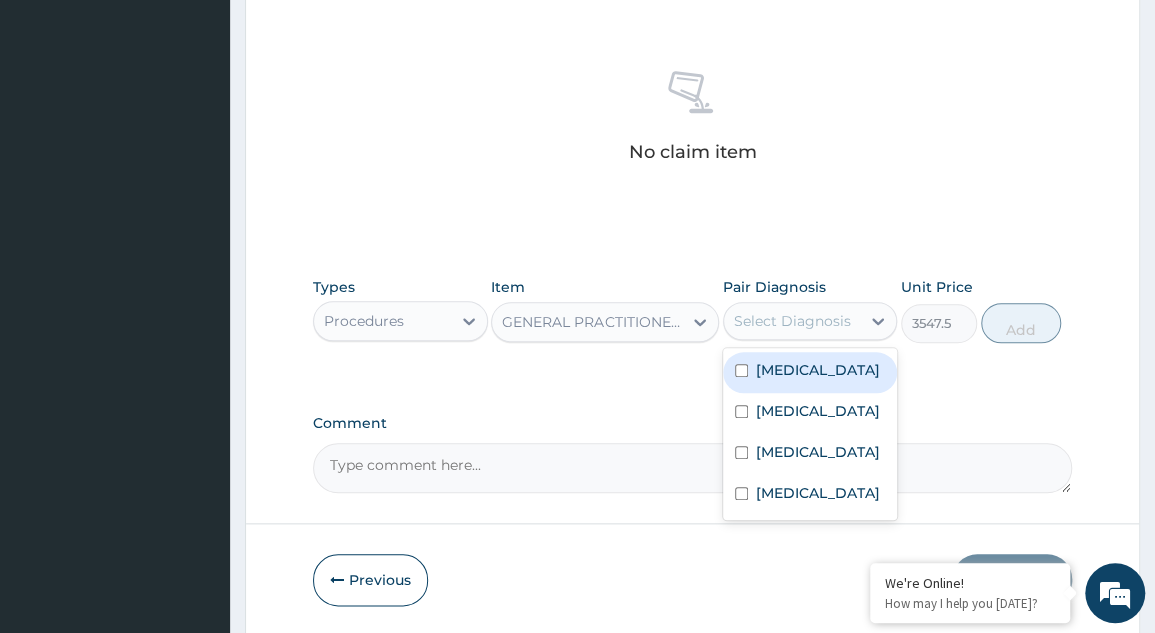 click at bounding box center [741, 370] 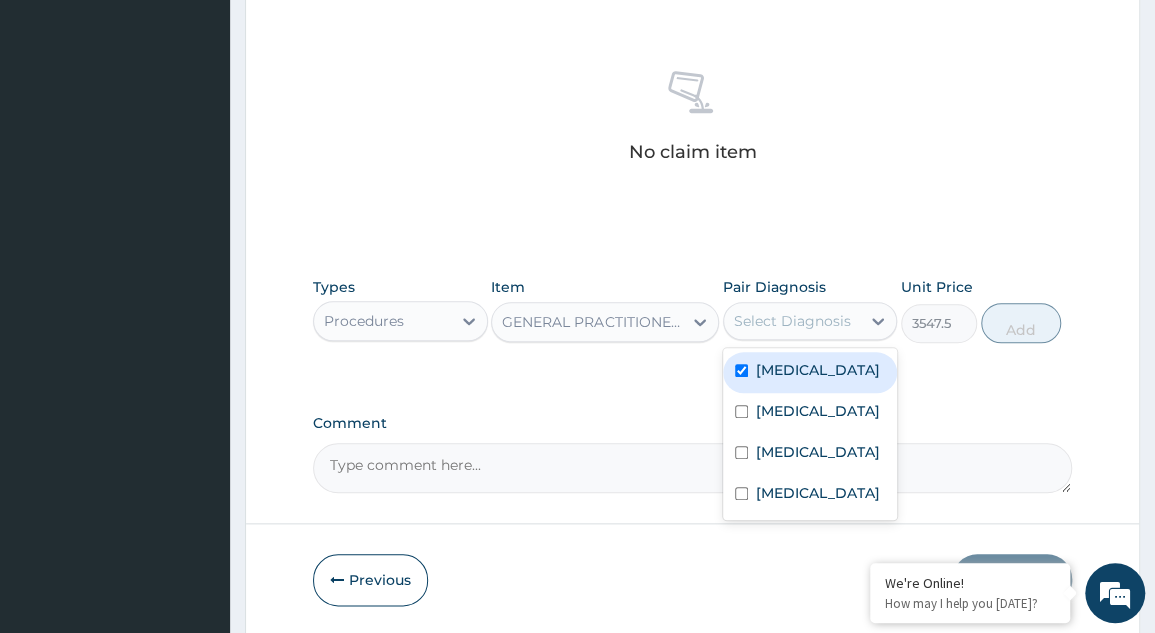 checkbox on "true" 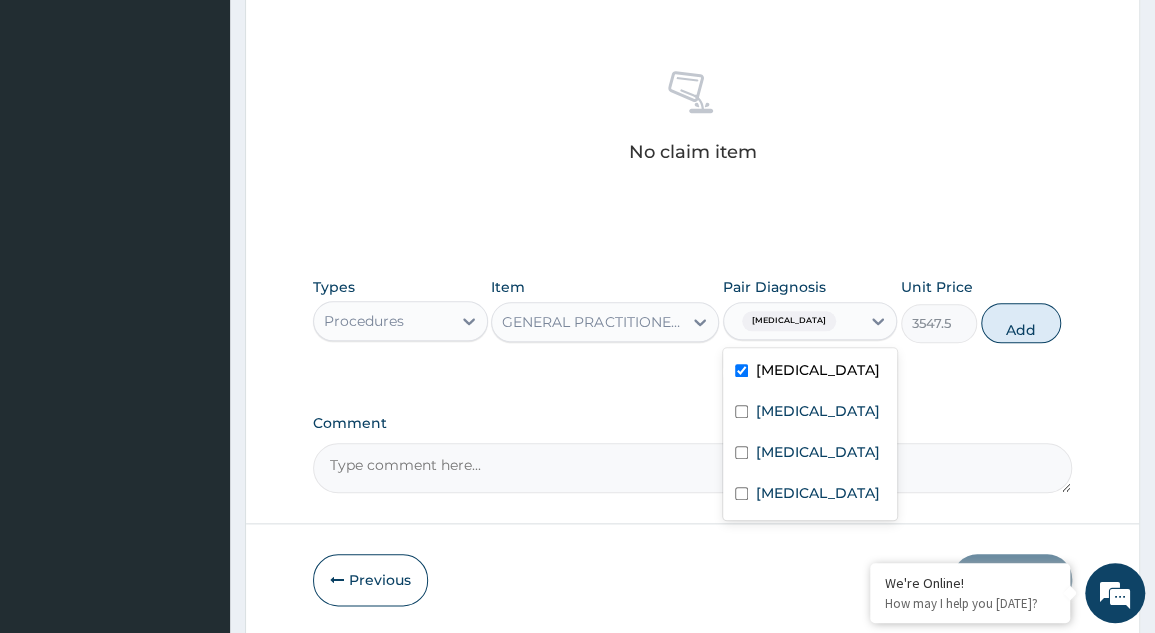 click at bounding box center (741, 411) 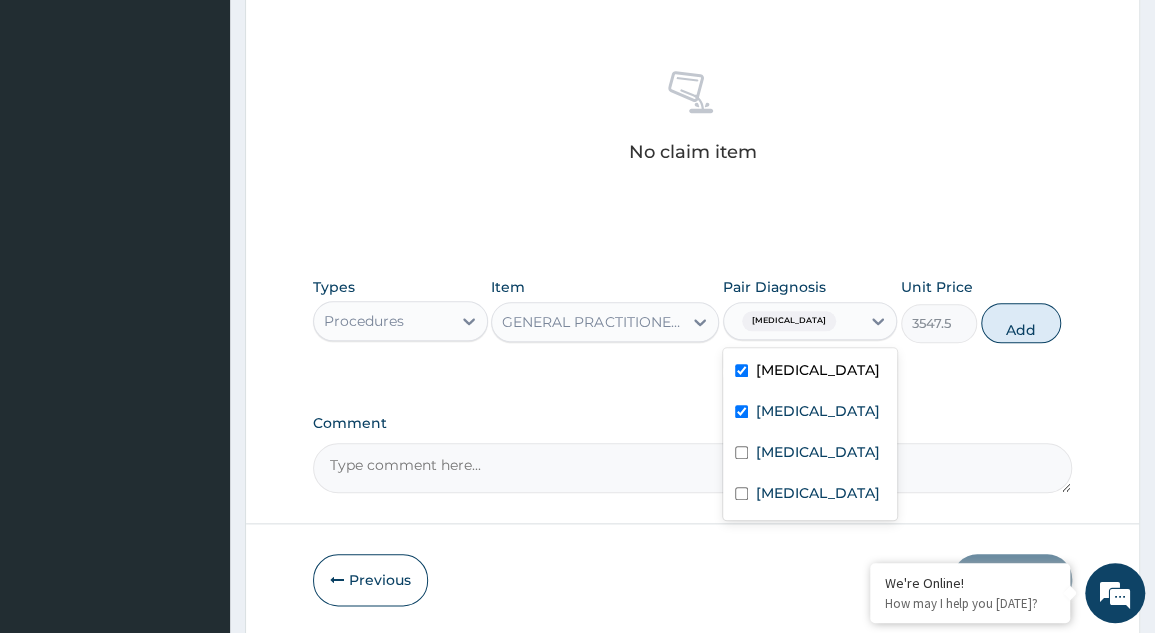checkbox on "true" 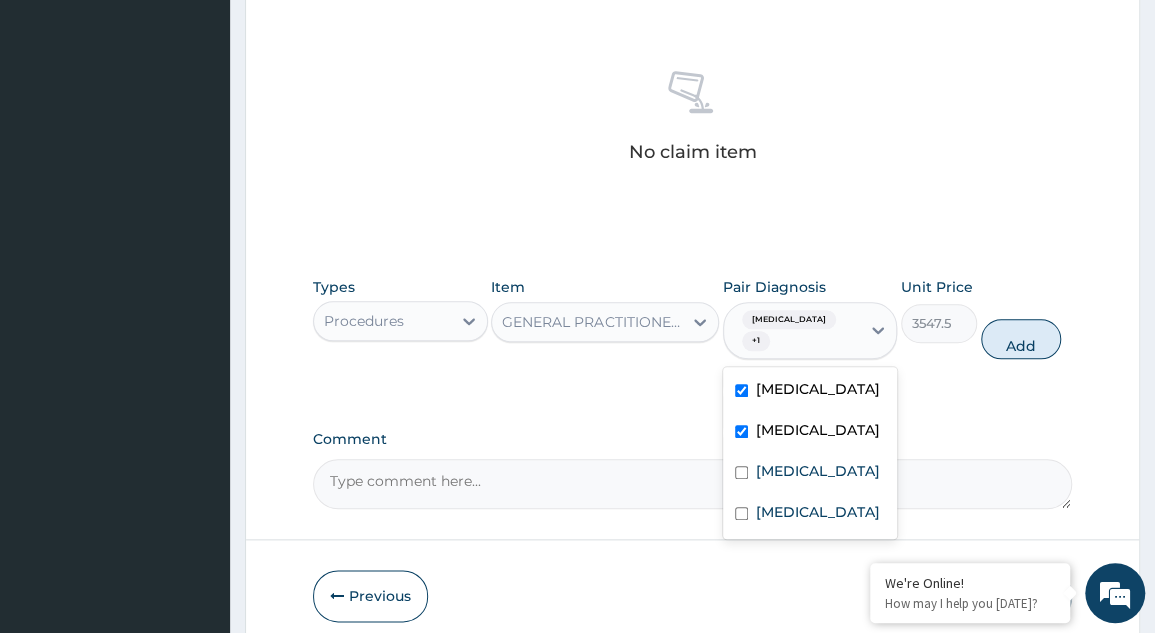 click at bounding box center (741, 472) 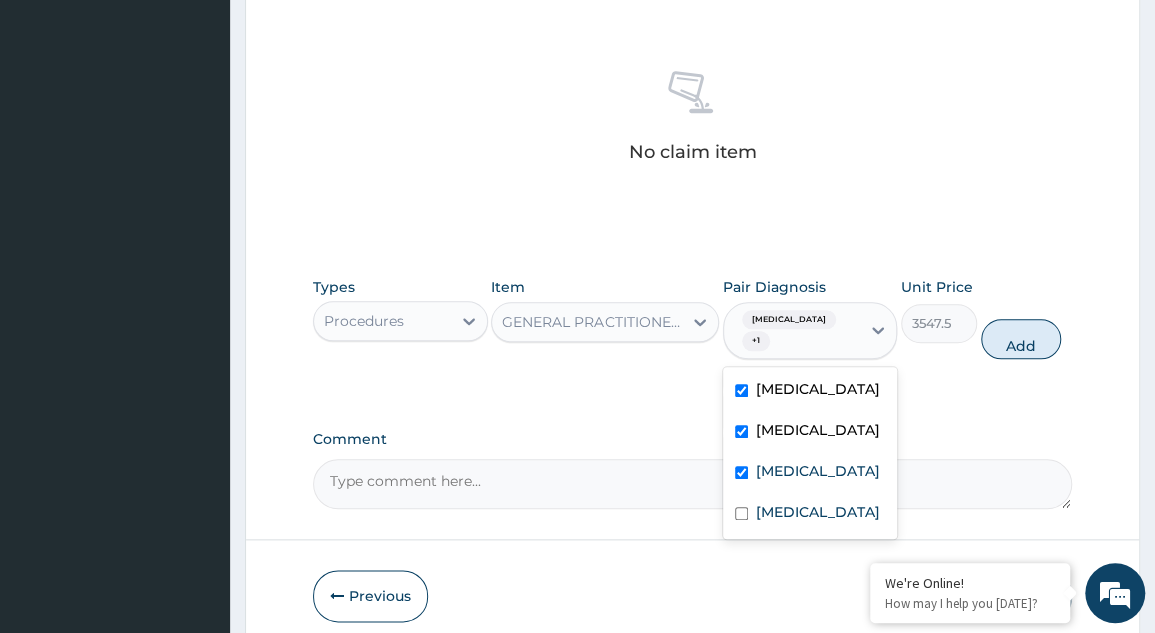 checkbox on "true" 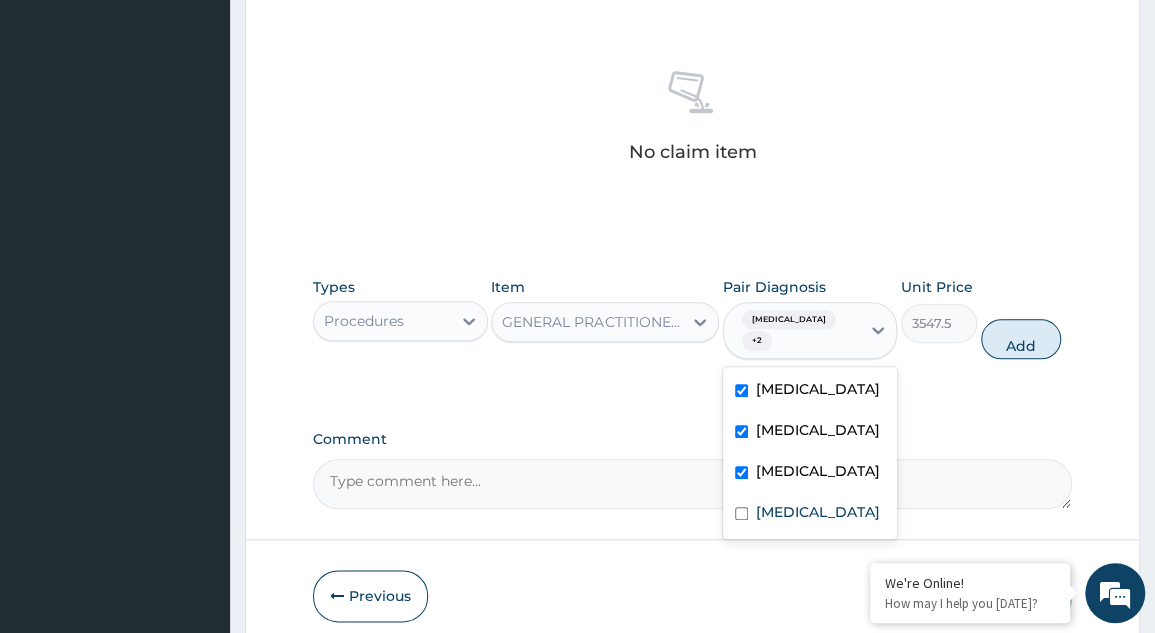 click at bounding box center [741, 513] 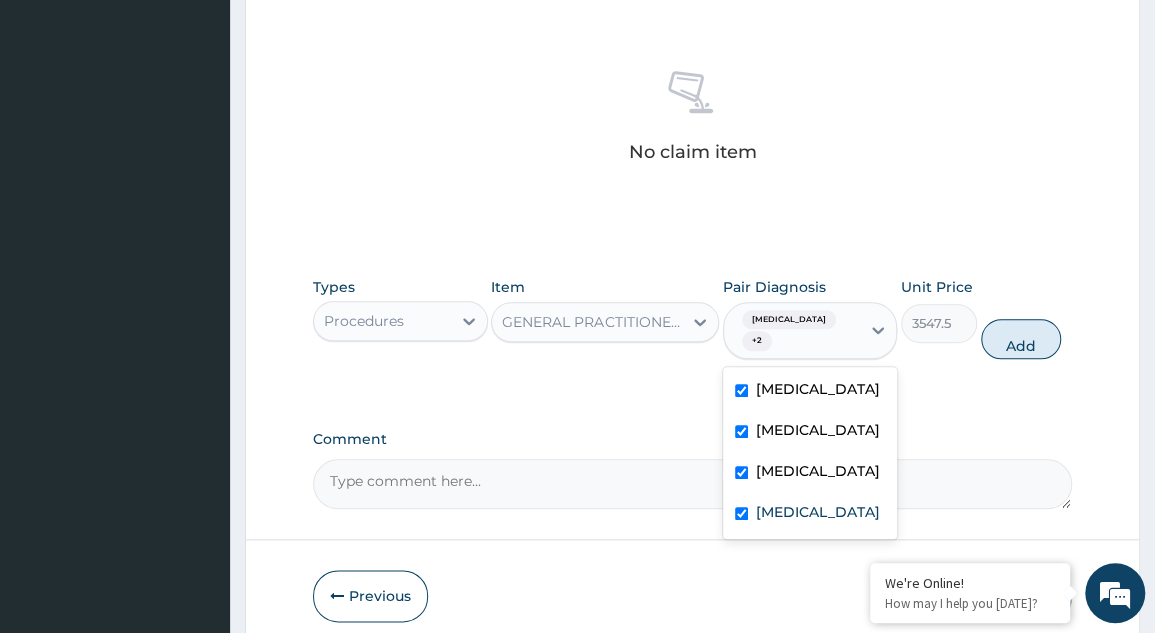 checkbox on "true" 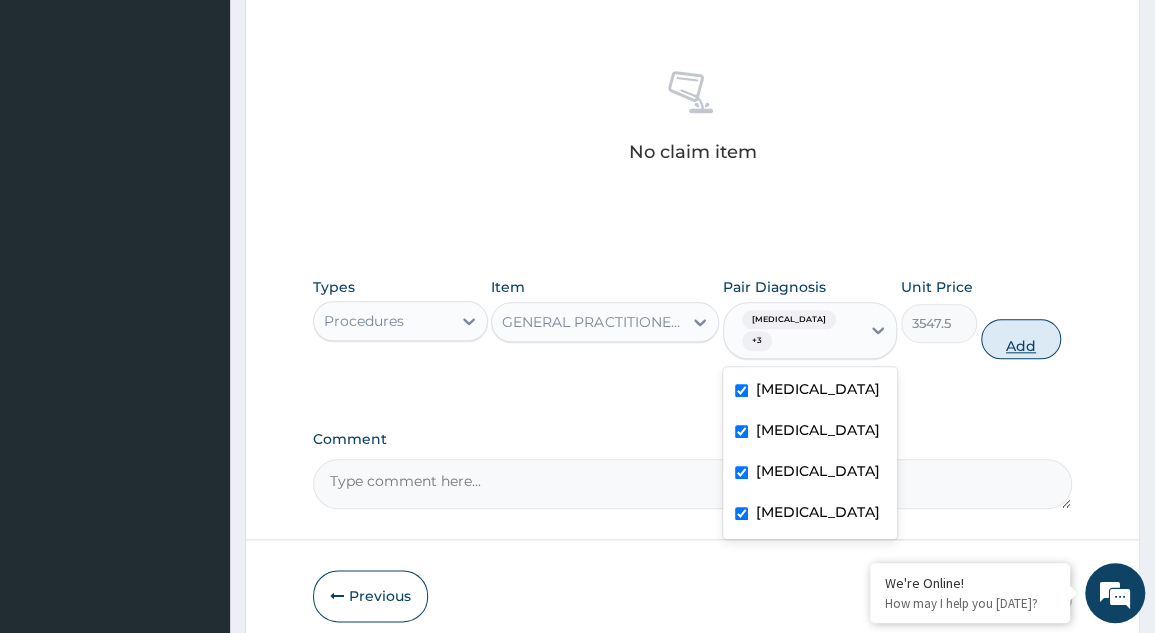 click on "Add" at bounding box center [1021, 339] 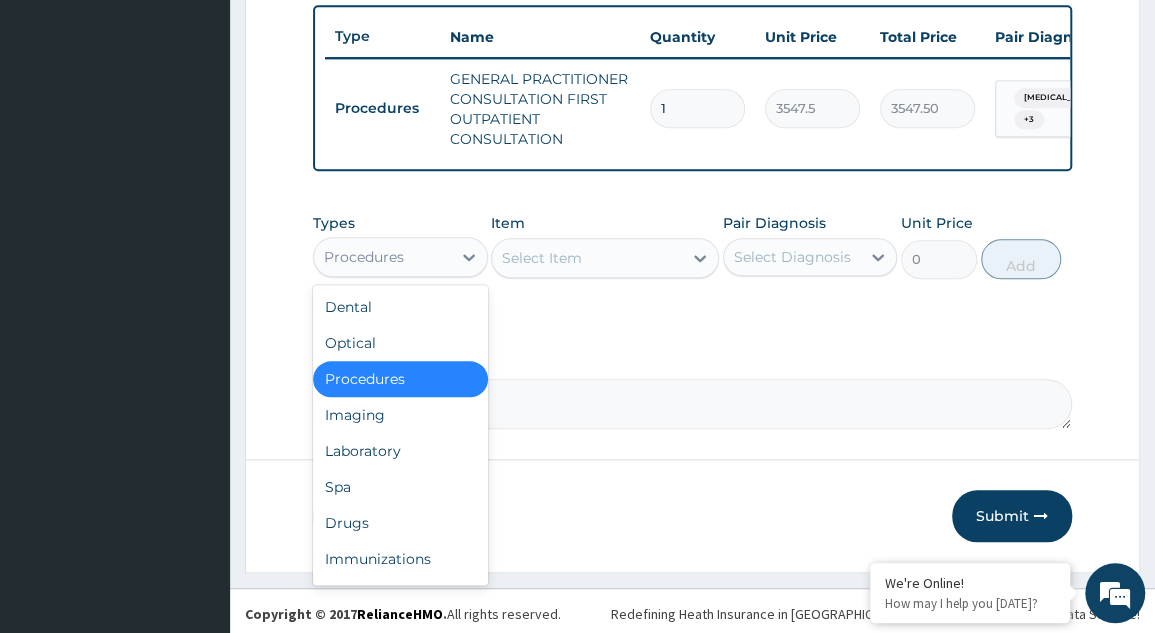 click on "Procedures" at bounding box center [400, 379] 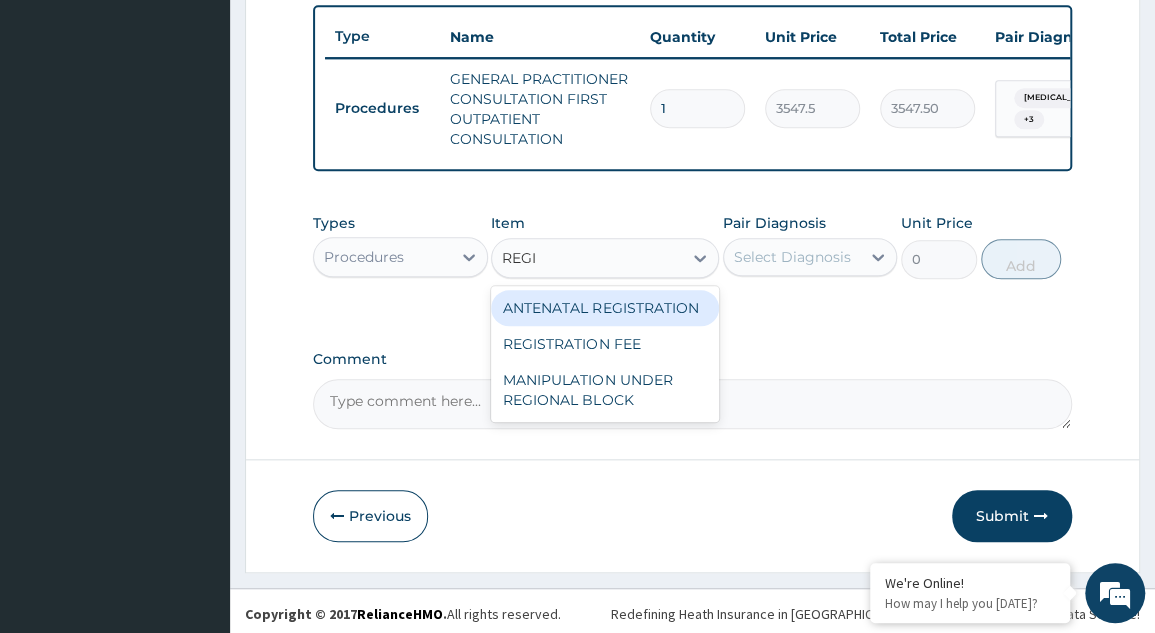 type on "REGIS" 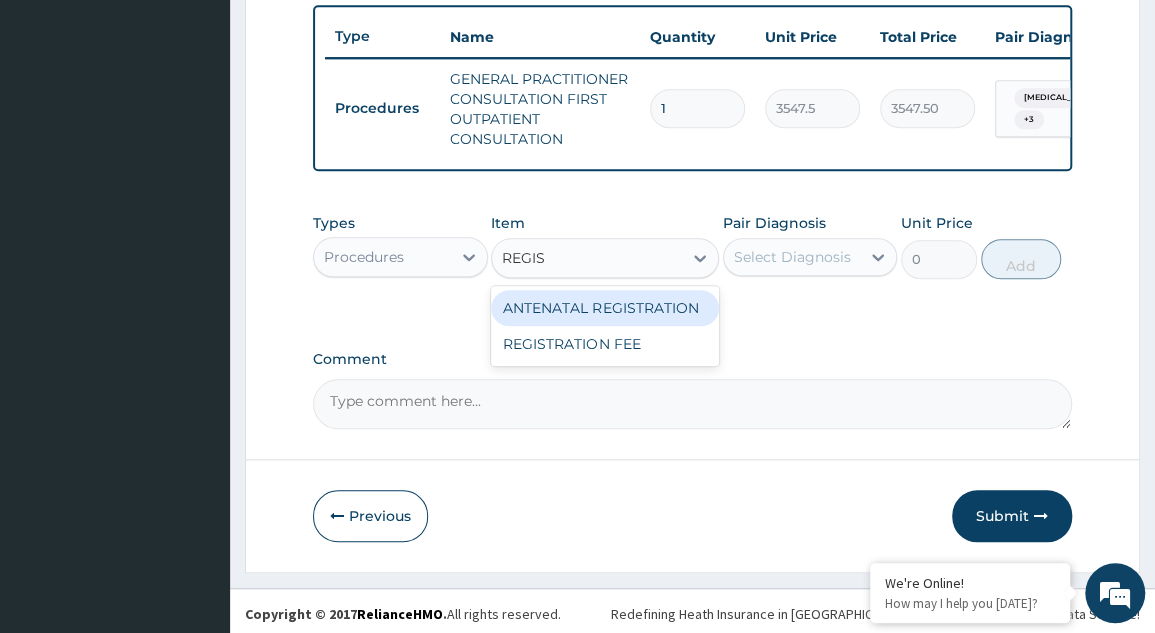 click on "REGISTRATION FEE" at bounding box center [605, 344] 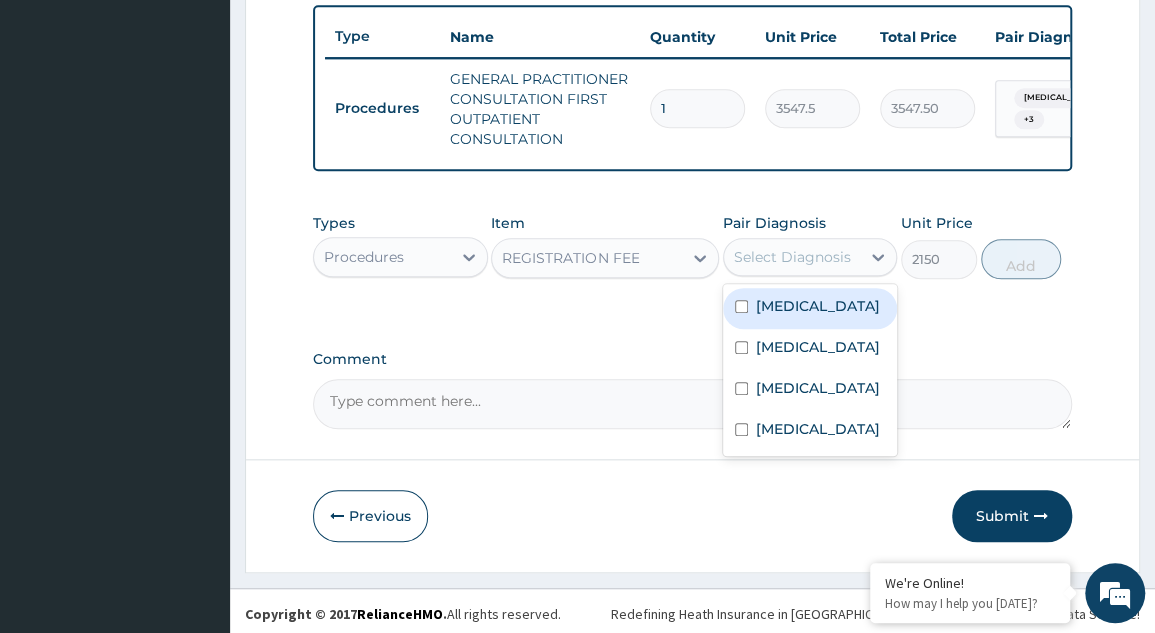 click at bounding box center (741, 306) 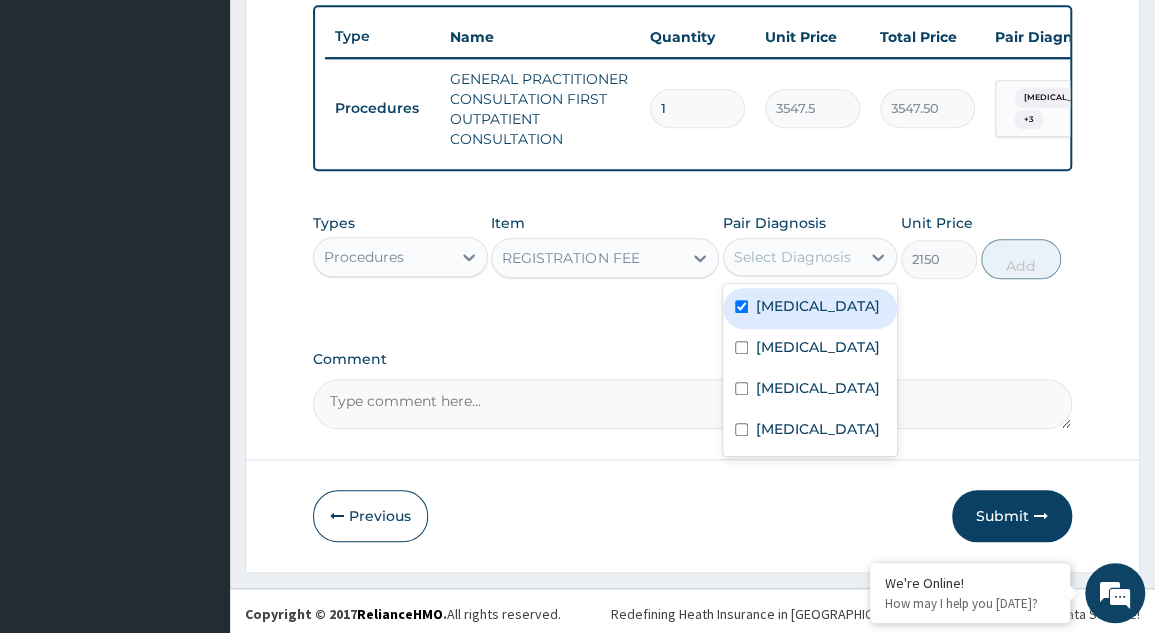 checkbox on "true" 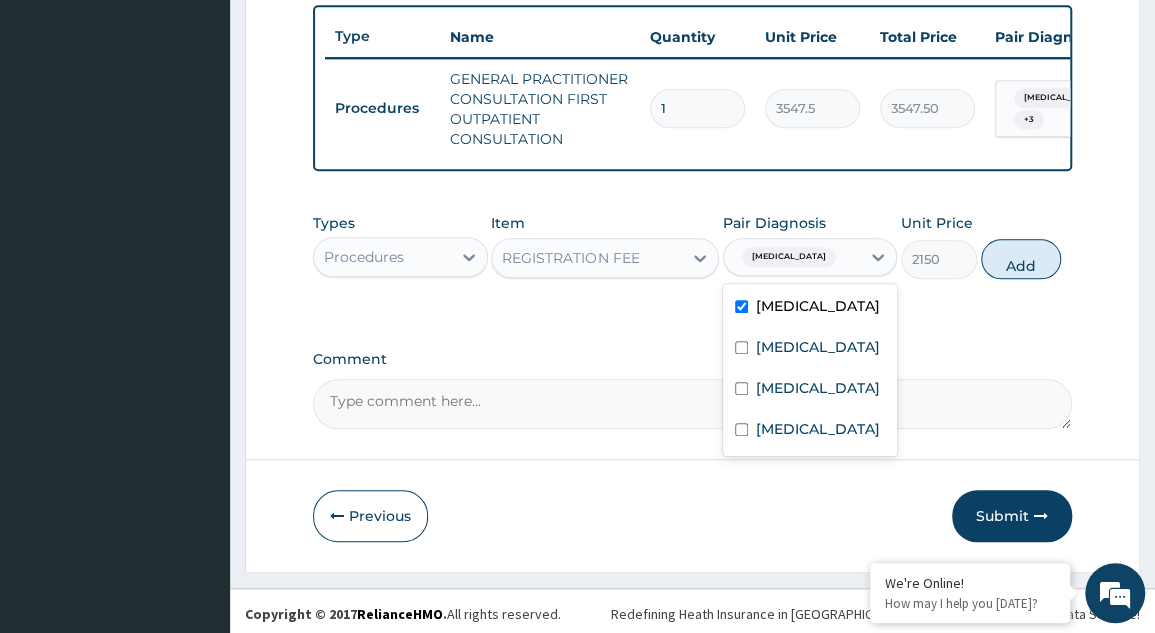 click at bounding box center (741, 347) 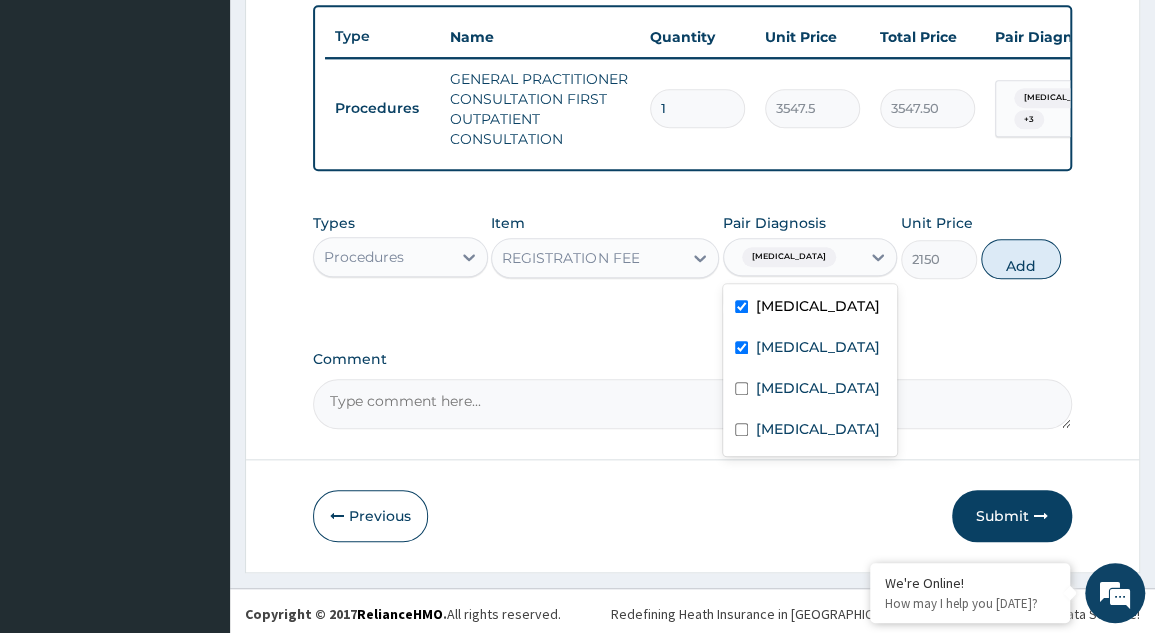 checkbox on "true" 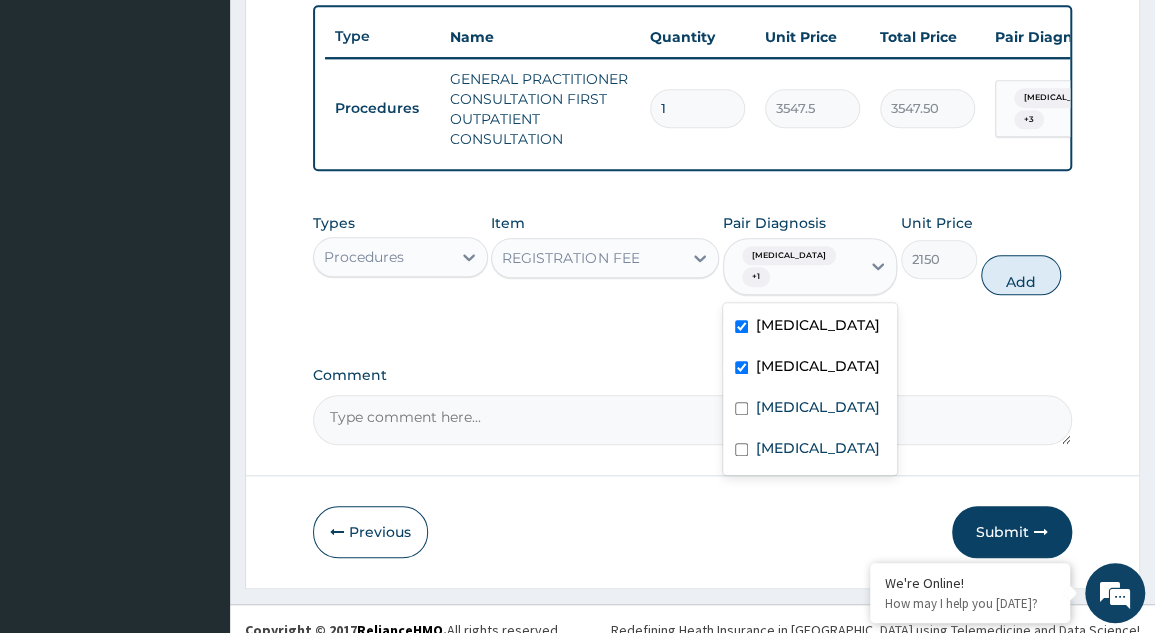 click at bounding box center [741, 408] 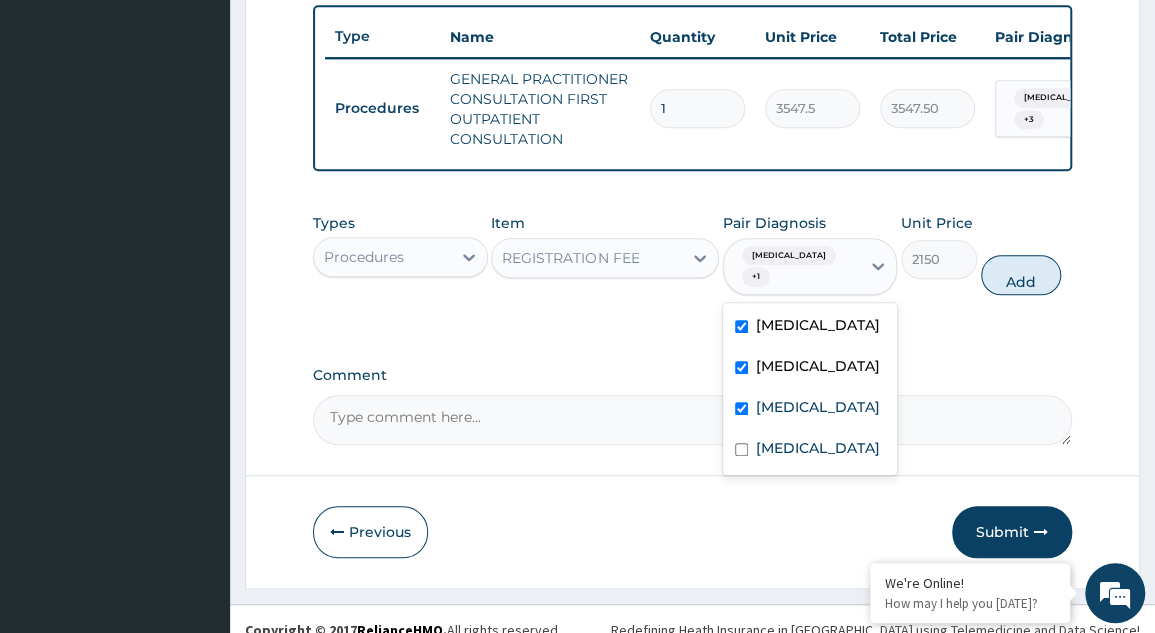checkbox on "true" 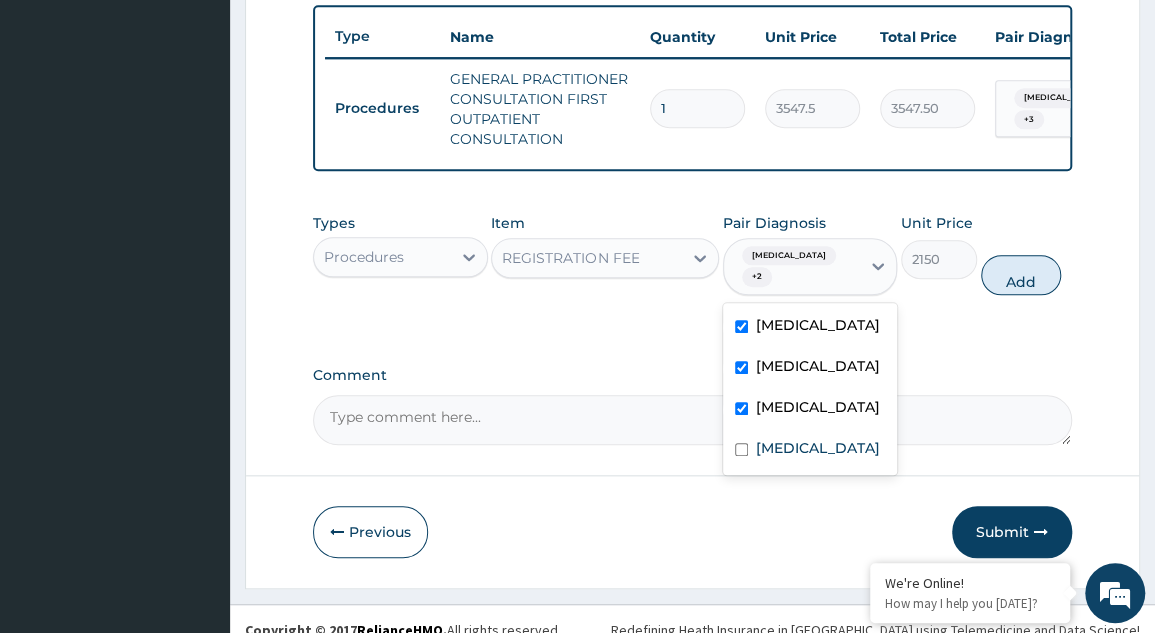 click at bounding box center (741, 449) 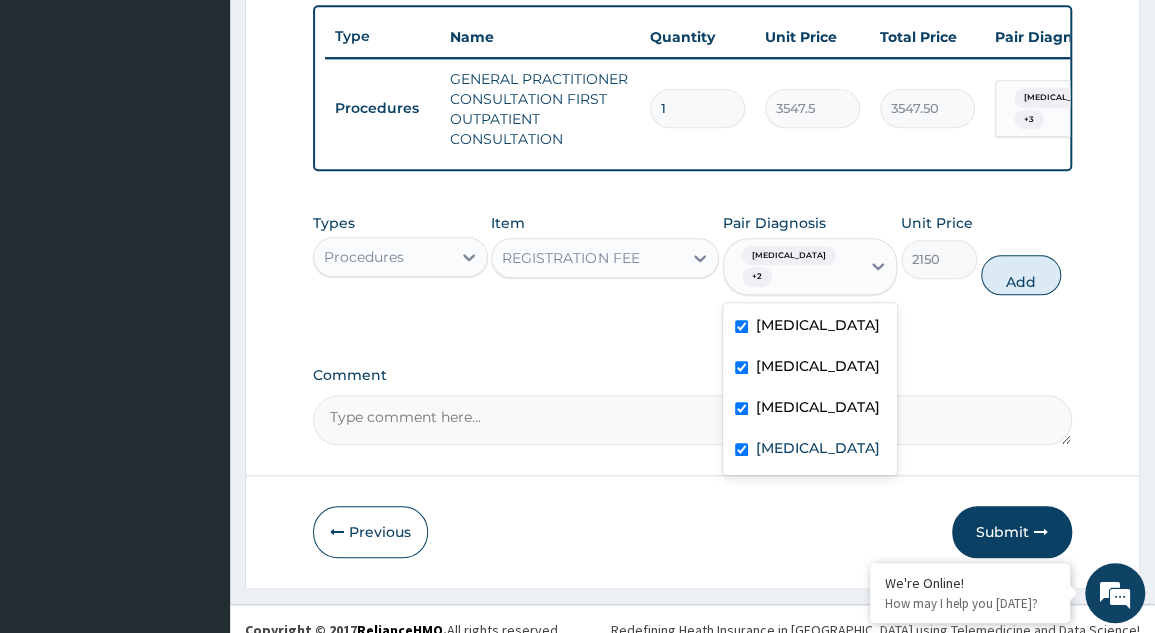 checkbox on "true" 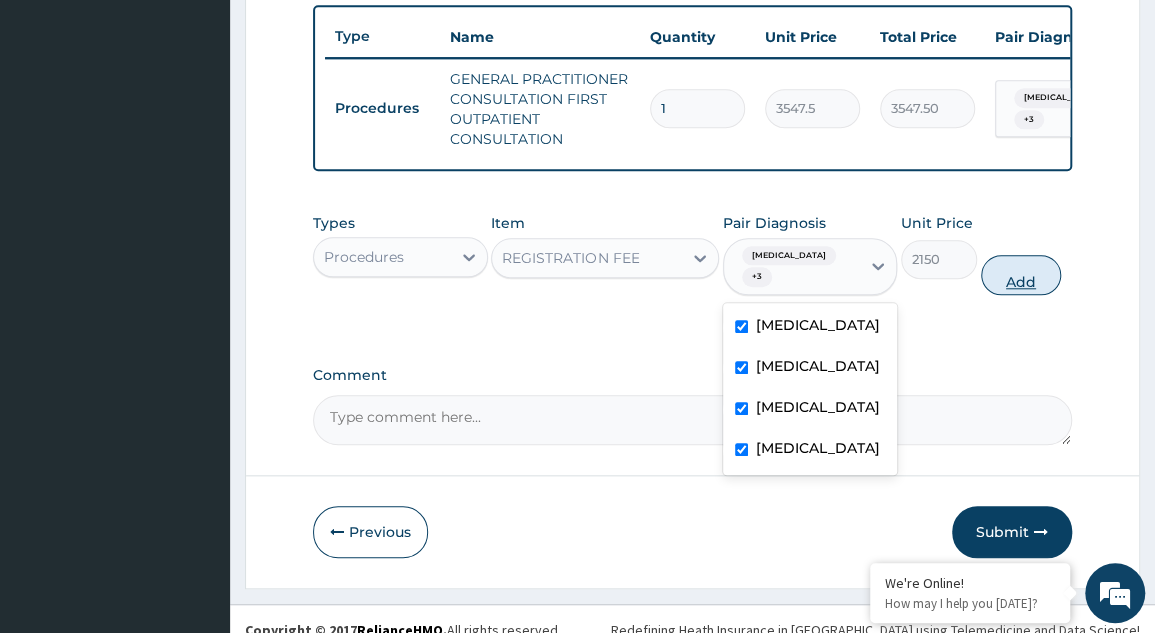 click on "Add" at bounding box center (1021, 275) 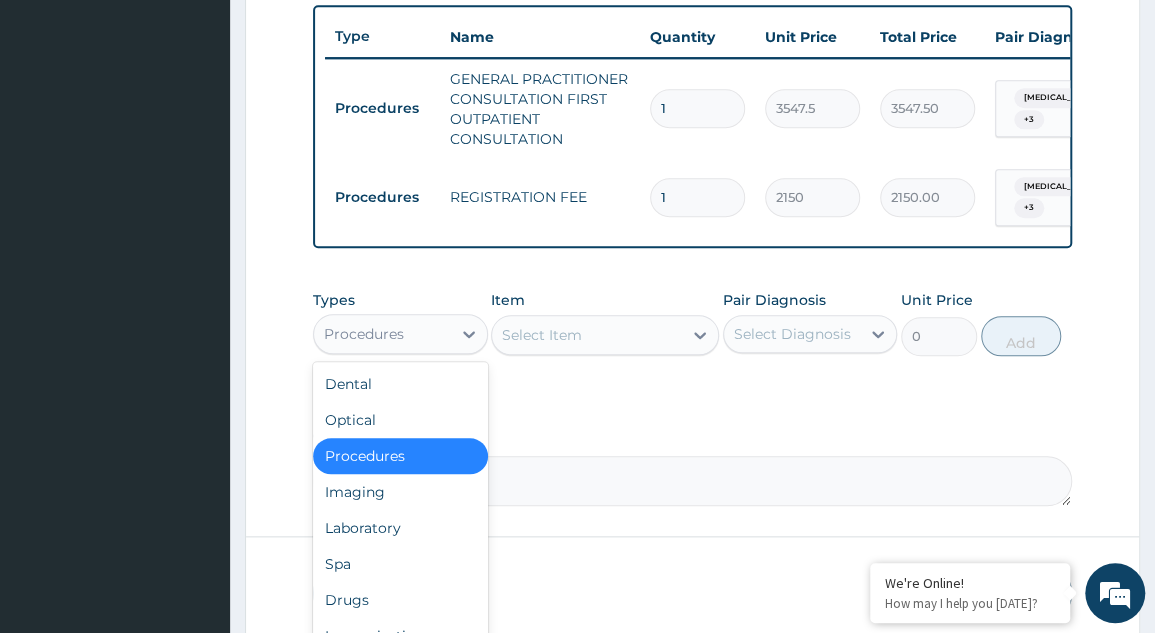 click on "Laboratory" at bounding box center (400, 528) 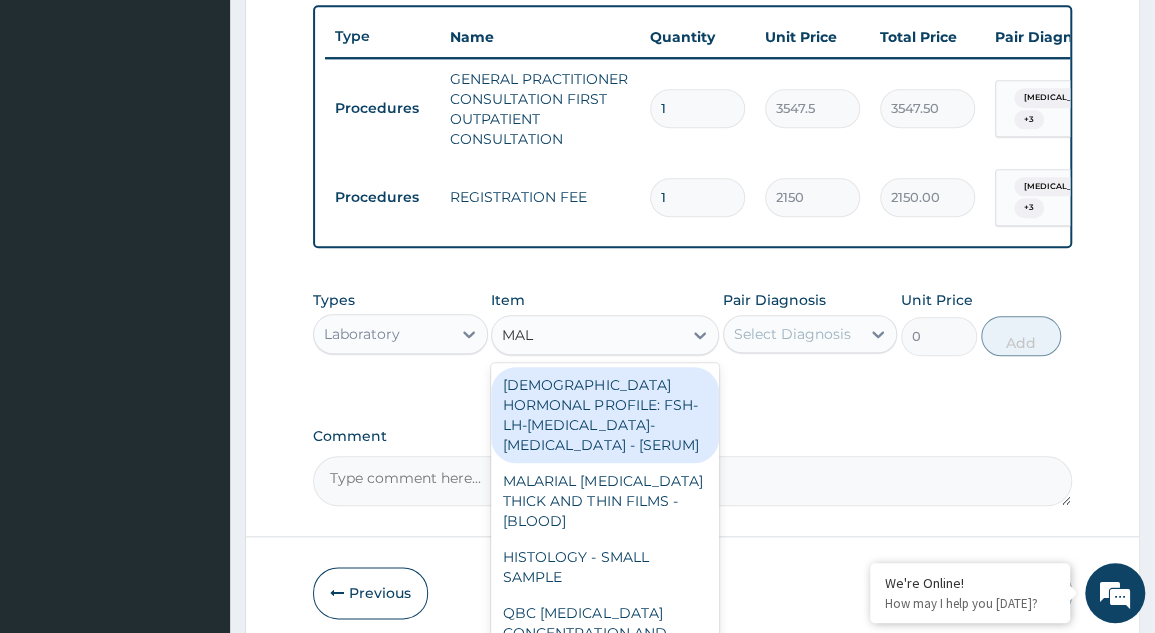 type on "MALA" 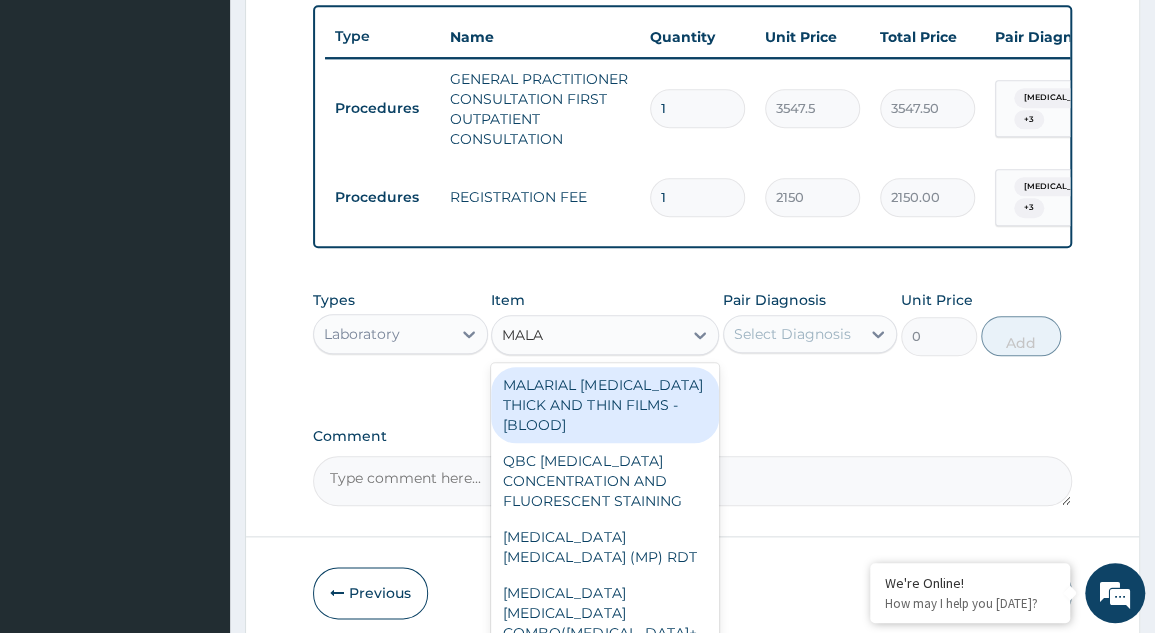 click on "MALARIAL PARASITE THICK AND THIN FILMS - [BLOOD]" at bounding box center [605, 405] 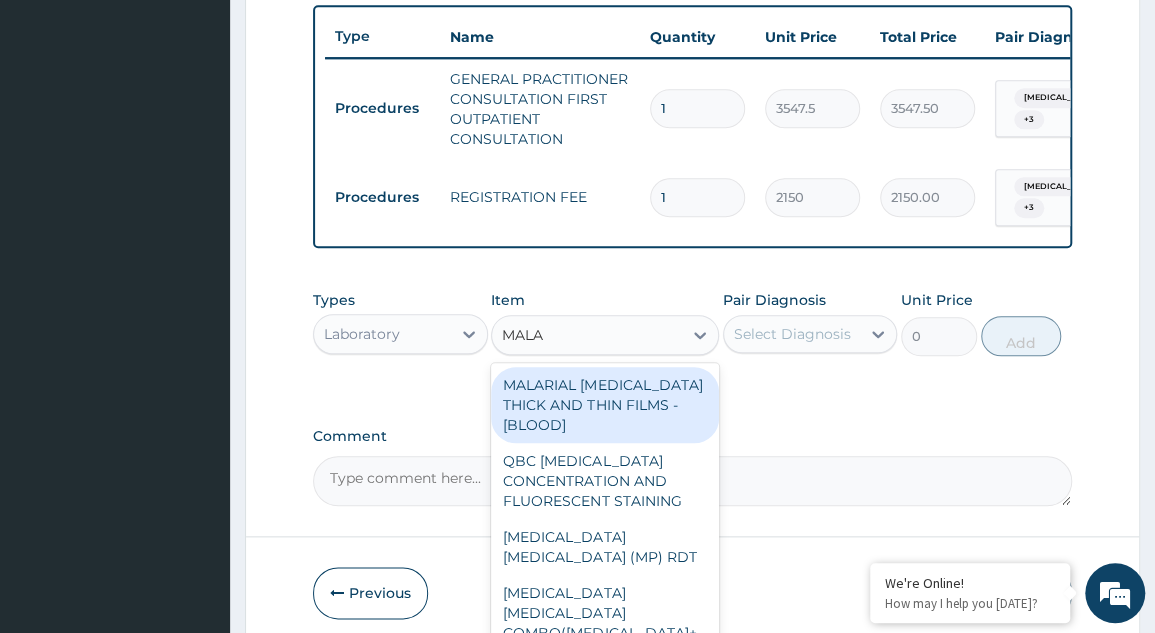 type 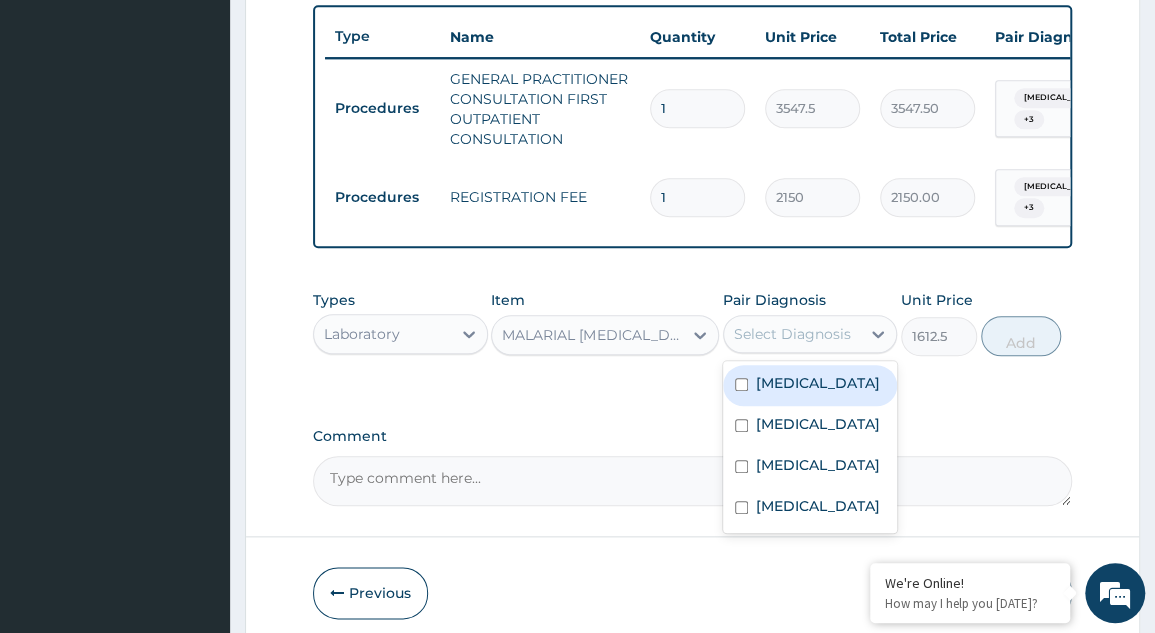 click at bounding box center (741, 384) 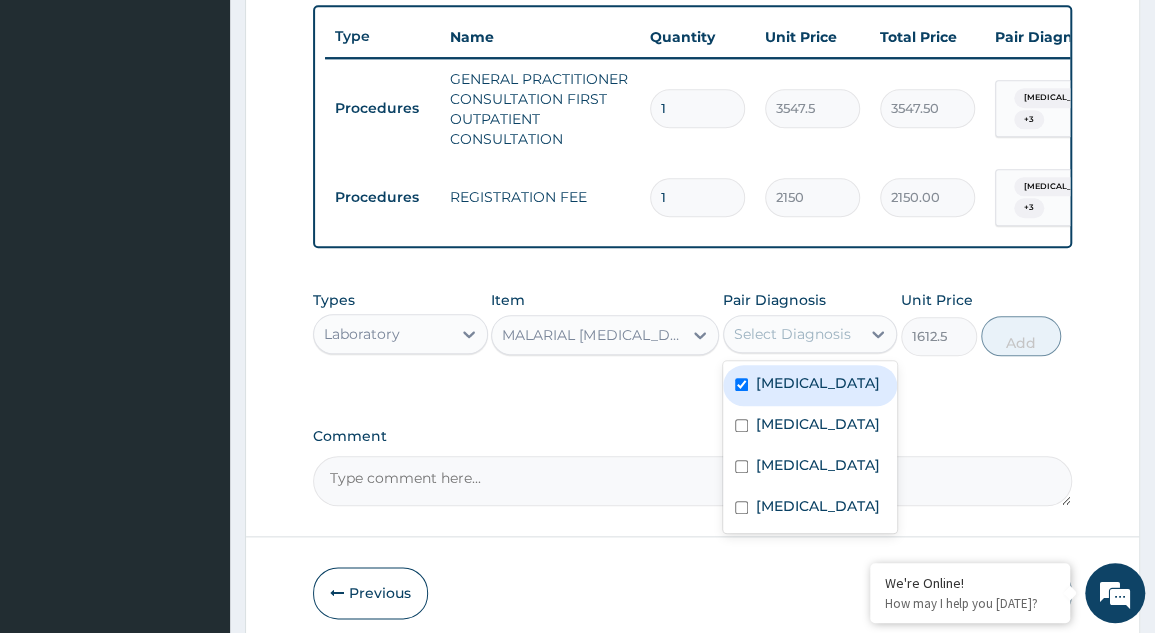 checkbox on "true" 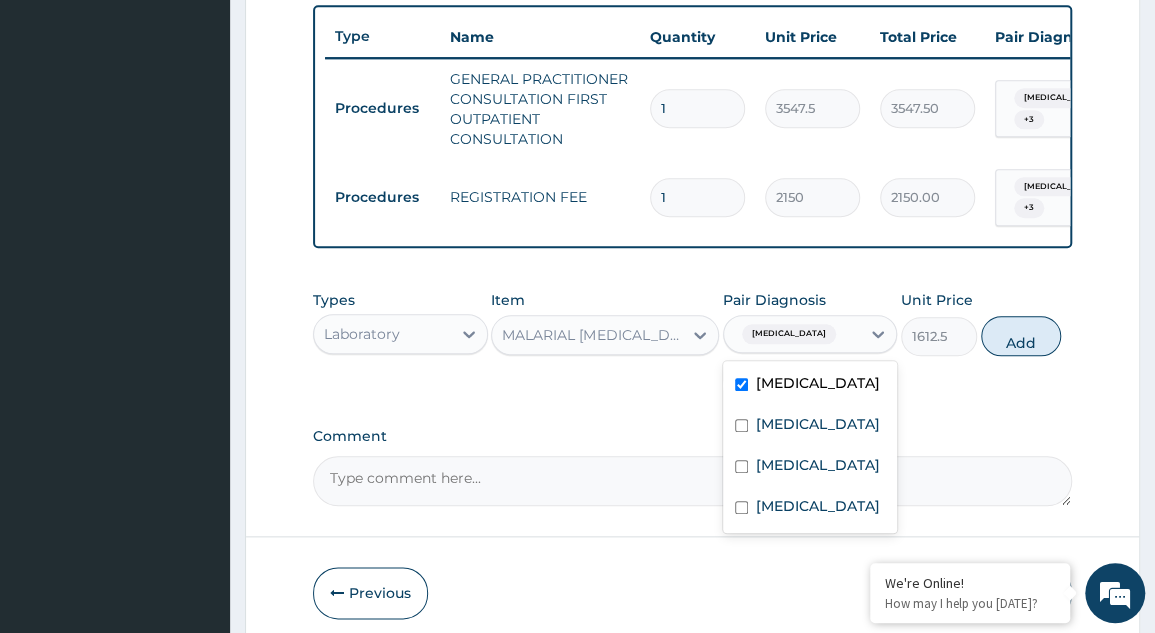 click at bounding box center (741, 425) 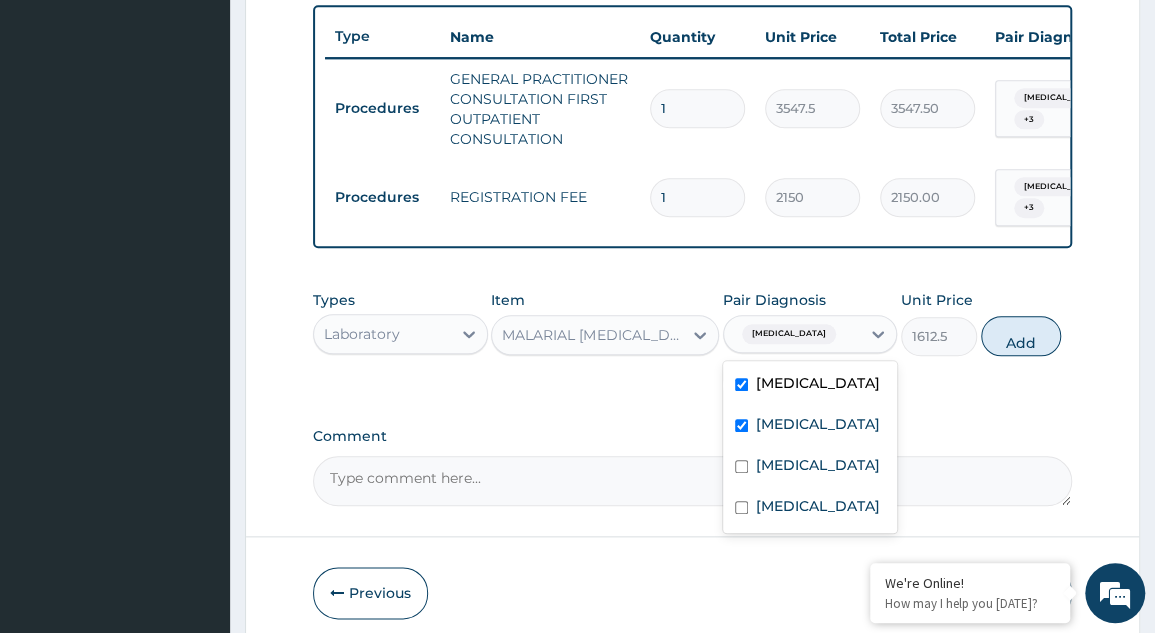 checkbox on "true" 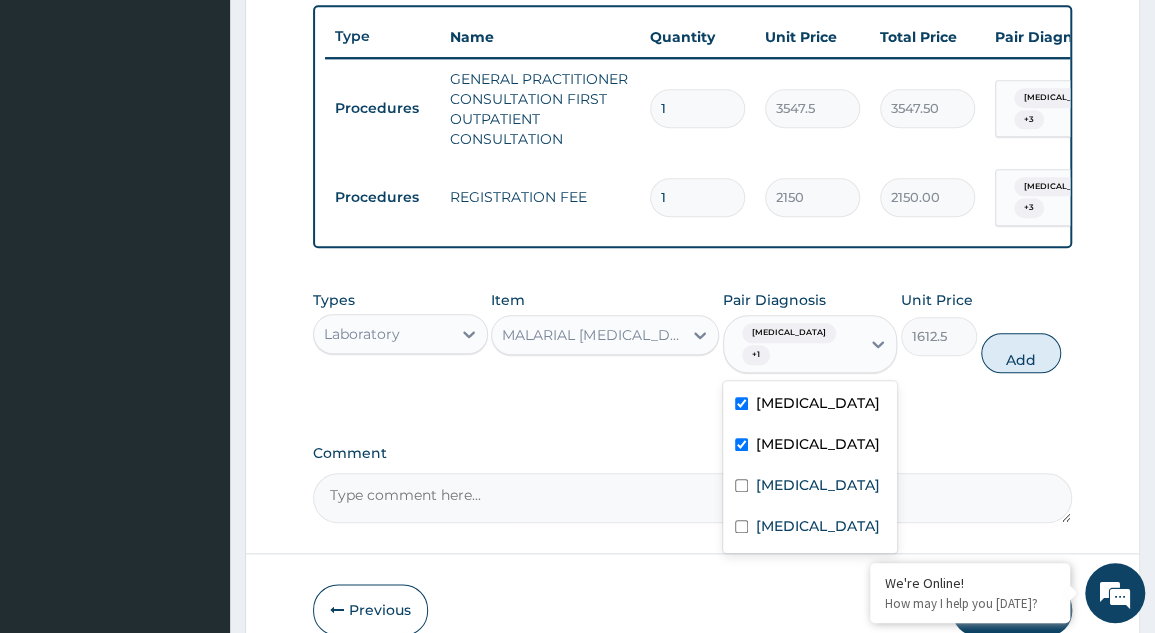 click at bounding box center (741, 526) 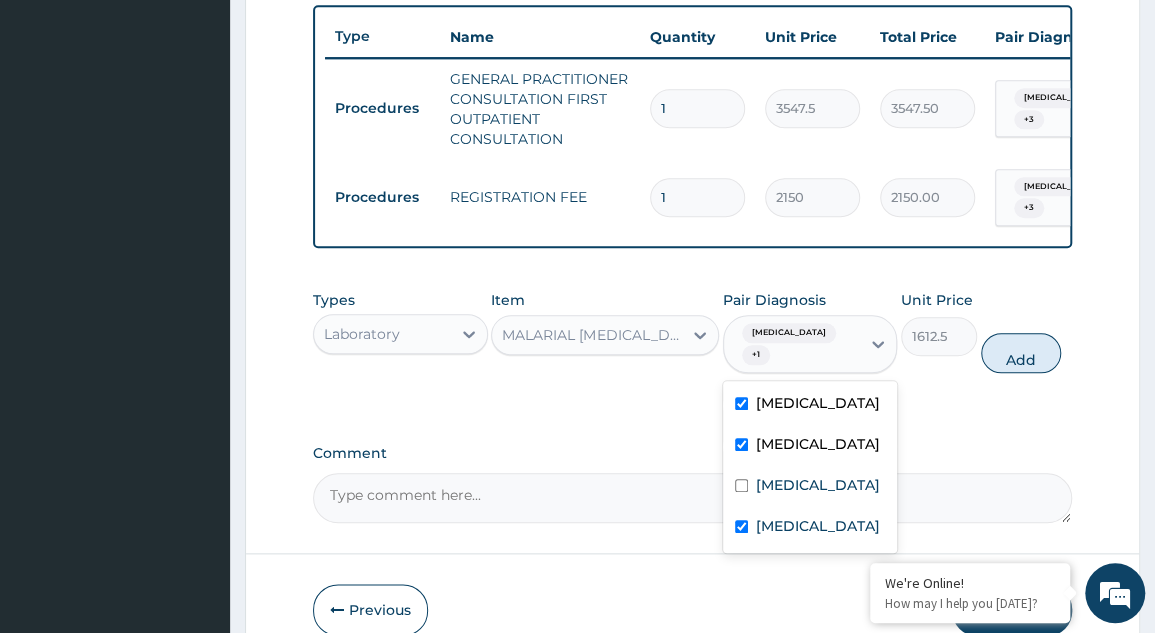 checkbox on "true" 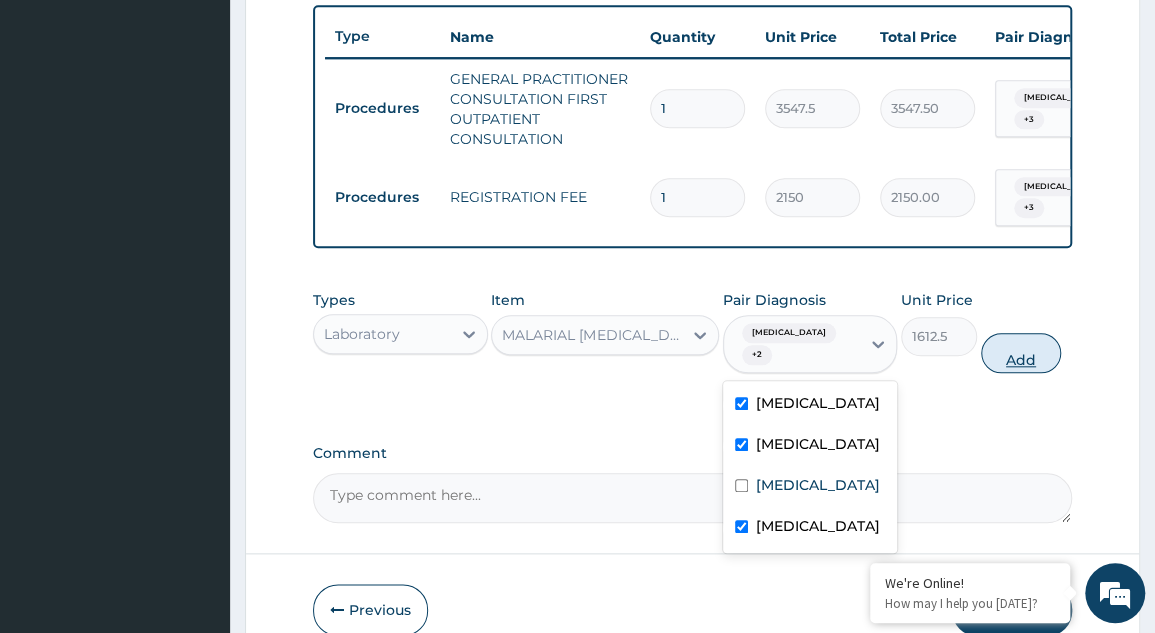 click on "Add" at bounding box center [1021, 353] 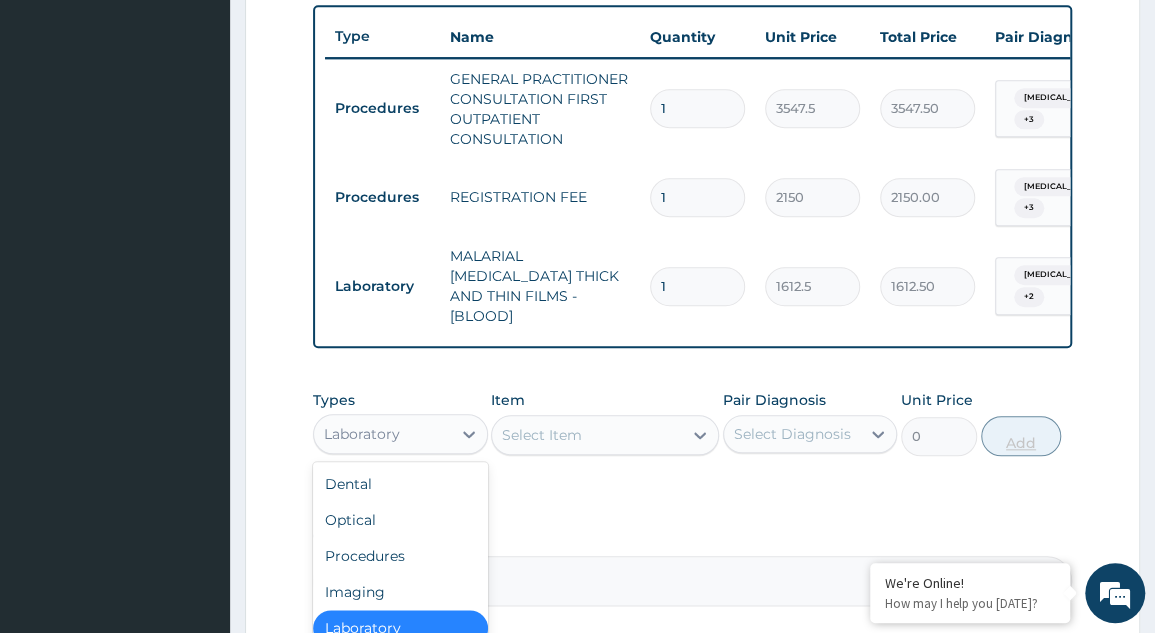 scroll, scrollTop: 68, scrollLeft: 0, axis: vertical 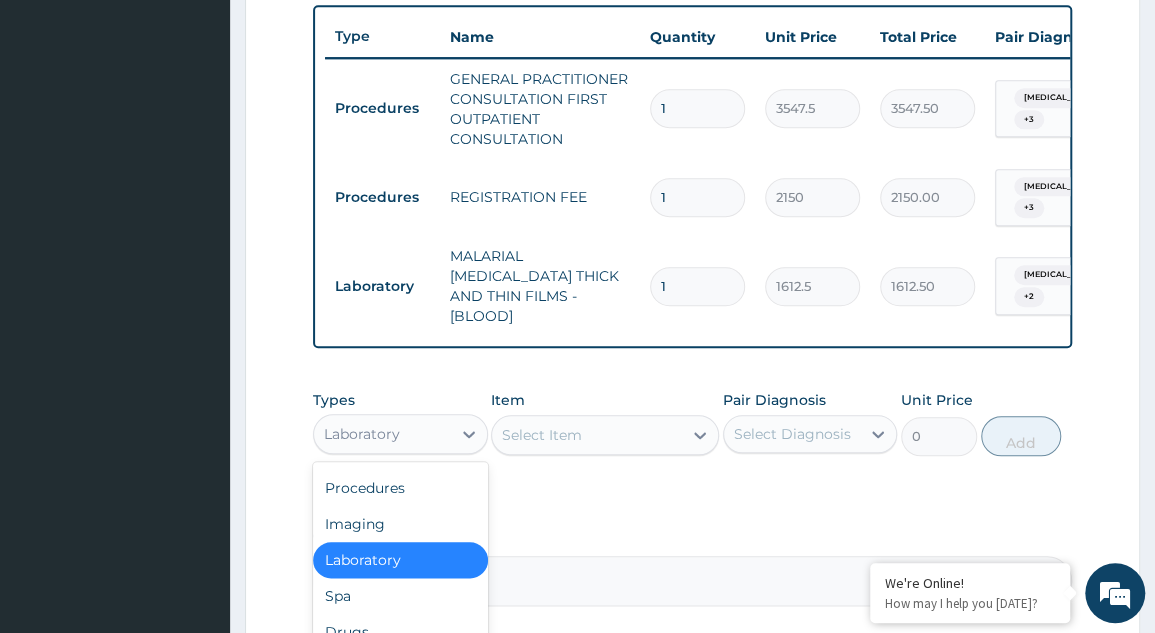 click on "Procedures" at bounding box center (400, 488) 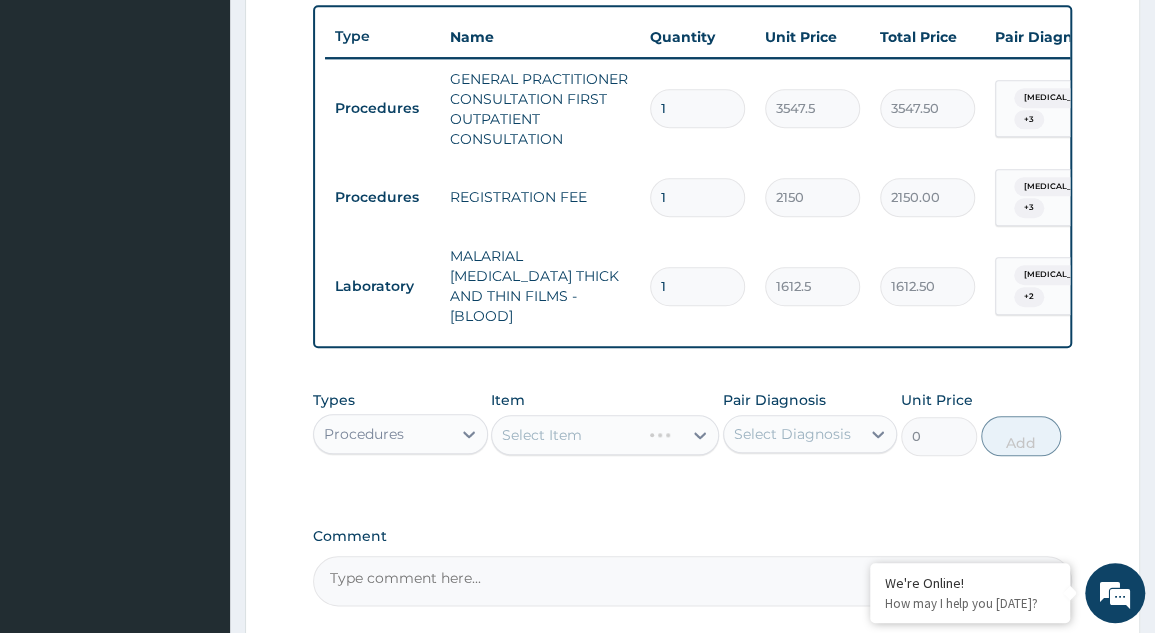 click on "Select Item" at bounding box center (605, 435) 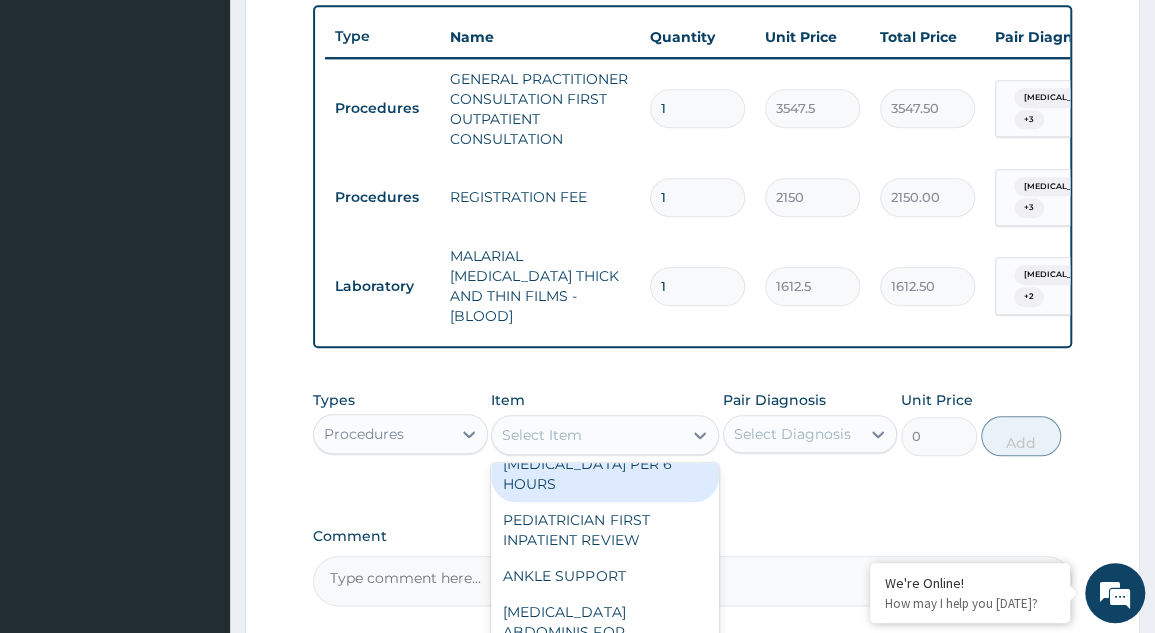 scroll, scrollTop: 0, scrollLeft: 0, axis: both 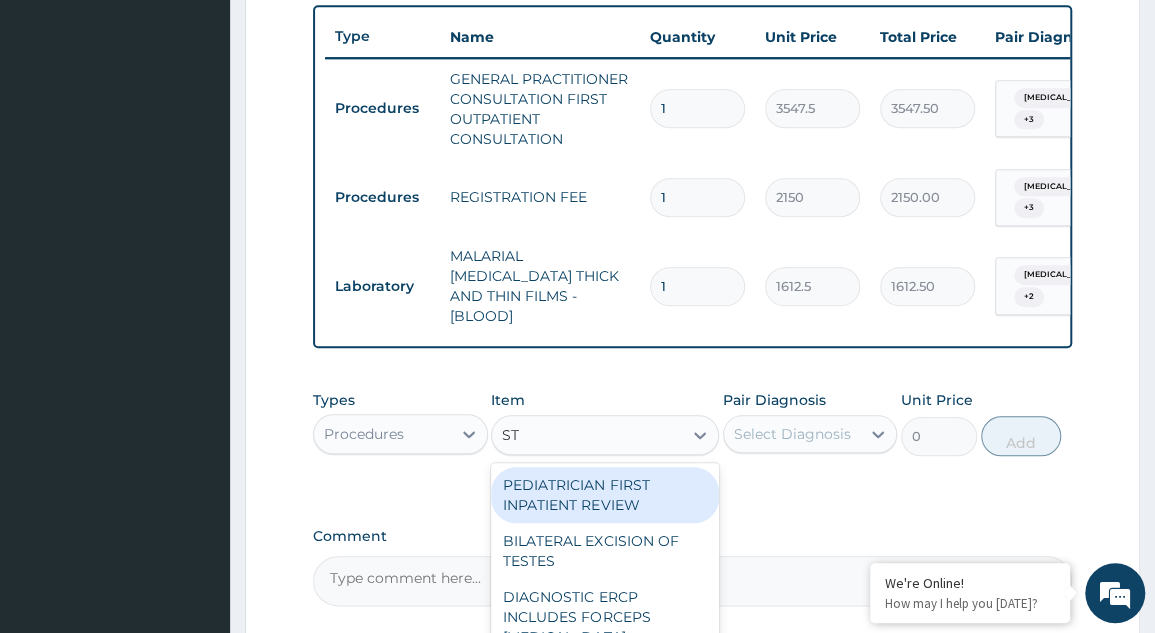 type on "ST" 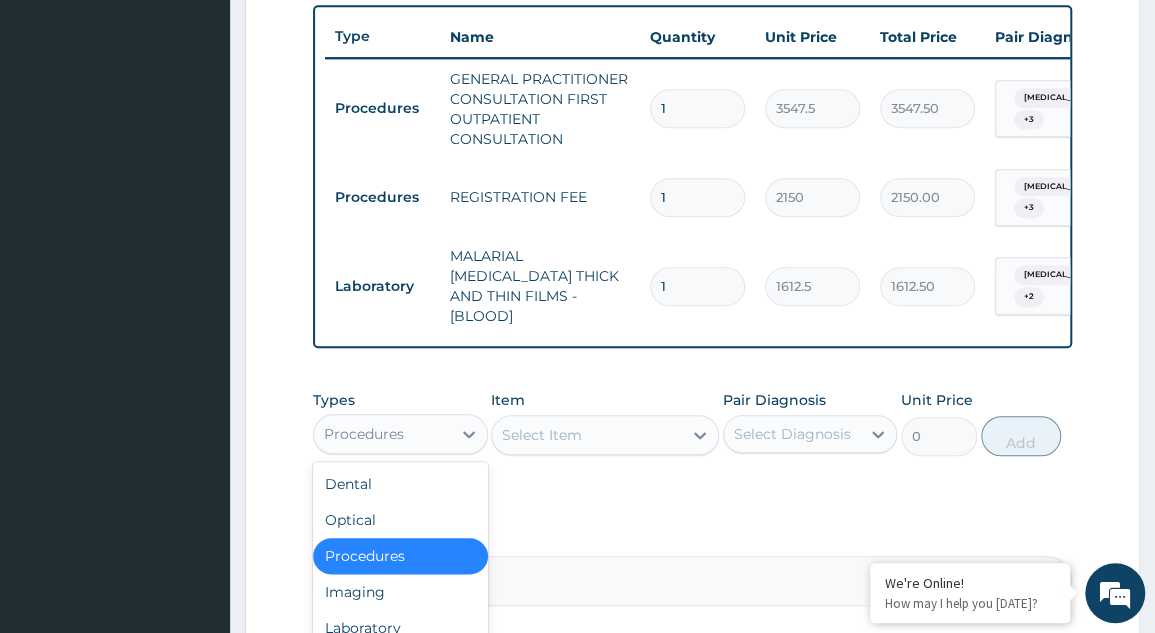 click on "Laboratory" at bounding box center [400, 628] 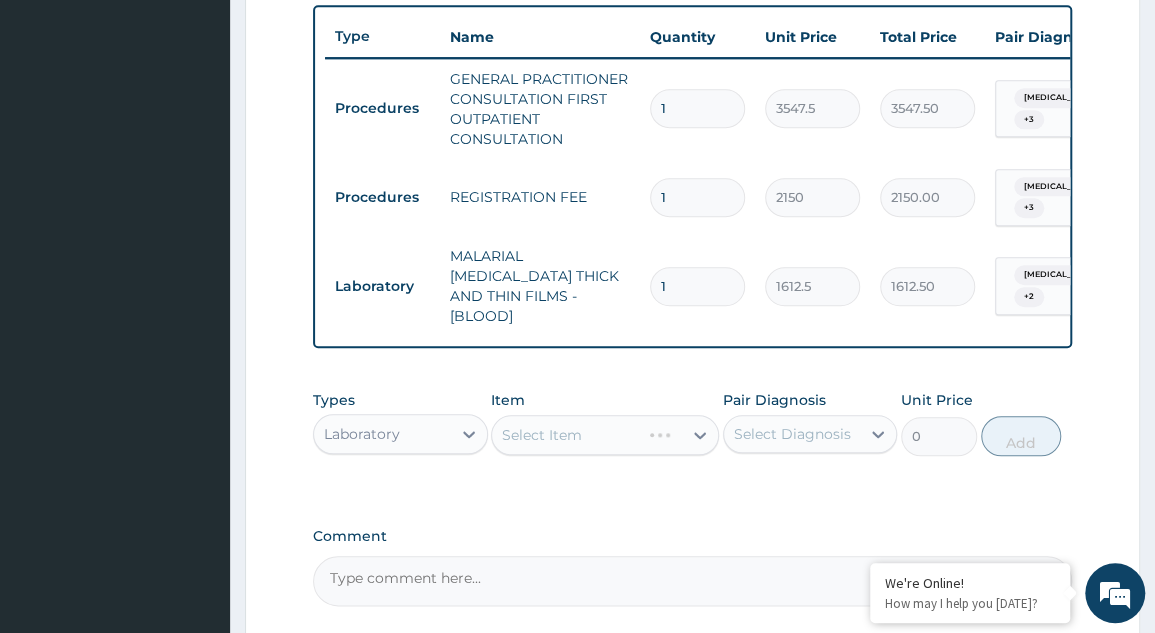 click on "Select Item" at bounding box center (605, 435) 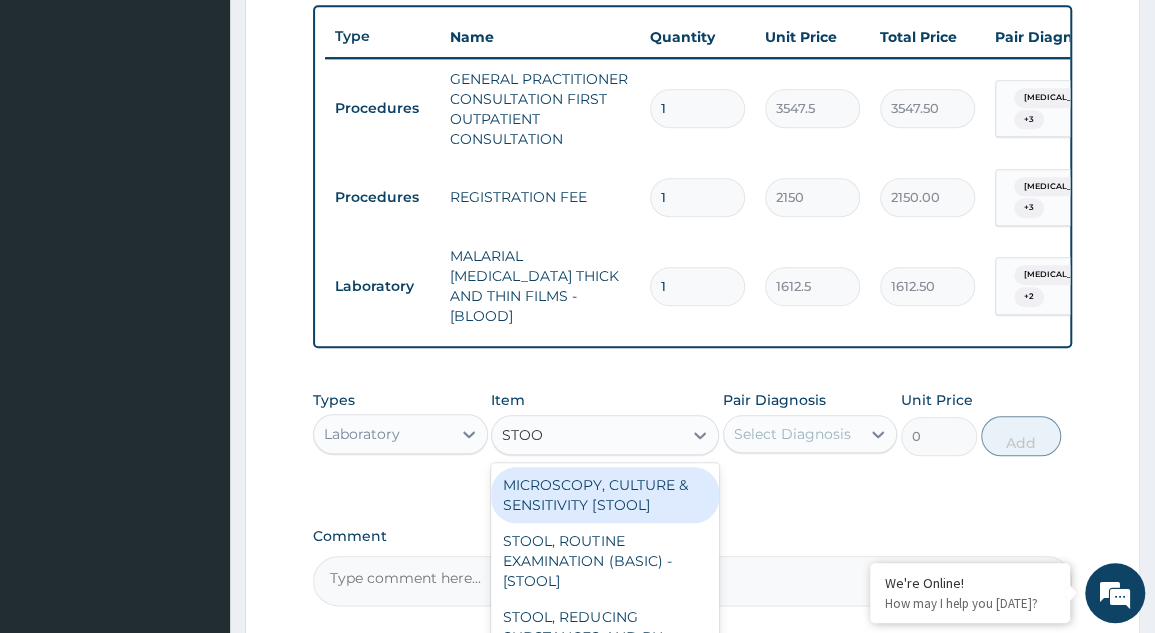 type on "STOOL" 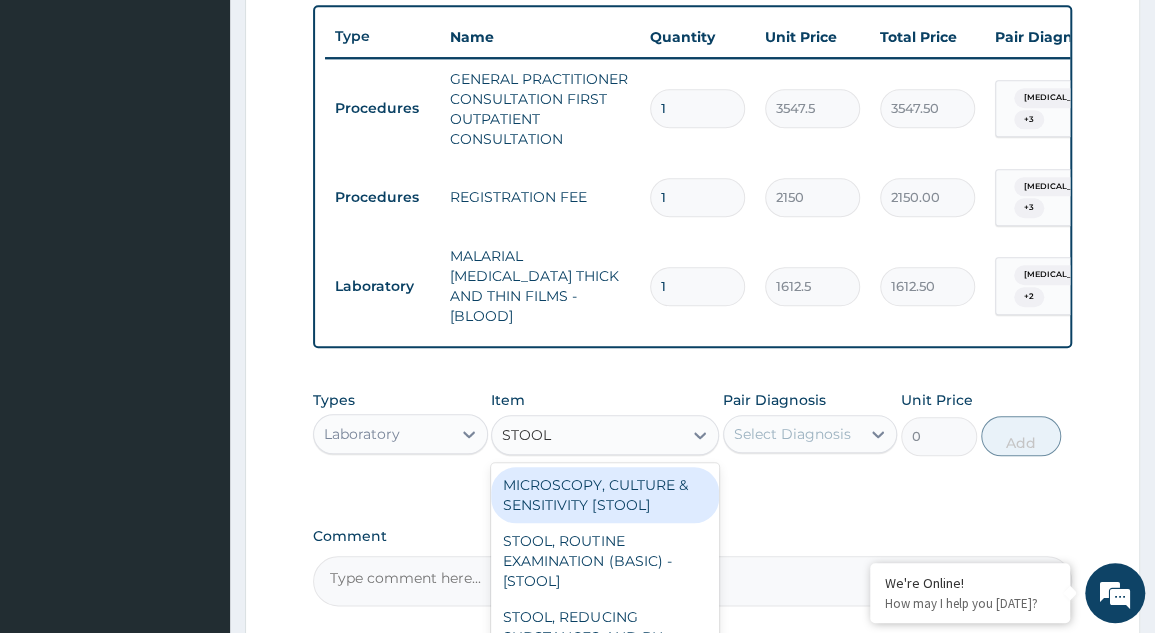 click on "MICROSCOPY, CULTURE & SENSITIVITY [STOOL]" at bounding box center (605, 495) 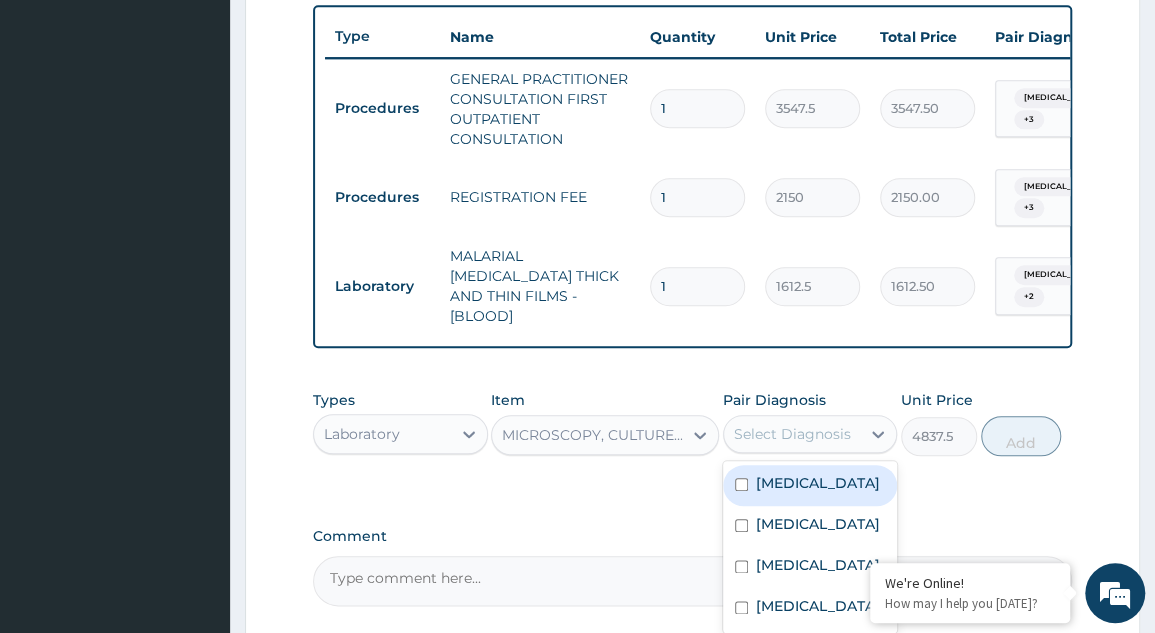 click at bounding box center [741, 566] 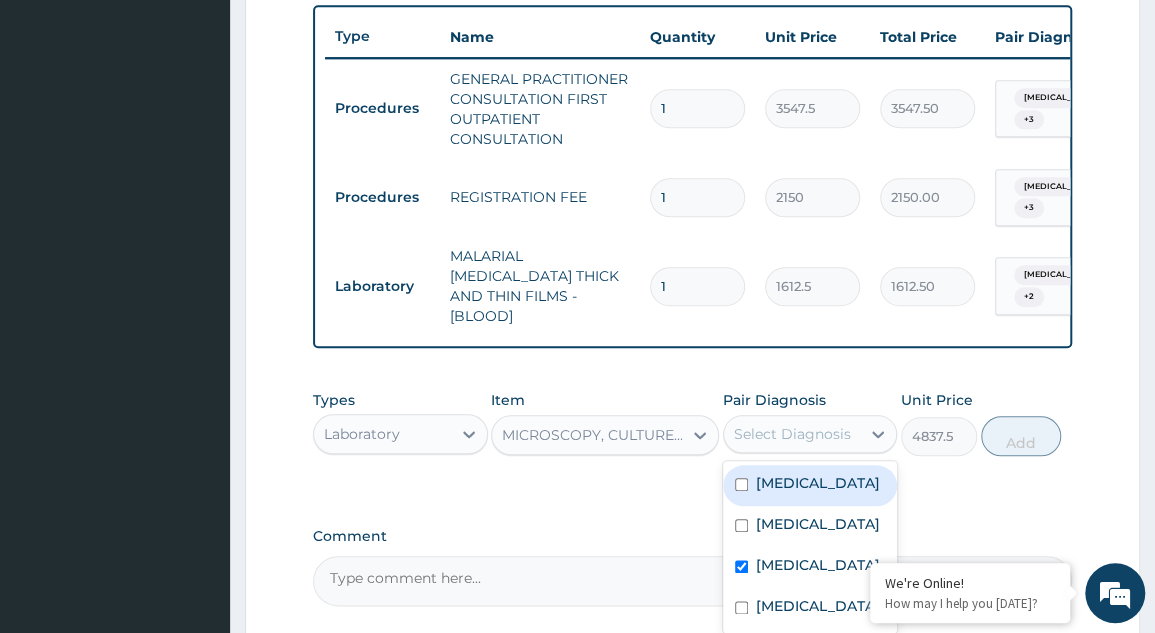 checkbox on "true" 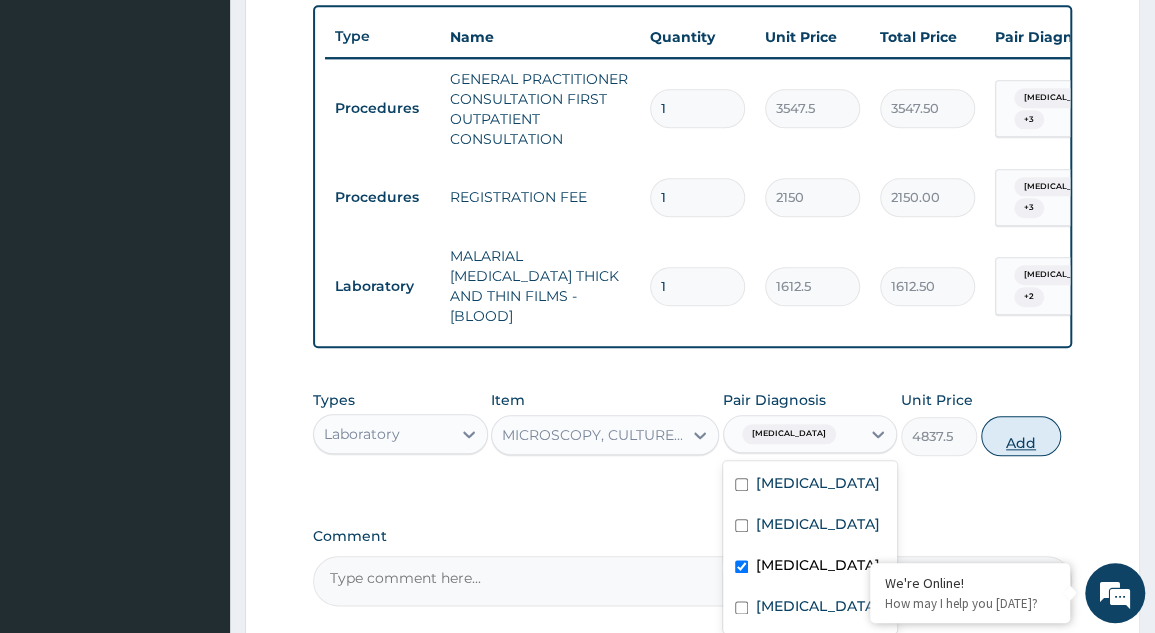 click on "Add" at bounding box center [1021, 436] 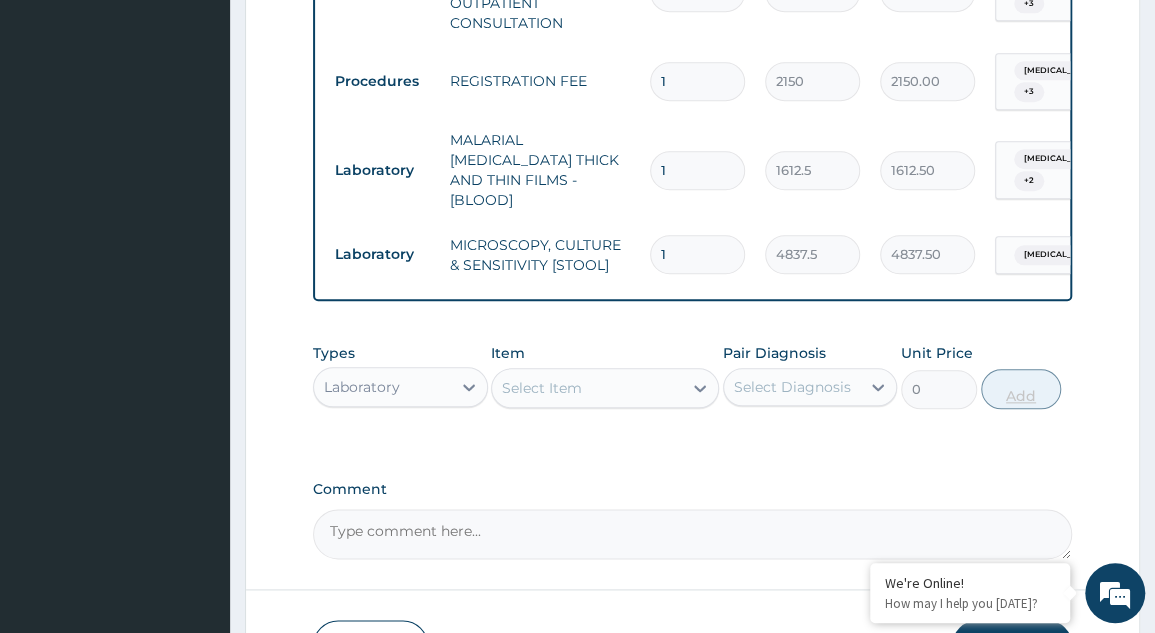 scroll, scrollTop: 858, scrollLeft: 0, axis: vertical 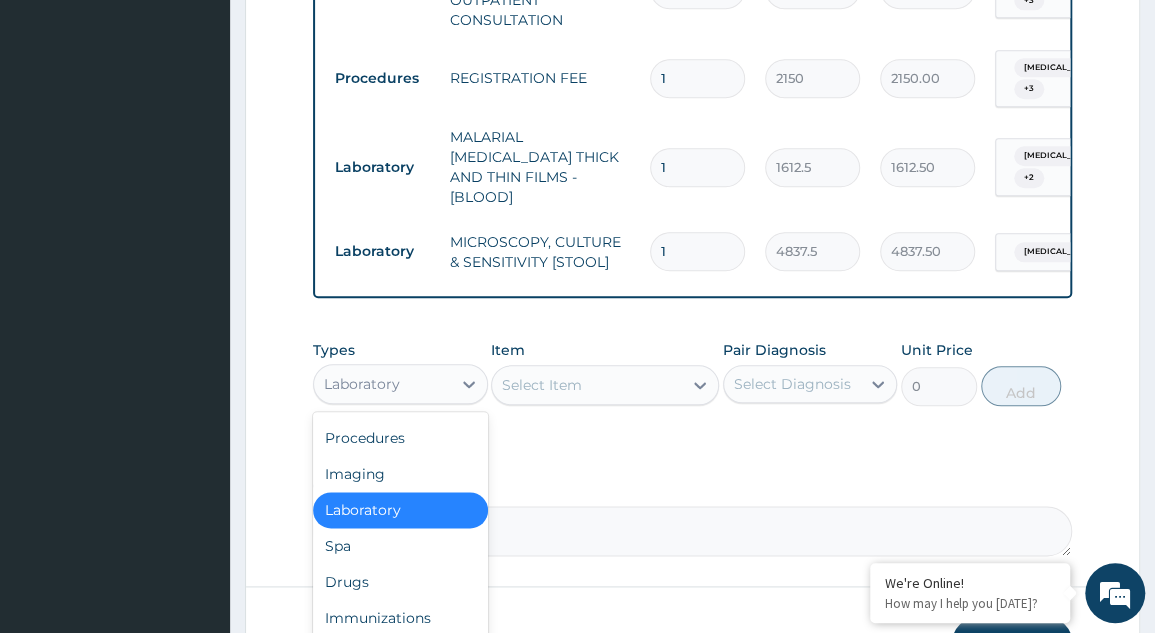 click on "Drugs" at bounding box center [400, 582] 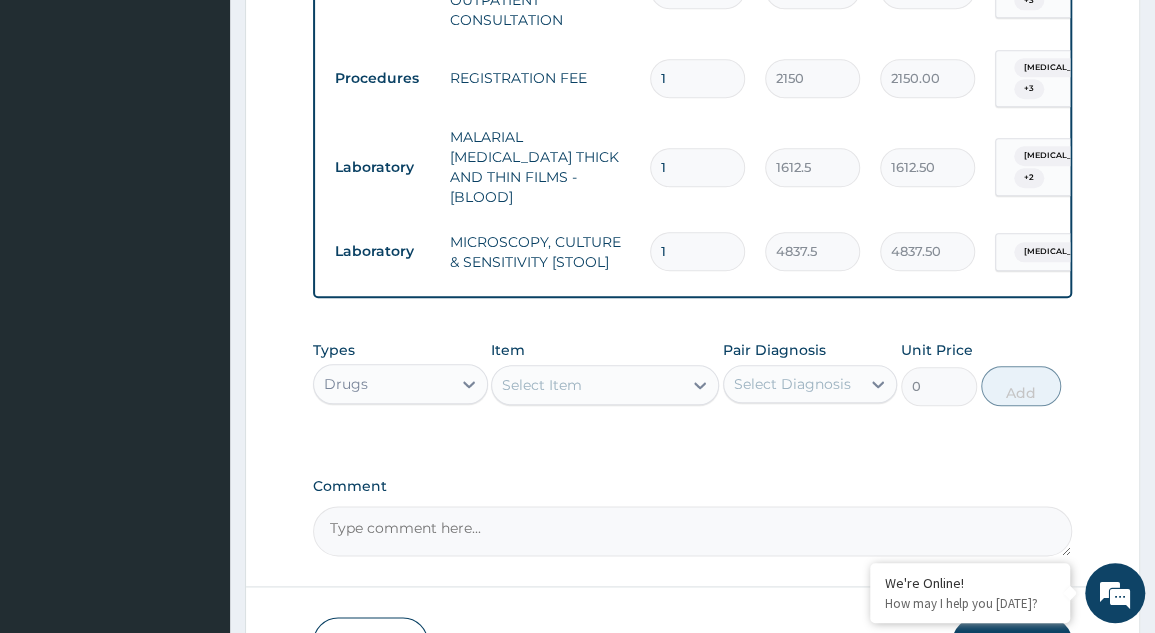 click on "Item Select Item" at bounding box center (605, 373) 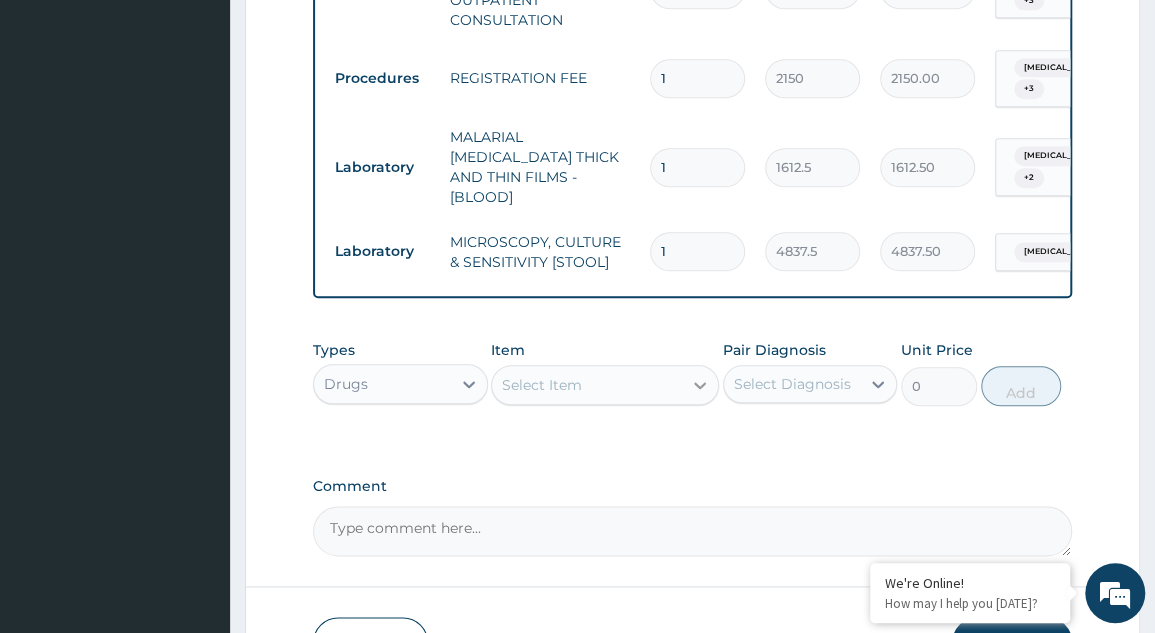 click 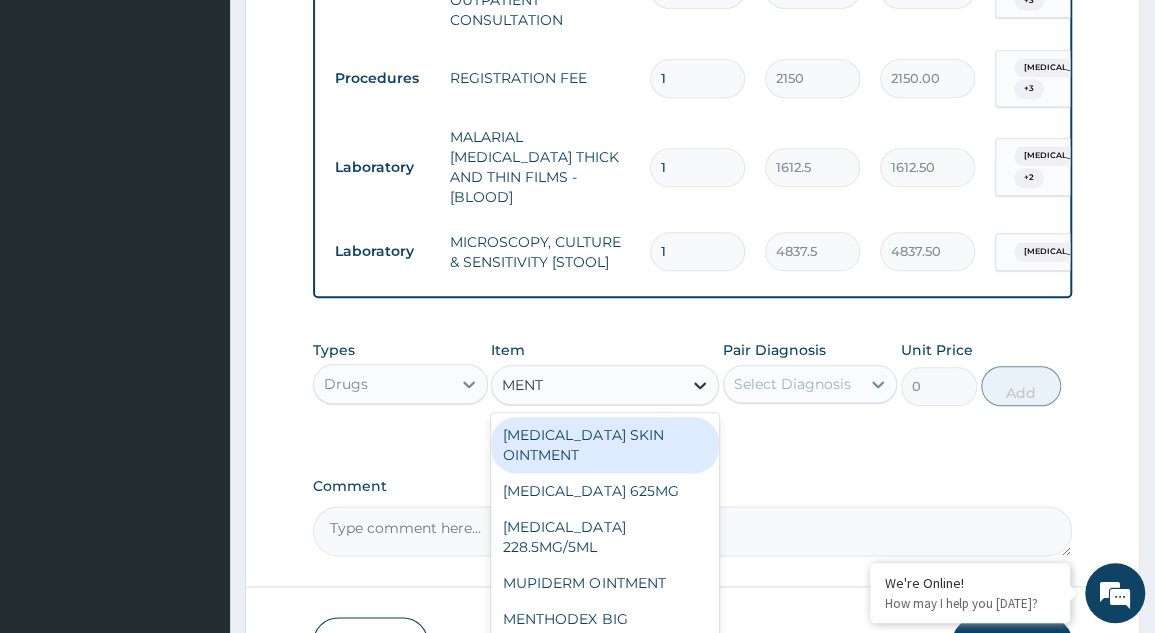 type on "MENTH" 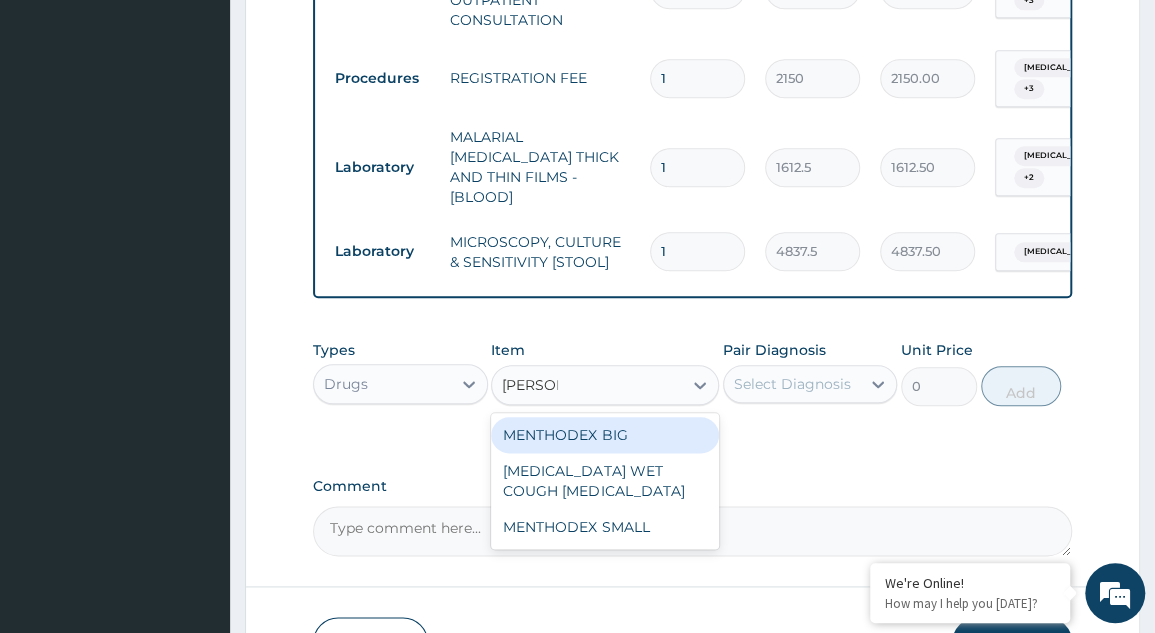 click on "MENTHODEX BIG" at bounding box center (605, 435) 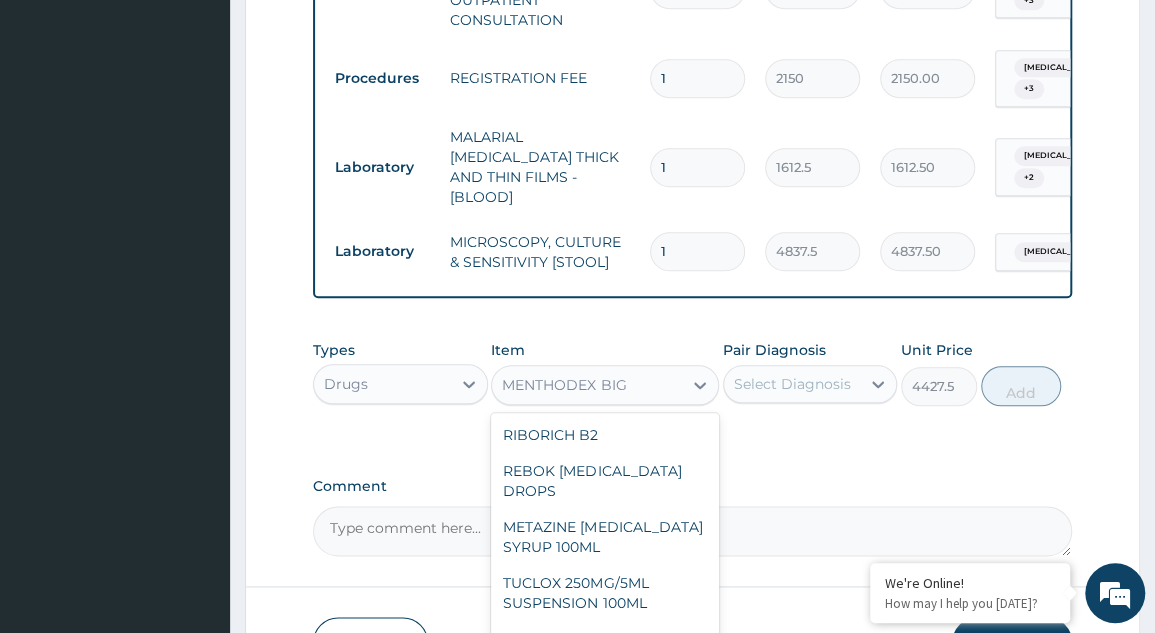 scroll, scrollTop: 8972, scrollLeft: 0, axis: vertical 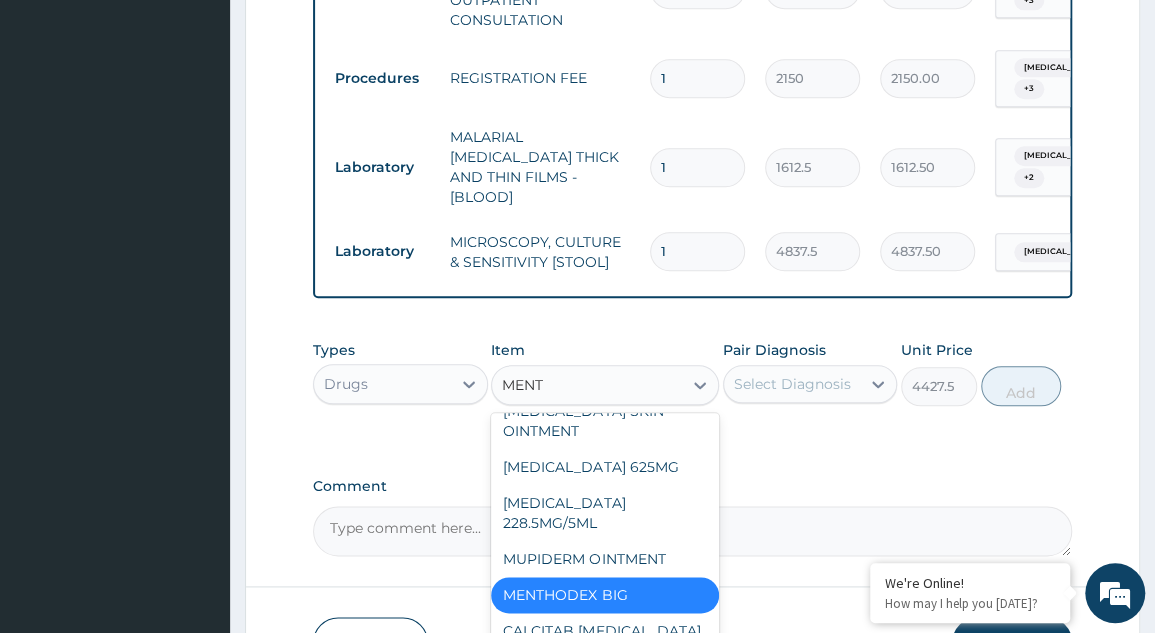 type on "MENTH" 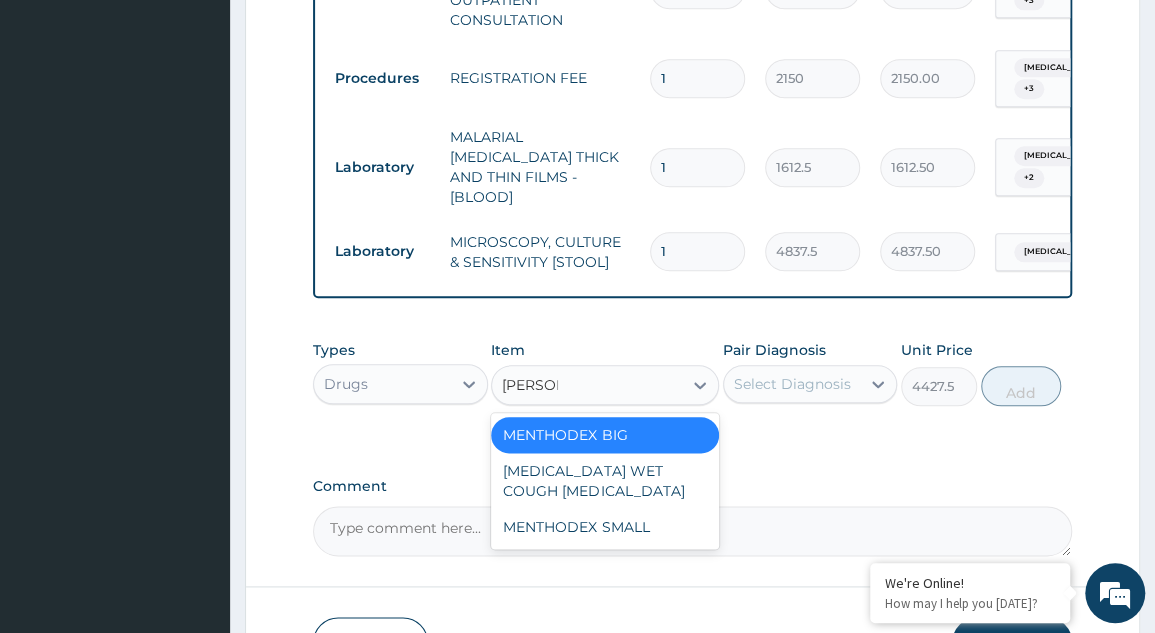 scroll, scrollTop: 0, scrollLeft: 0, axis: both 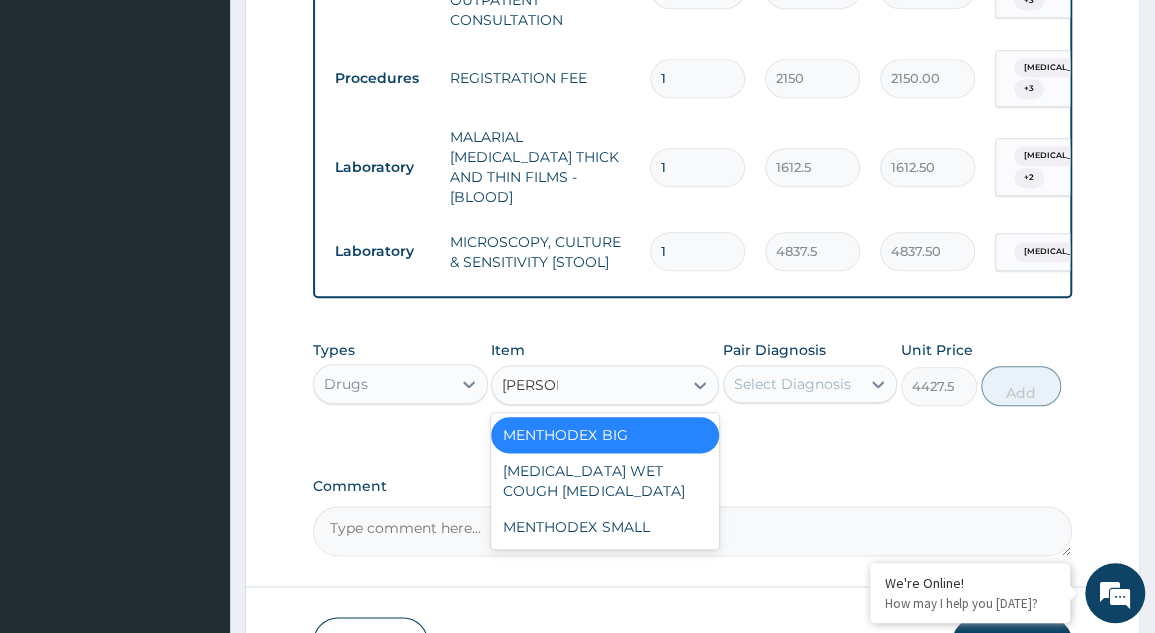 click on "BENYLIN WET COUGH MENTHOL" at bounding box center [605, 481] 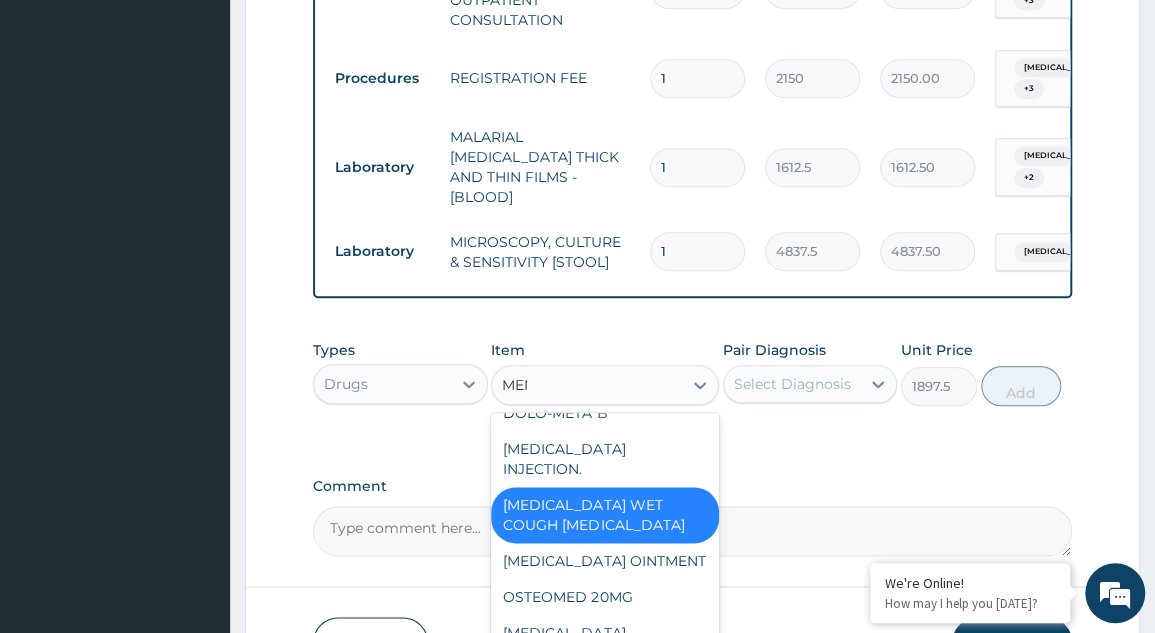 scroll, scrollTop: 106, scrollLeft: 0, axis: vertical 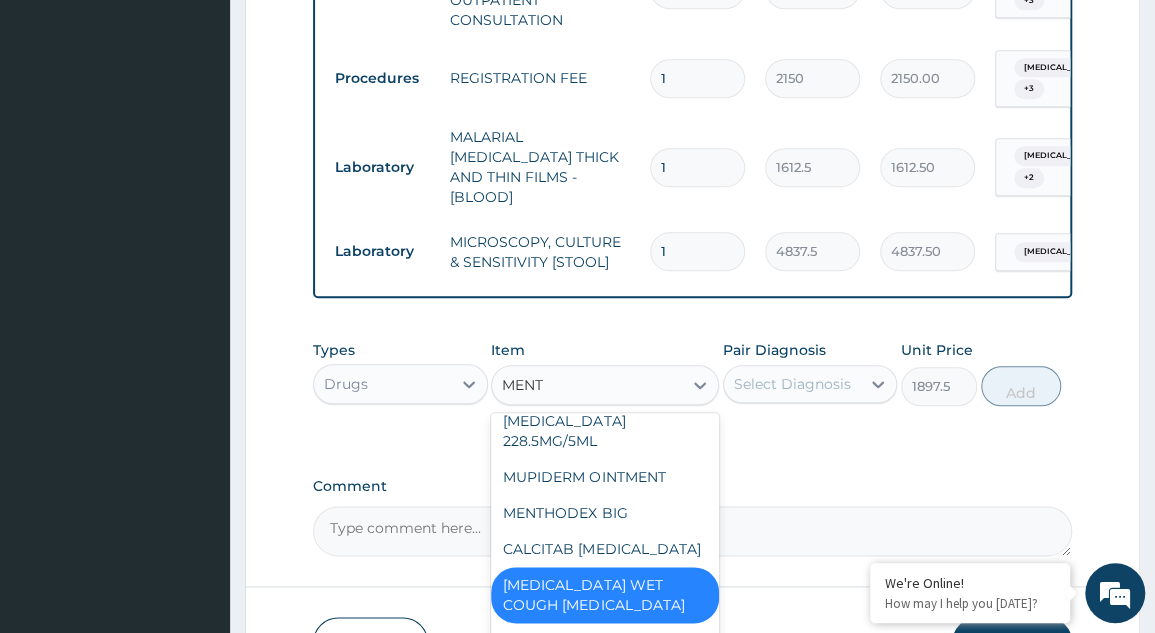 type on "MENTH" 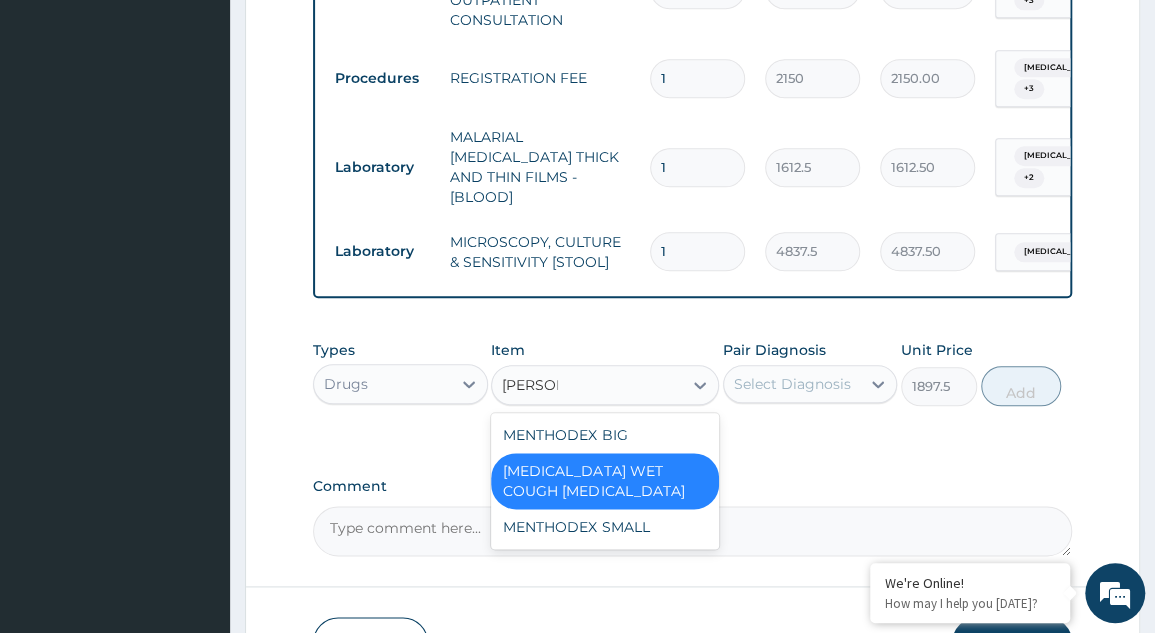 scroll, scrollTop: 0, scrollLeft: 0, axis: both 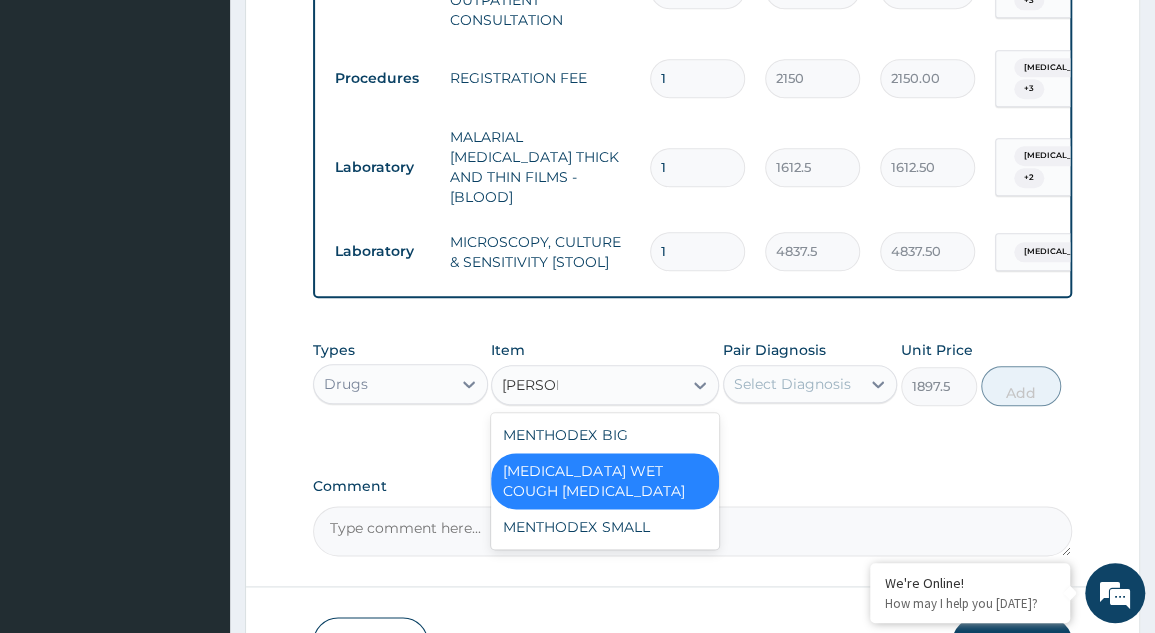 click on "MENTHODEX BIG" at bounding box center (605, 435) 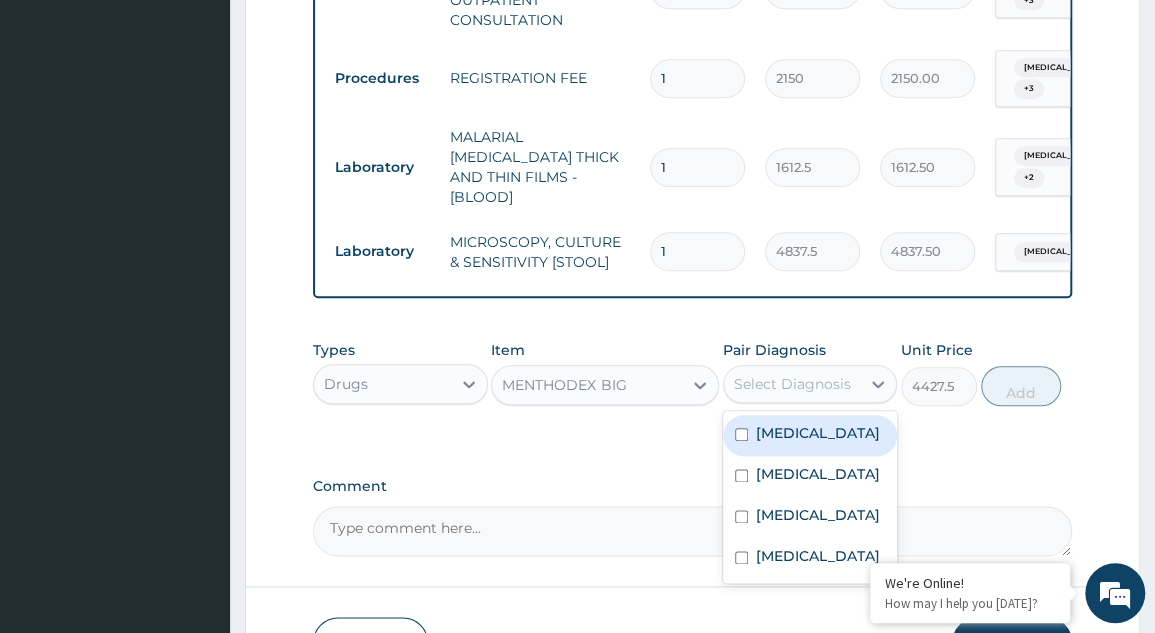 click at bounding box center [741, 475] 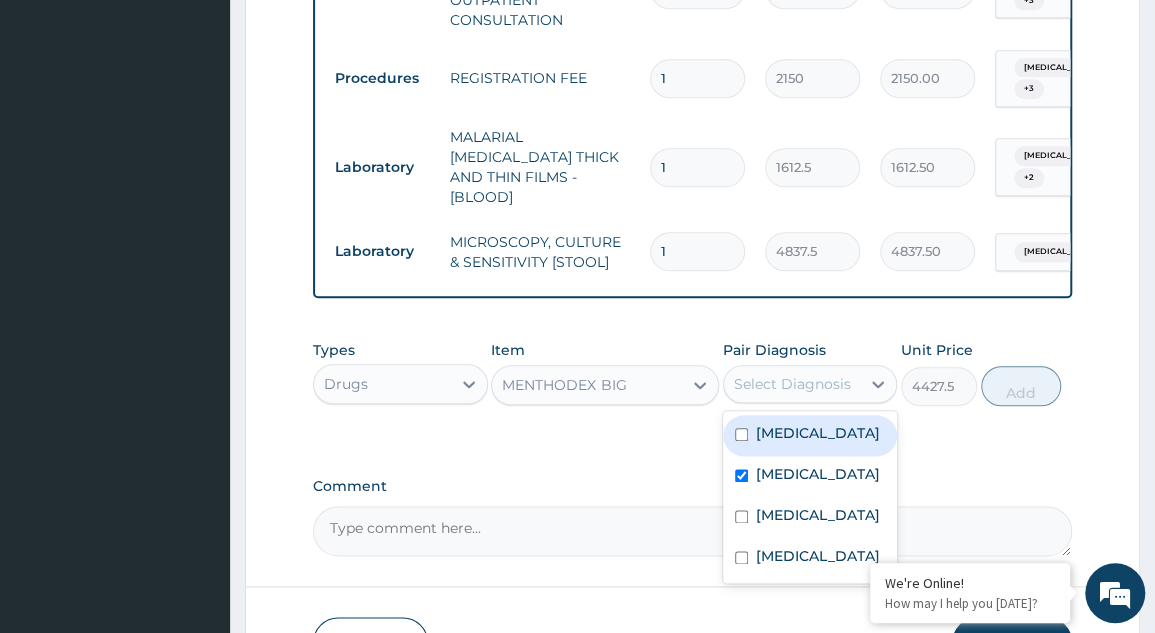checkbox on "true" 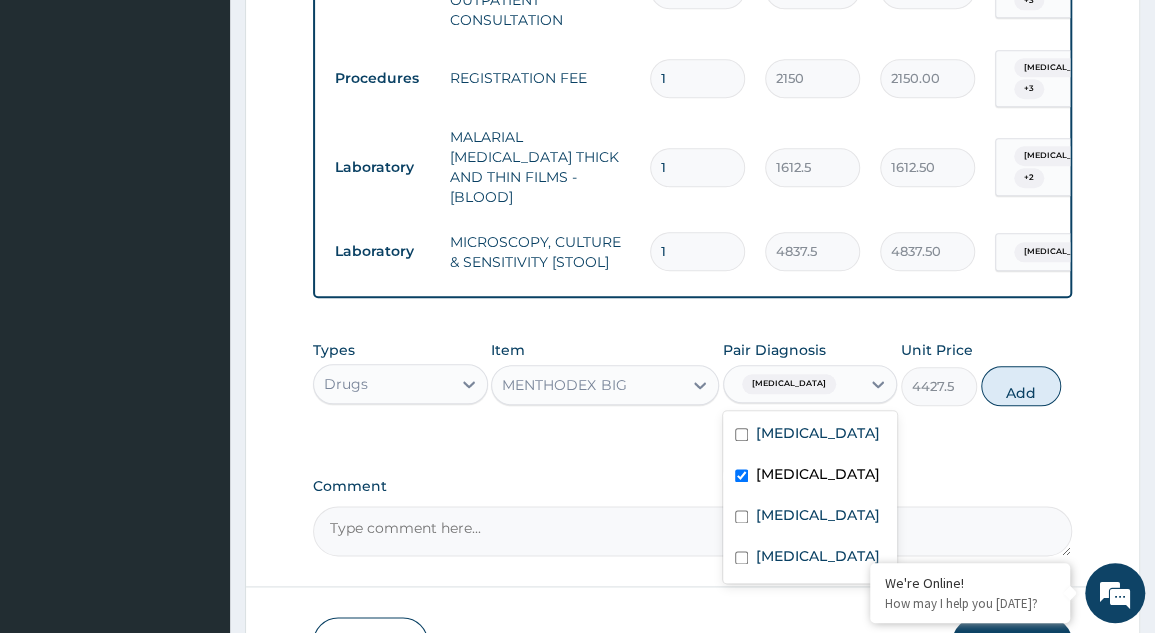 click on "Typhoid fever" at bounding box center [810, 517] 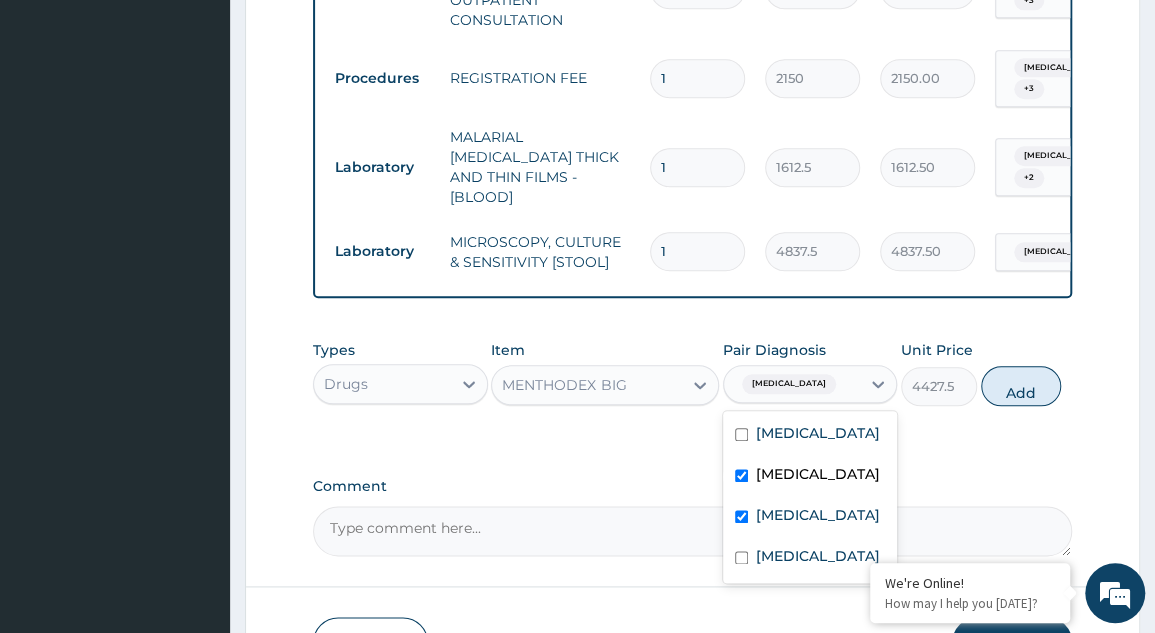 checkbox on "true" 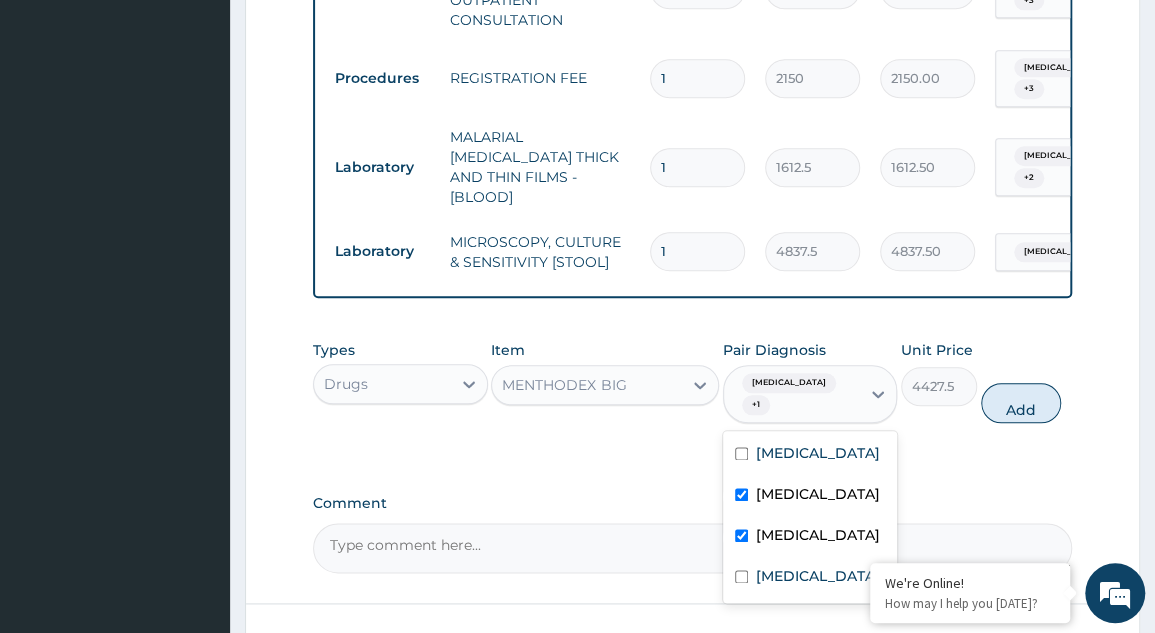 click at bounding box center [741, 576] 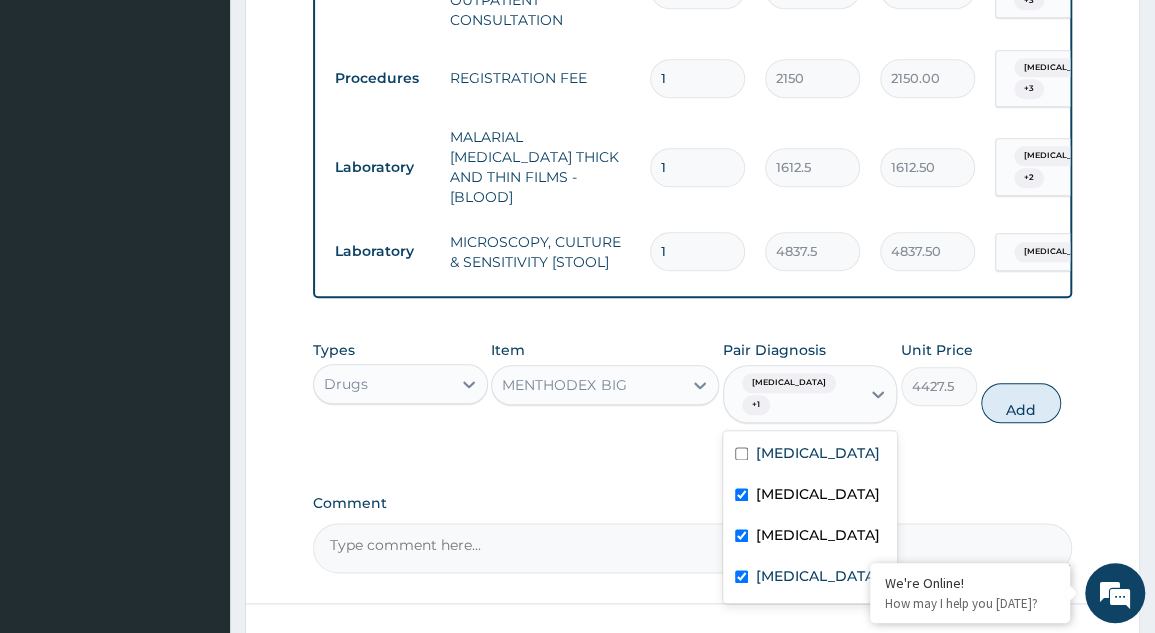 checkbox on "true" 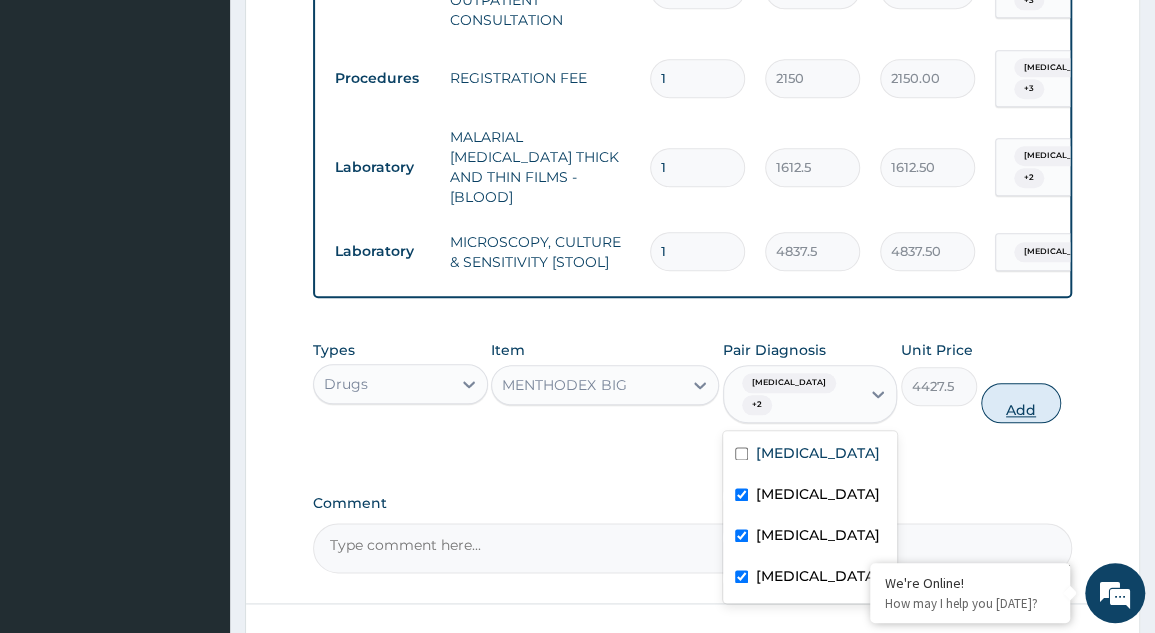 click on "Add" at bounding box center (1021, 403) 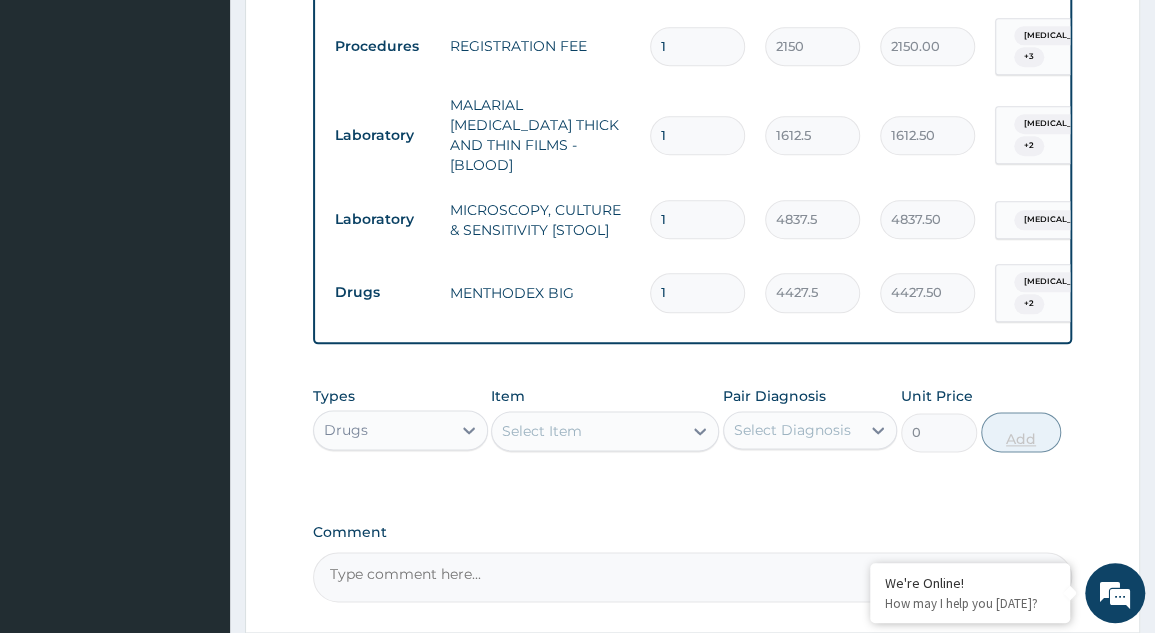 scroll, scrollTop: 893, scrollLeft: 0, axis: vertical 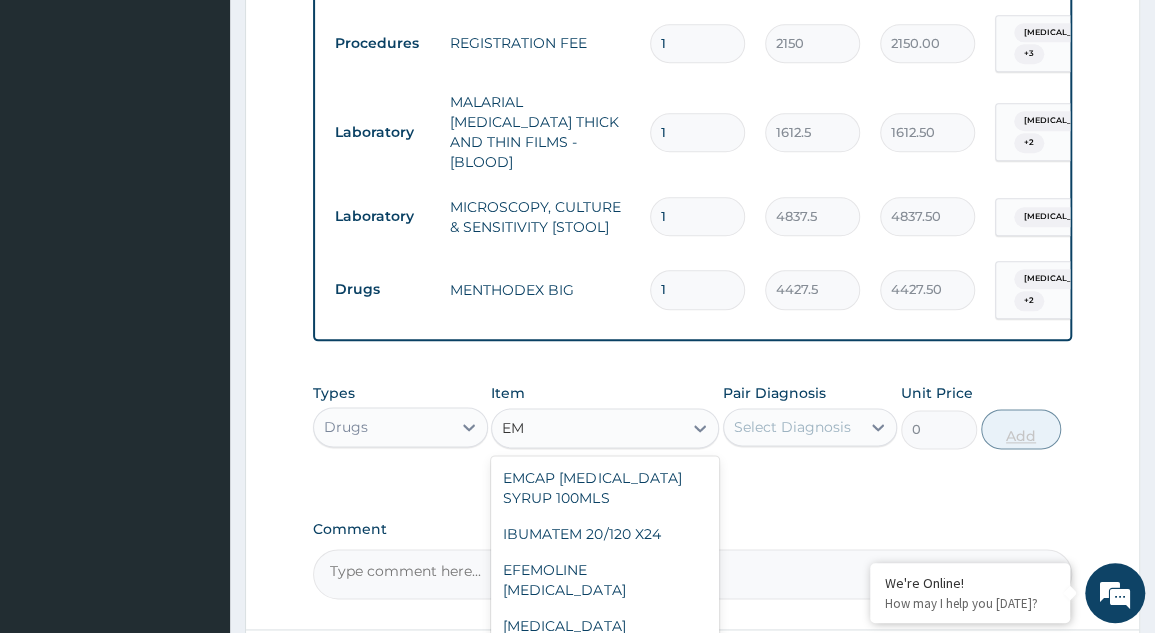 type on "E" 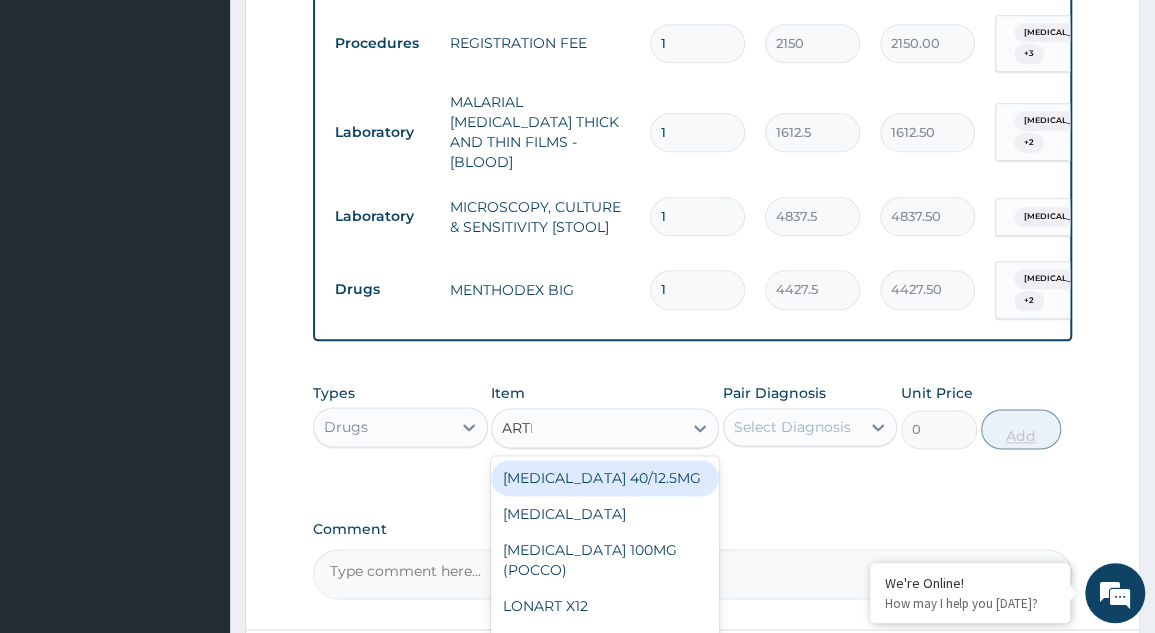 type on "ARTEE" 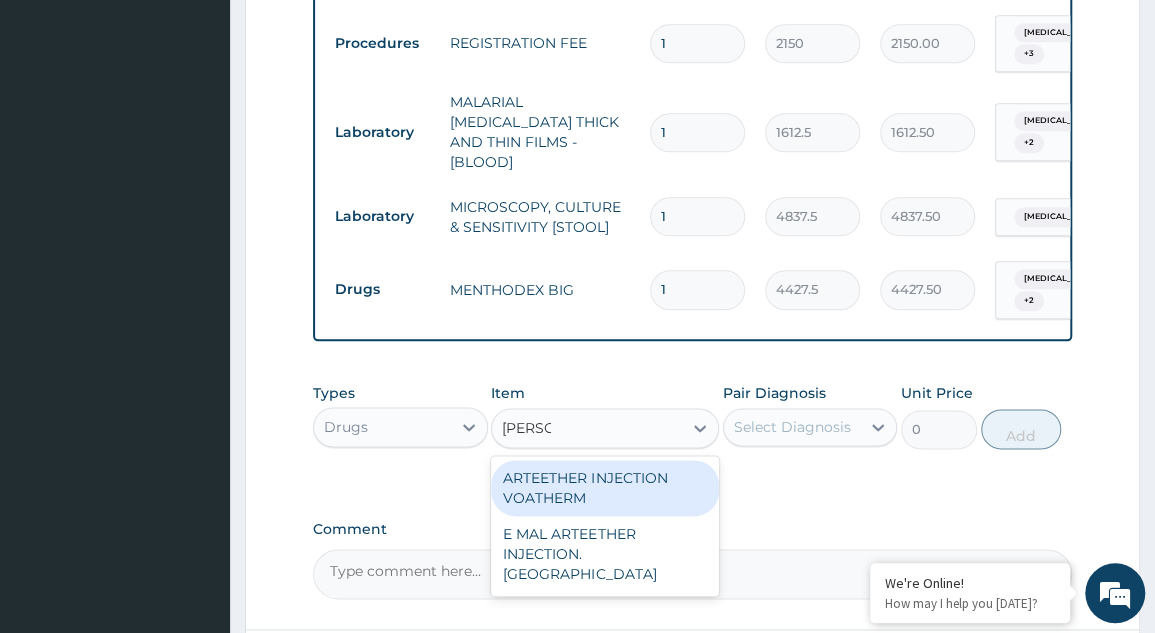 click on "ARTEETHER INJECTION VOATHERM" at bounding box center [605, 488] 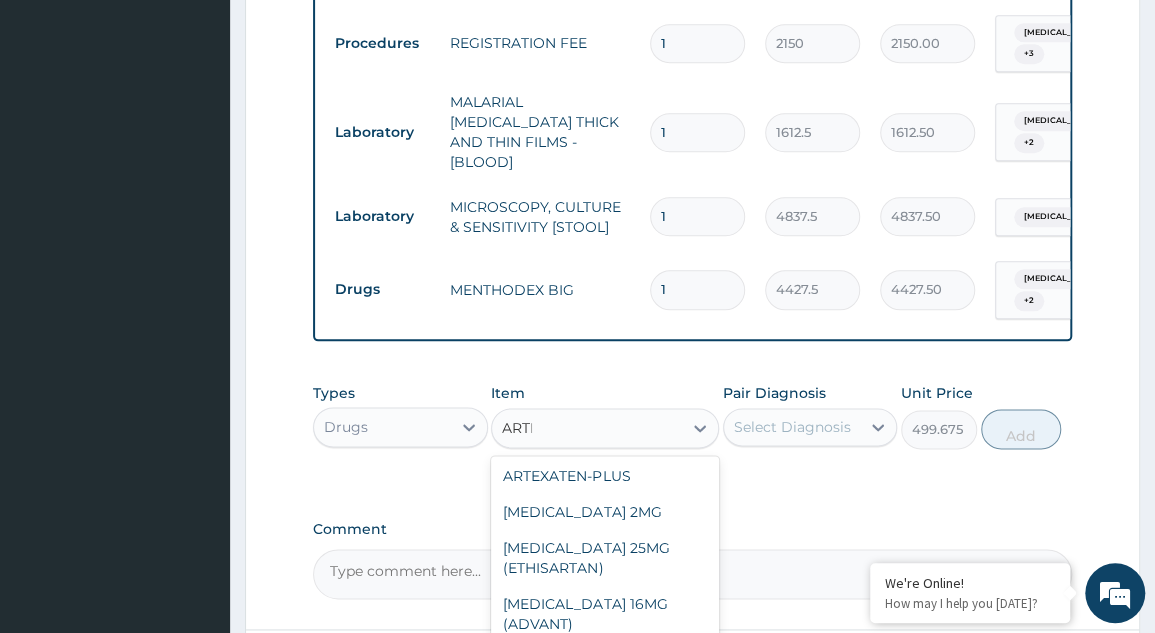 scroll, scrollTop: 0, scrollLeft: 0, axis: both 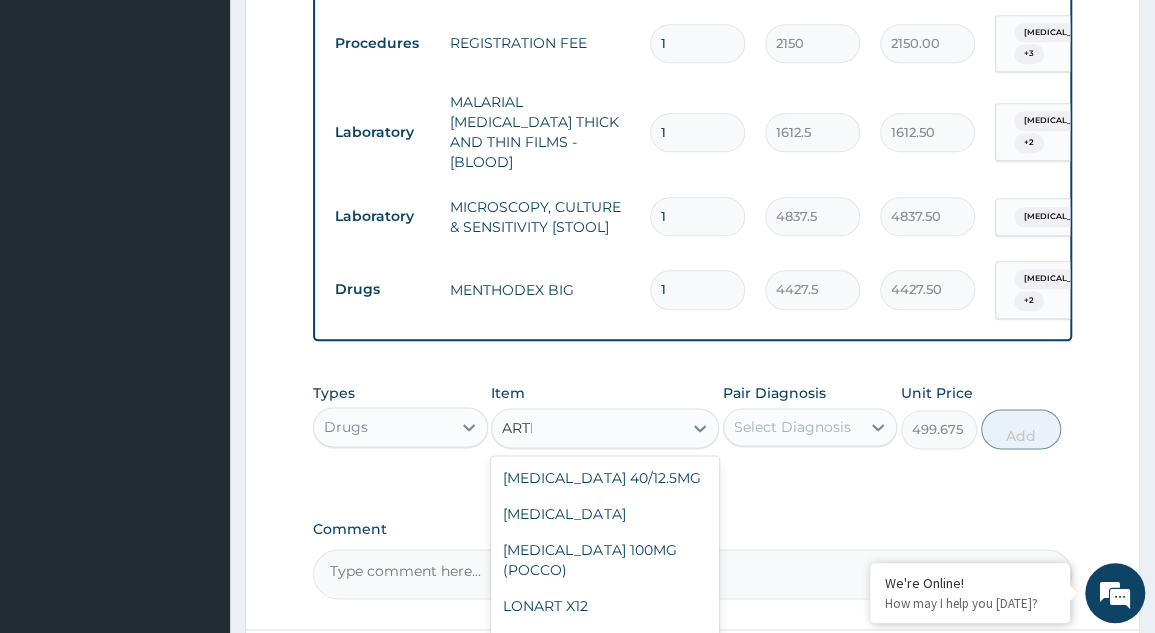 type on "ARTEE" 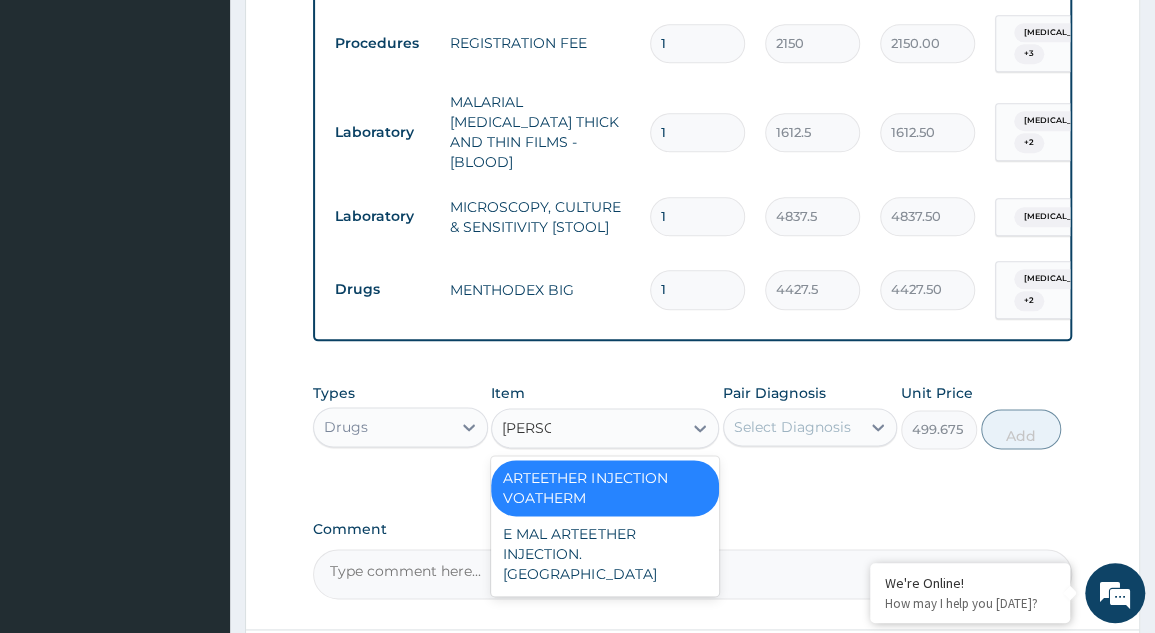 click on "E MAL ARTEETHER INJECTION. FIDSON" at bounding box center [605, 554] 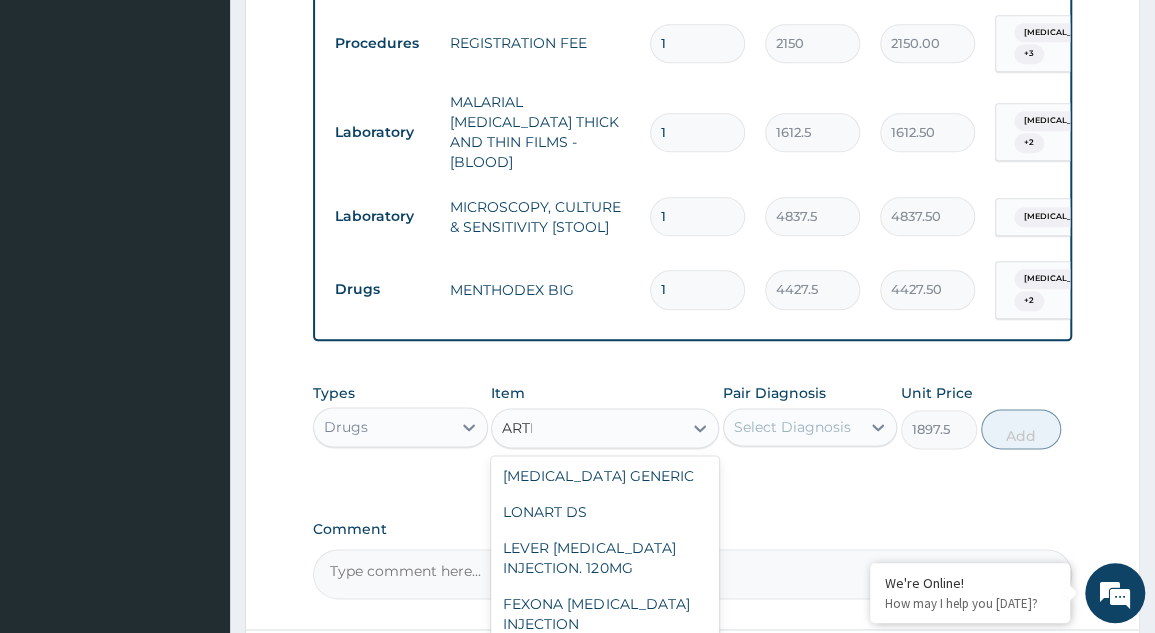 scroll, scrollTop: 0, scrollLeft: 0, axis: both 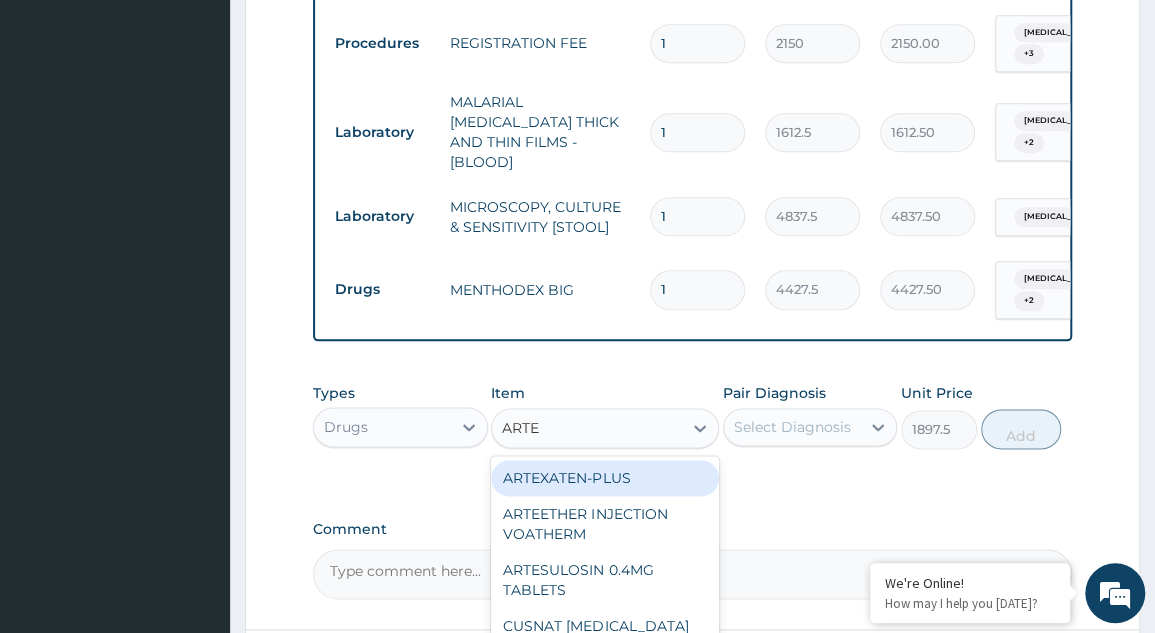 type on "ARTEE" 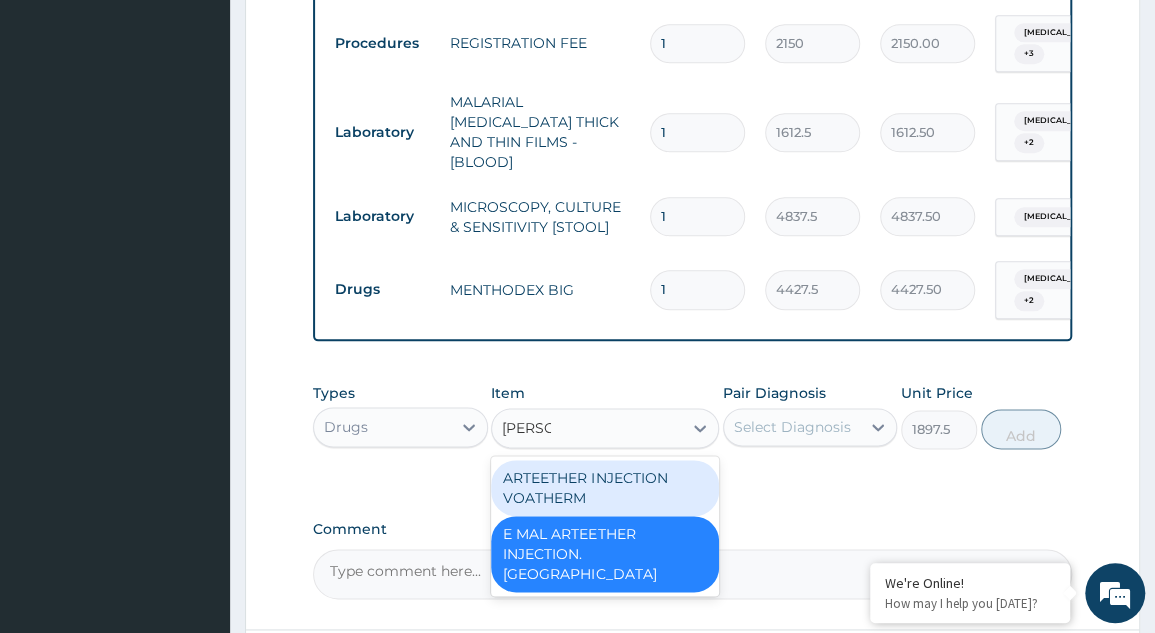 click on "ARTEETHER INJECTION VOATHERM" at bounding box center (605, 488) 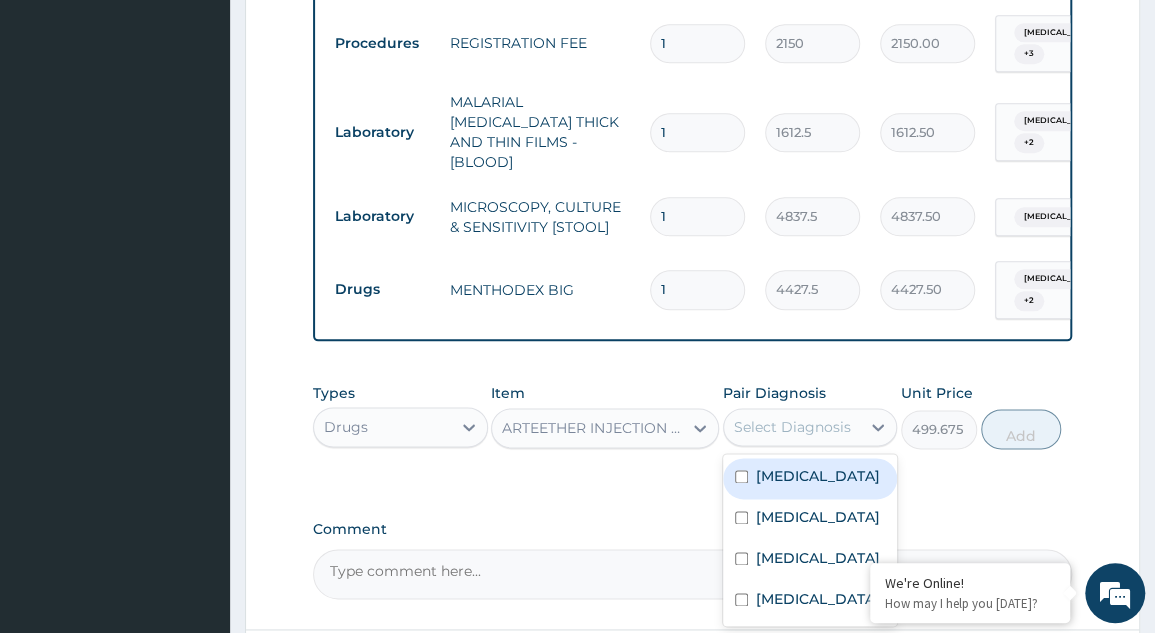 click at bounding box center [741, 476] 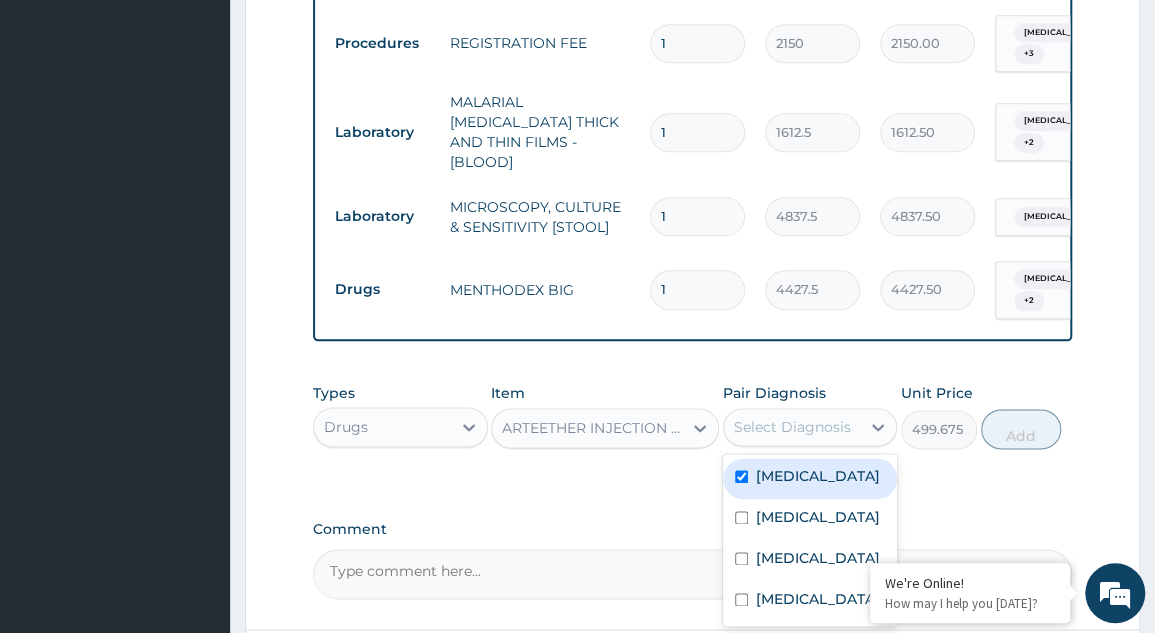 checkbox on "true" 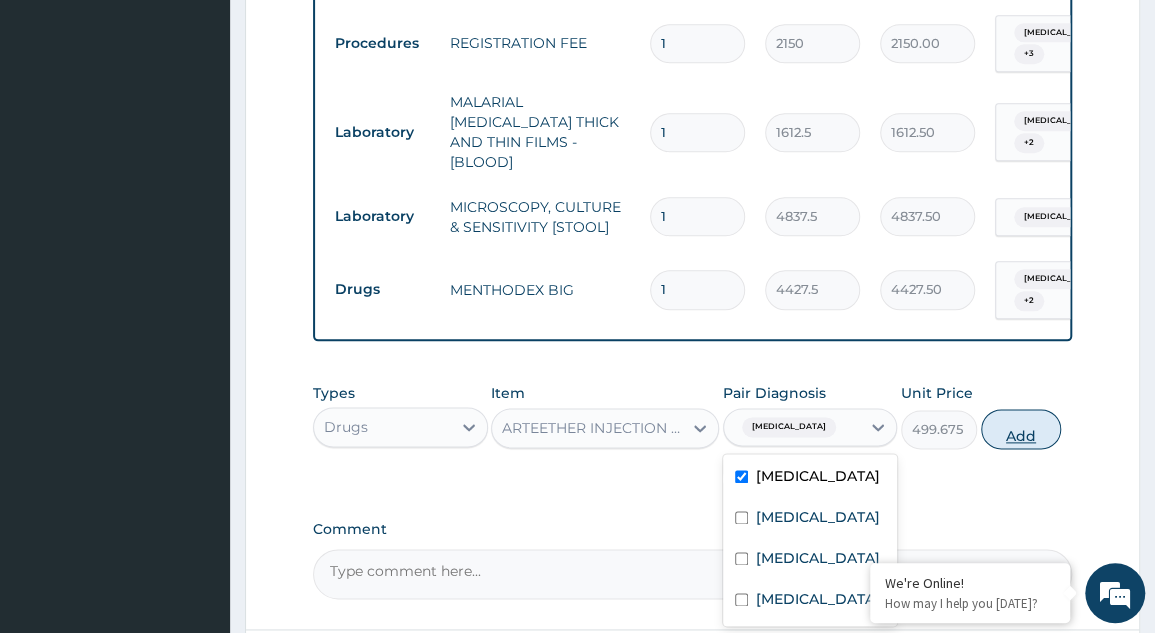 click on "Add" at bounding box center [1021, 429] 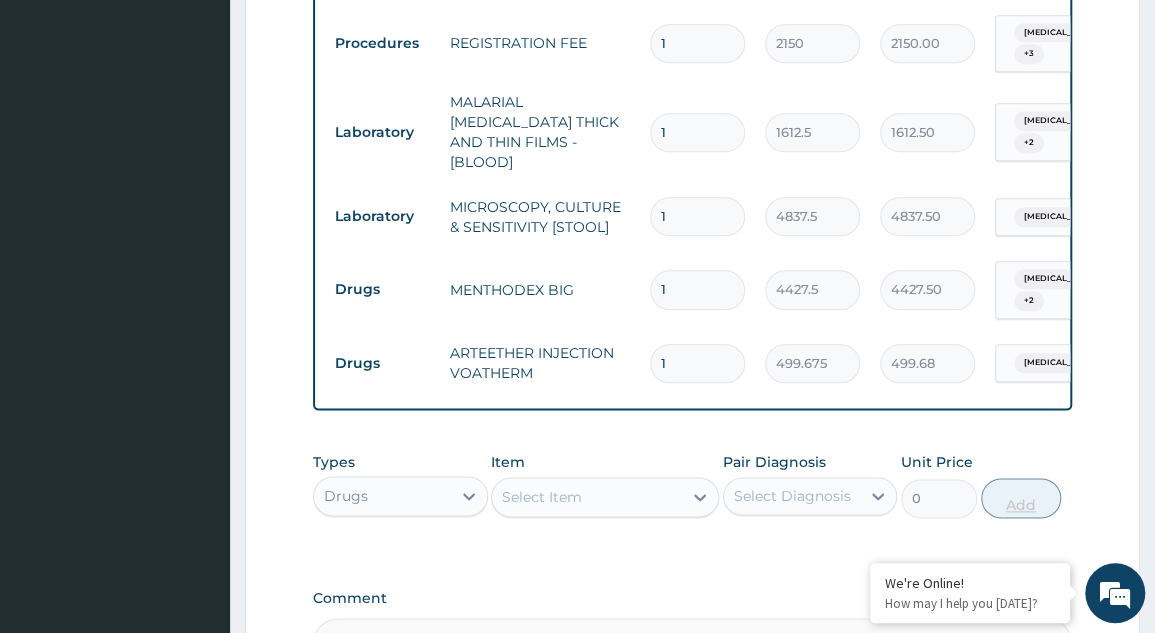type 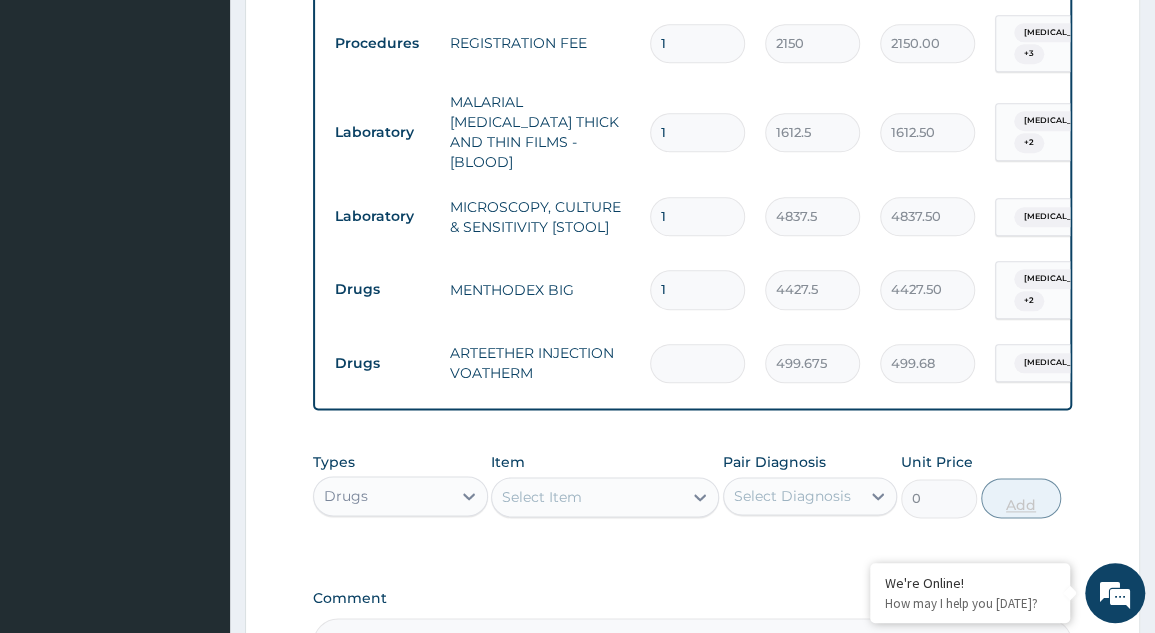 type on "0.00" 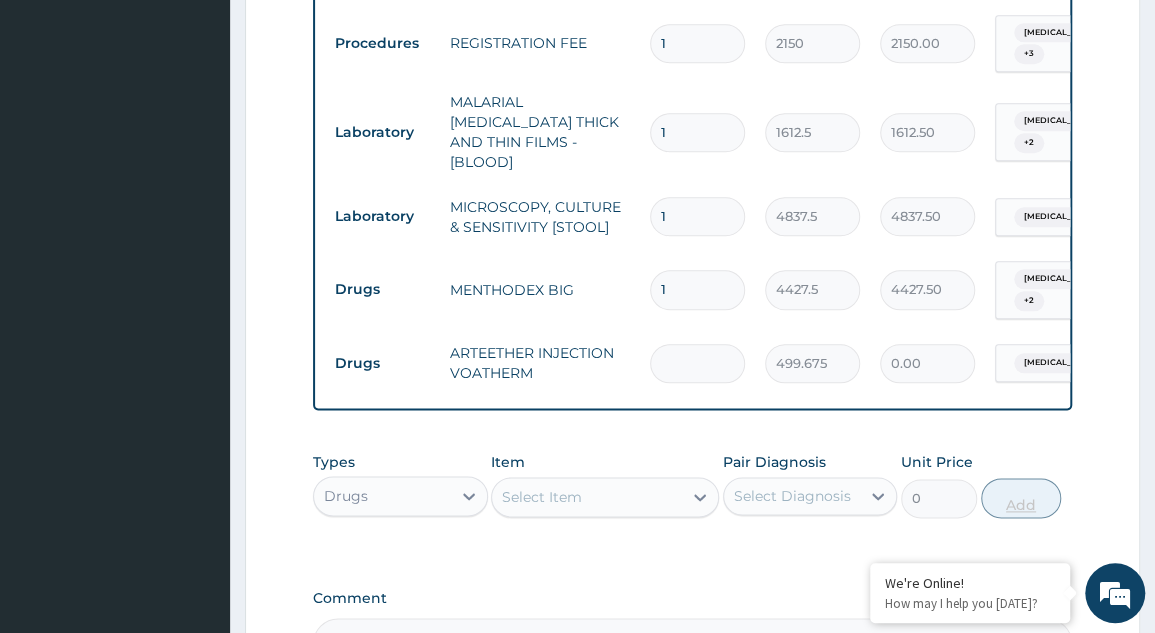 type on "3" 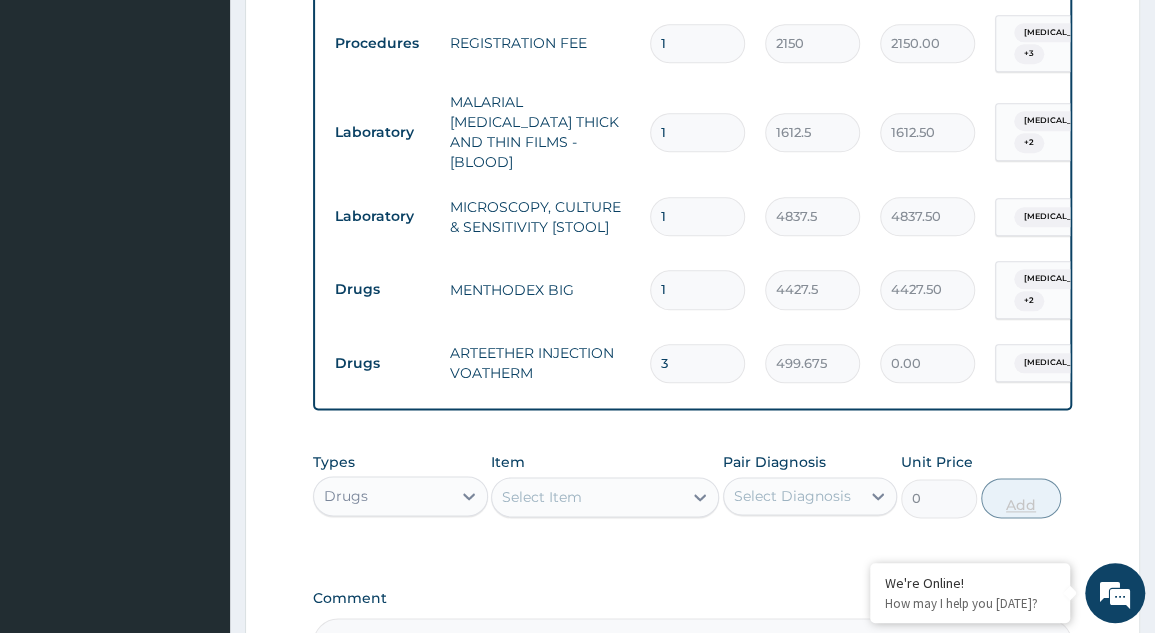 type on "1499.03" 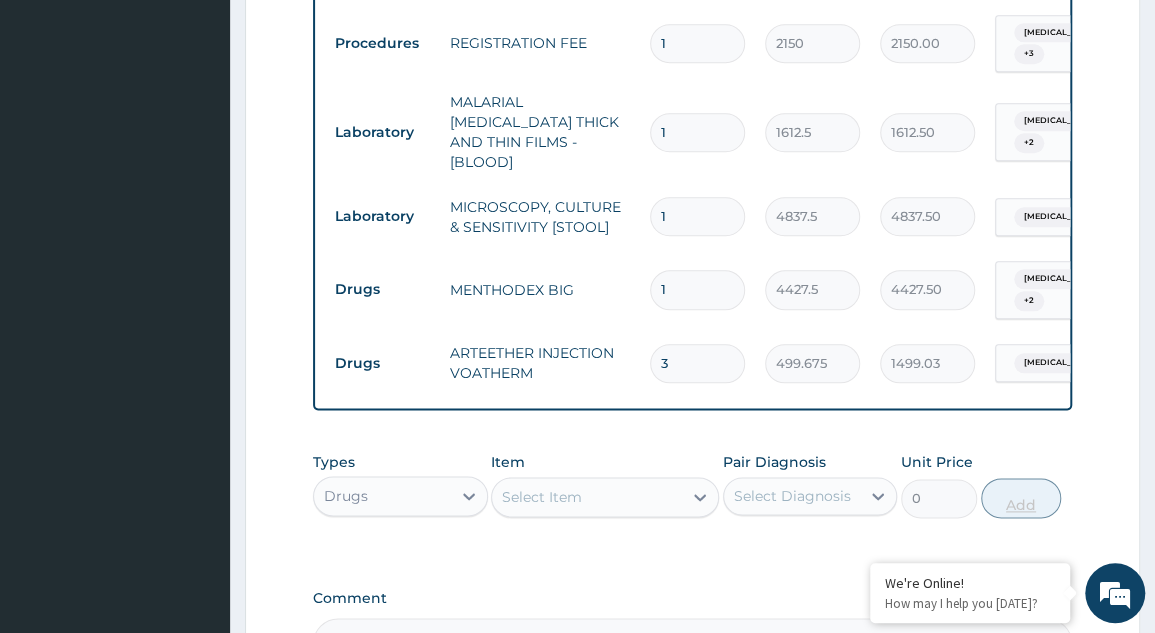 type on "3" 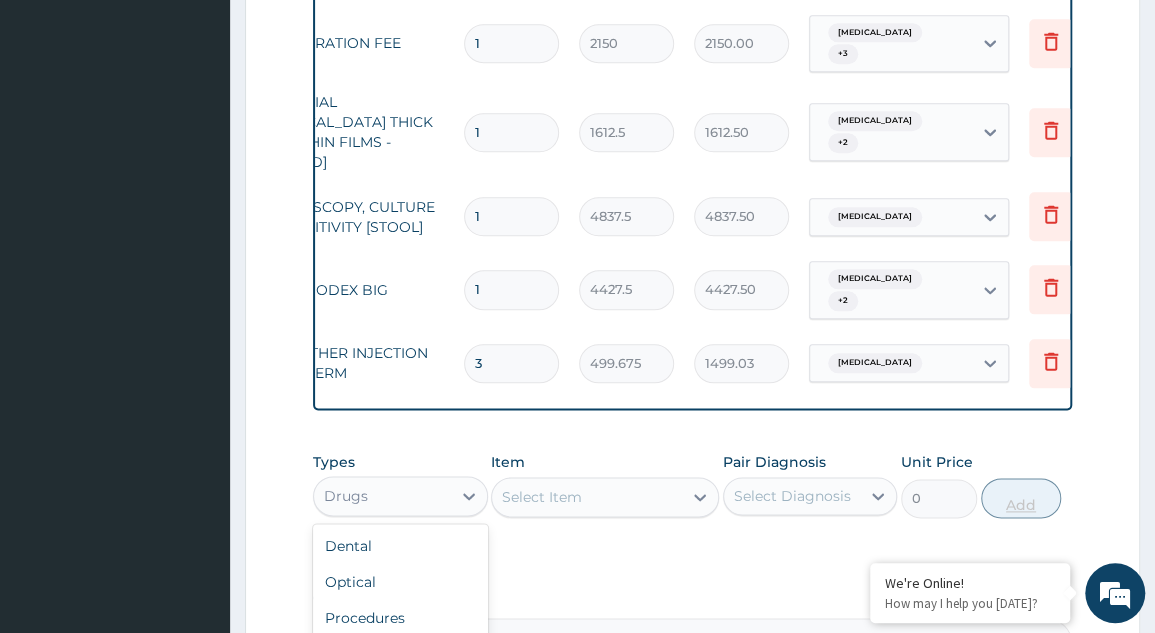 scroll, scrollTop: 0, scrollLeft: 192, axis: horizontal 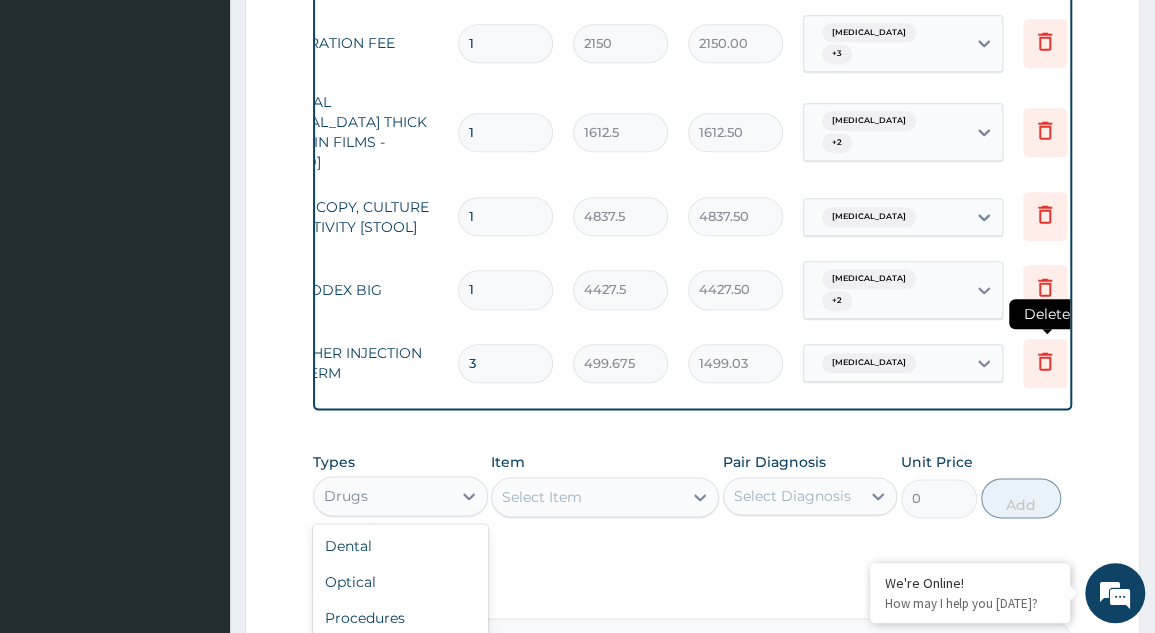 click 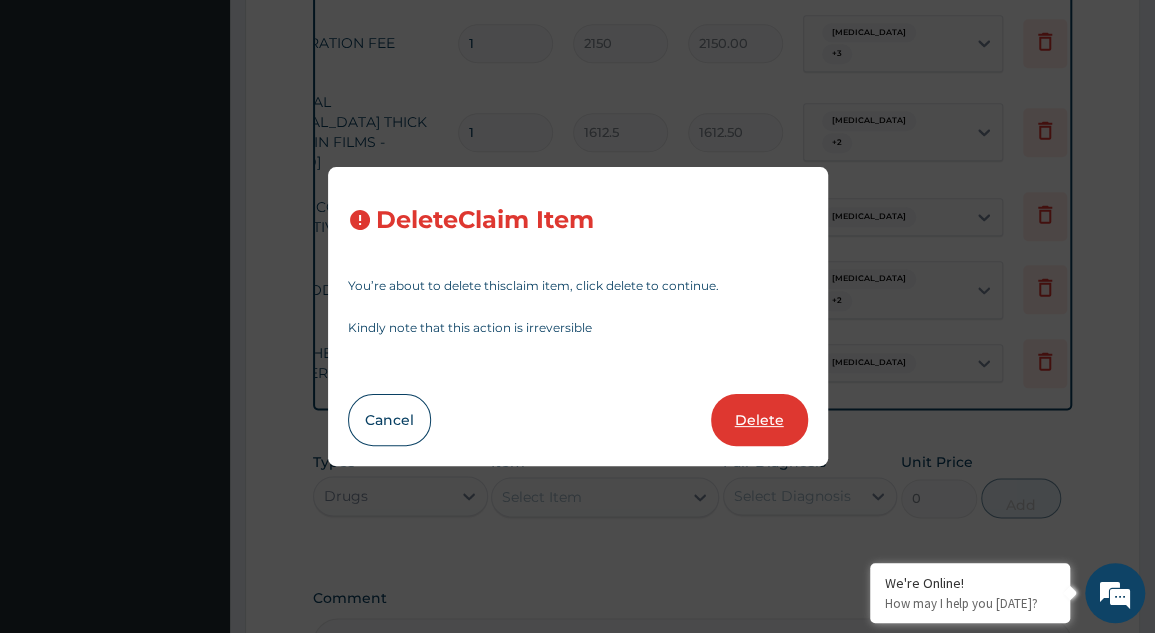 click on "Delete" at bounding box center [759, 420] 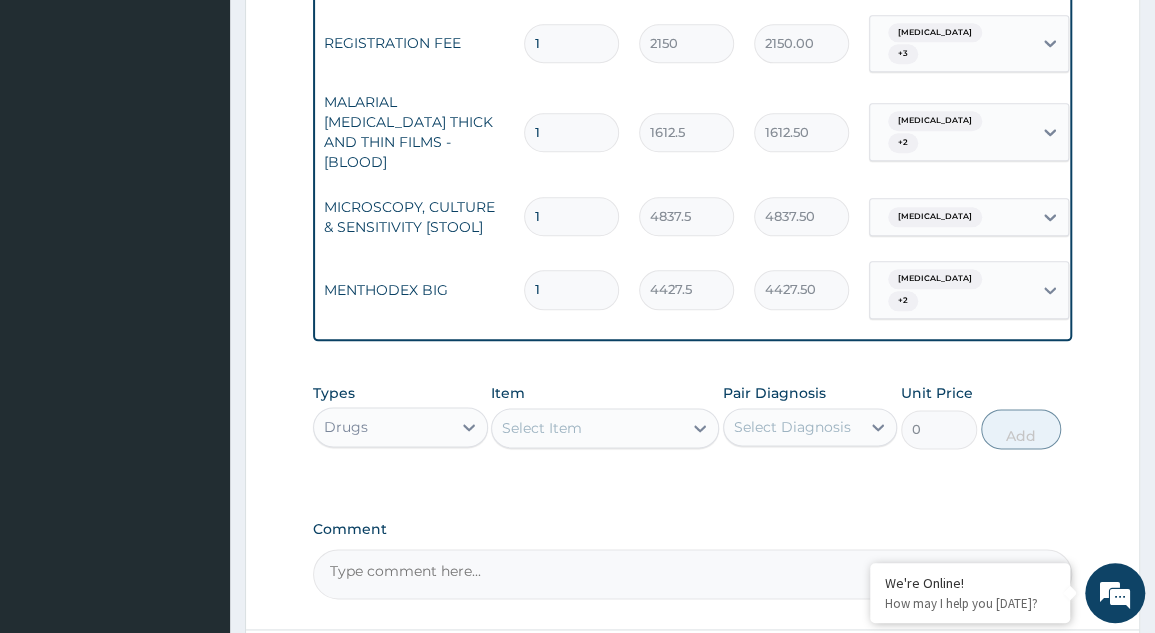 scroll, scrollTop: 0, scrollLeft: 0, axis: both 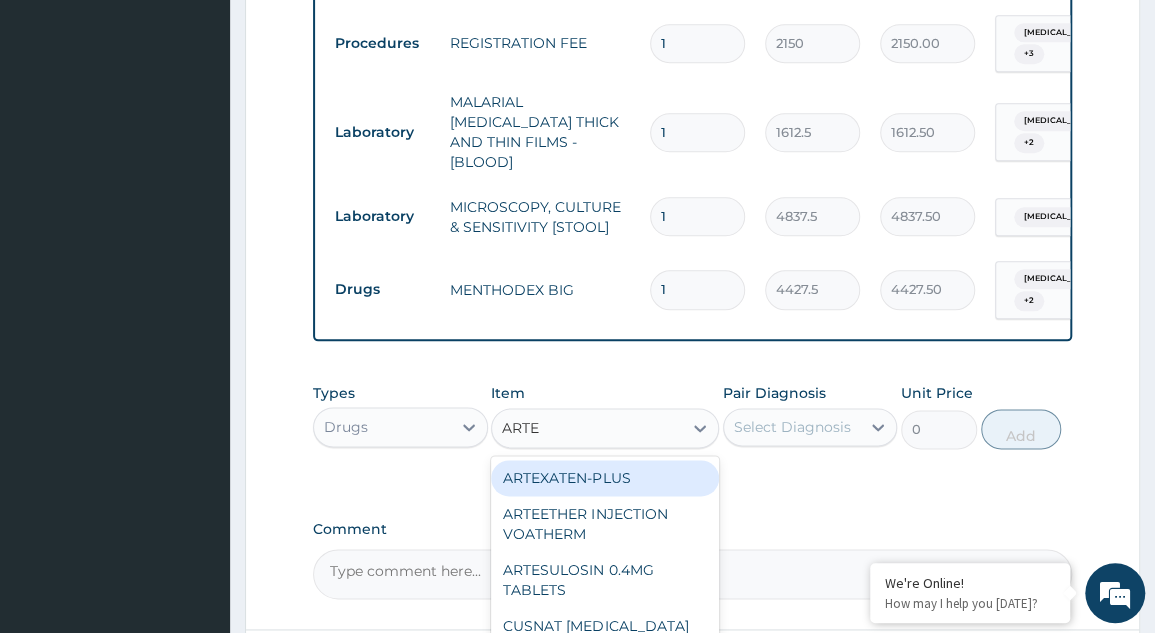 type on "ARTEE" 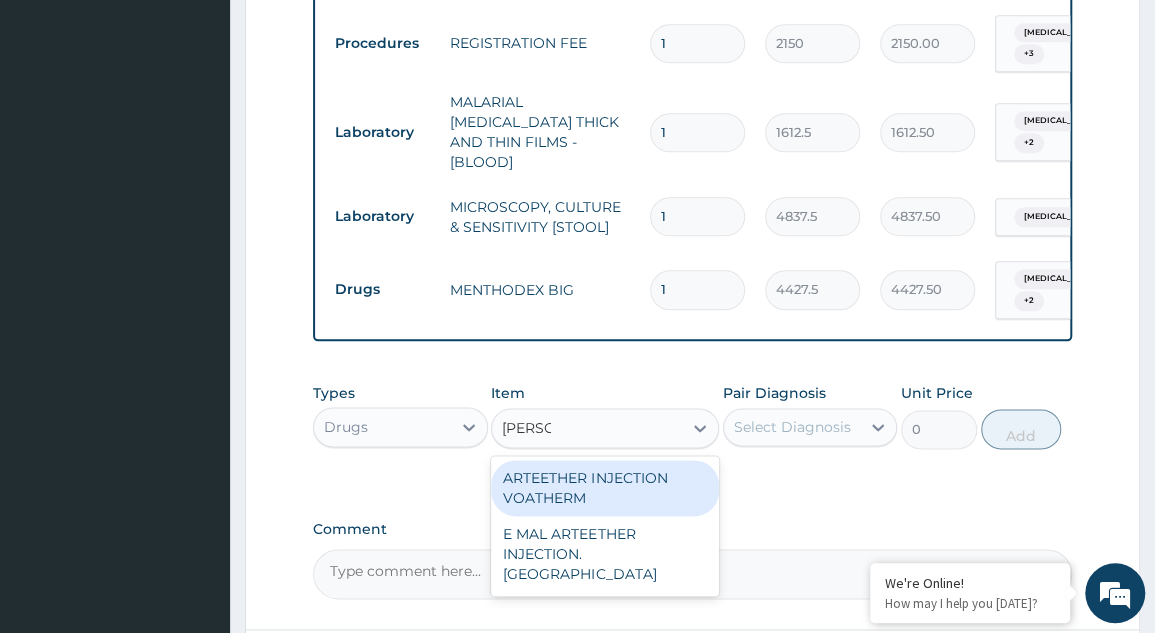 click on "E MAL ARTEETHER INJECTION. FIDSON" at bounding box center [605, 554] 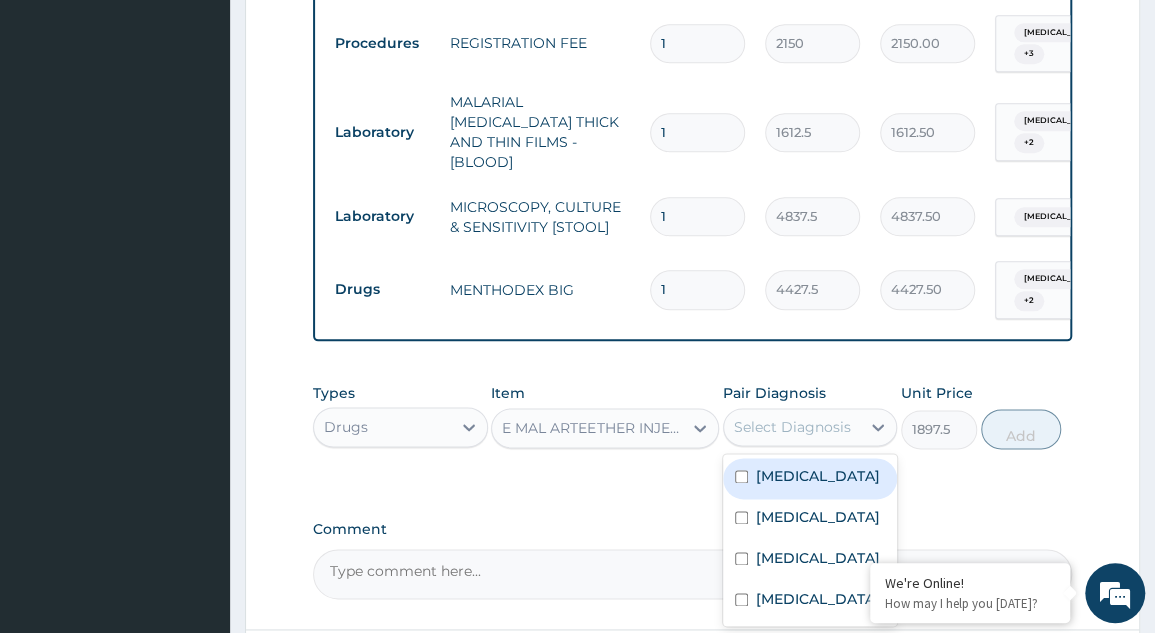 click at bounding box center [741, 476] 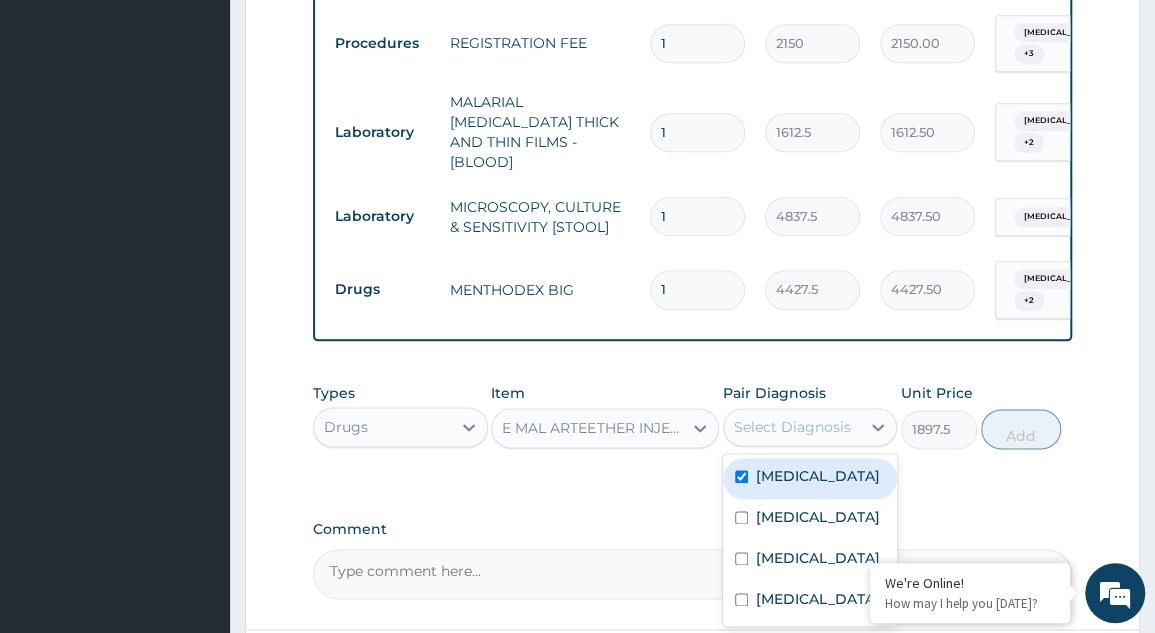 checkbox on "true" 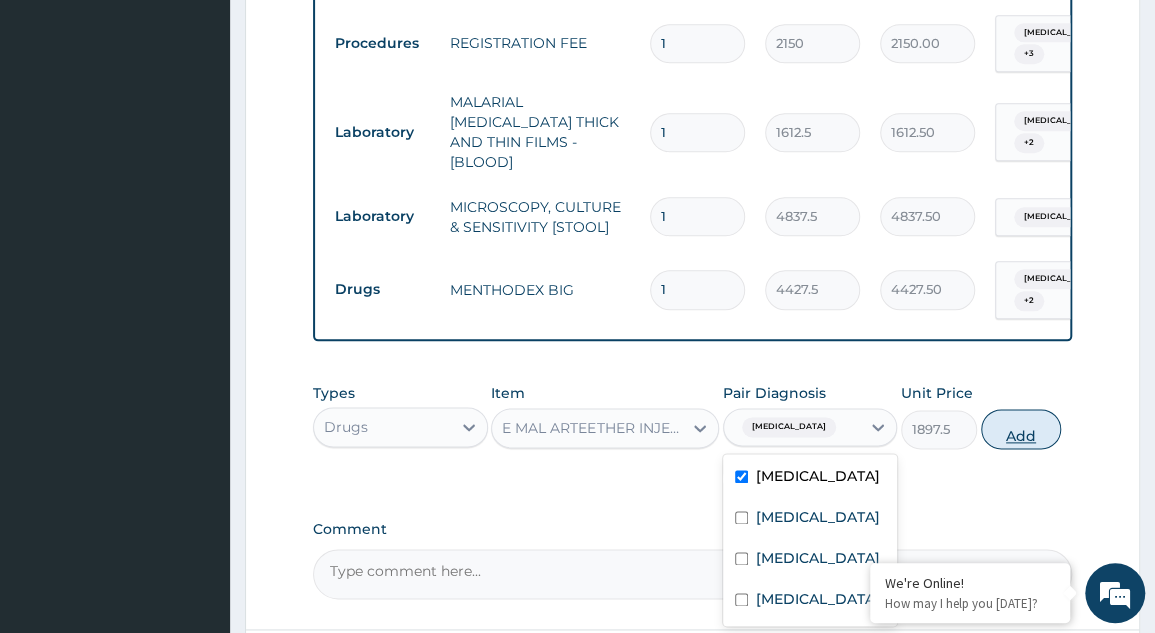 click on "Add" at bounding box center [1021, 429] 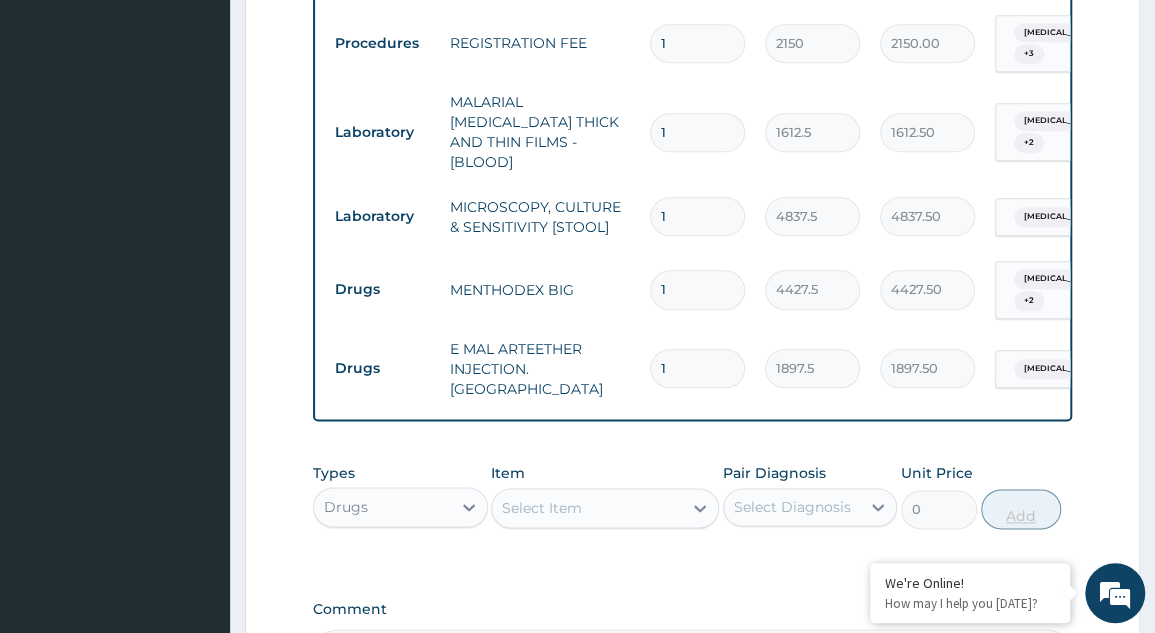 type 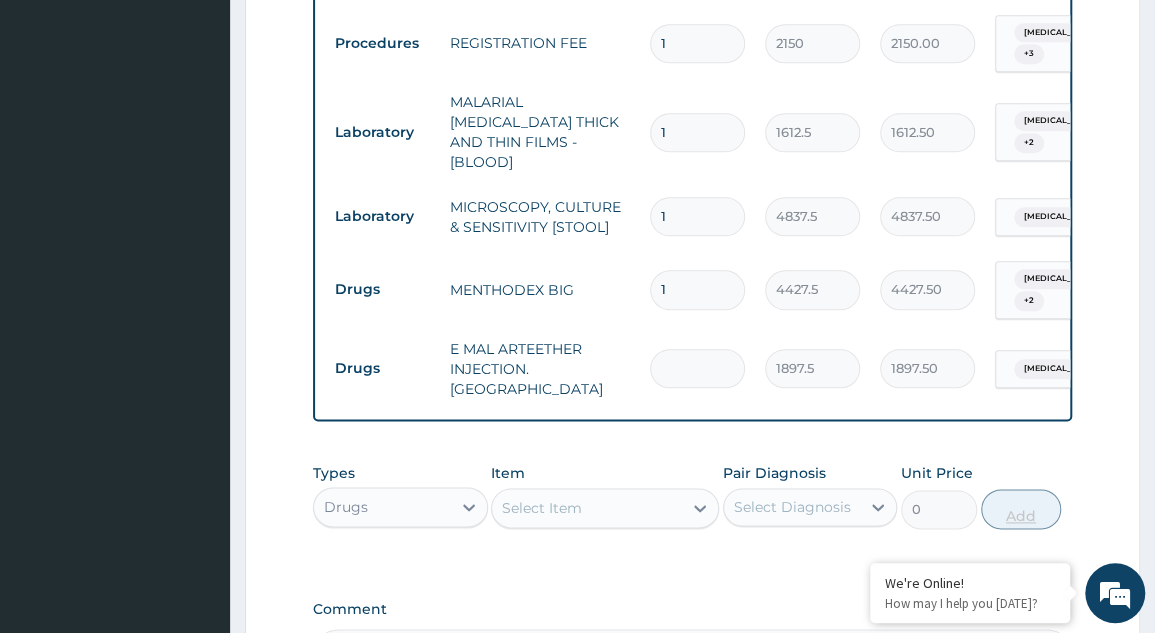 type on "0.00" 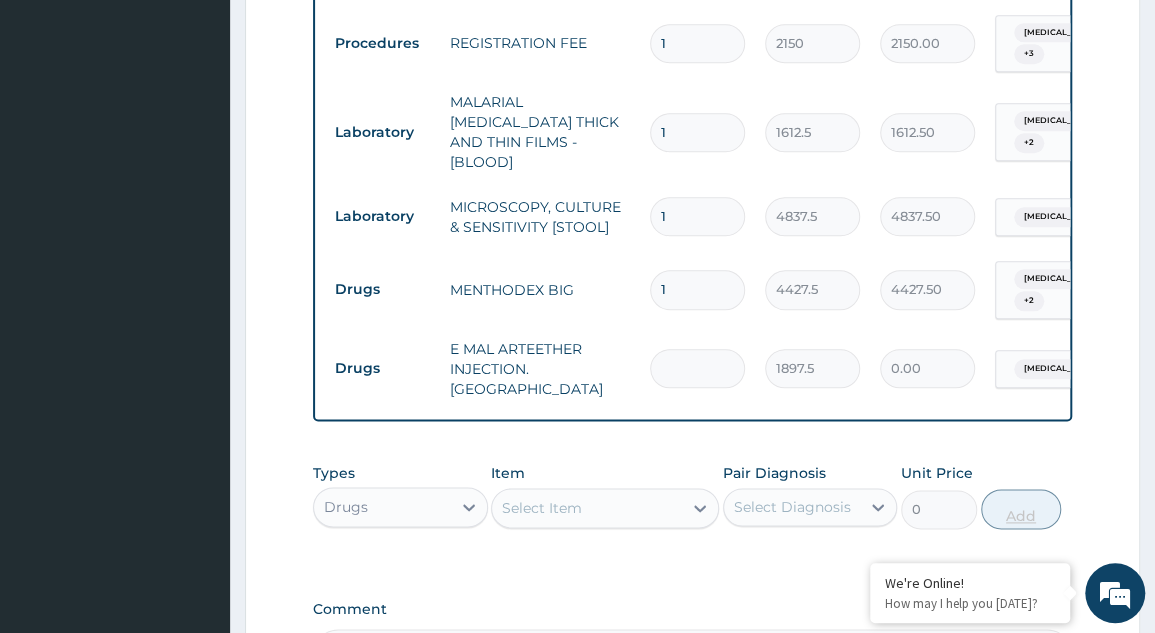 type on "3" 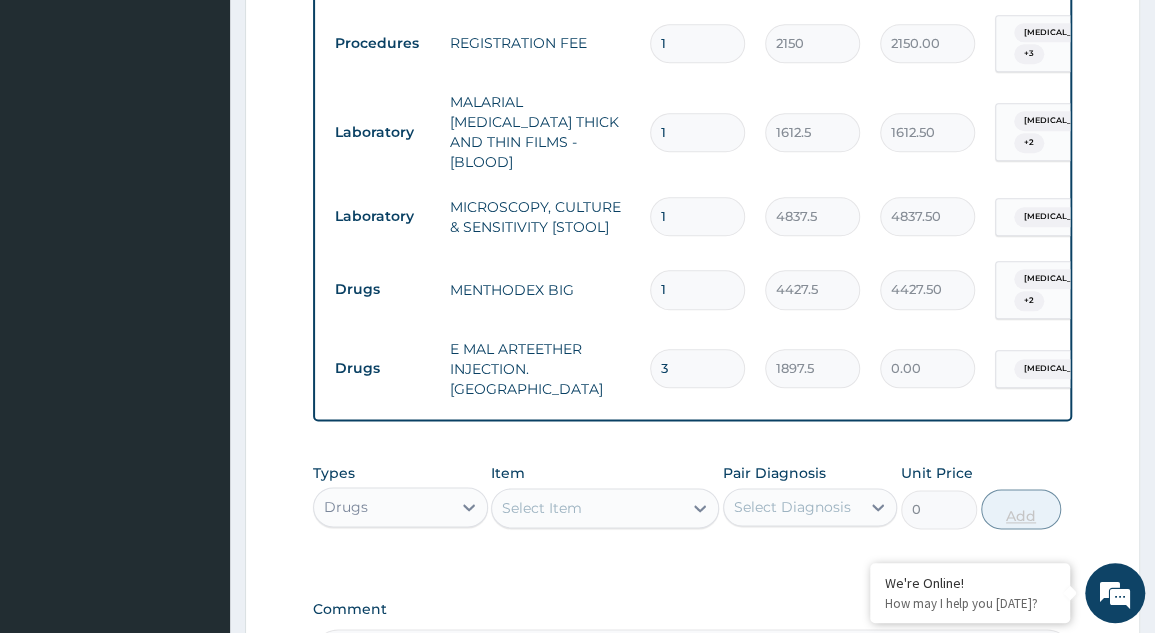 type on "5692.50" 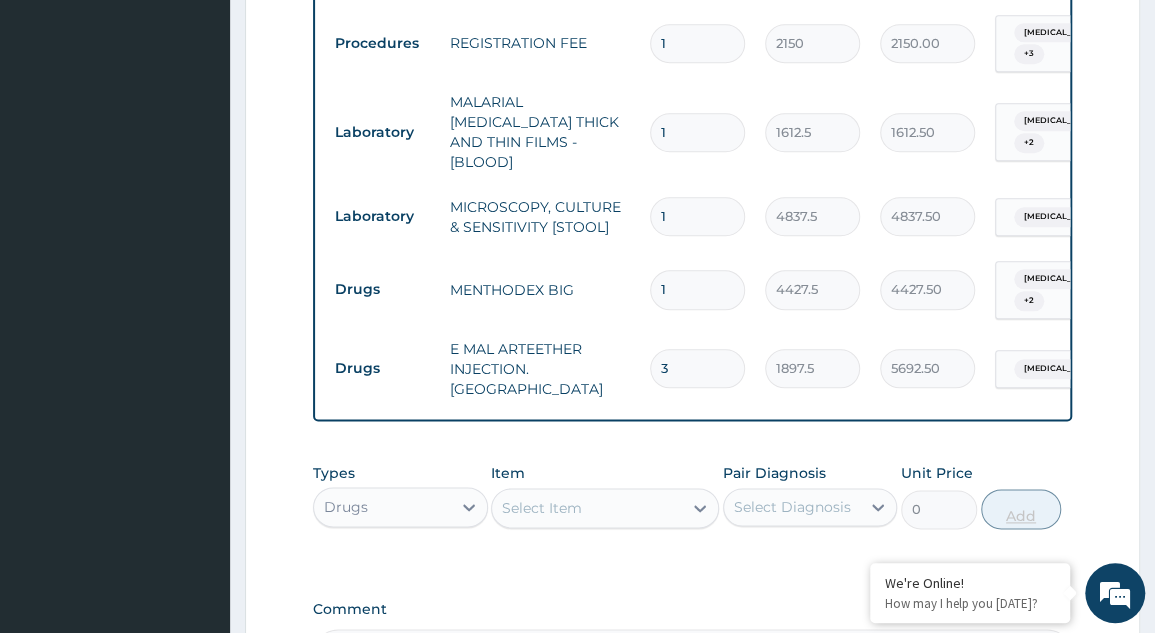 type on "3" 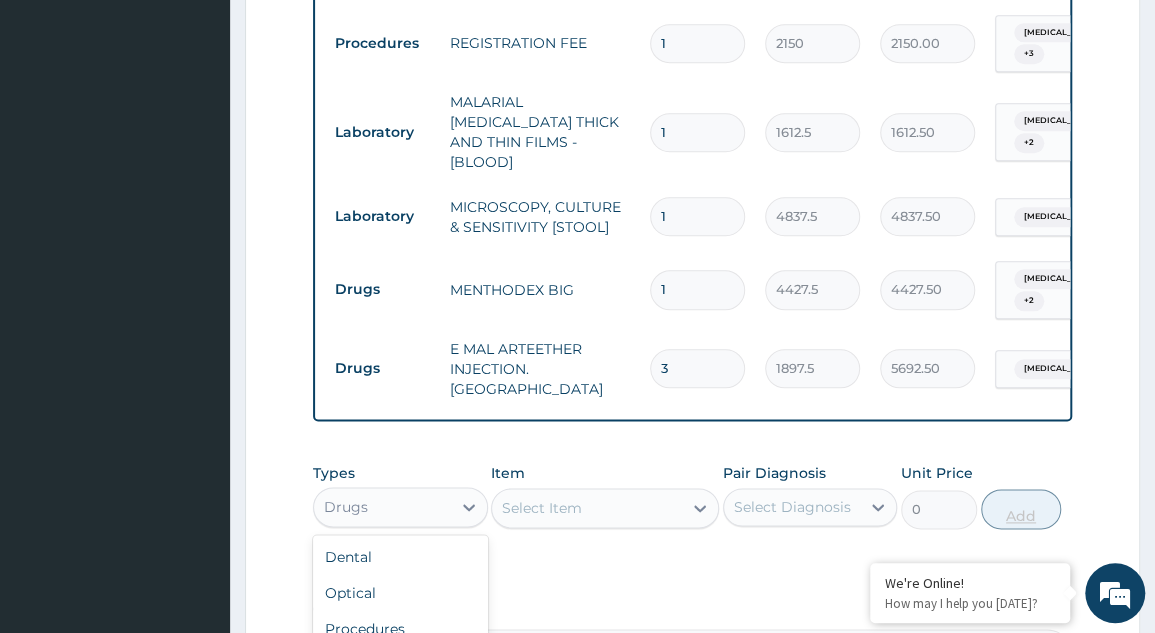 scroll, scrollTop: 68, scrollLeft: 0, axis: vertical 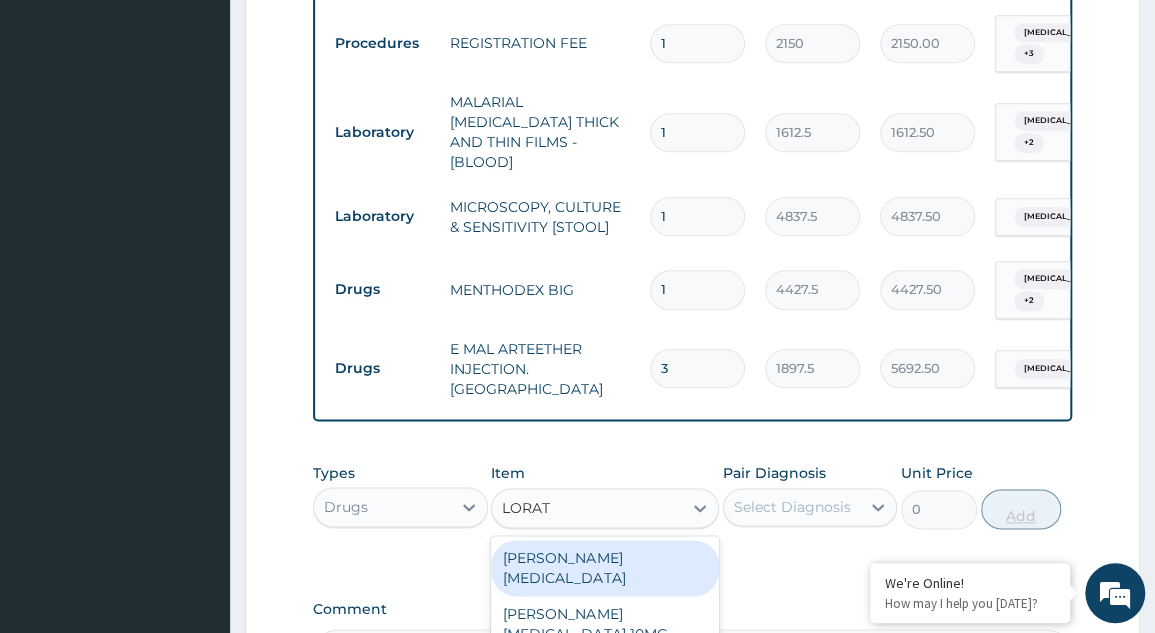 type on "LORATY" 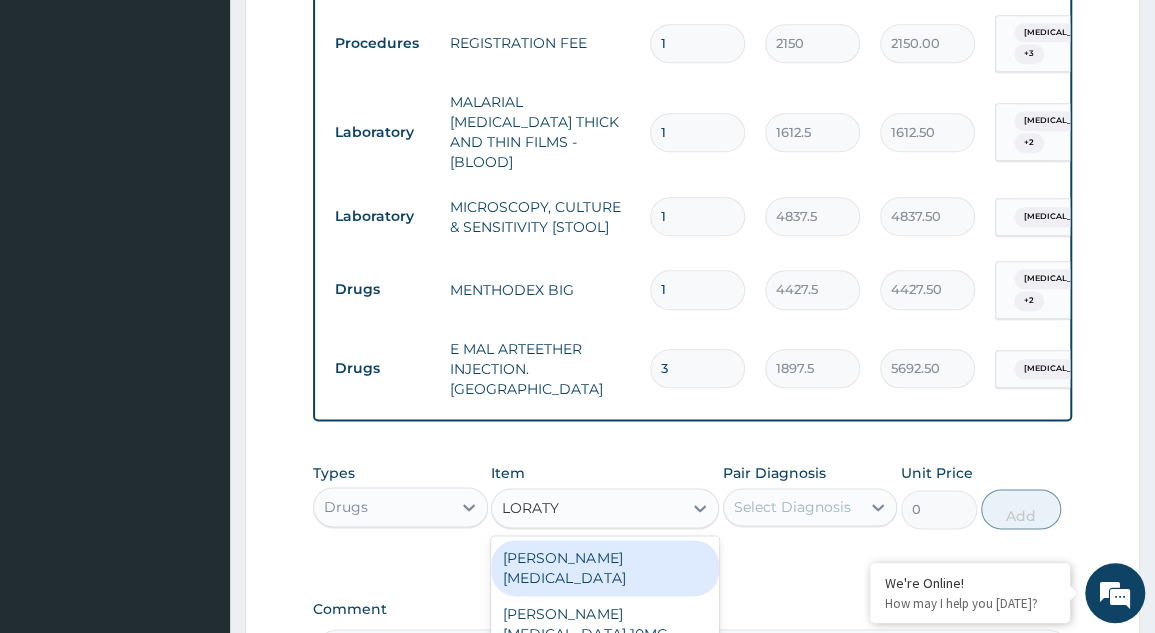click on "LORATYN LORATADINE 10MG" at bounding box center (605, 624) 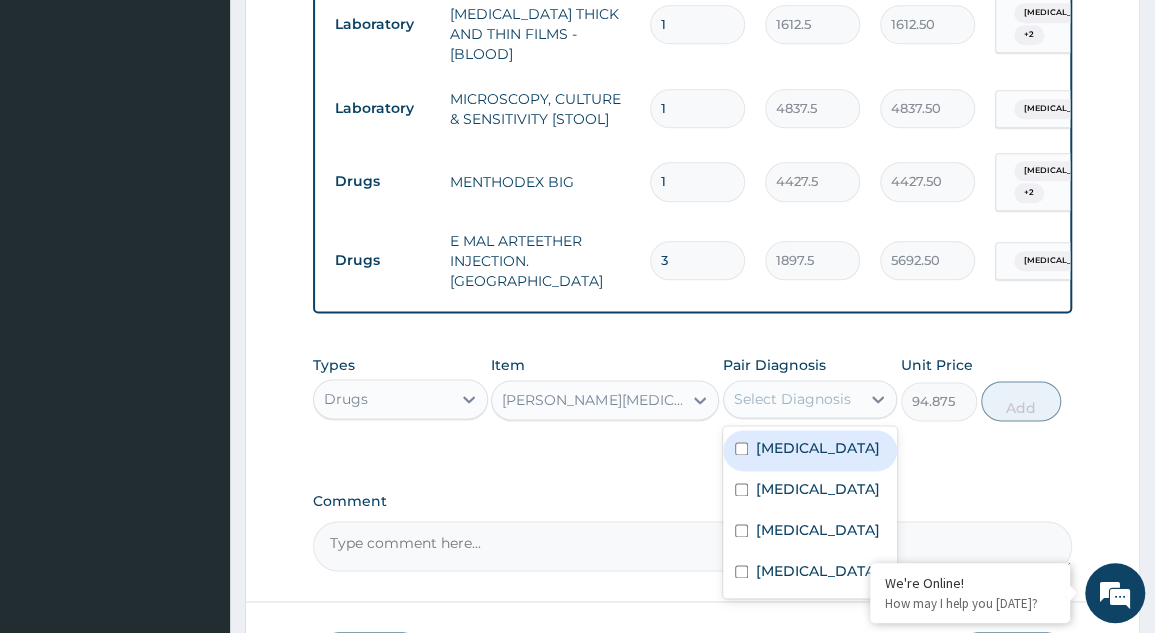 scroll, scrollTop: 1010, scrollLeft: 0, axis: vertical 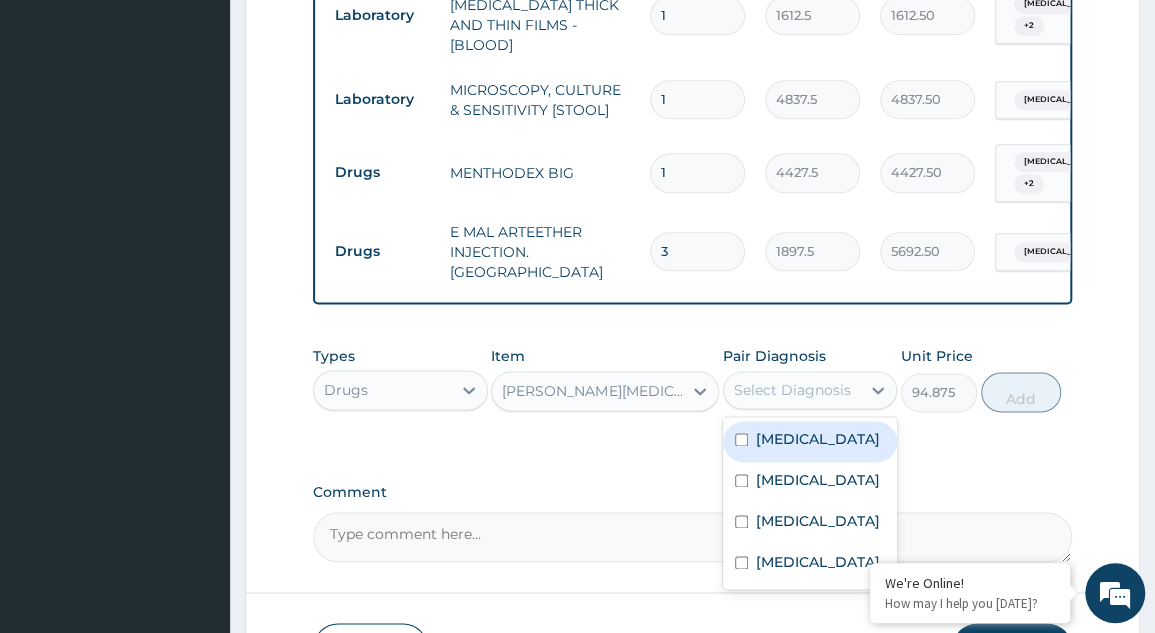 click at bounding box center [741, 562] 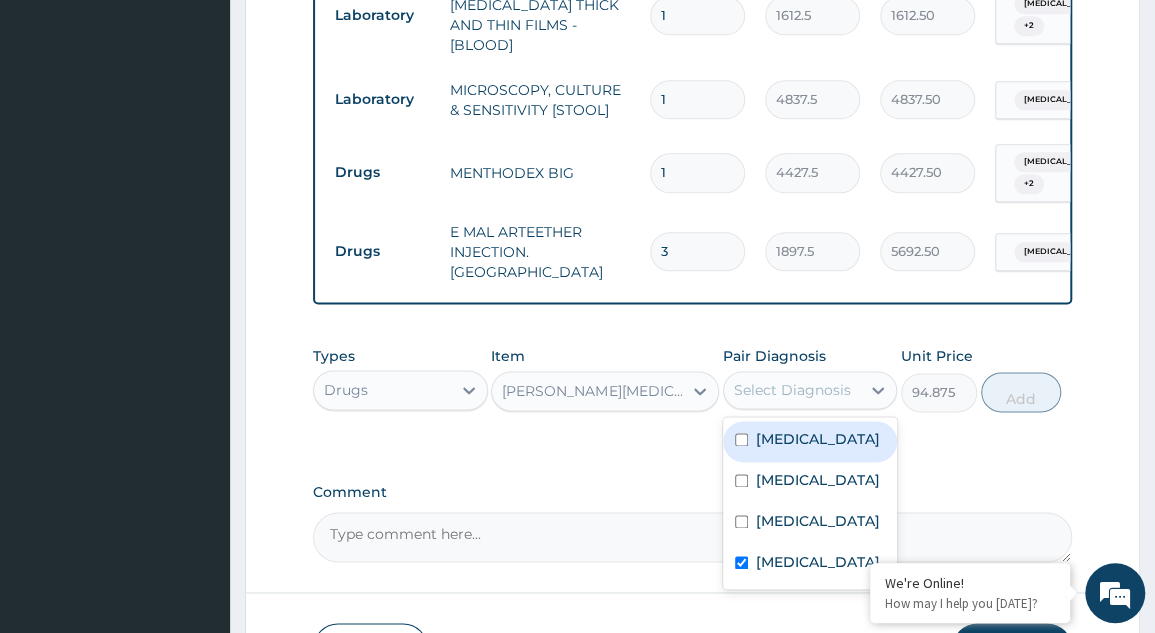 checkbox on "true" 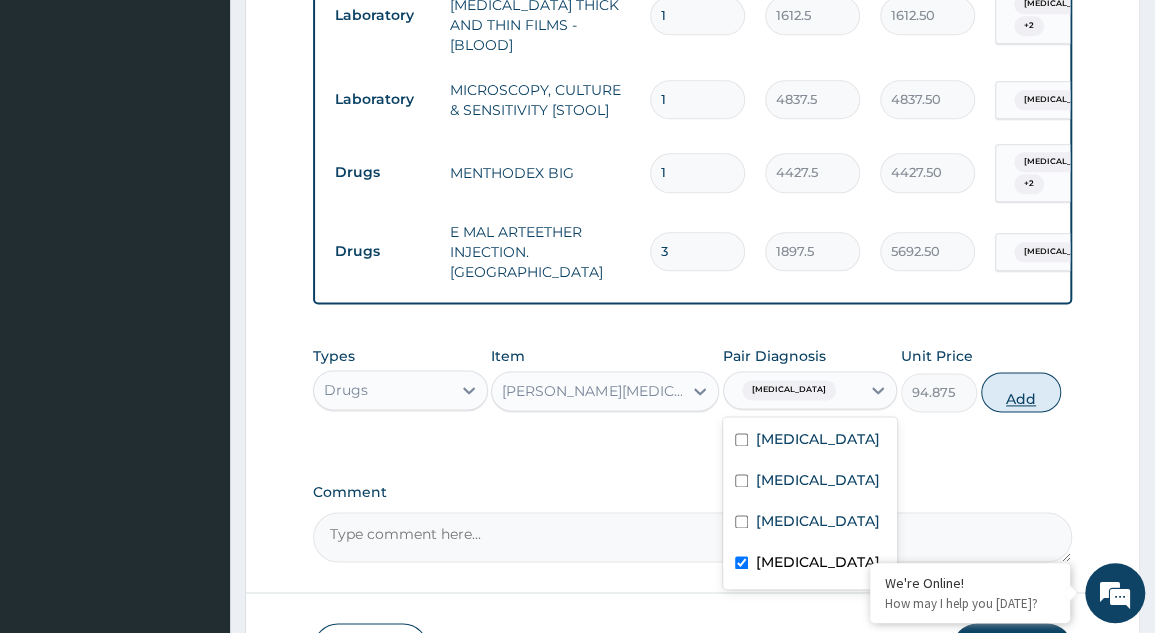click on "Add" at bounding box center [1021, 392] 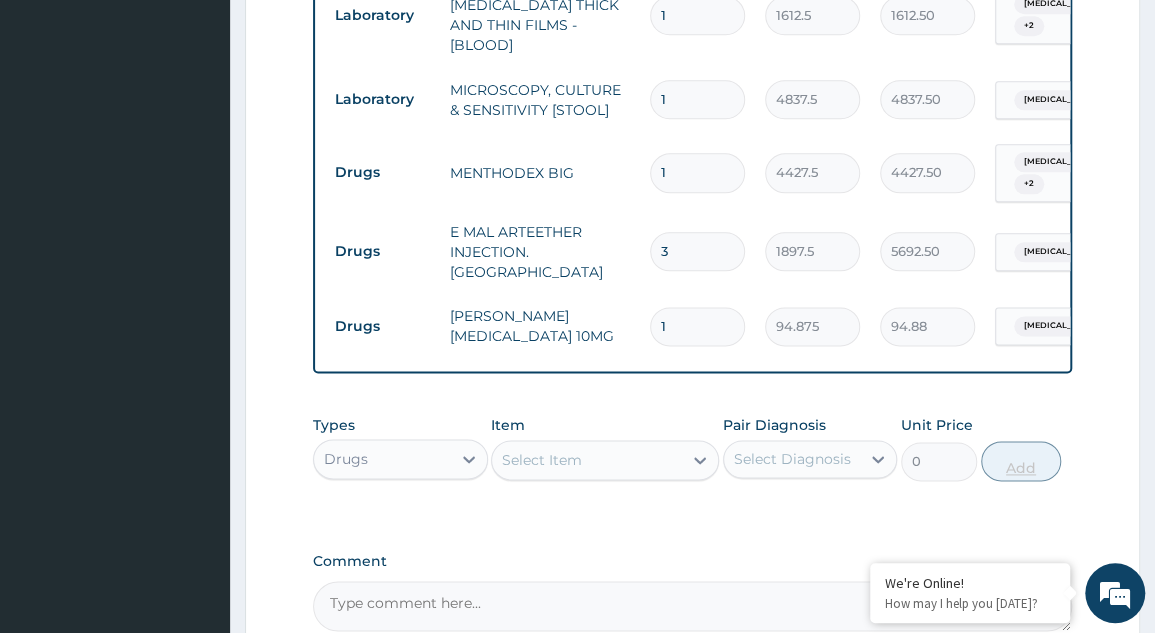 type 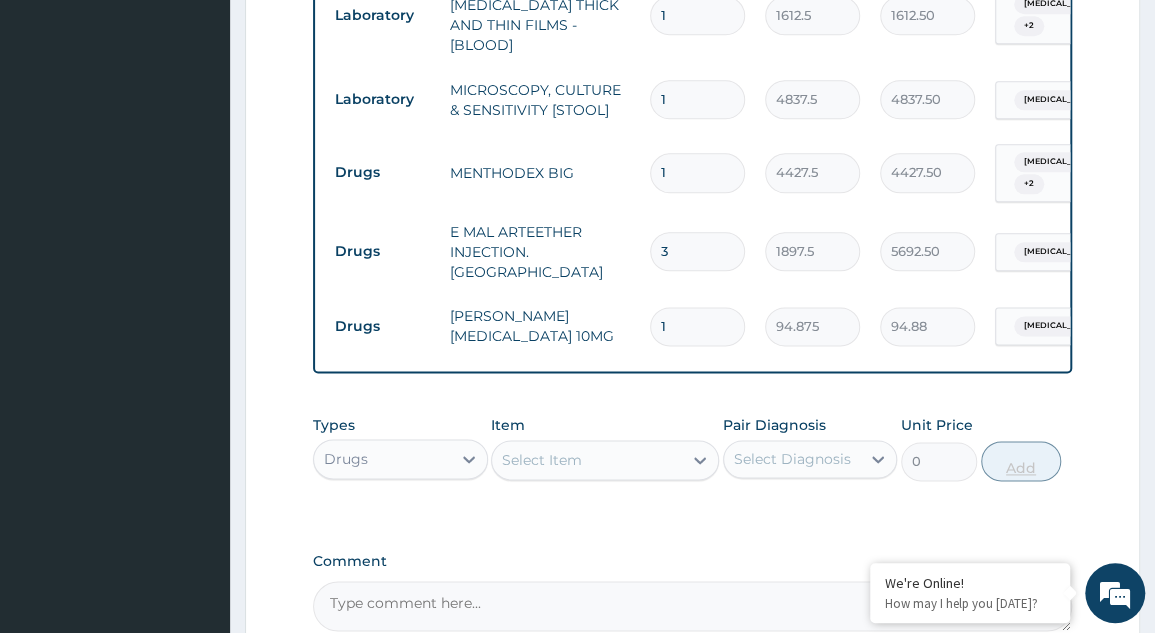type on "0.00" 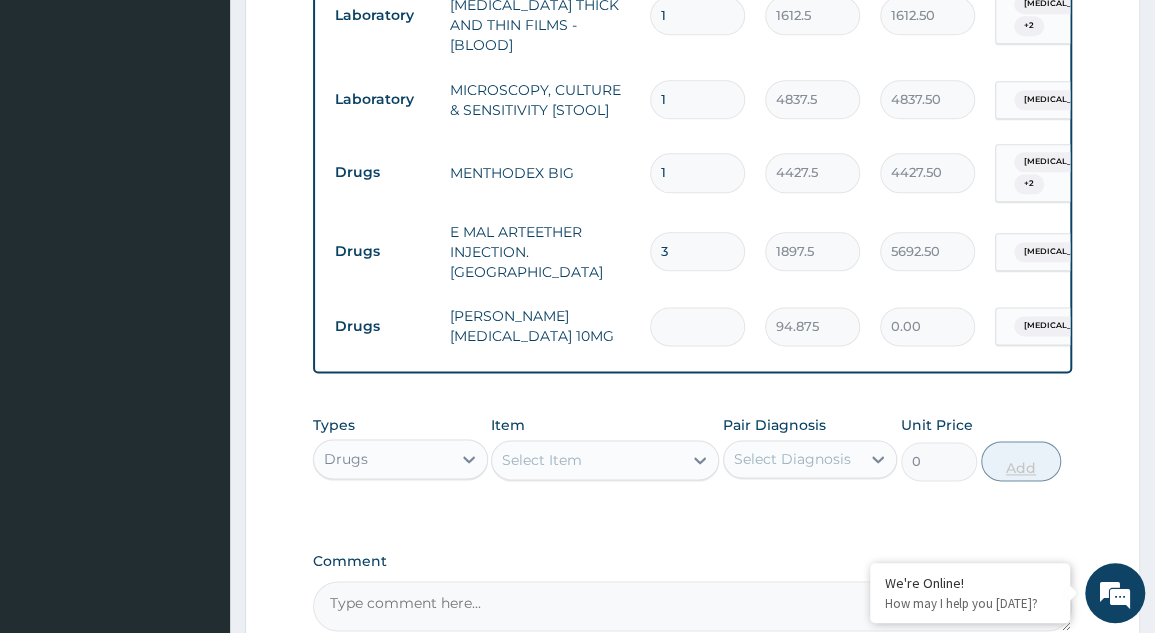 type on "5" 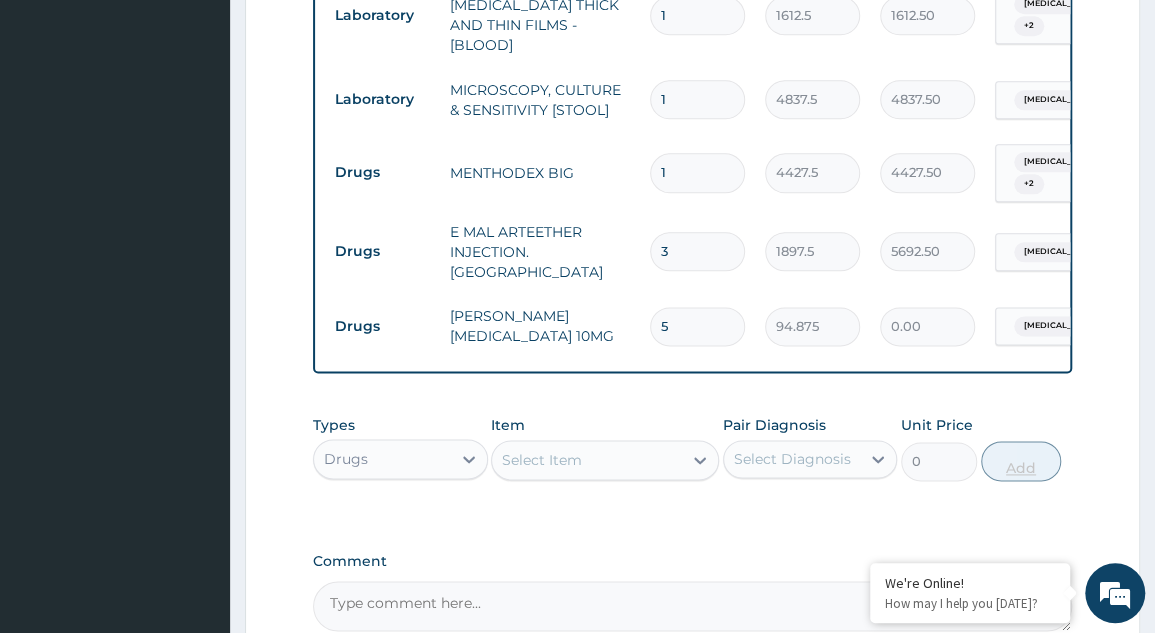 type on "474.38" 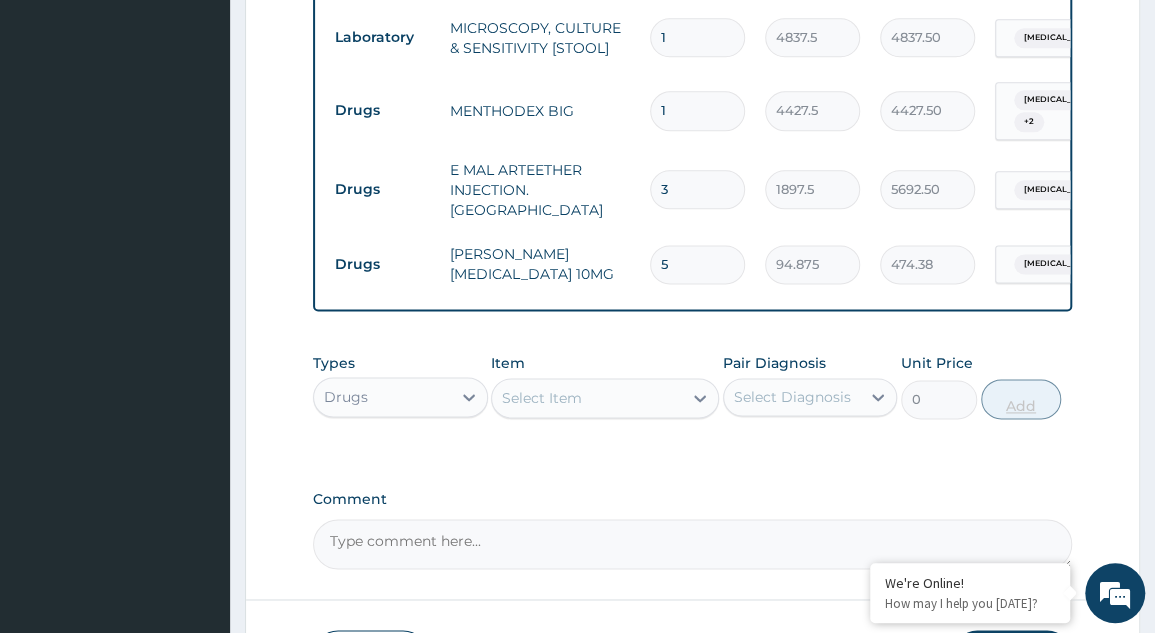 scroll, scrollTop: 1082, scrollLeft: 0, axis: vertical 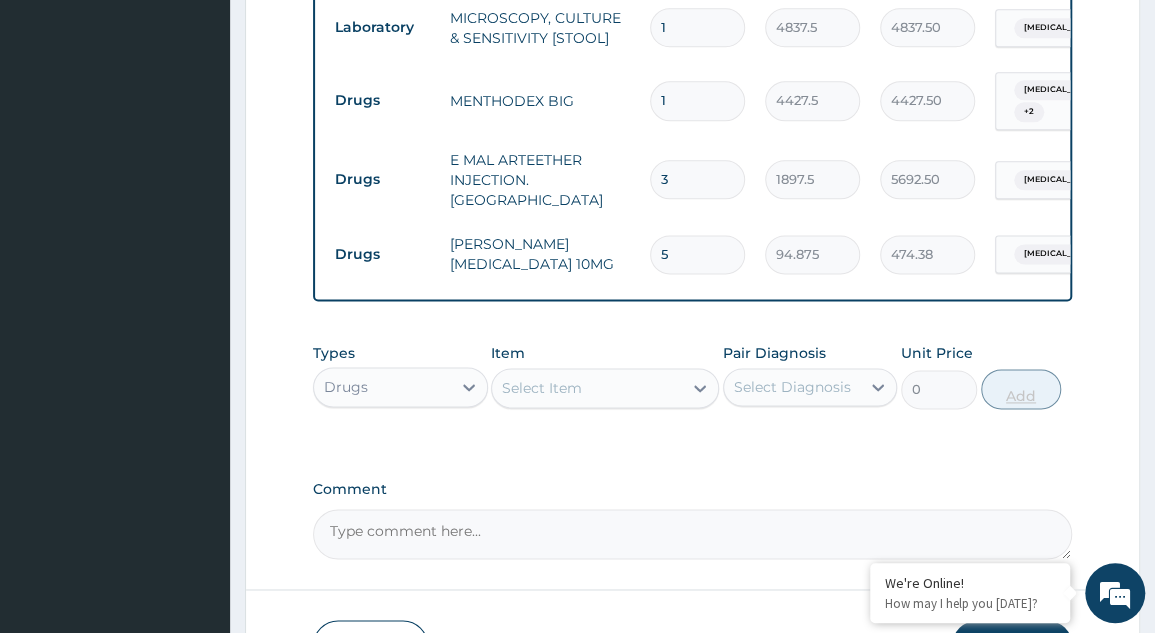 type on "5" 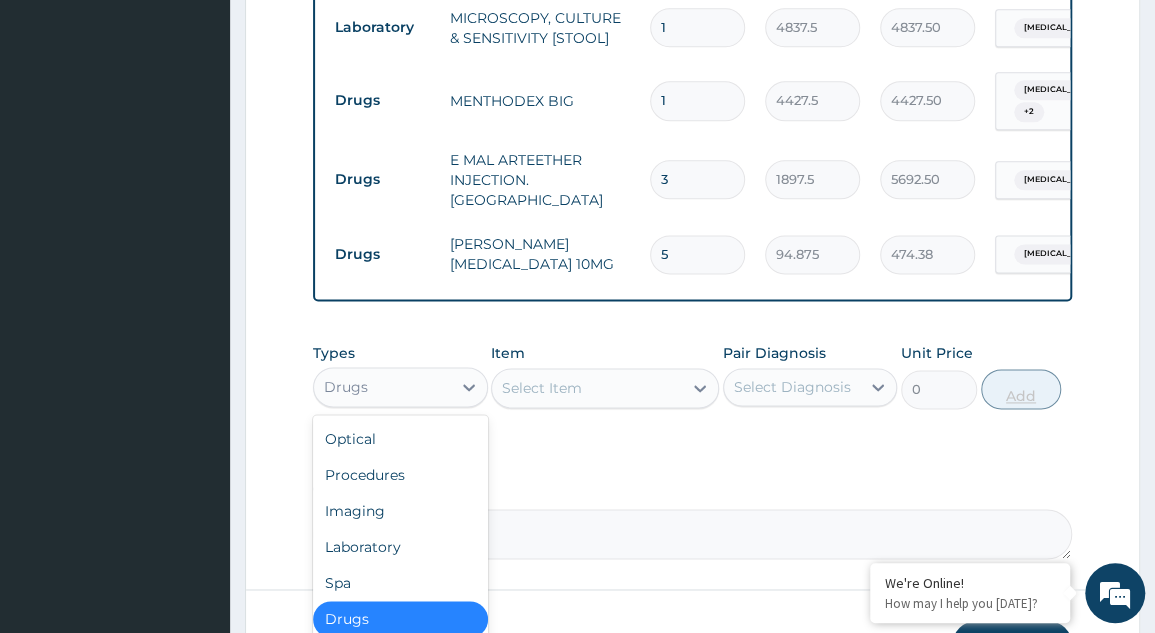 scroll, scrollTop: 68, scrollLeft: 0, axis: vertical 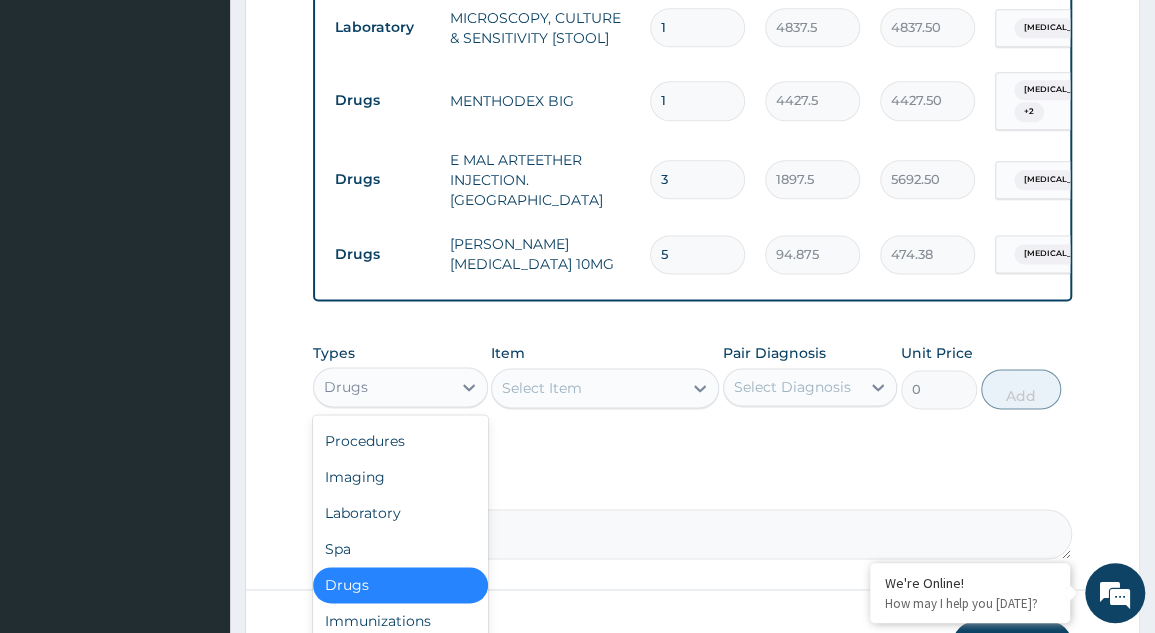 click on "Drugs" at bounding box center (400, 585) 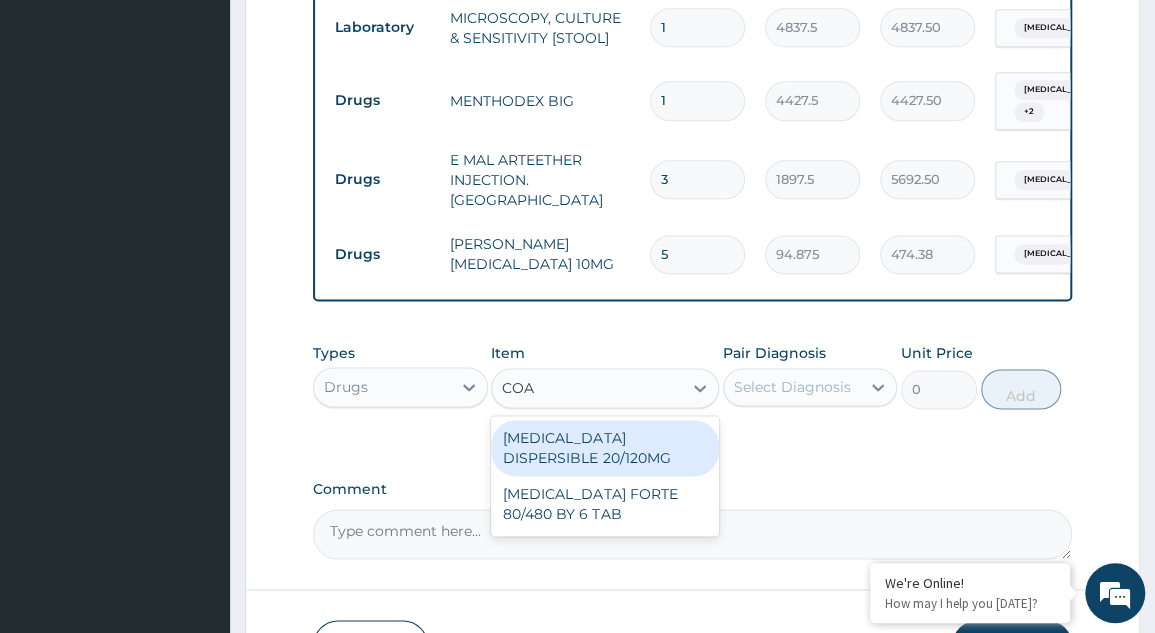 type on "COAR" 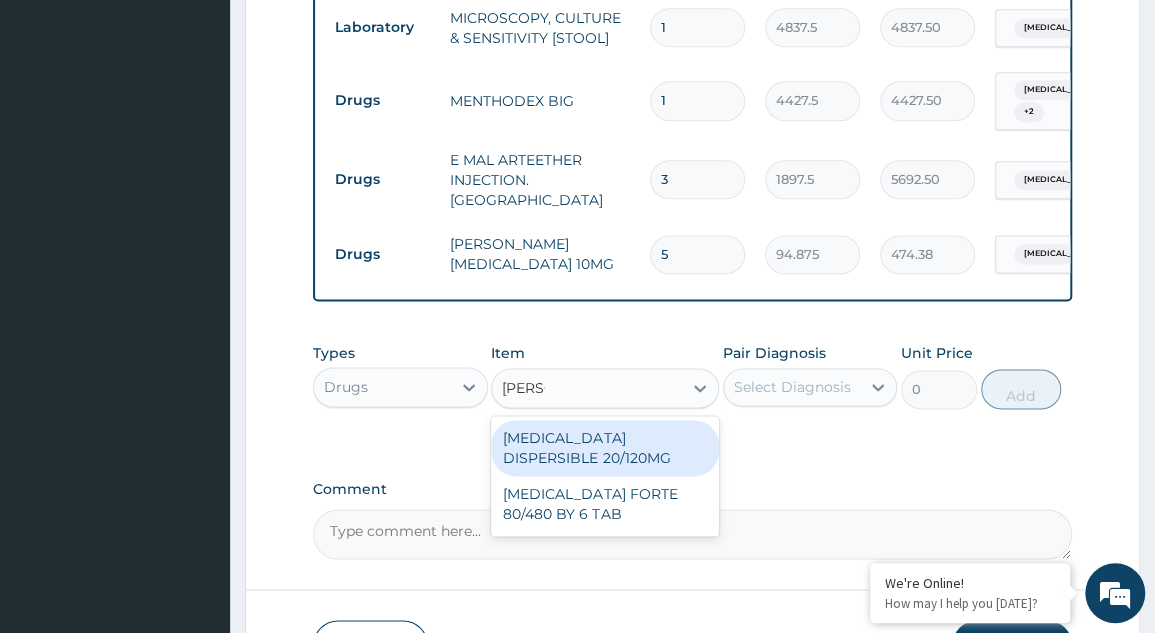 click on "COARTEM FORTE 80/480 BY 6 TAB" at bounding box center (605, 504) 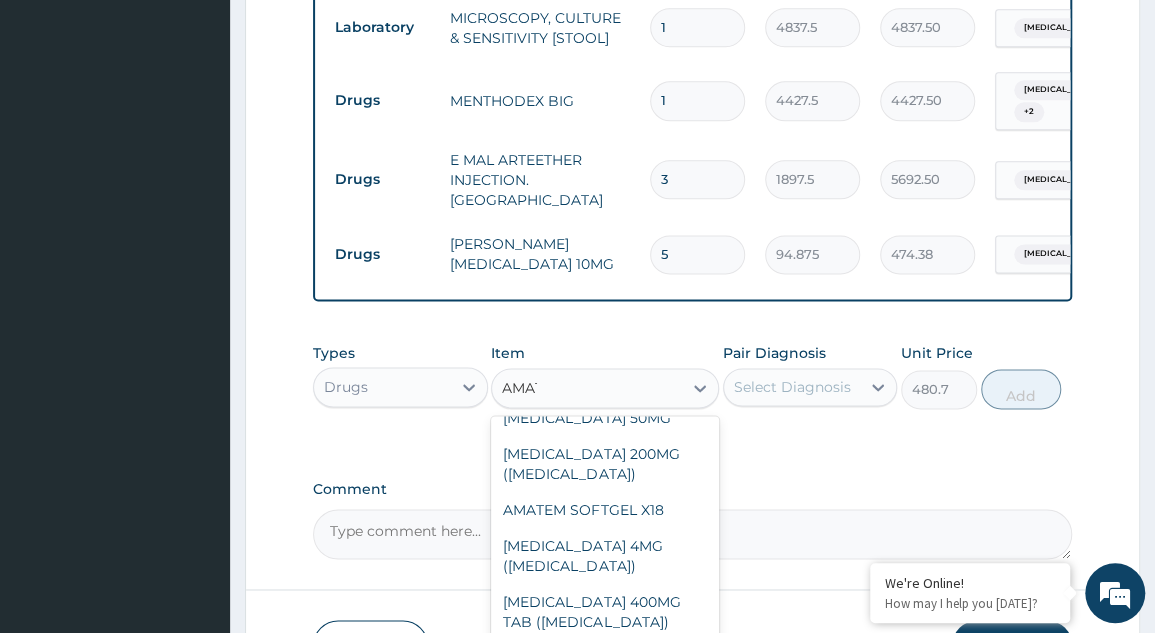 scroll, scrollTop: 0, scrollLeft: 0, axis: both 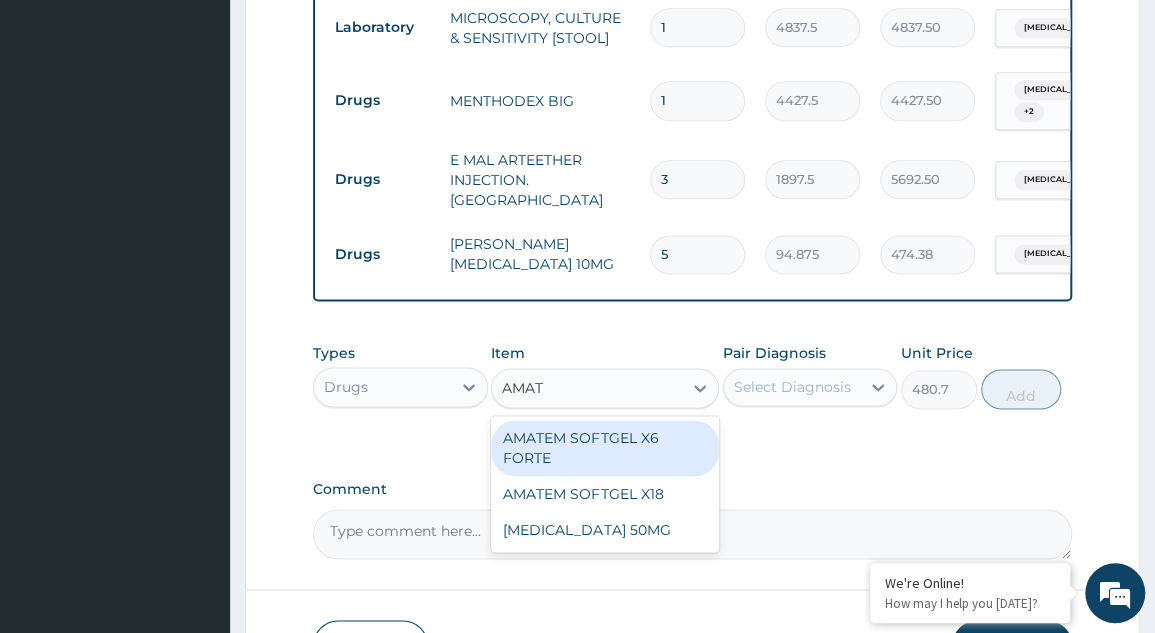 type on "AMATE" 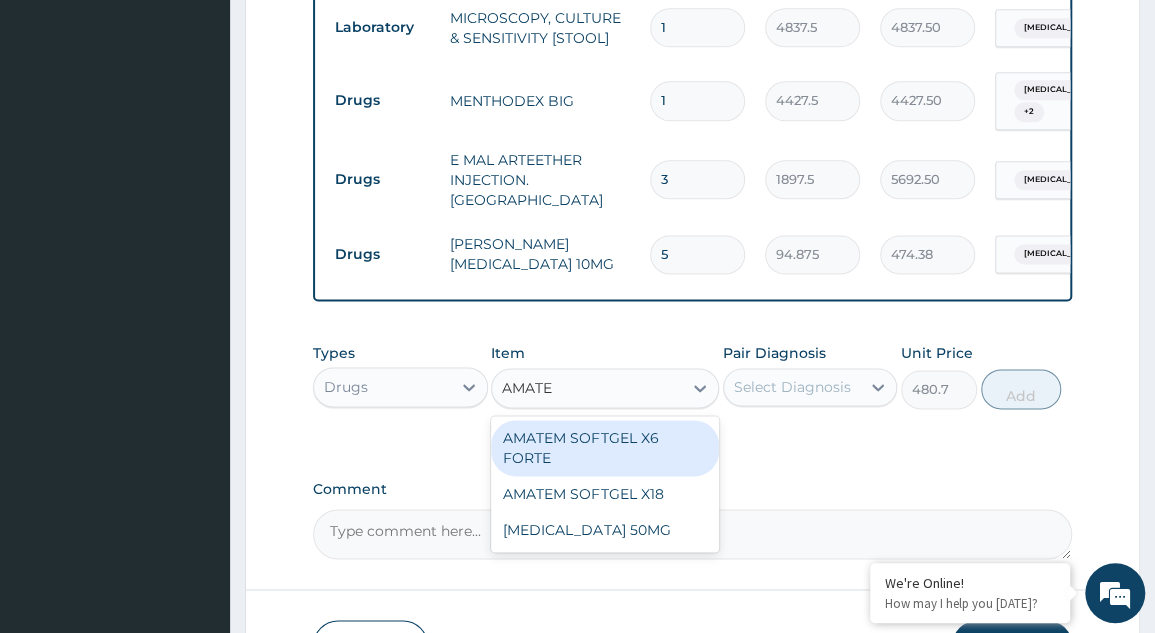 click on "AMATEM SOFTGEL X6 FORTE" at bounding box center (605, 448) 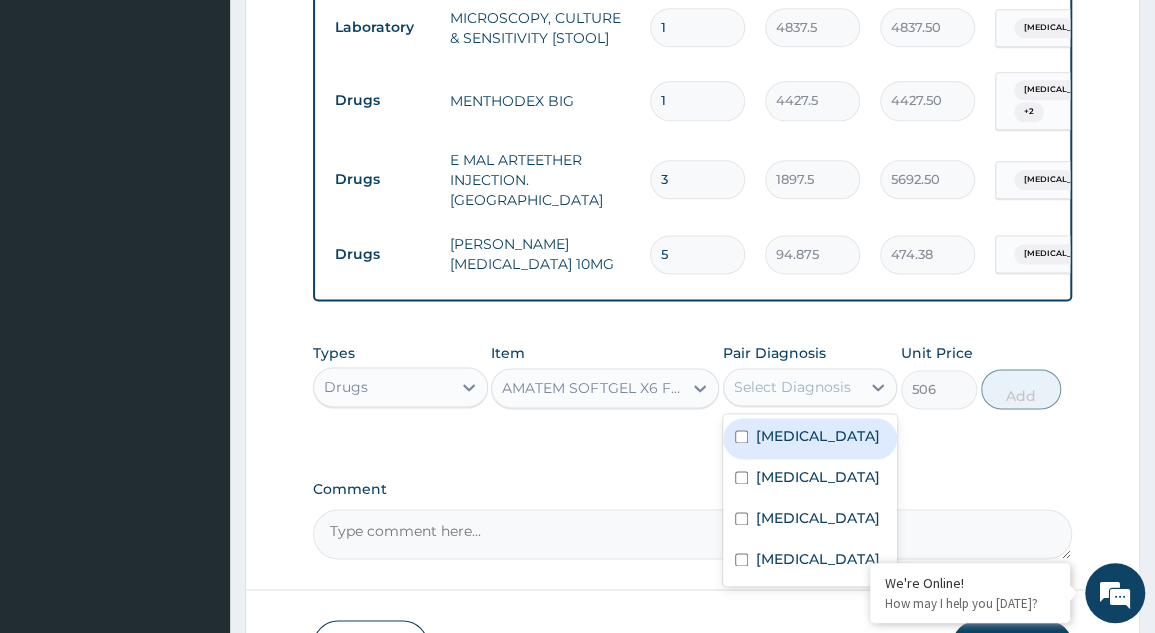 click at bounding box center [741, 436] 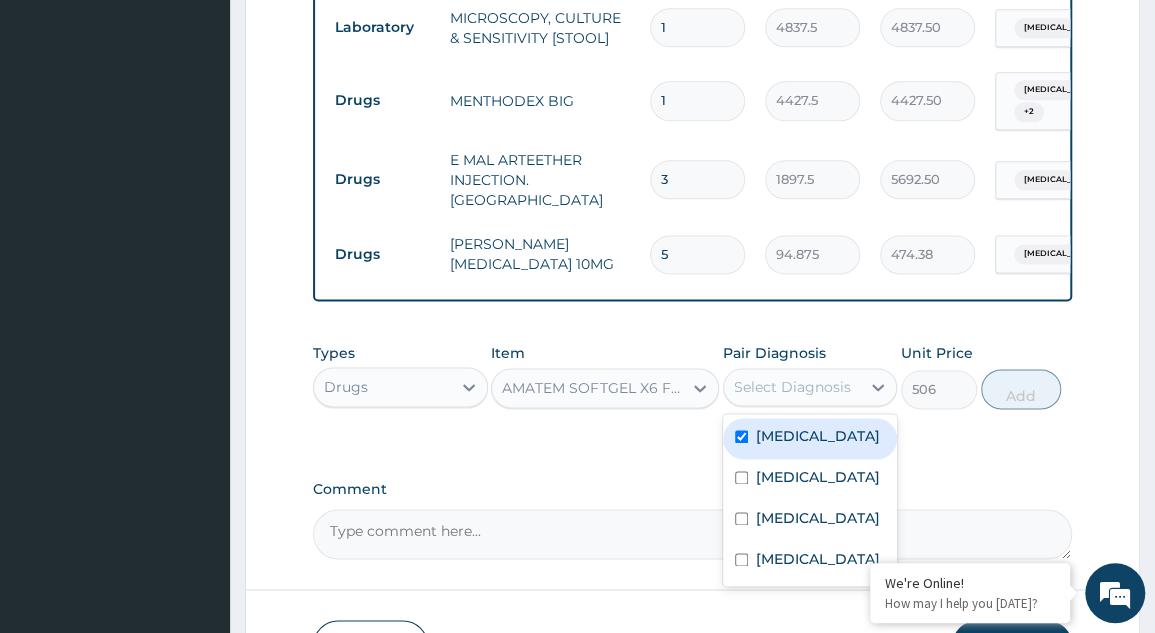 checkbox on "true" 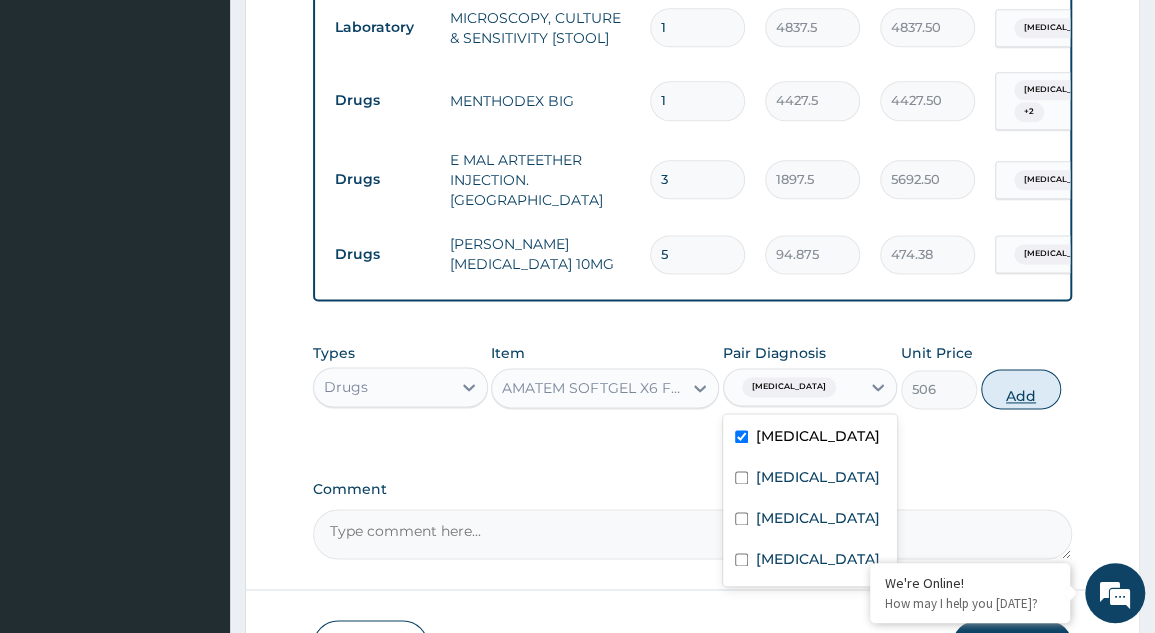 click on "Add" at bounding box center [1021, 389] 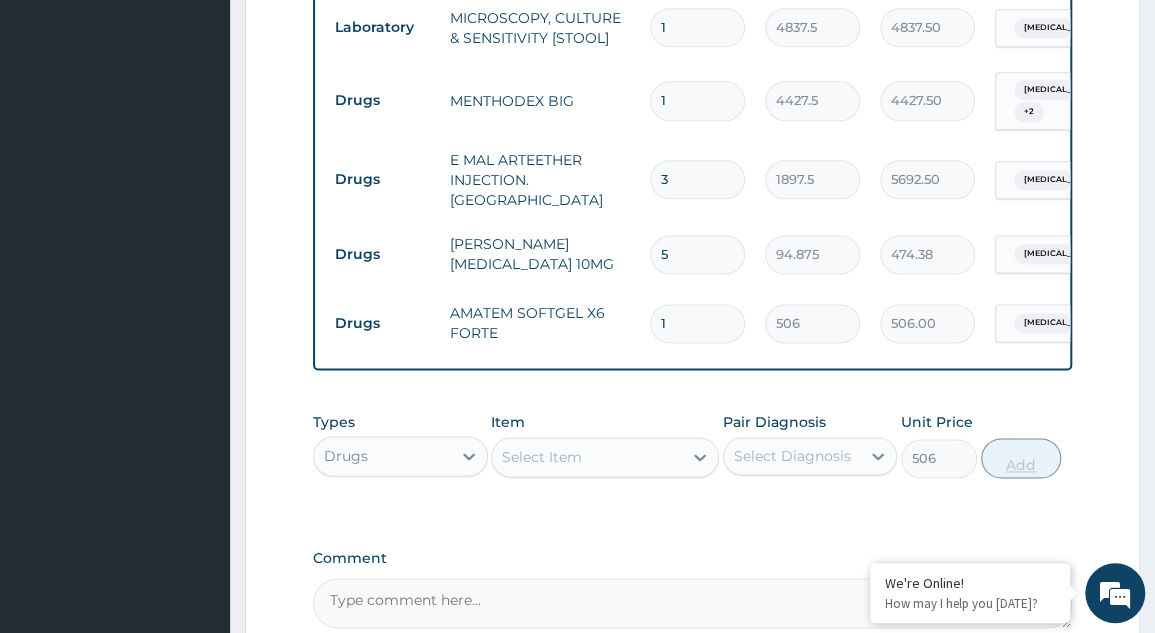 type on "0" 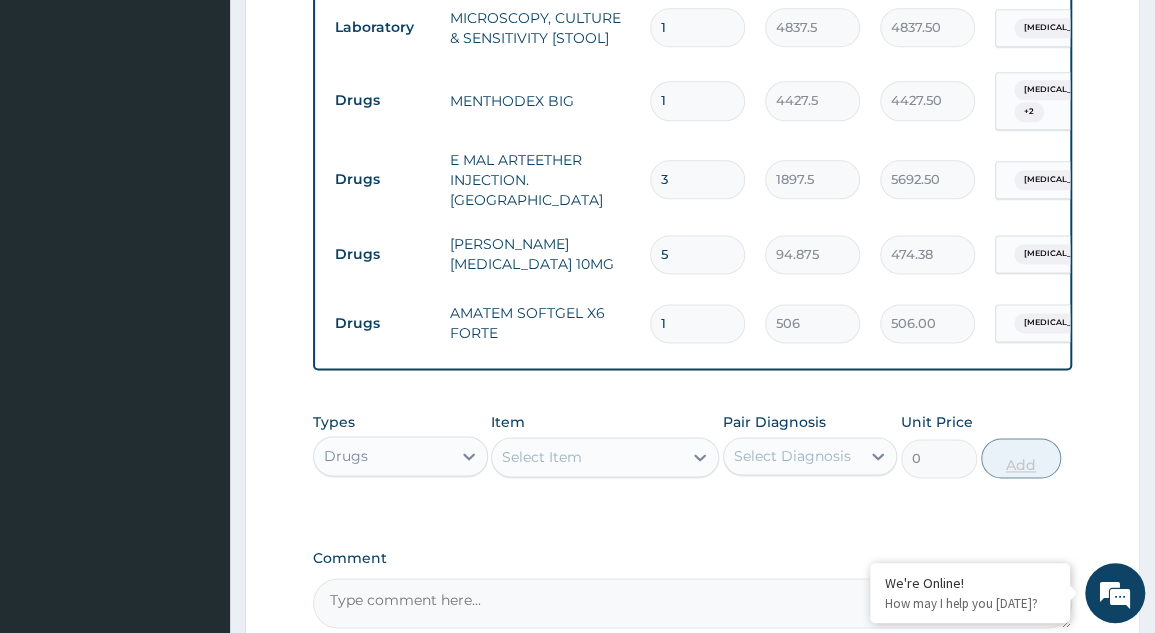 type 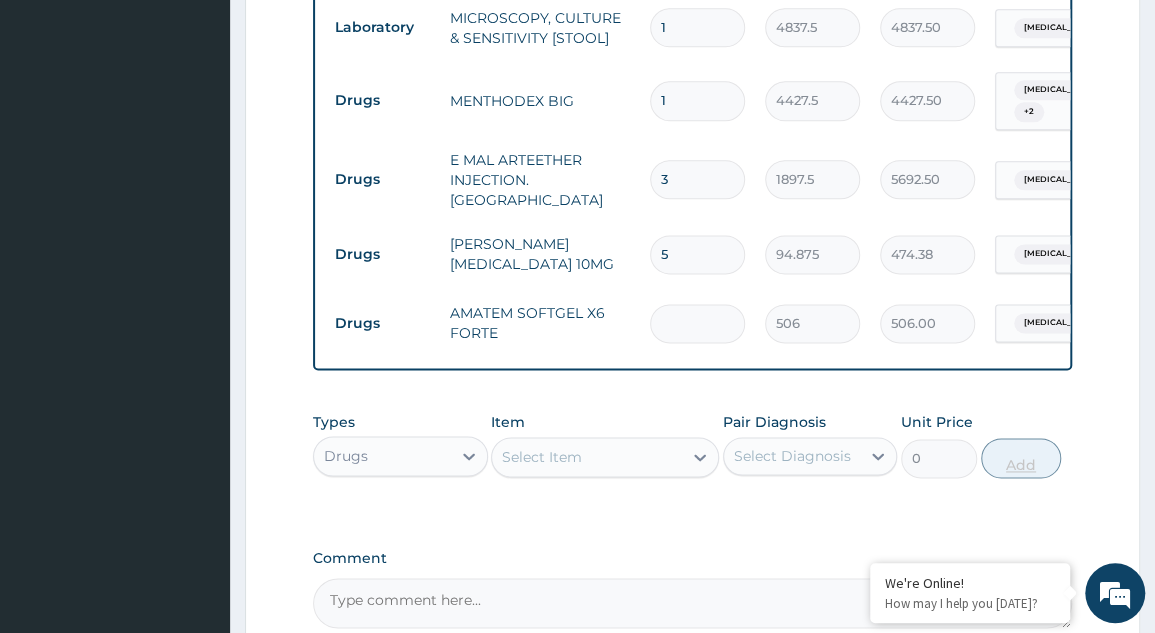 type on "0.00" 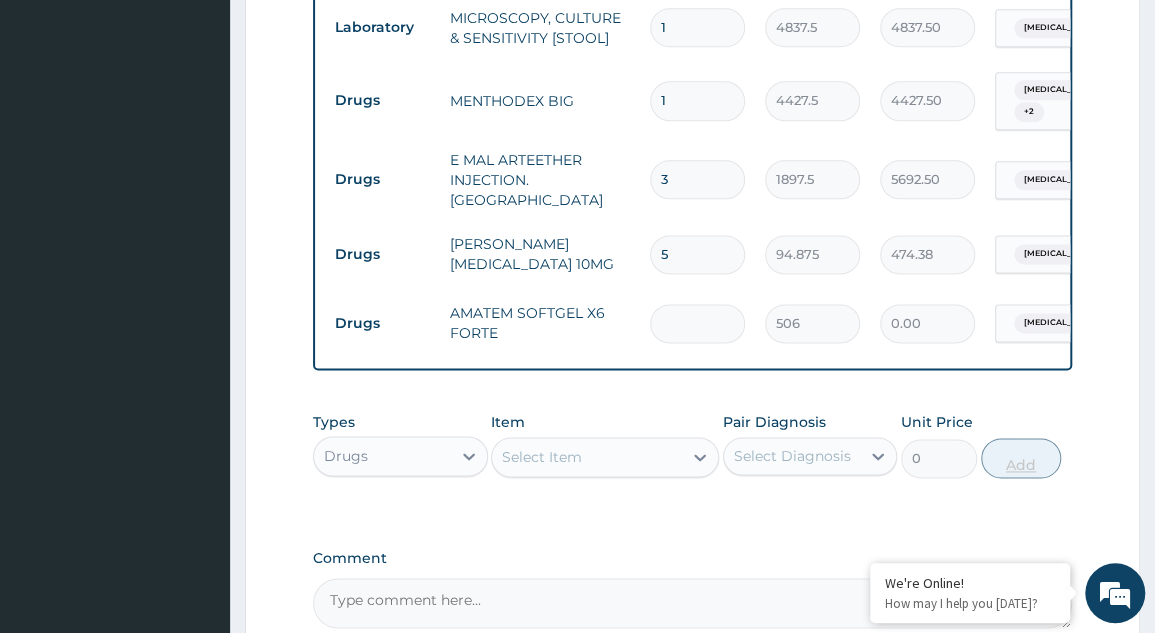 type on "6" 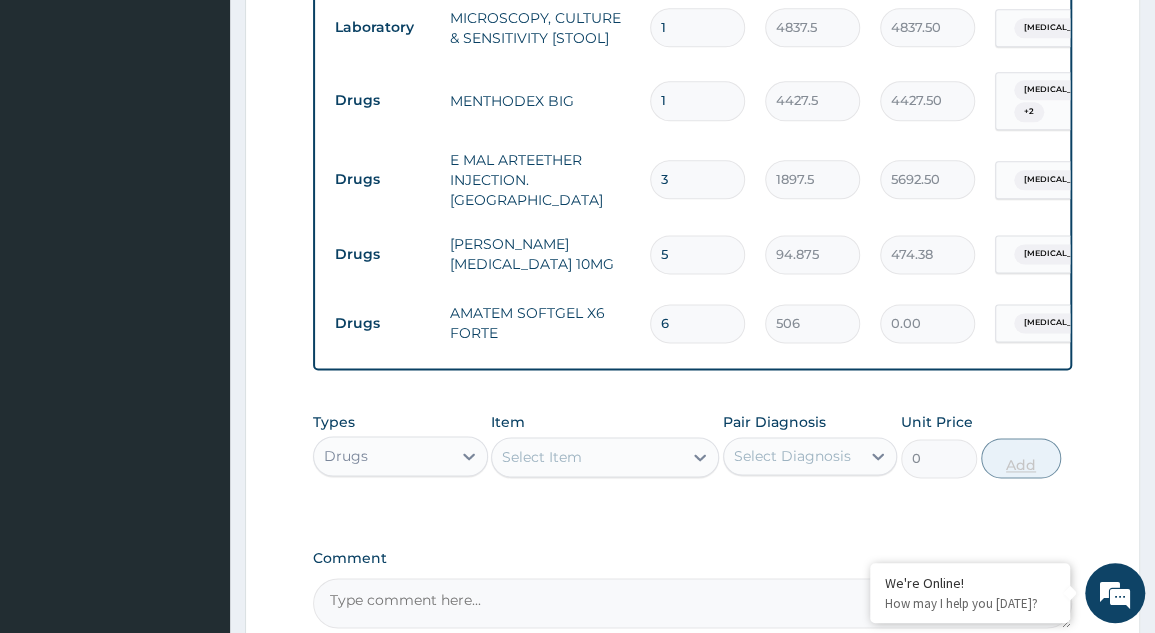 type on "3036.00" 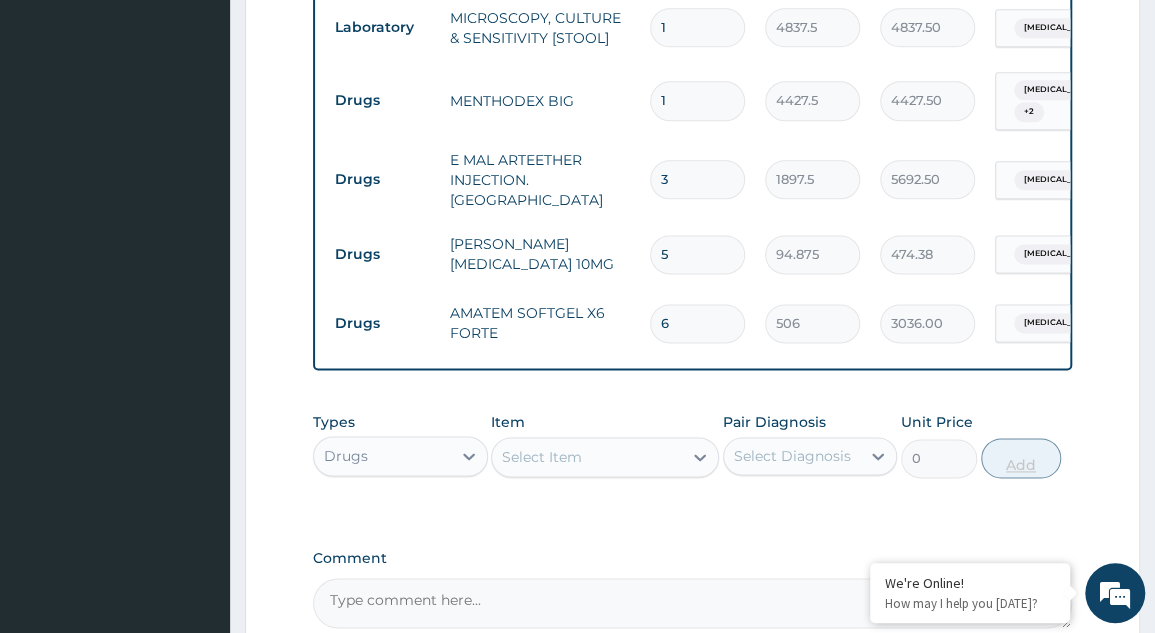 type on "6" 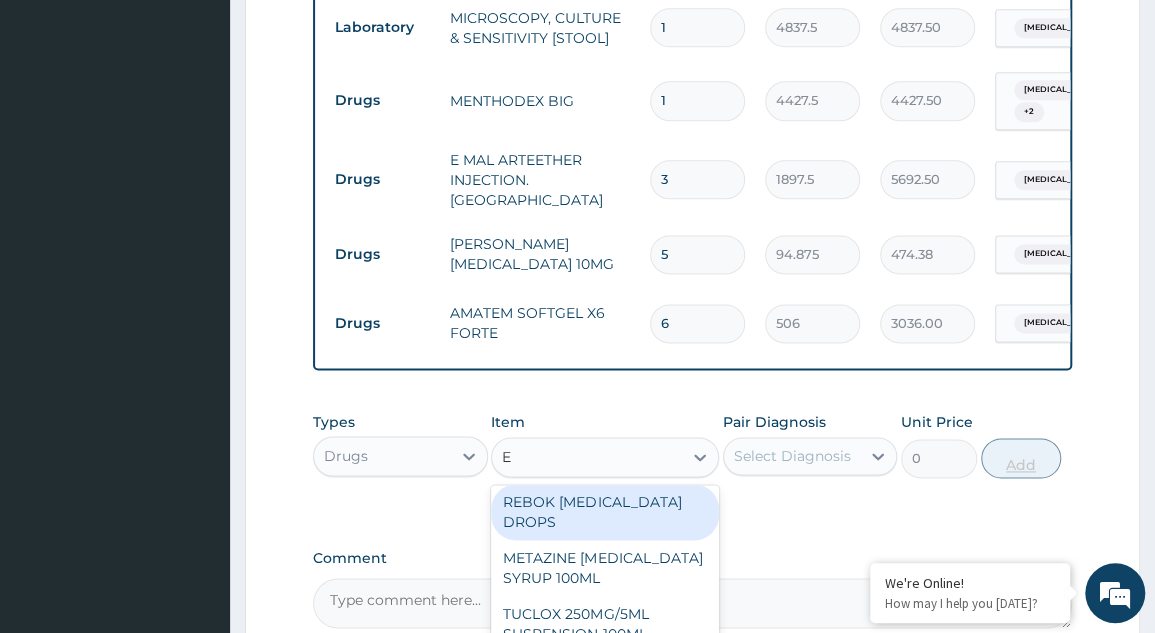 scroll, scrollTop: 0, scrollLeft: 0, axis: both 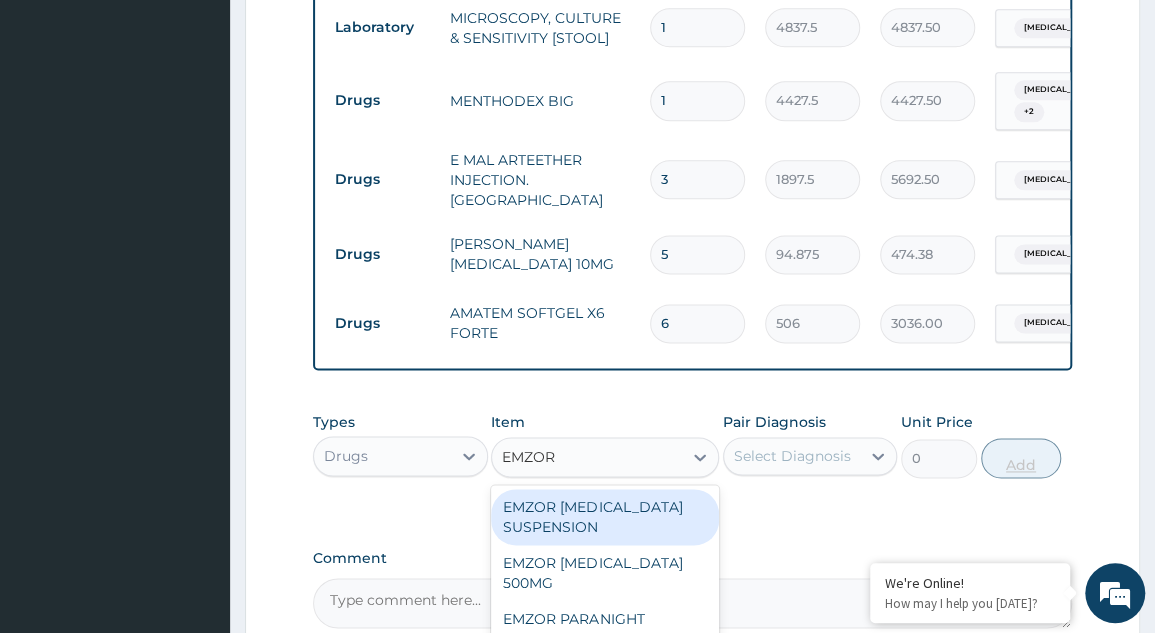 type on "EMZOR" 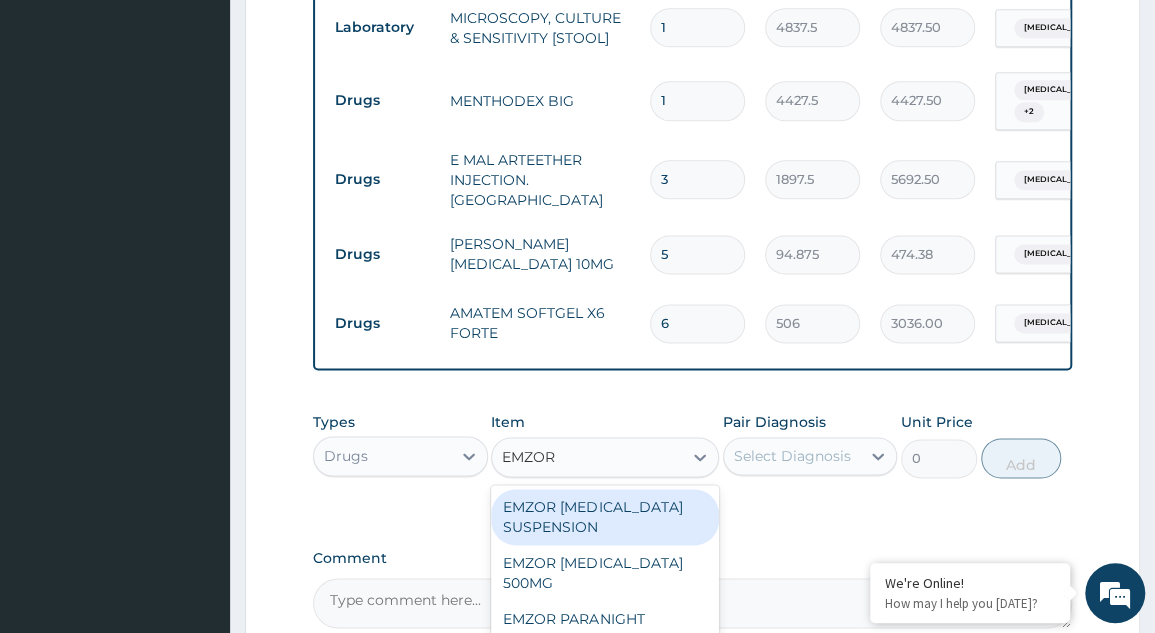 click on "EMZOR PARACETAMOL 500MG" at bounding box center (605, 573) 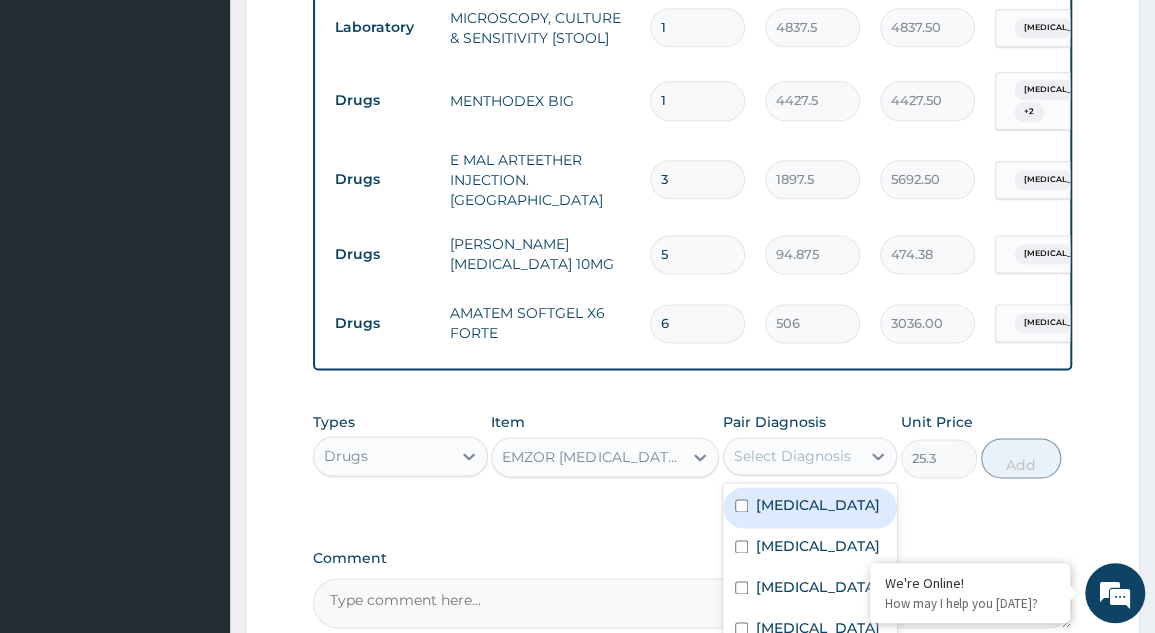 click at bounding box center (741, 546) 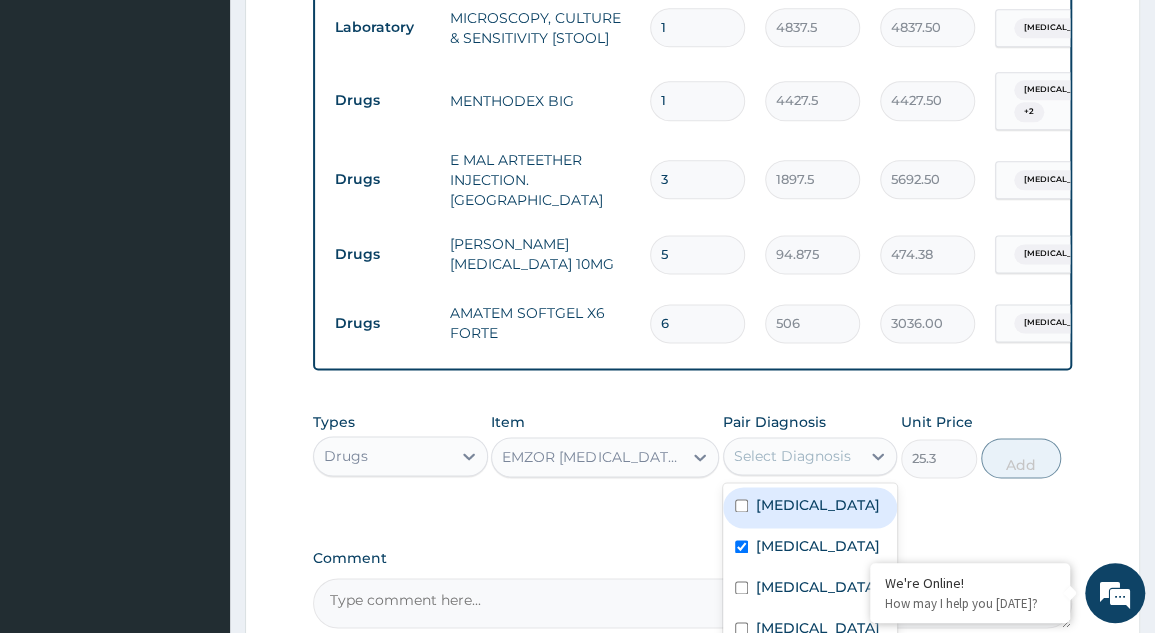 checkbox on "true" 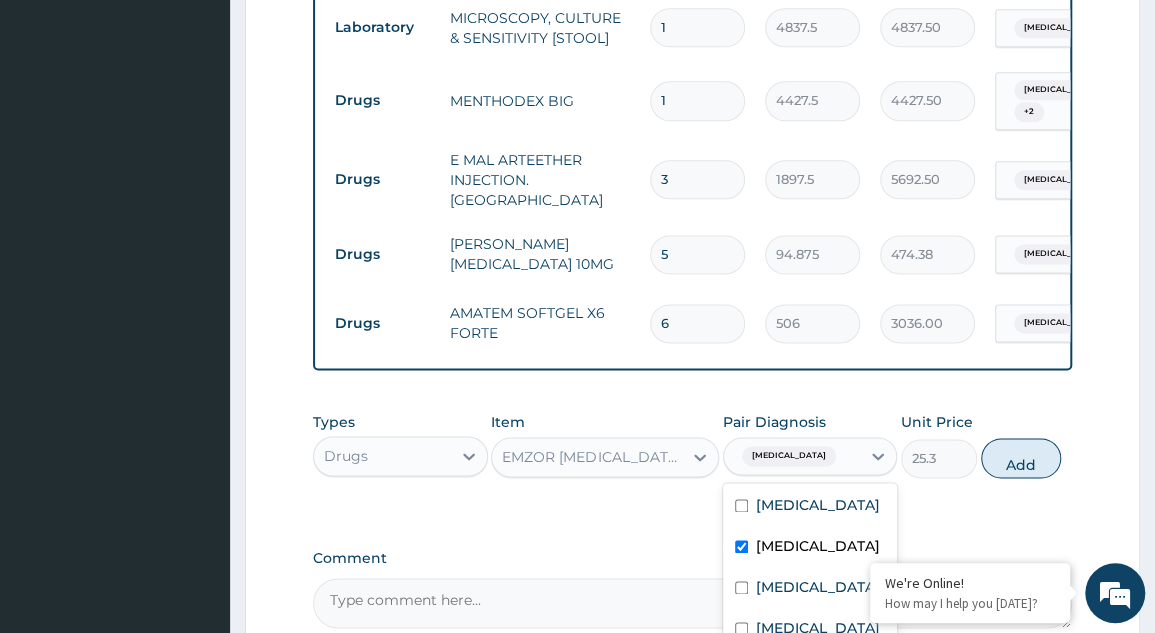 click at bounding box center (741, 628) 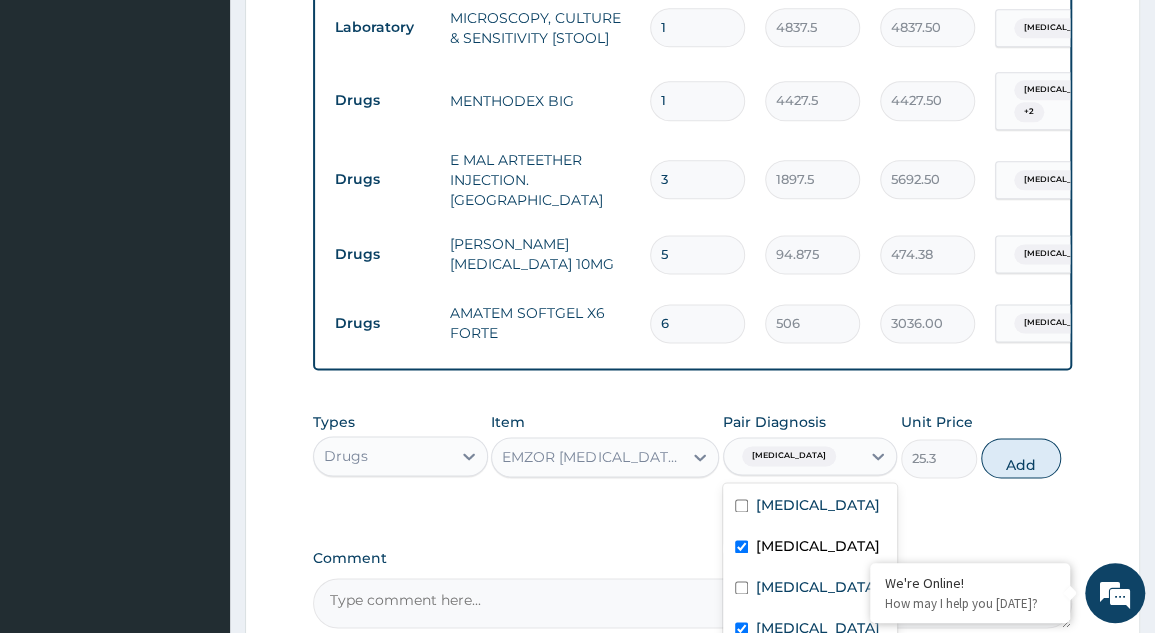 checkbox on "true" 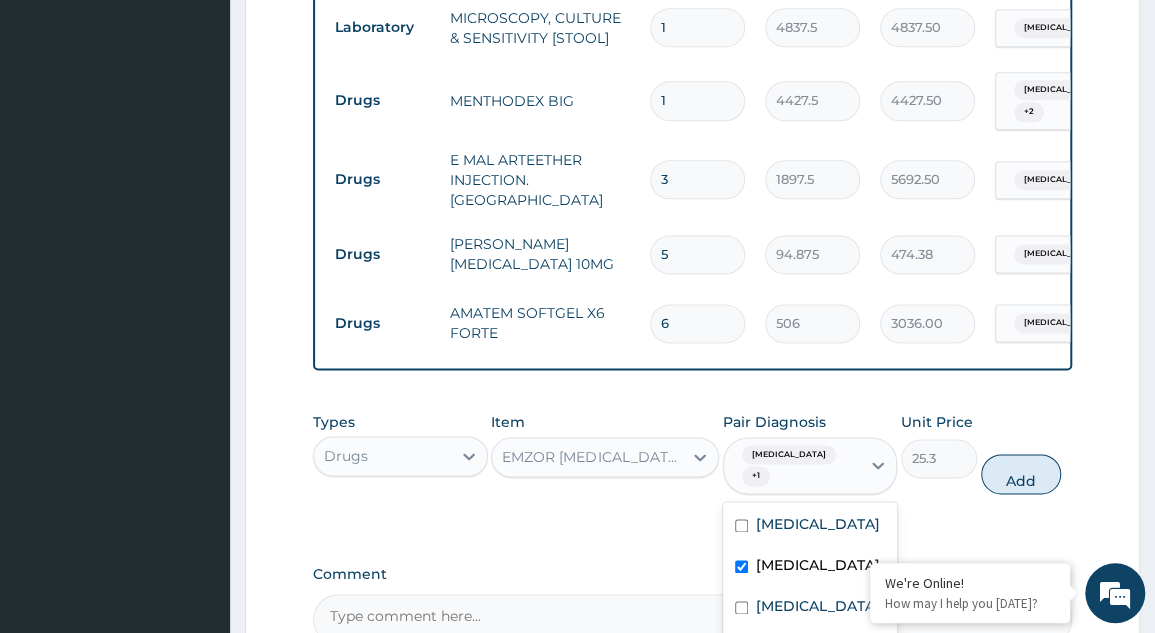 click at bounding box center (741, 607) 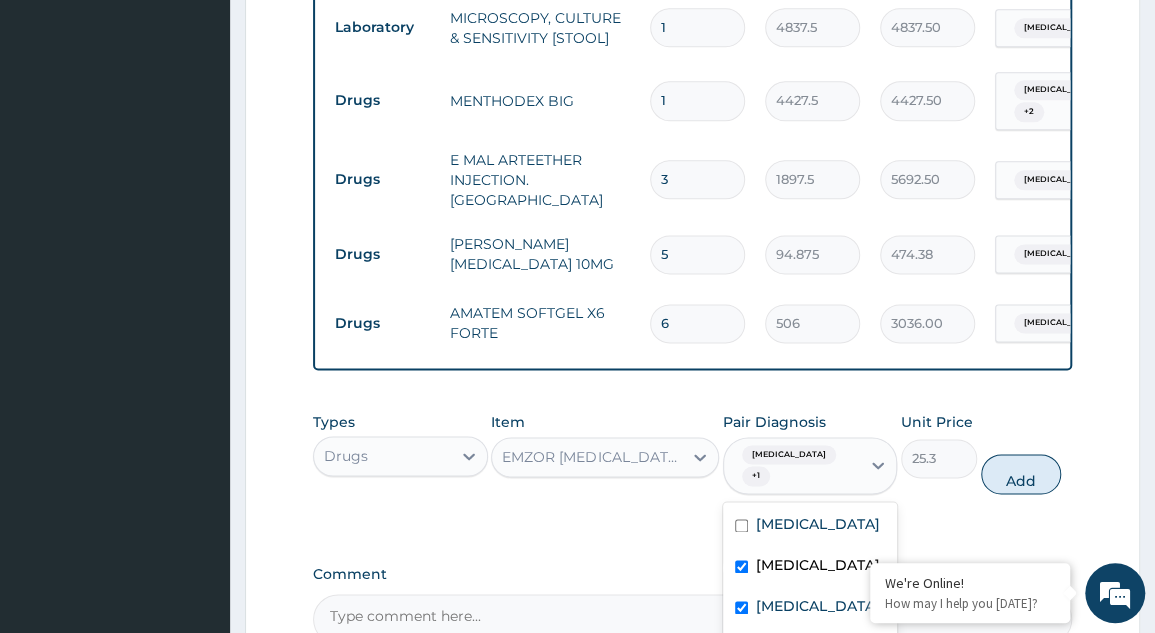 checkbox on "true" 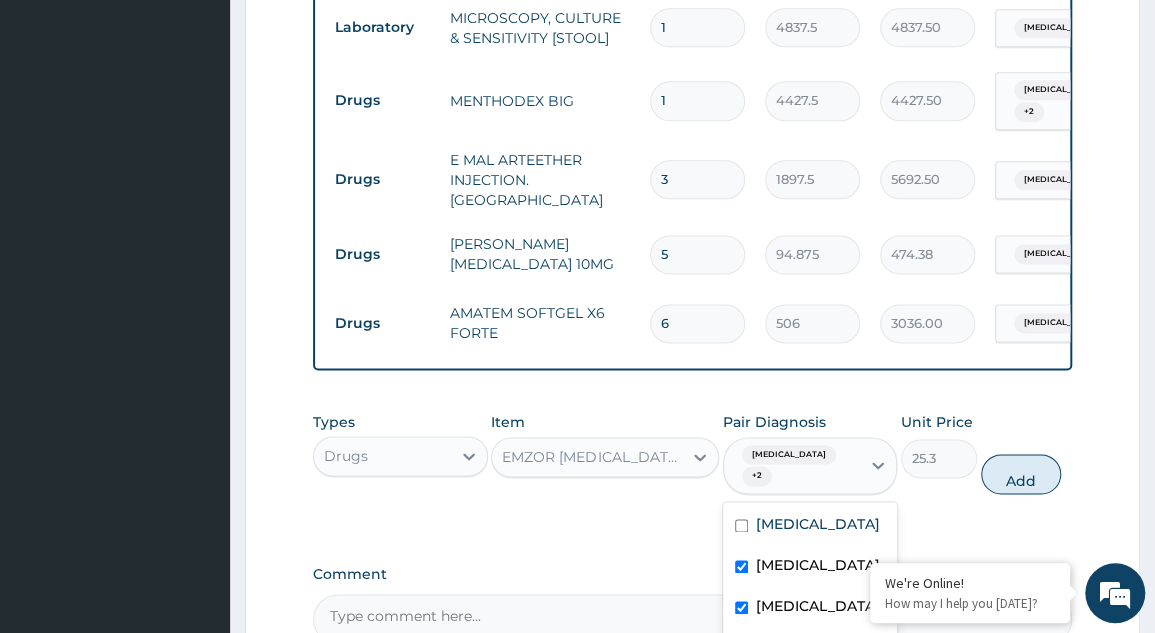 click at bounding box center [741, 525] 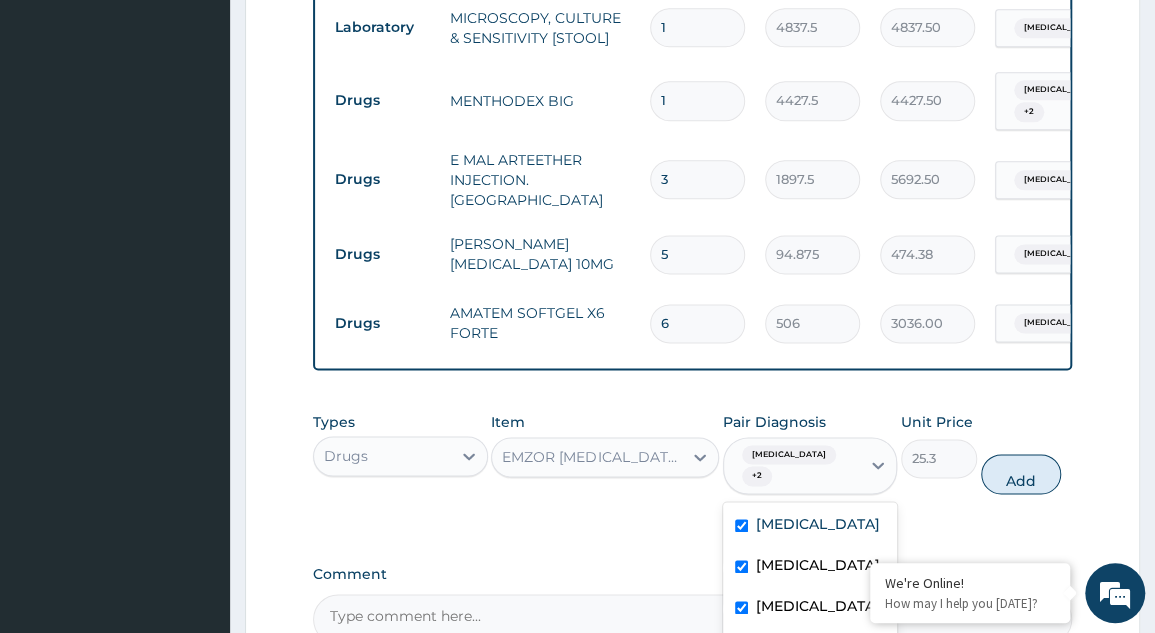 checkbox on "true" 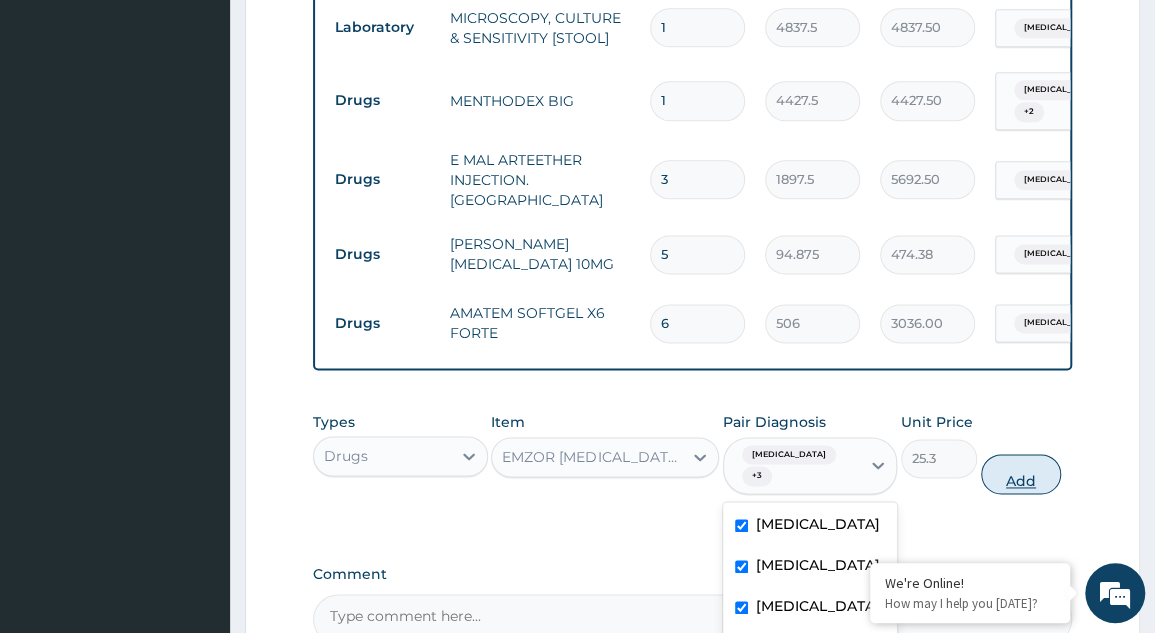 click on "Add" at bounding box center (1021, 474) 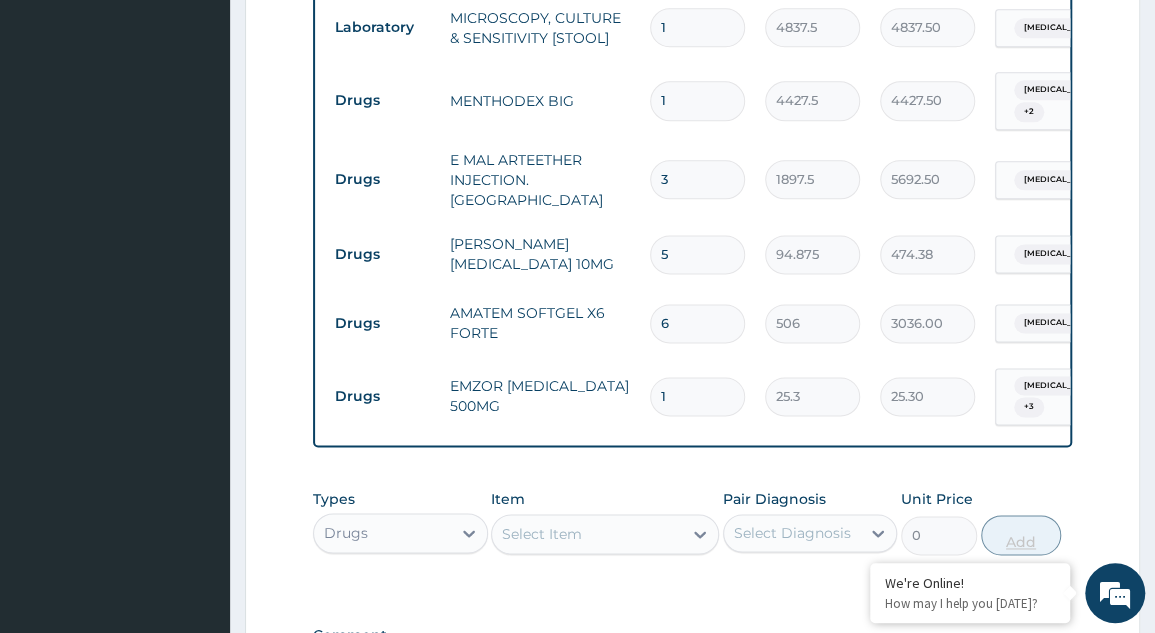 type 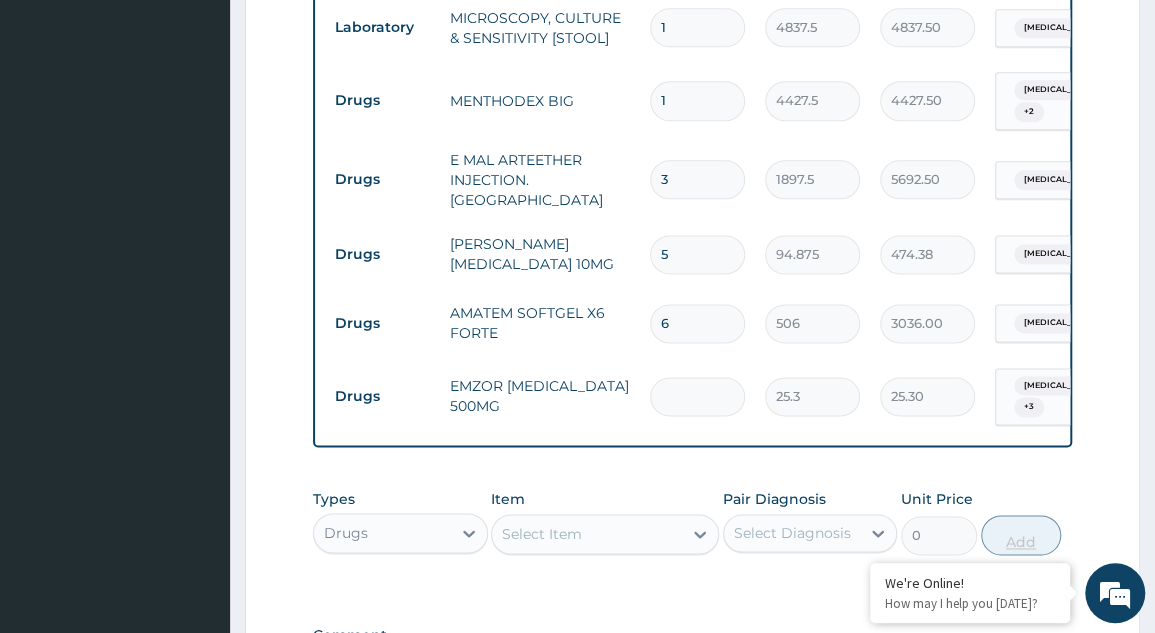 type on "0.00" 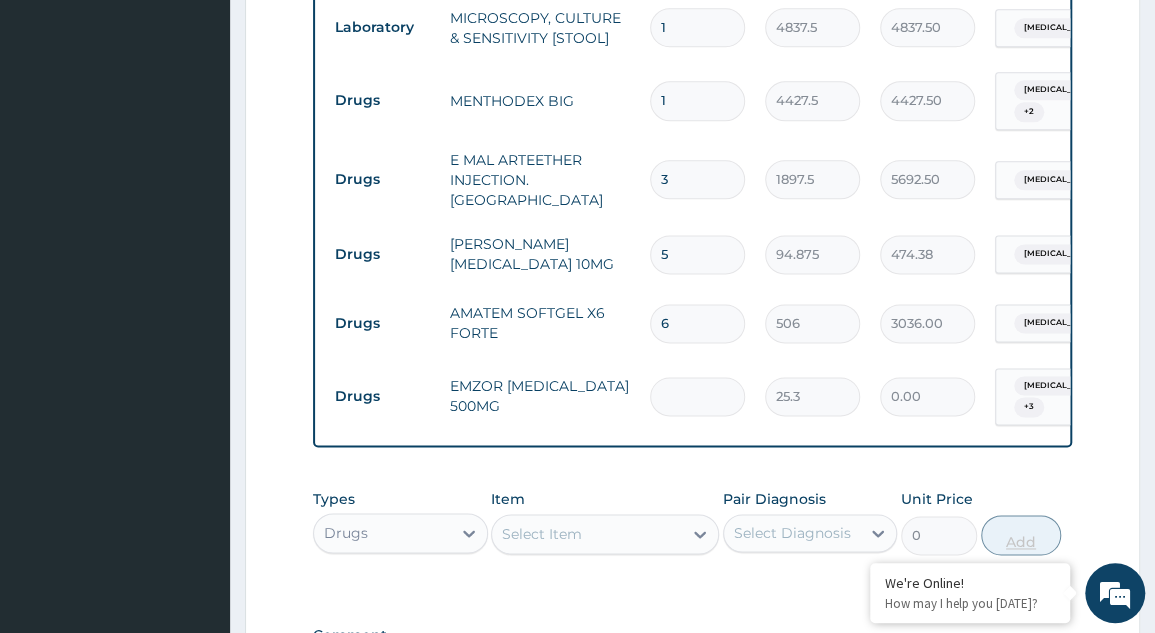 type on "2" 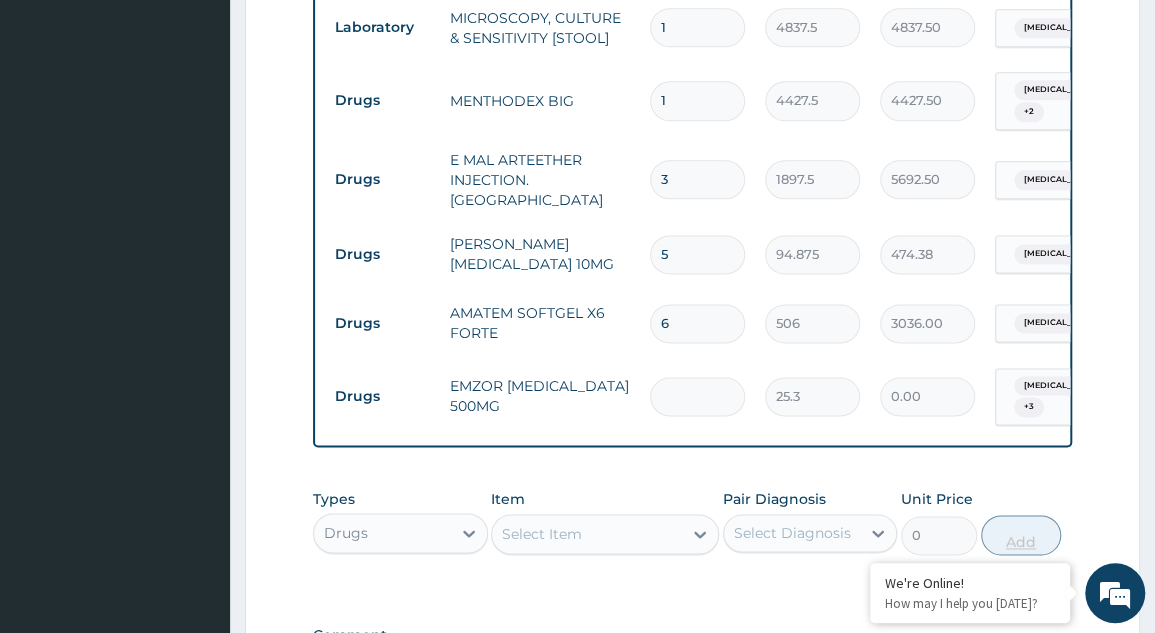 type on "50.60" 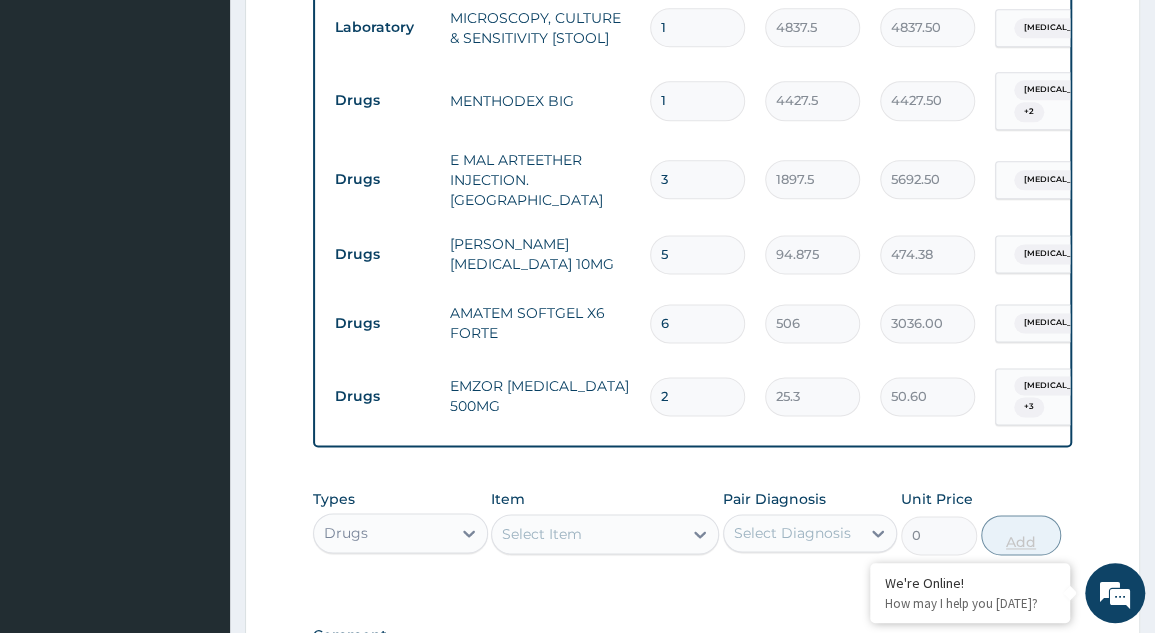 type on "25" 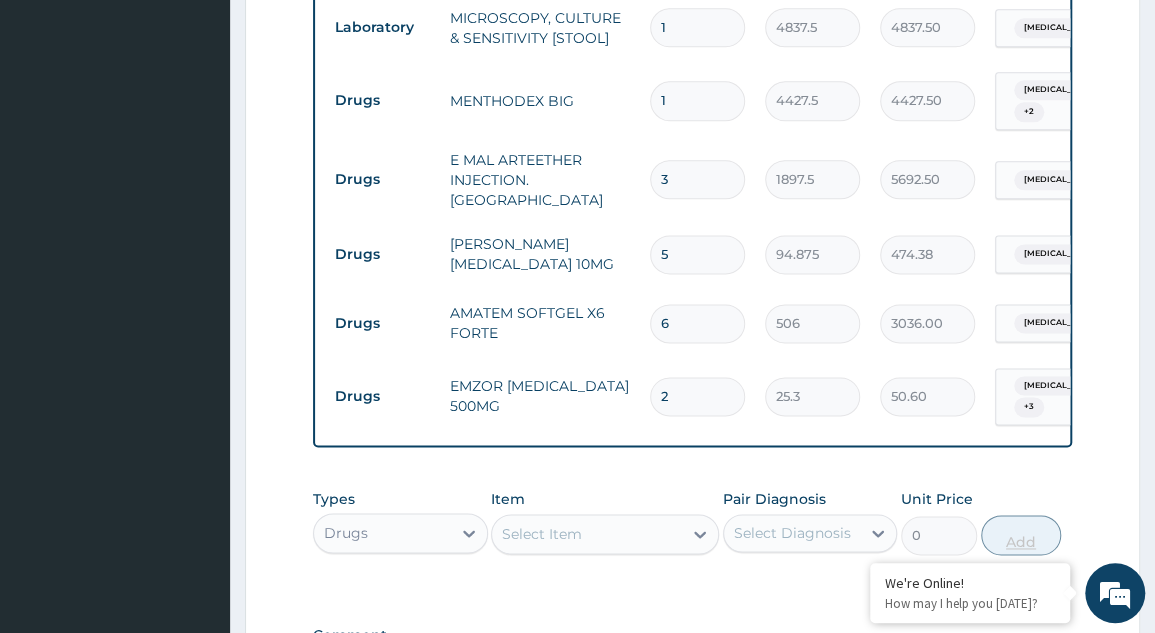 type on "632.50" 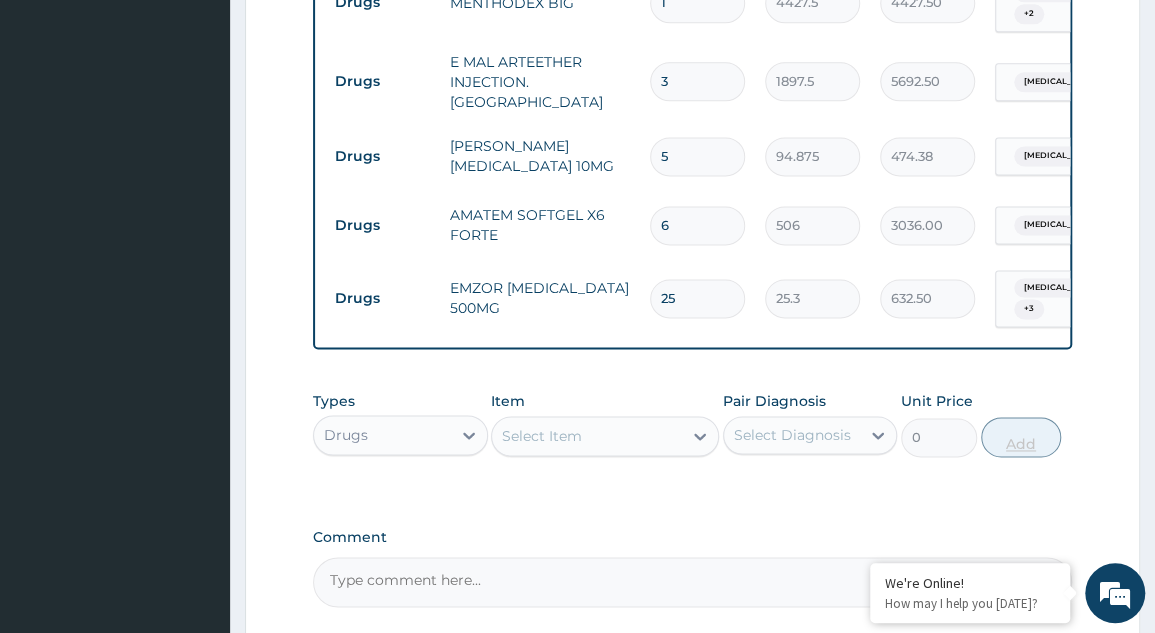 scroll, scrollTop: 1179, scrollLeft: 0, axis: vertical 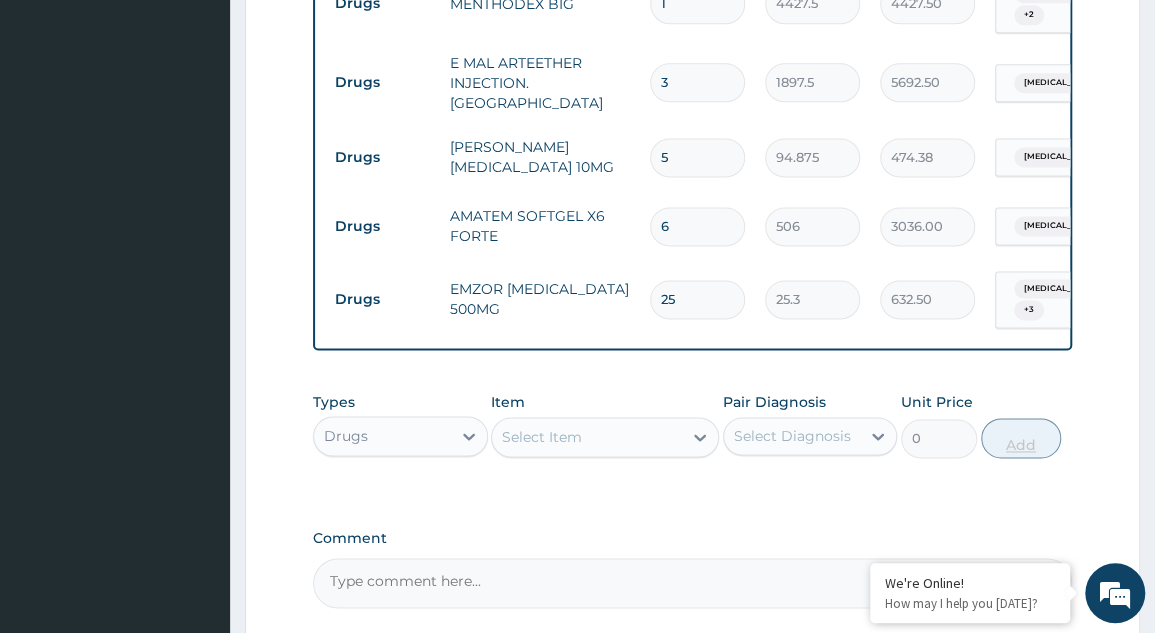 type on "2" 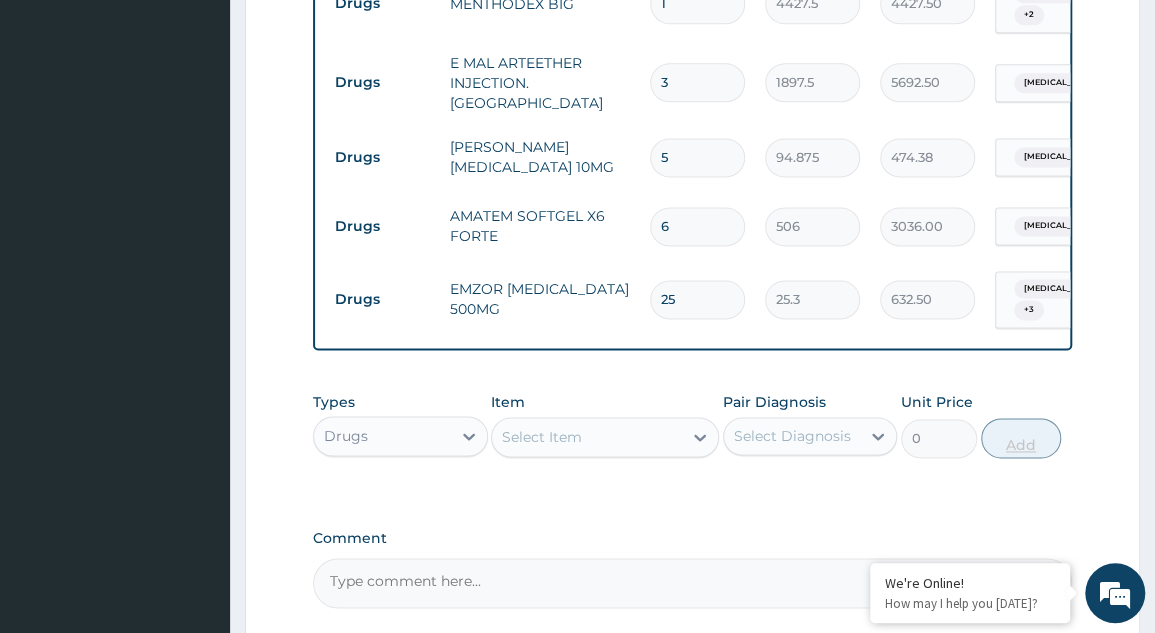 type on "50.60" 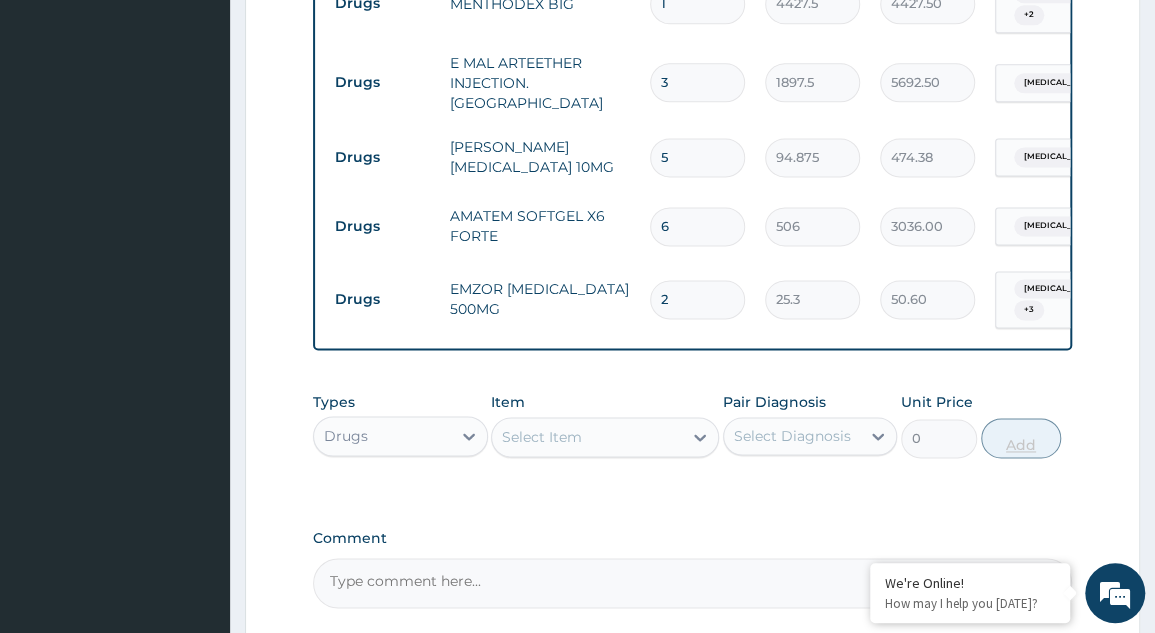 type on "20" 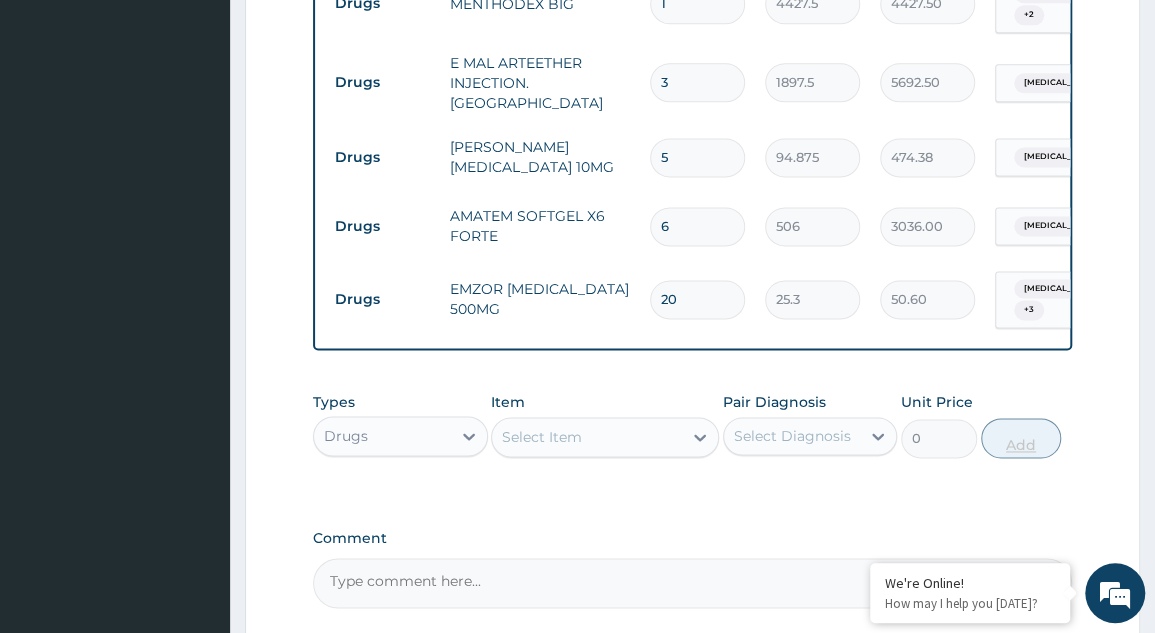 type on "506.00" 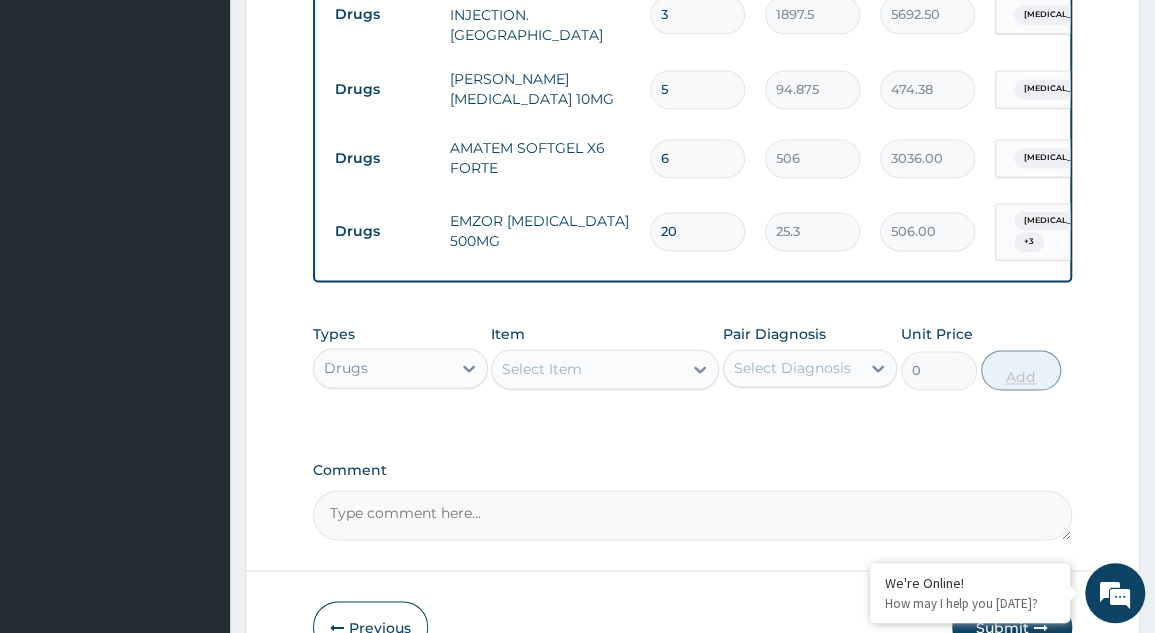 scroll, scrollTop: 1259, scrollLeft: 0, axis: vertical 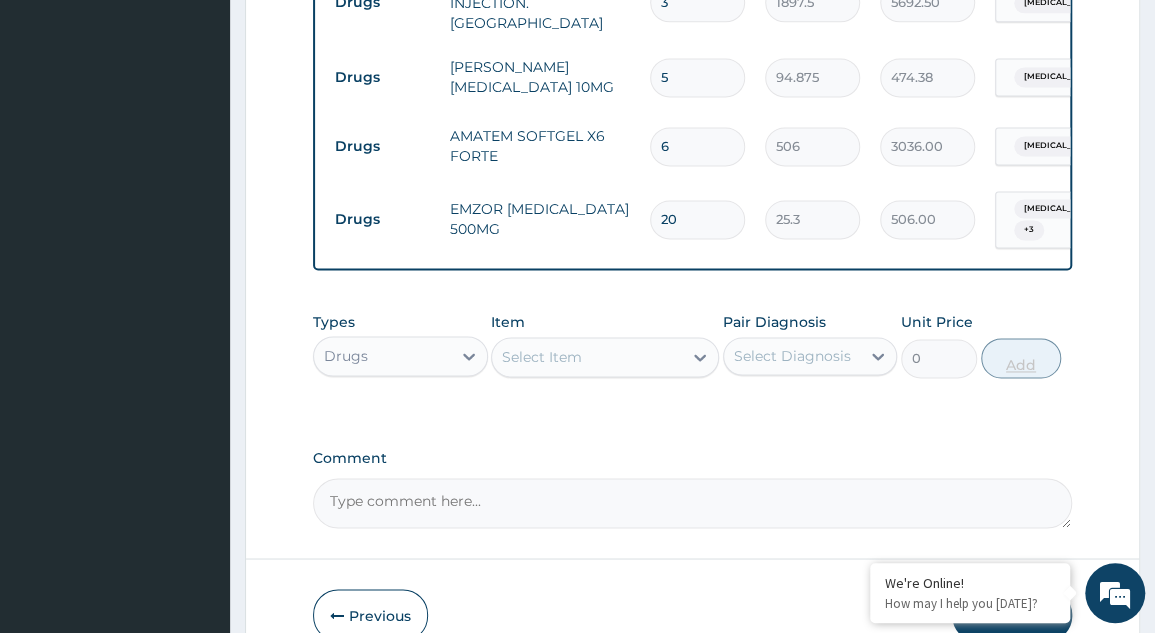 type on "20" 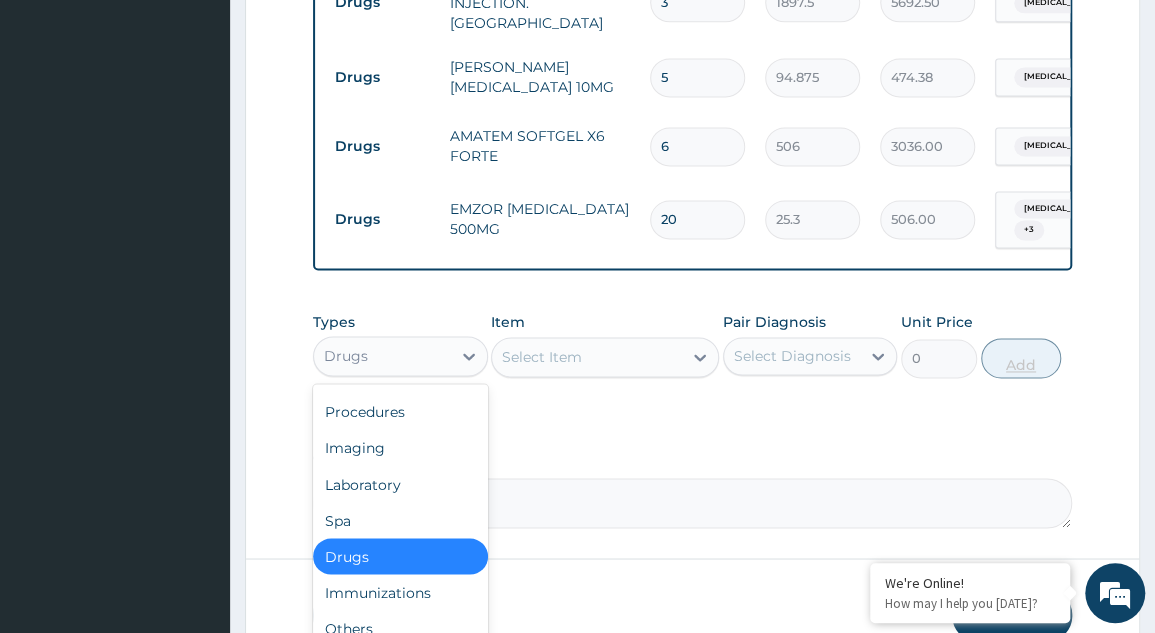 scroll, scrollTop: 68, scrollLeft: 0, axis: vertical 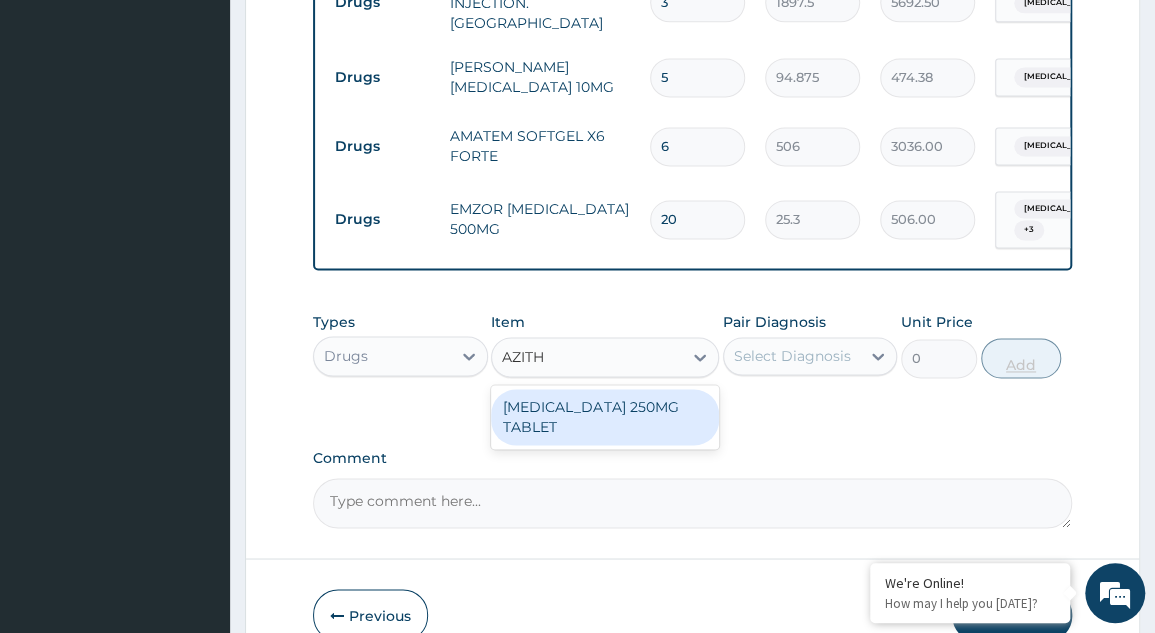 type on "AZITHR" 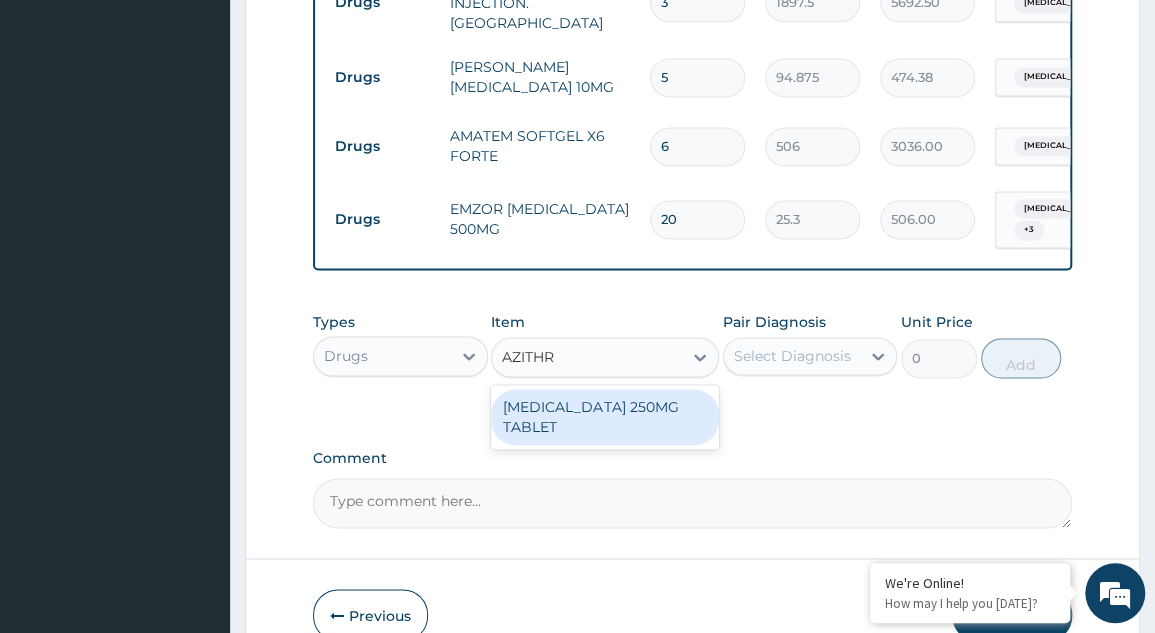 click on "AZITHROMYCIN 250MG TABLET" at bounding box center [605, 417] 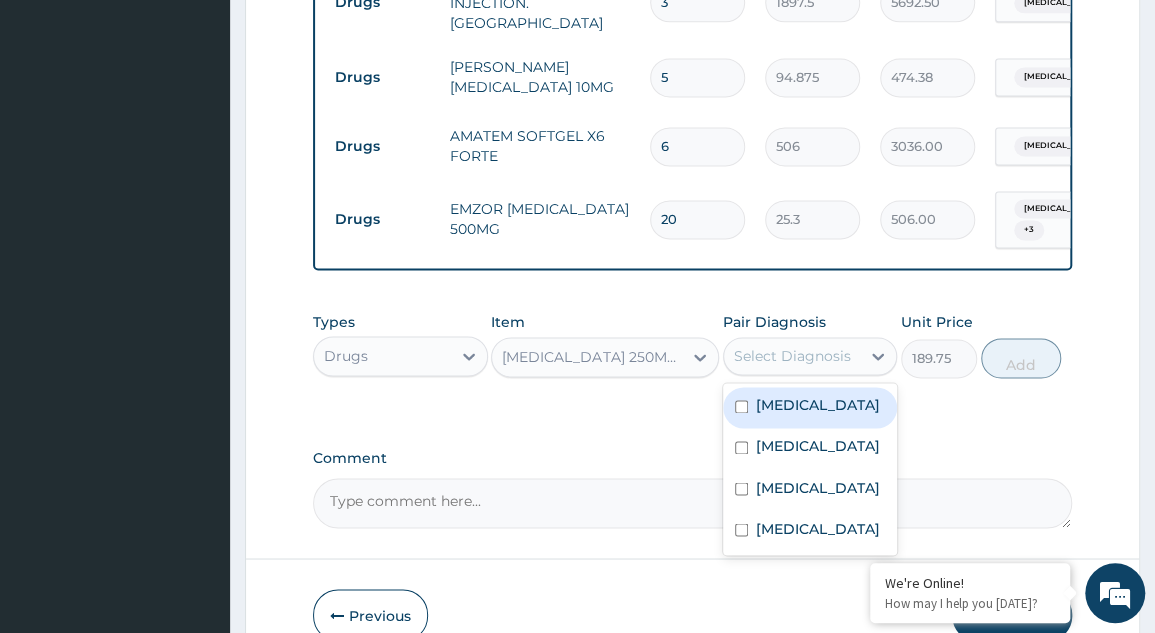 click at bounding box center (741, 447) 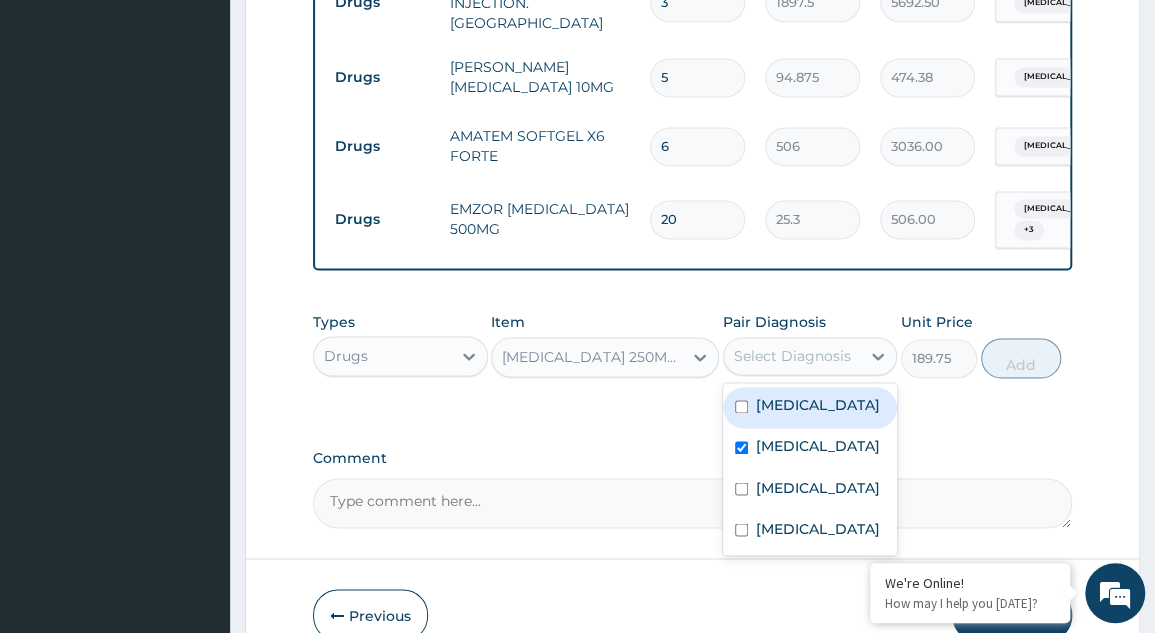 checkbox on "true" 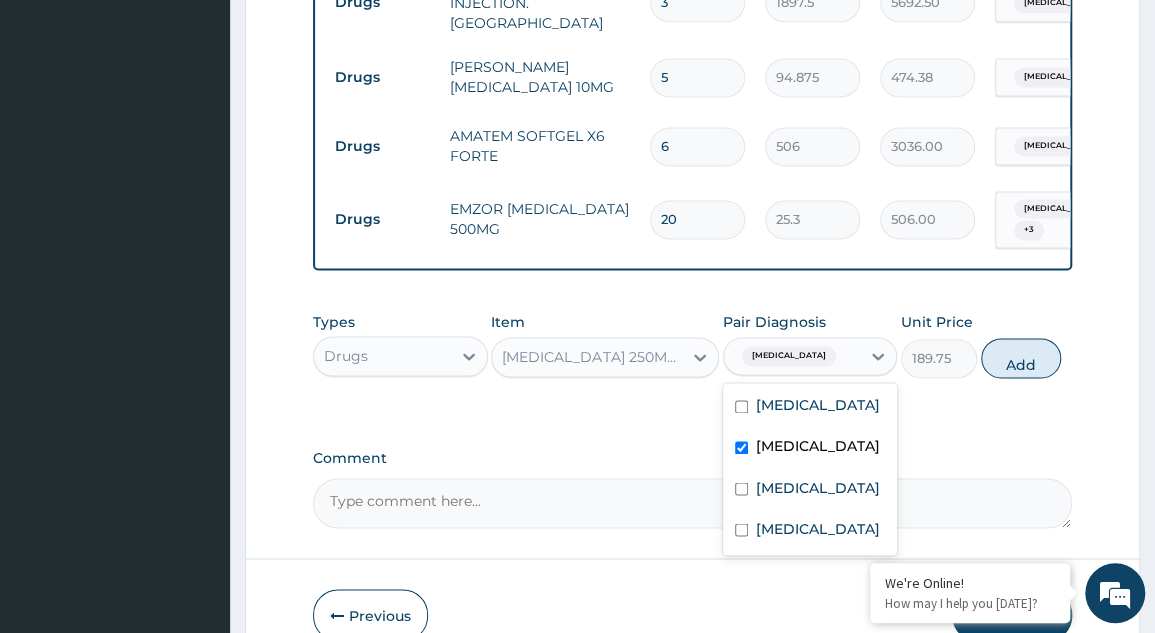click at bounding box center [741, 488] 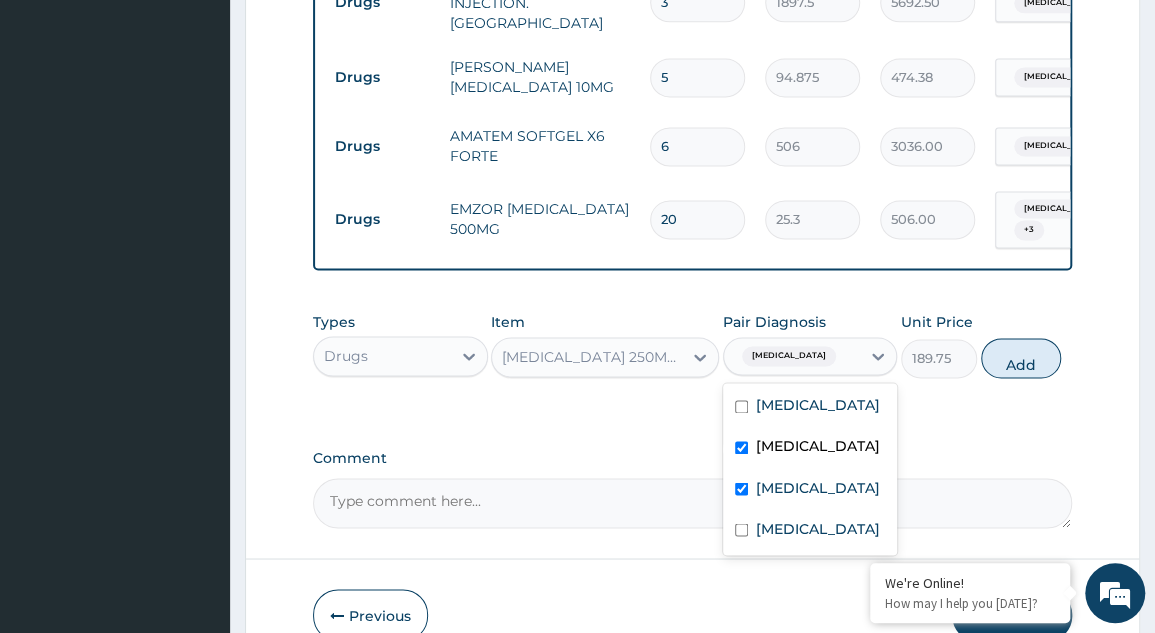 checkbox on "true" 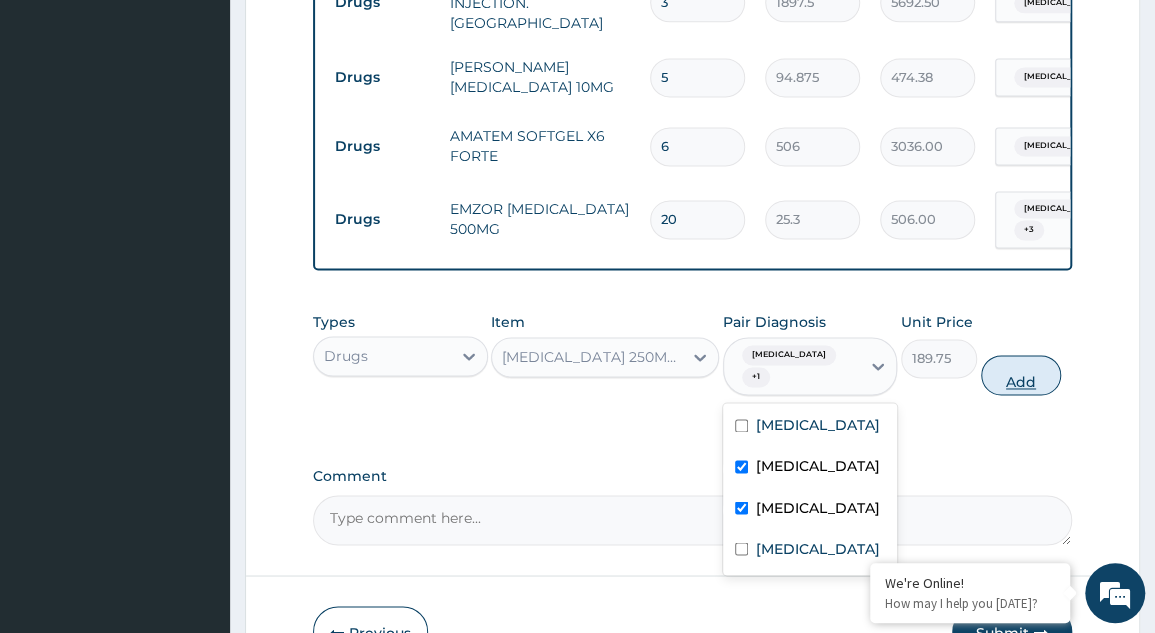 click on "Add" at bounding box center (1021, 375) 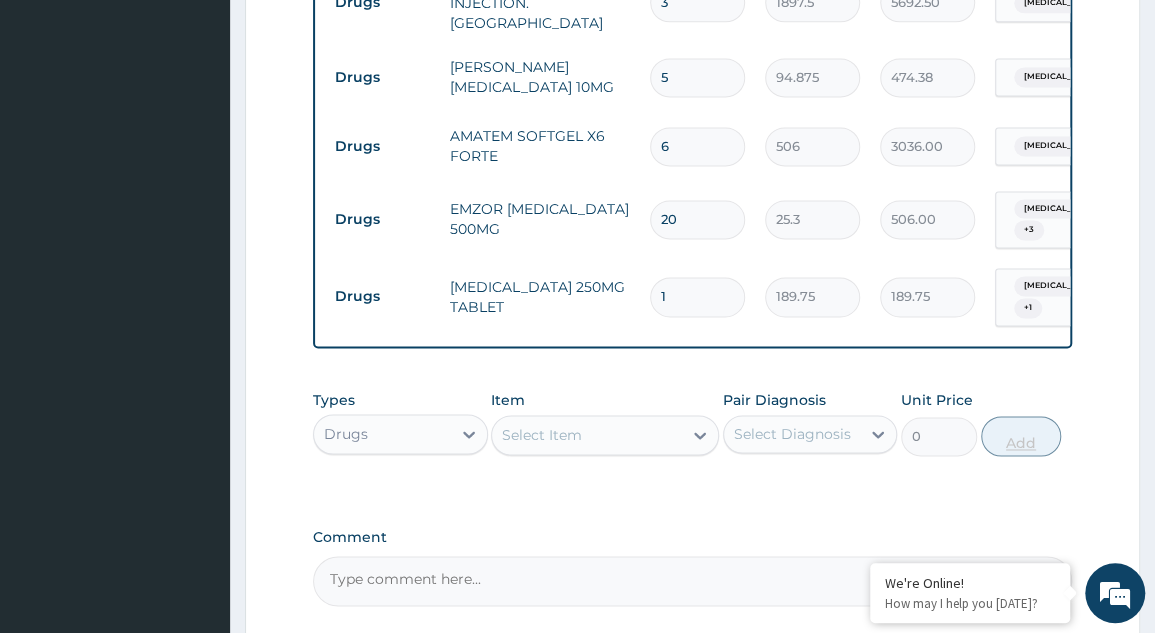 type on "14" 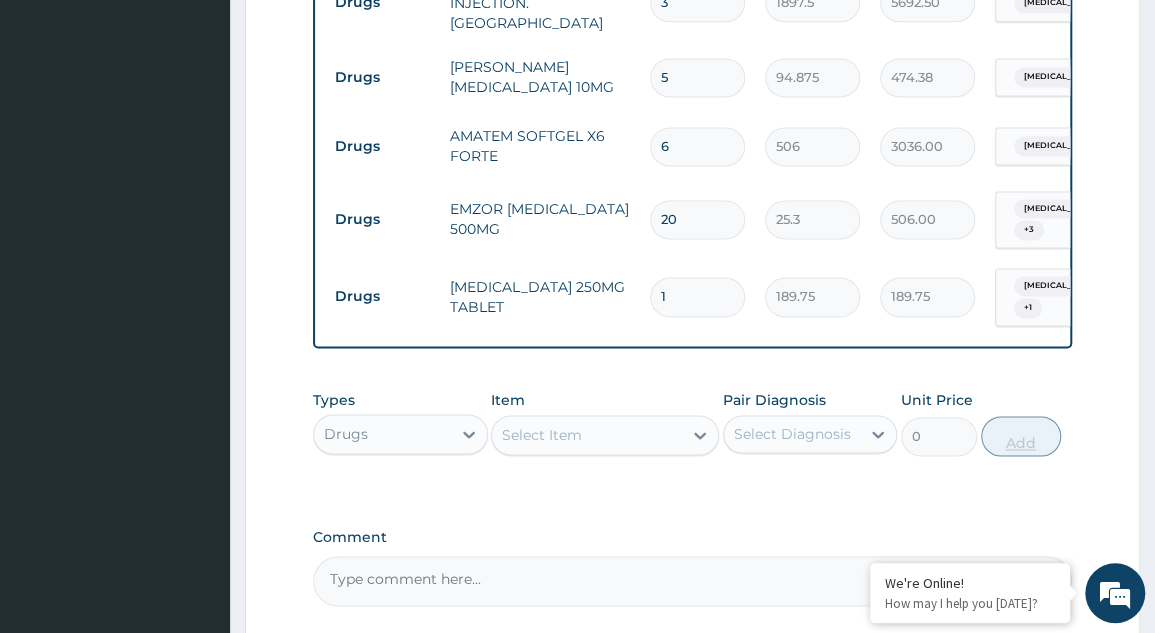 type on "2656.50" 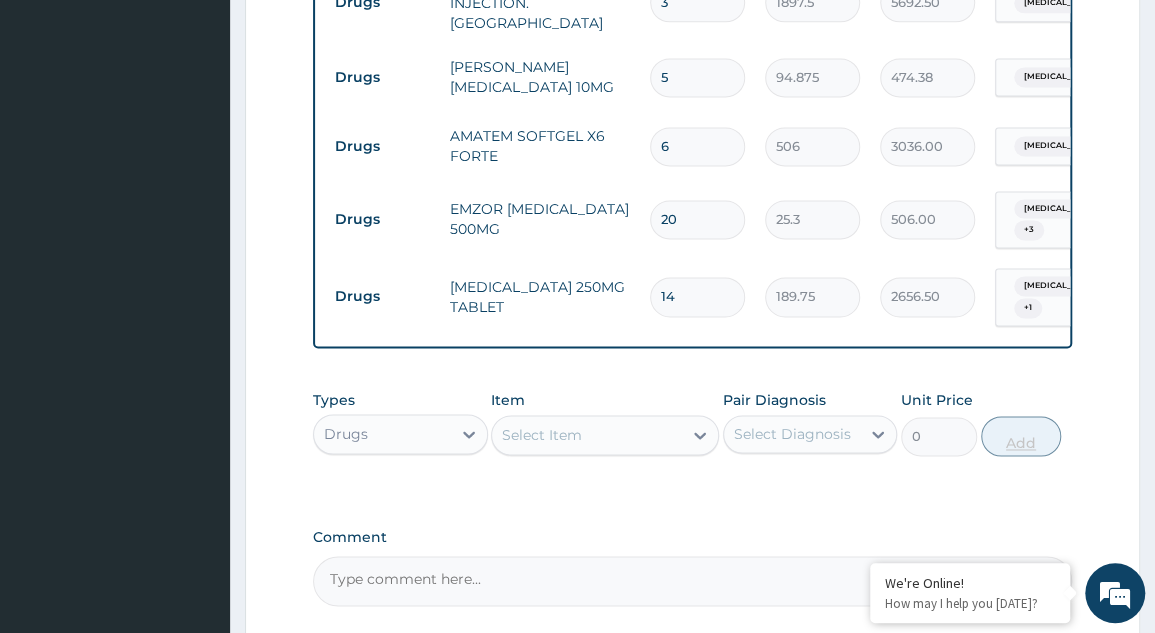 type on "14" 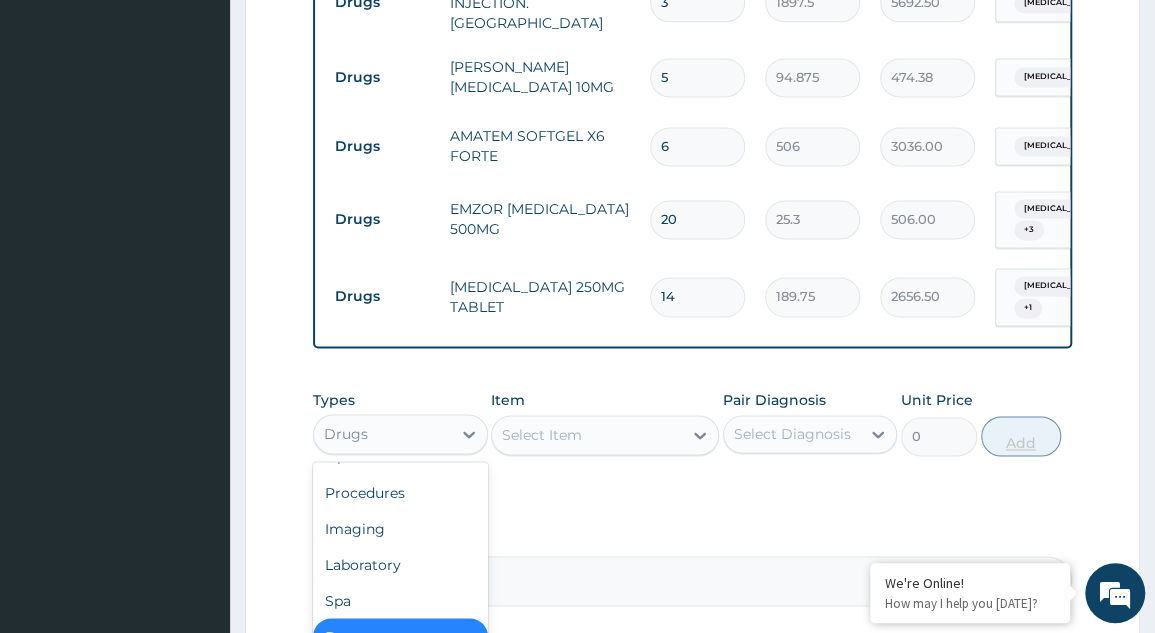 scroll, scrollTop: 68, scrollLeft: 0, axis: vertical 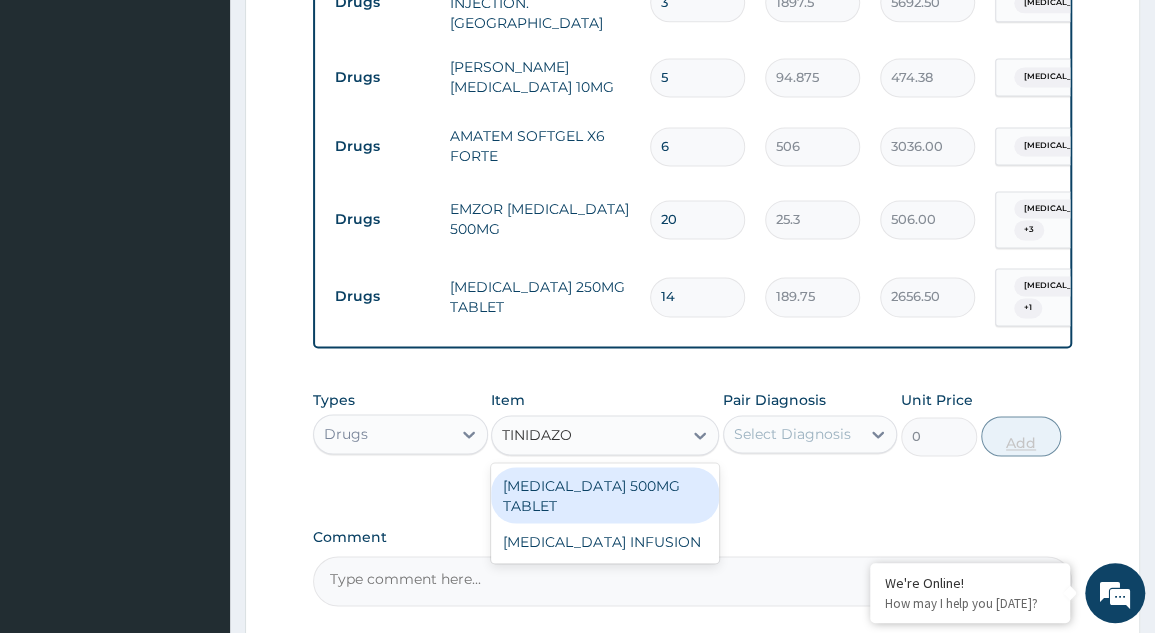type on "TINIDAZOL" 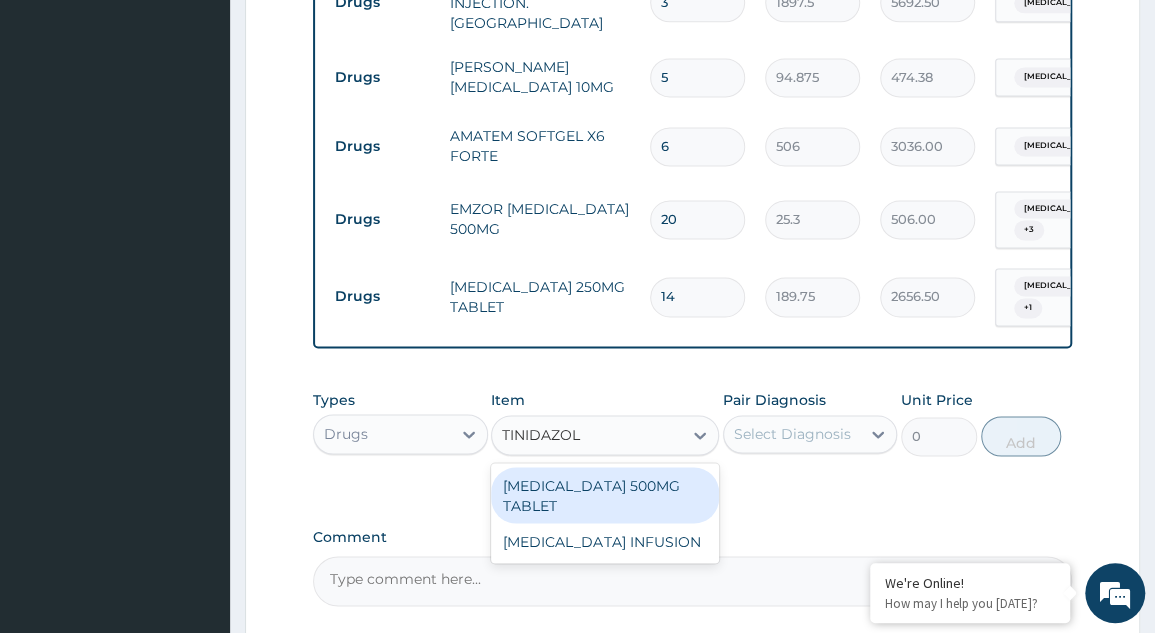 click on "TINIDAZOLE 500MG TABLET" at bounding box center [605, 495] 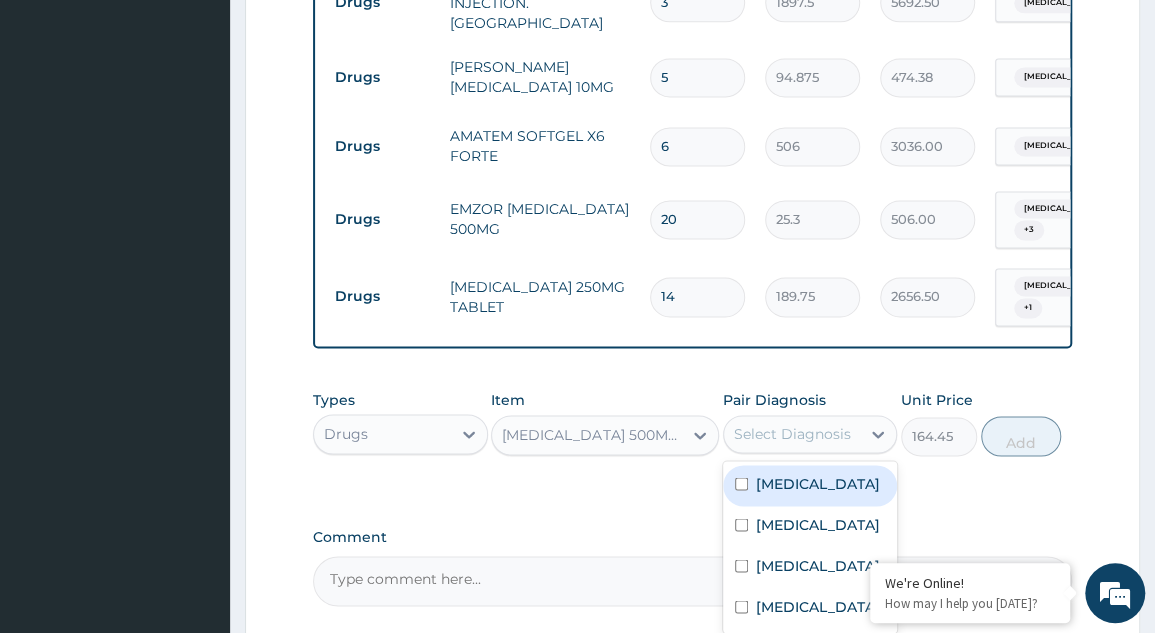 click at bounding box center (741, 524) 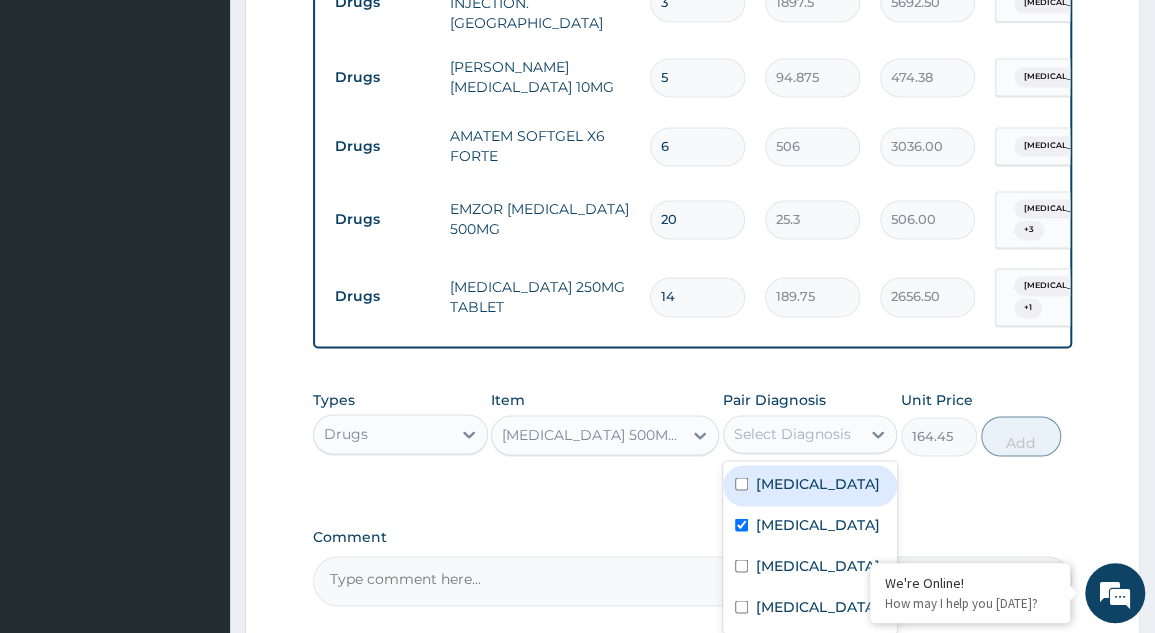 checkbox on "true" 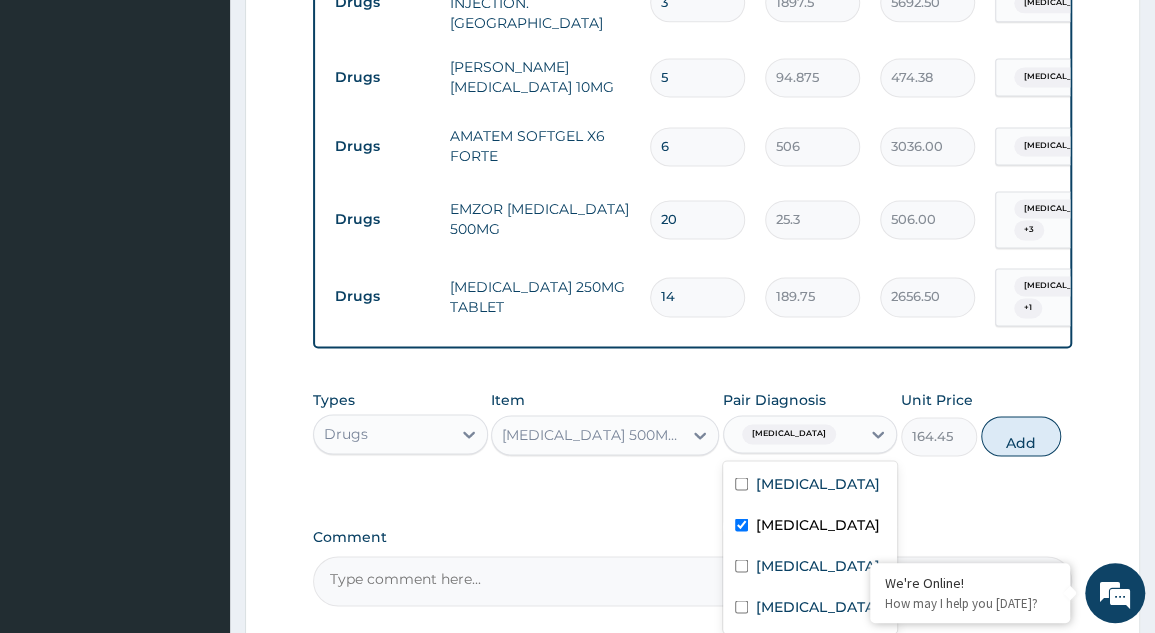 click on "Typhoid fever" at bounding box center (810, 567) 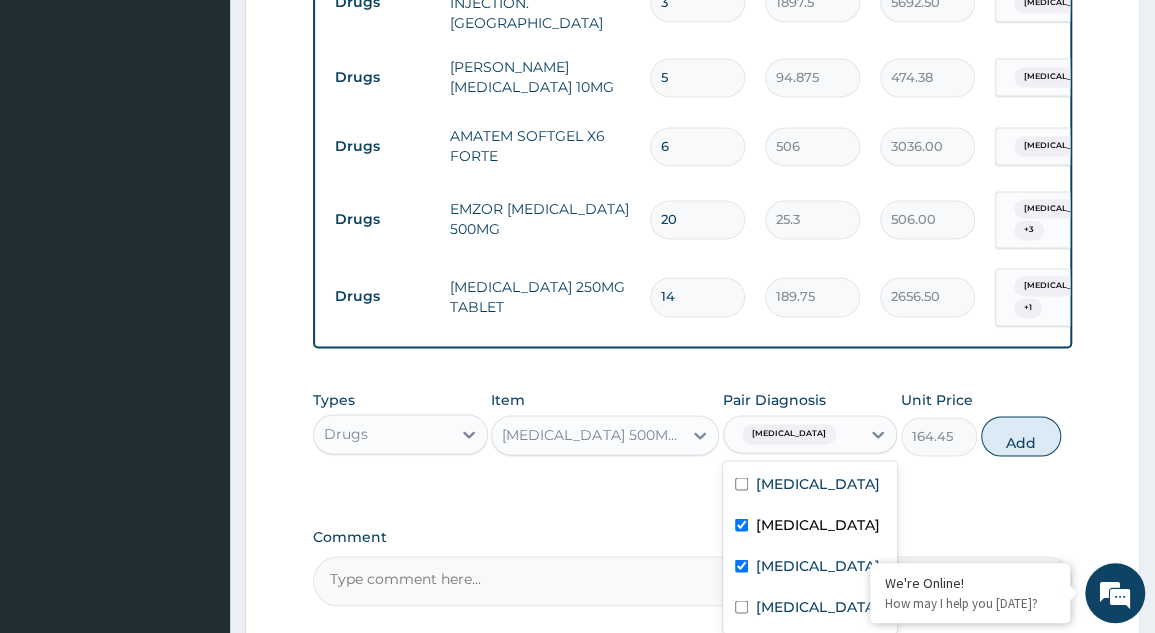 checkbox on "true" 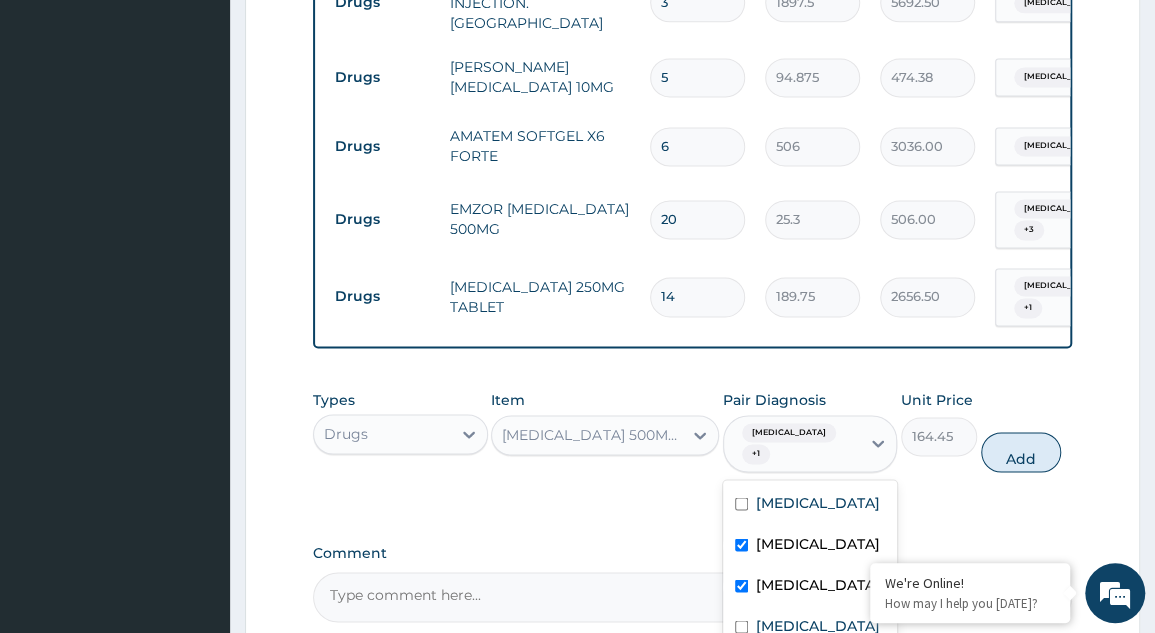 click at bounding box center (741, 626) 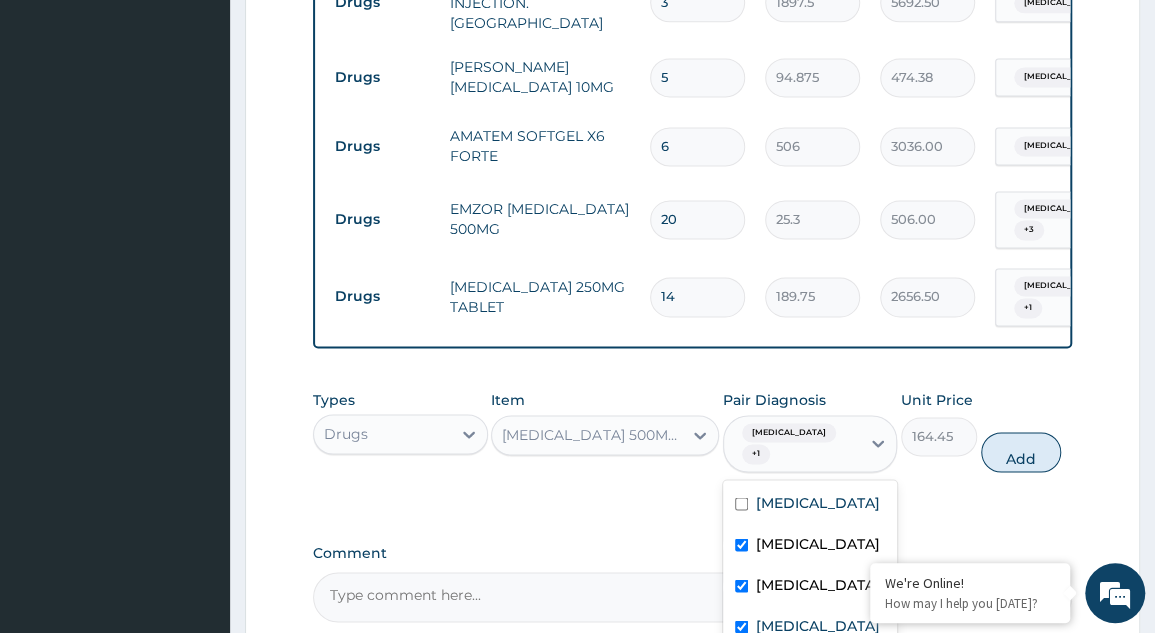 checkbox on "true" 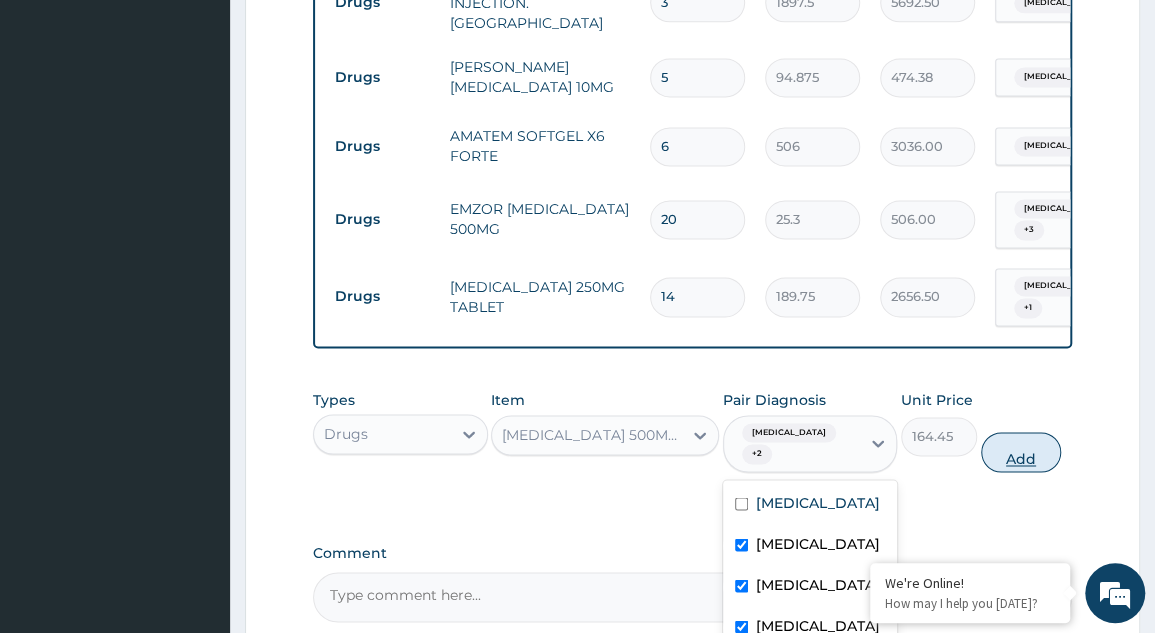 click on "Add" at bounding box center [1021, 452] 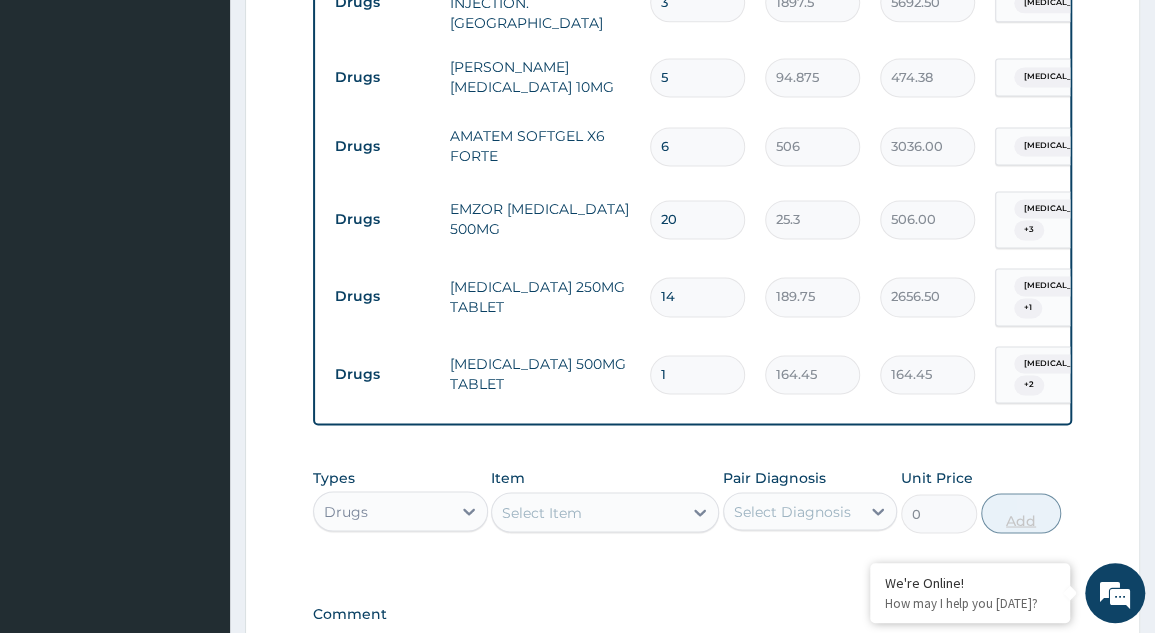 type on "15" 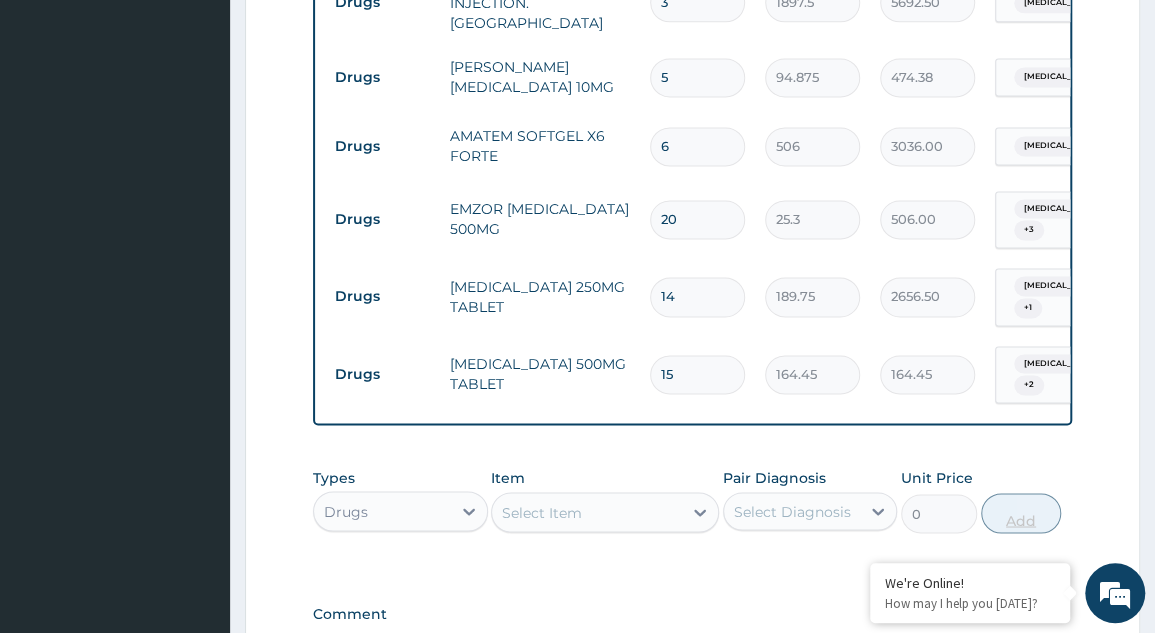 type on "2466.75" 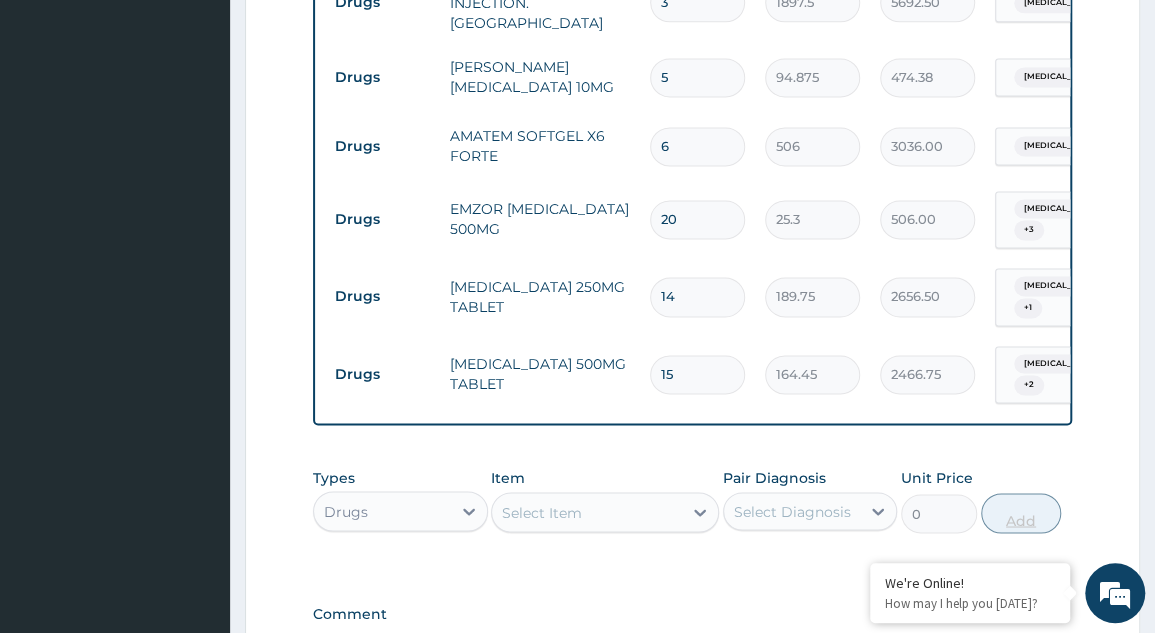 type on "1" 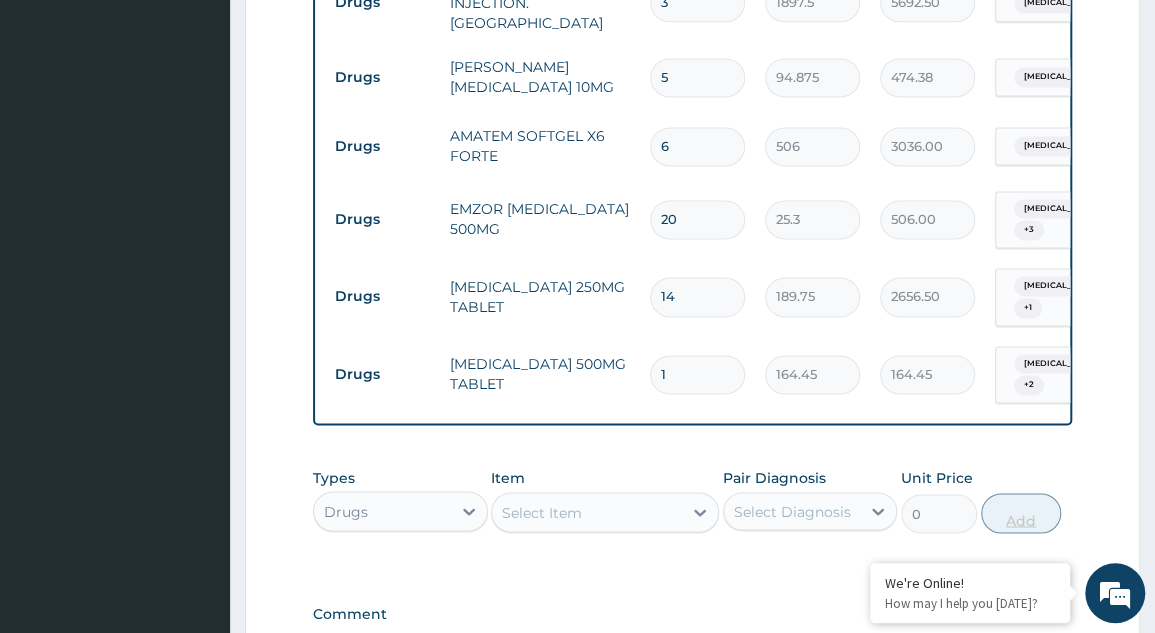 type on "14" 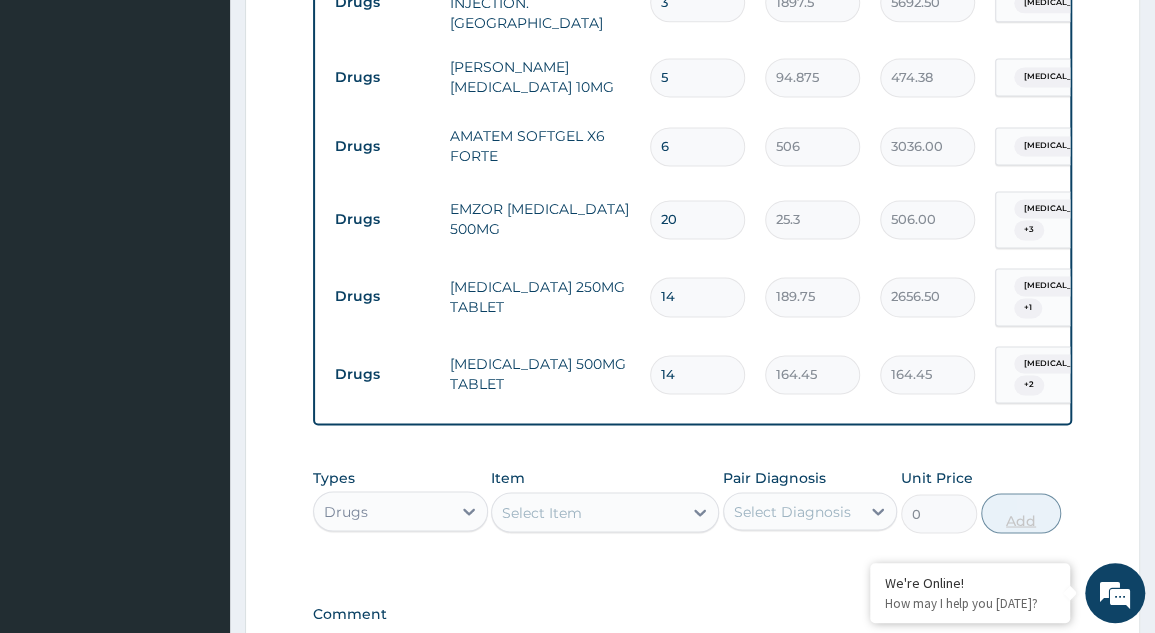 type on "2302.30" 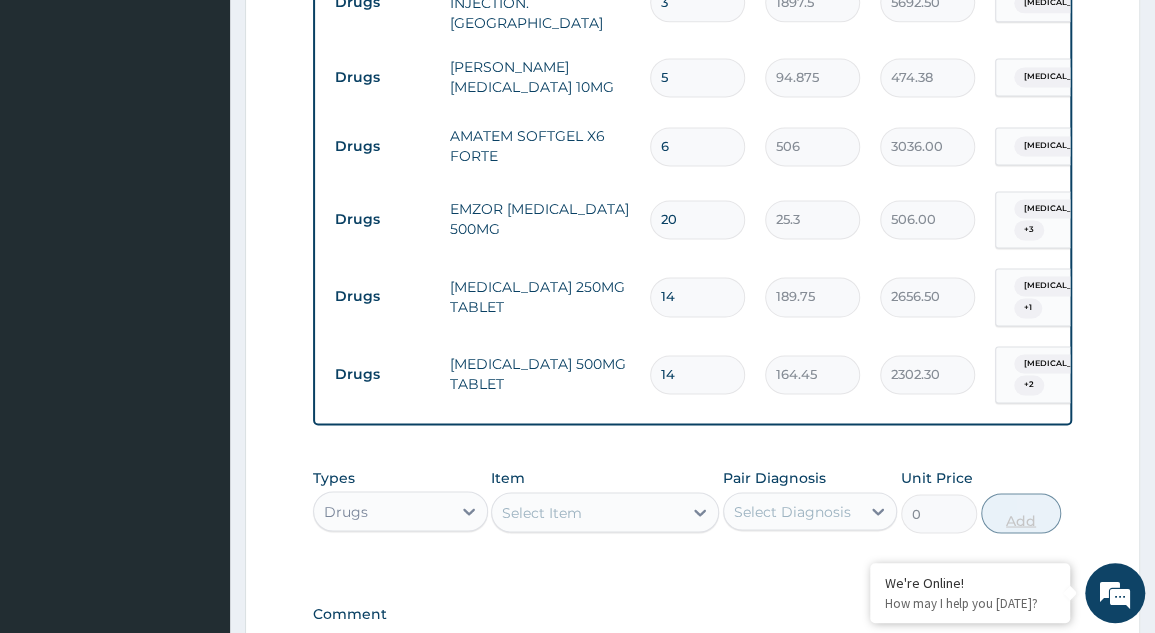 type on "14" 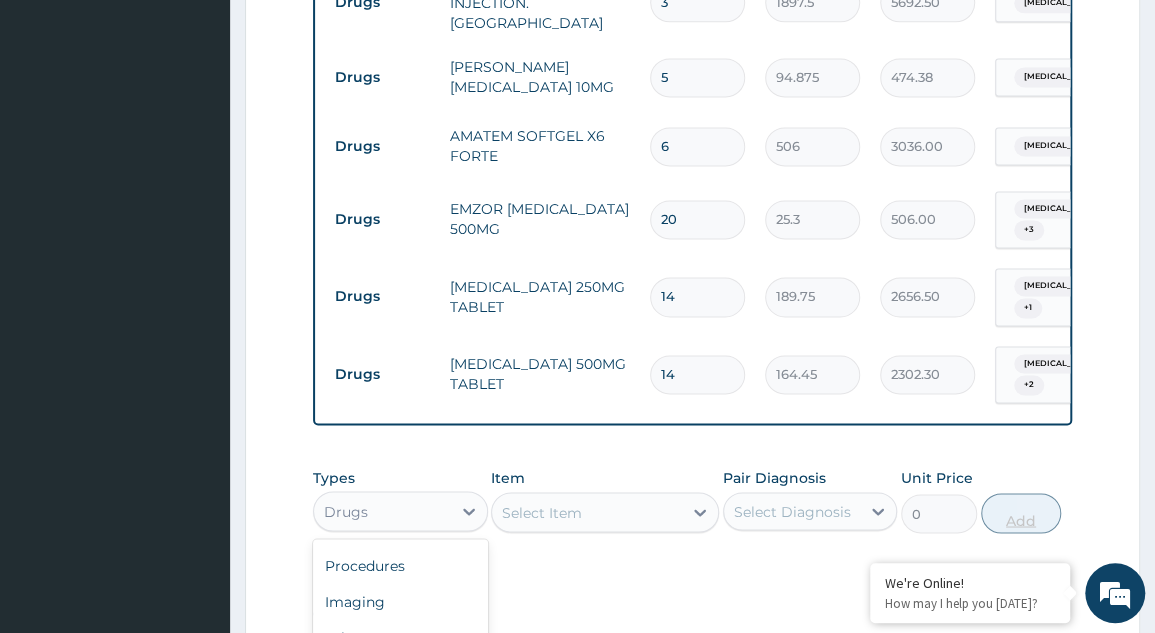 scroll, scrollTop: 0, scrollLeft: 0, axis: both 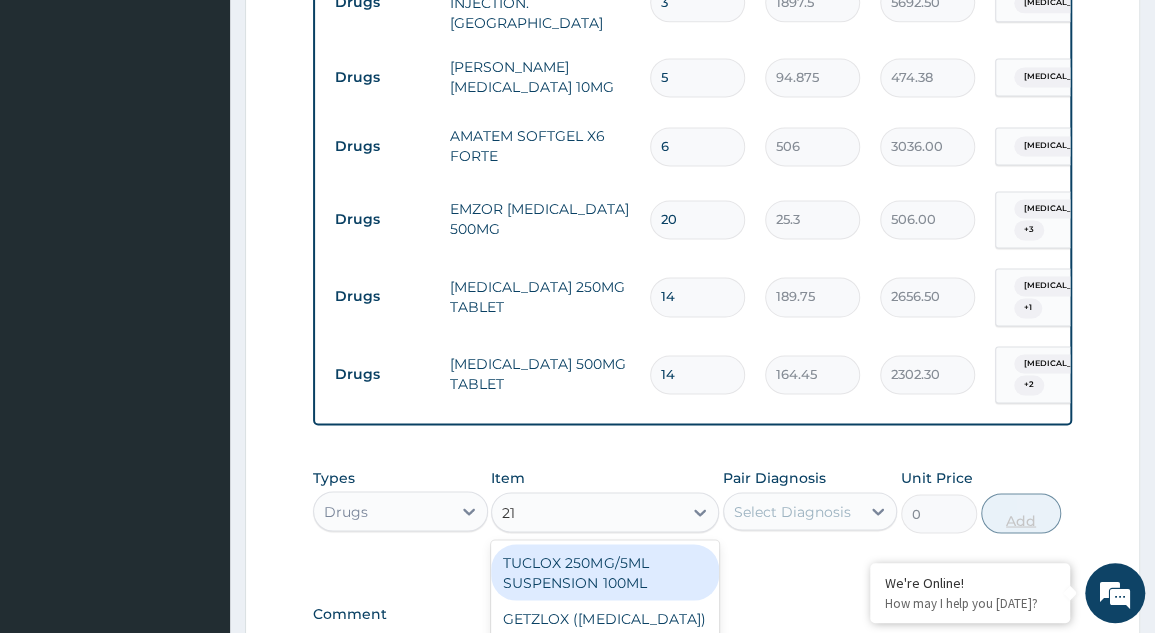 type on "21G" 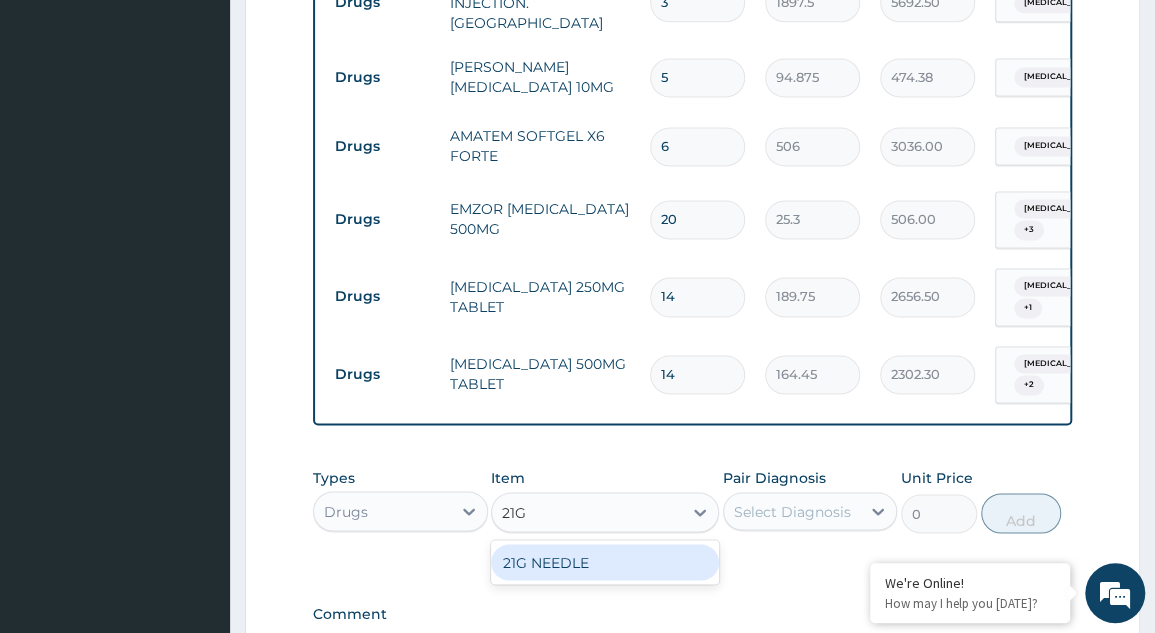 click on "21G NEEDLE" at bounding box center [605, 562] 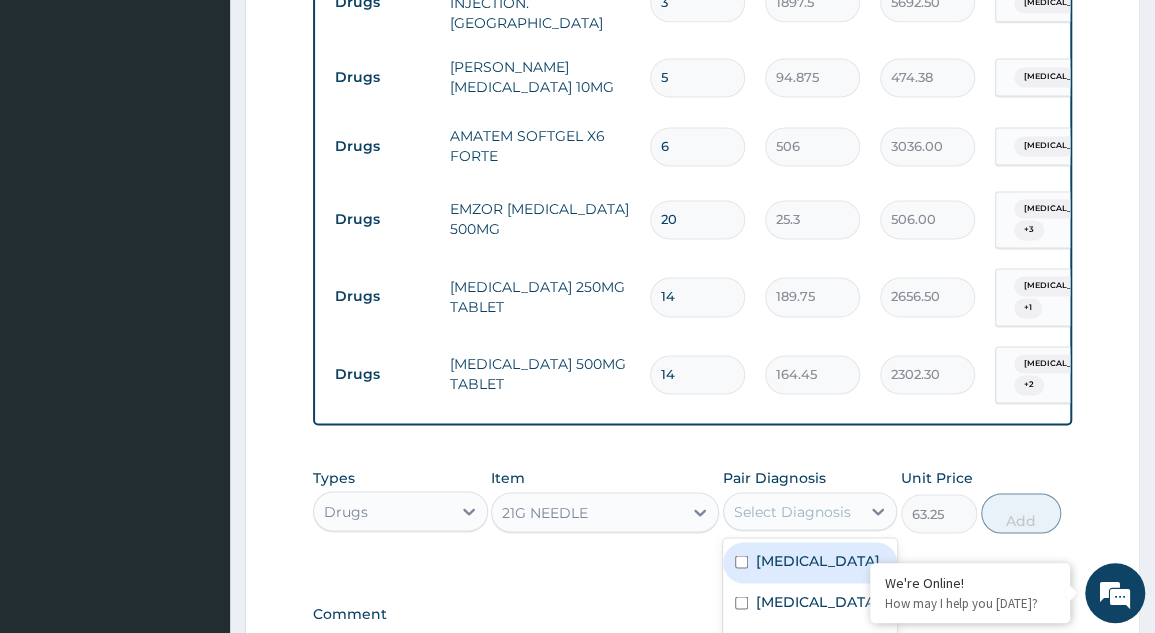 click at bounding box center [741, 561] 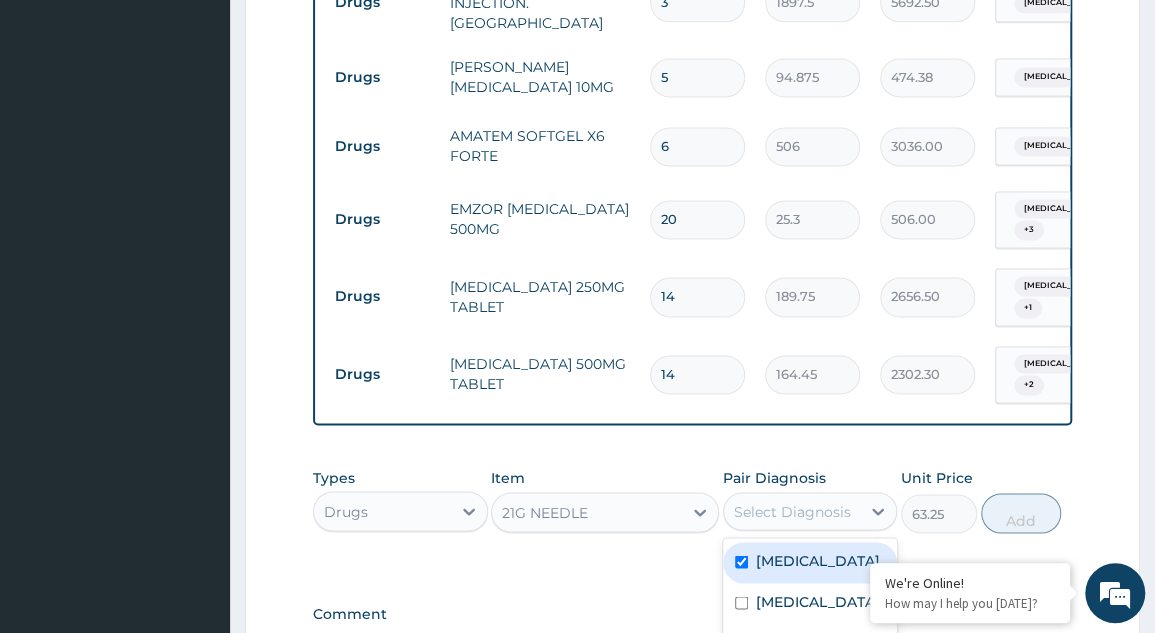 checkbox on "true" 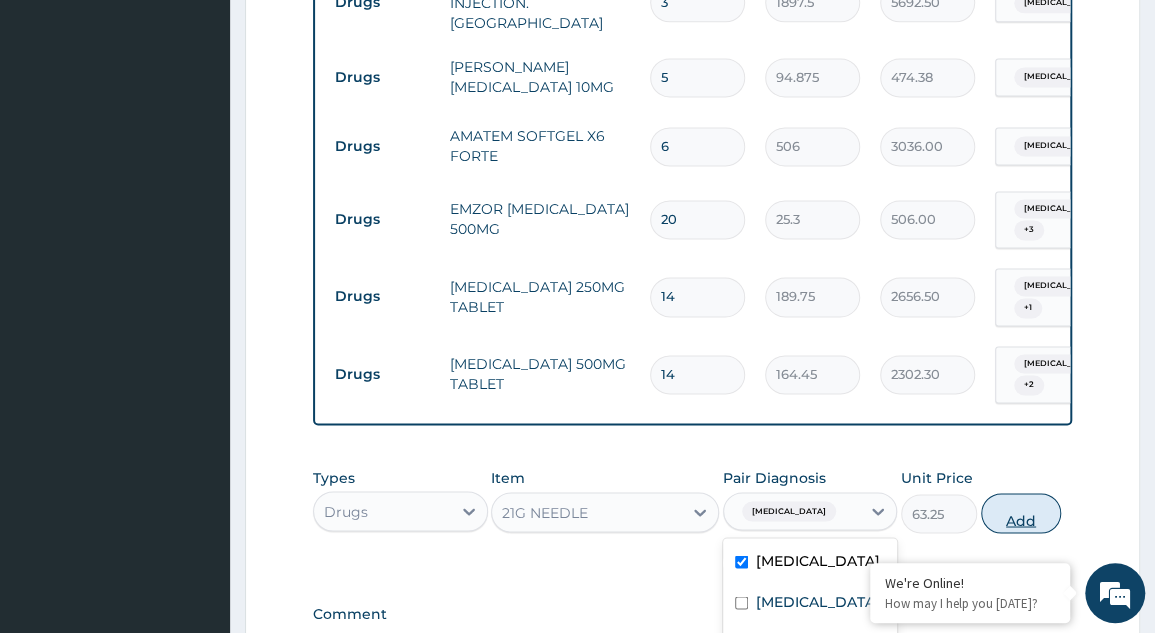 click on "Add" at bounding box center (1021, 513) 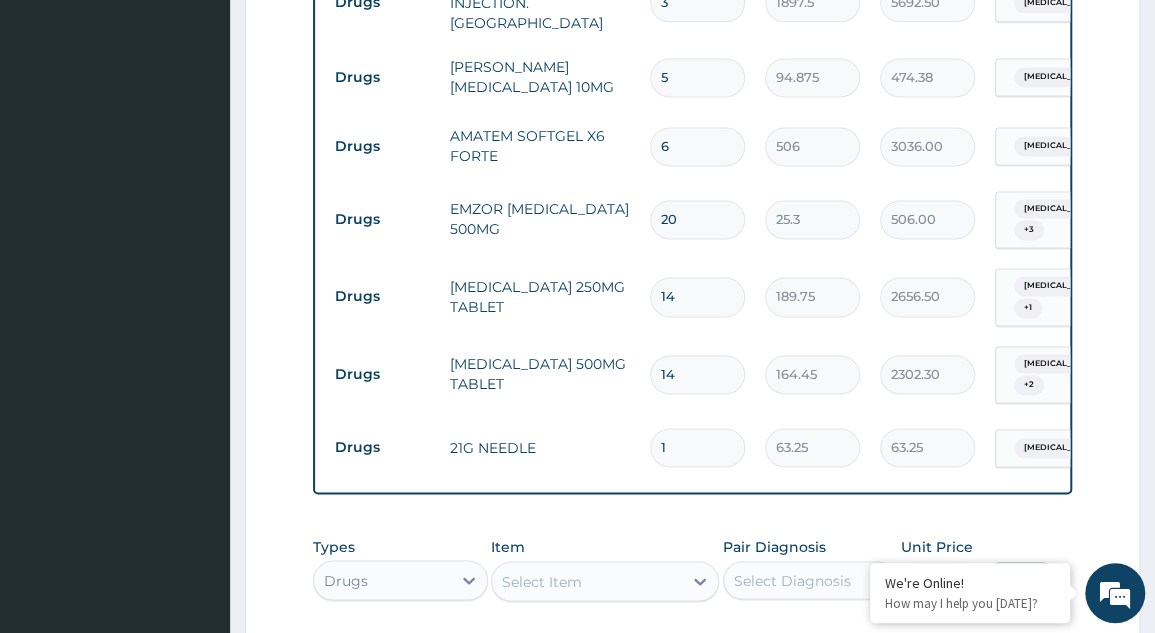 type 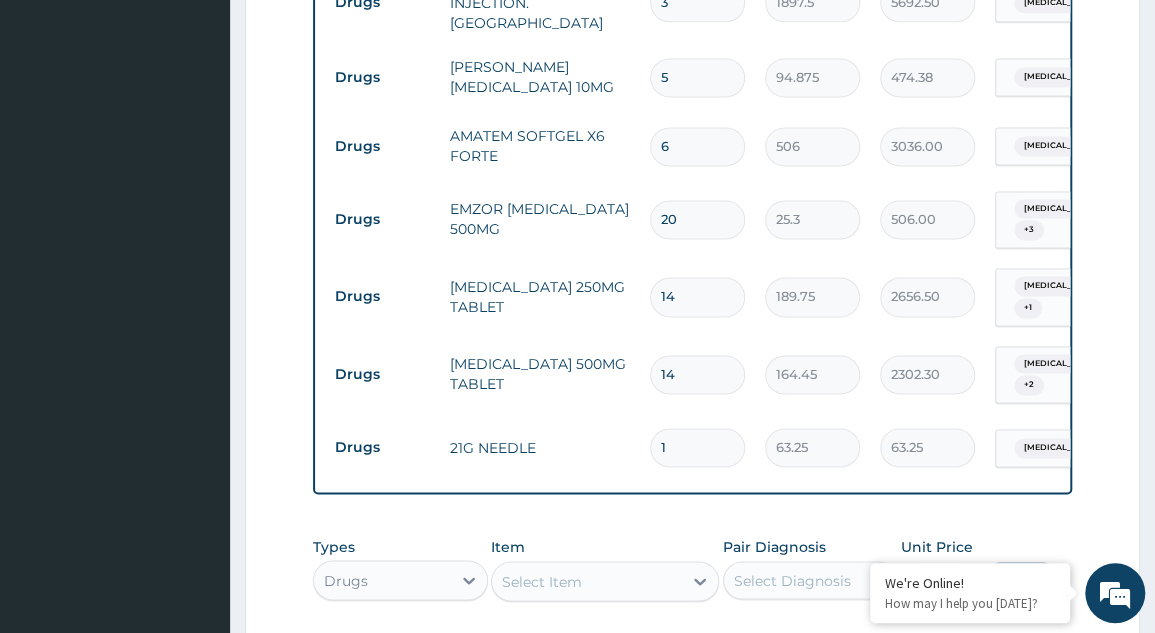 type on "0.00" 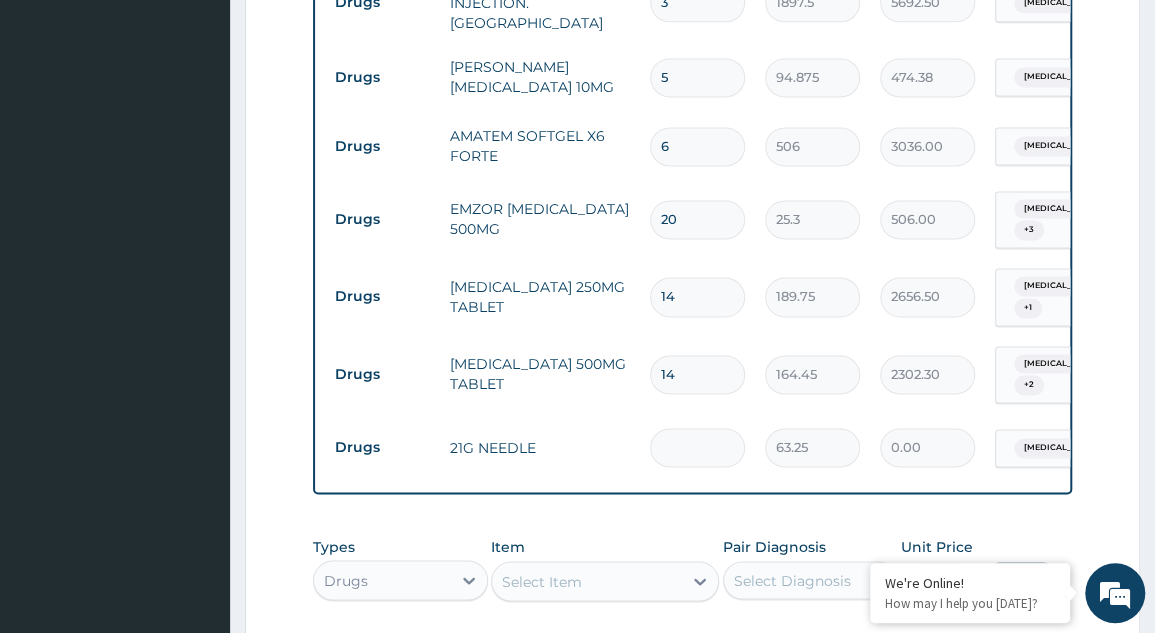 type on "3" 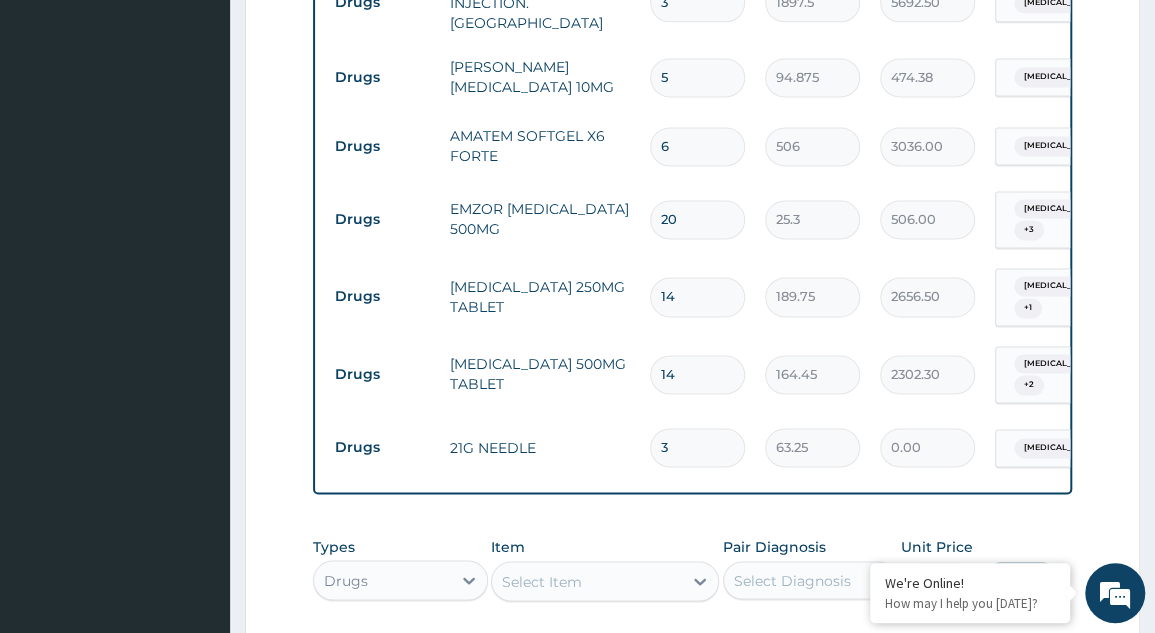type on "189.75" 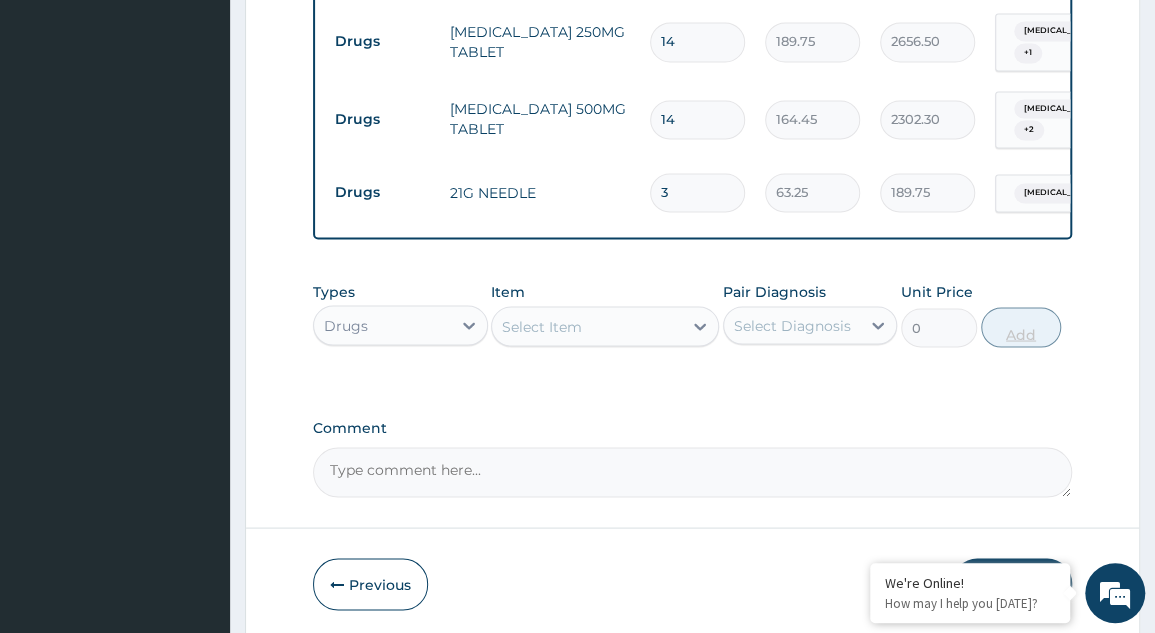 scroll, scrollTop: 1530, scrollLeft: 0, axis: vertical 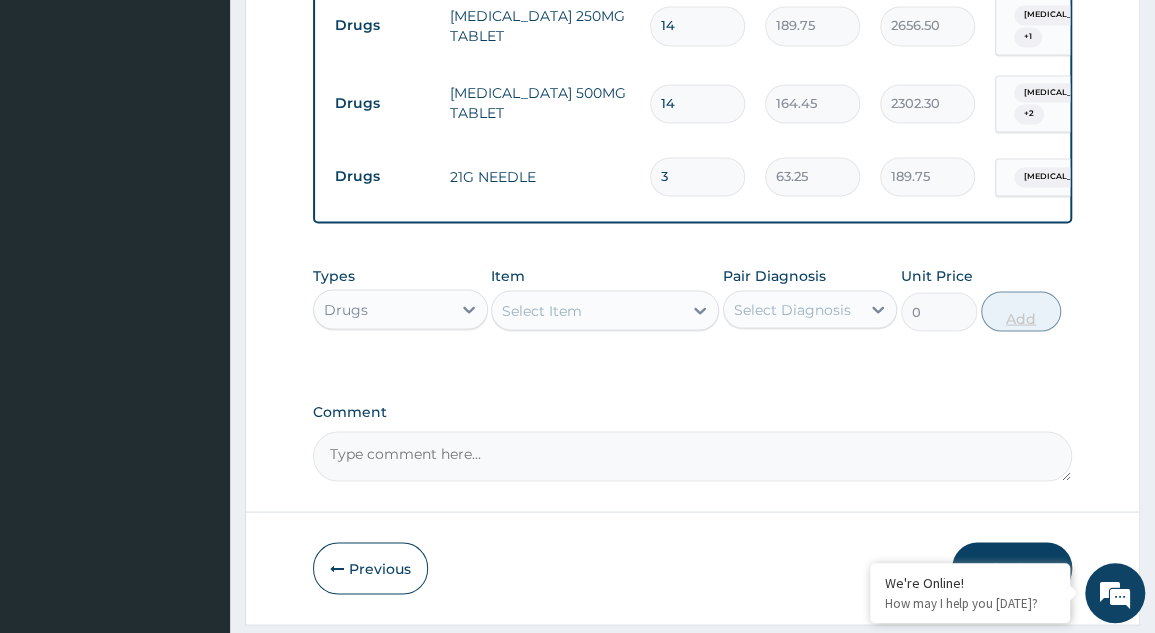 type on "3" 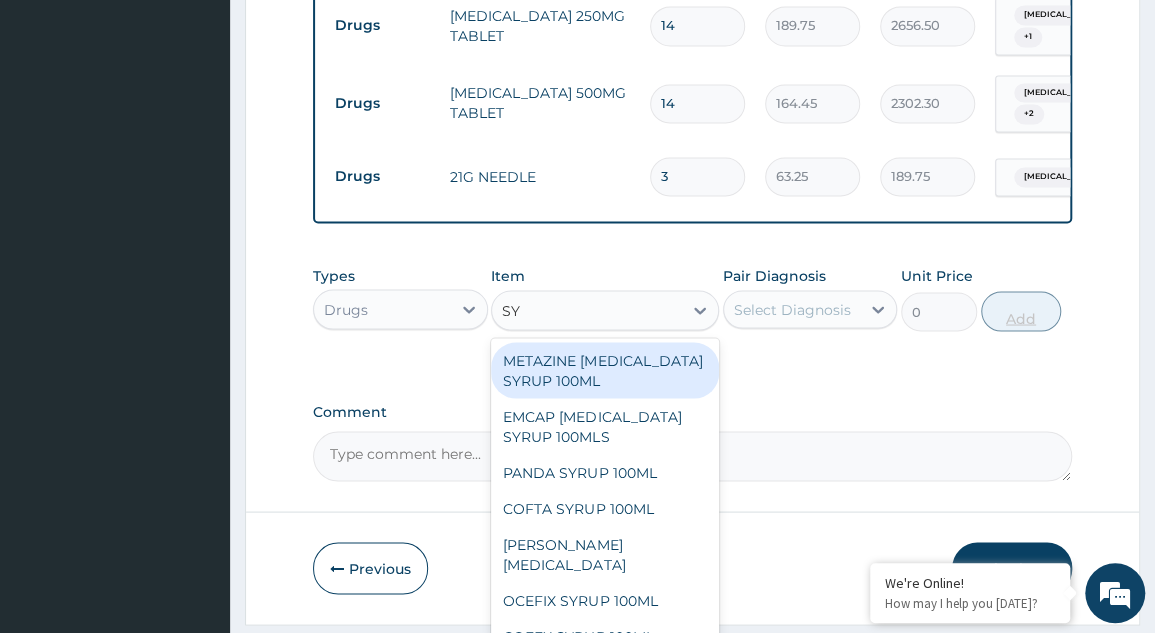 type on "S" 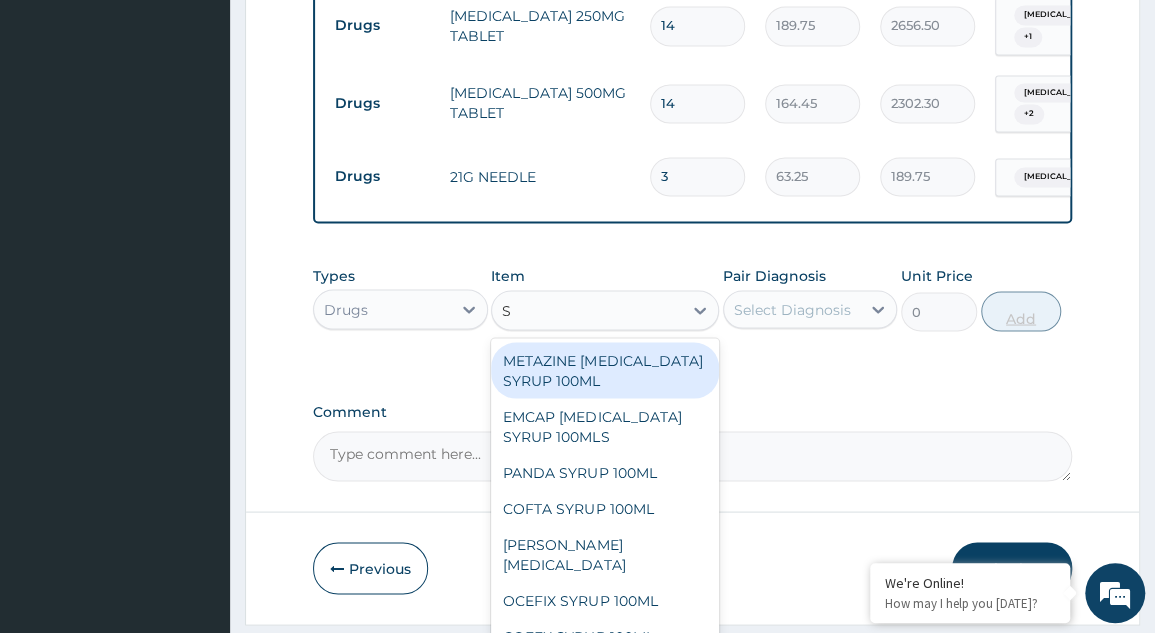 type 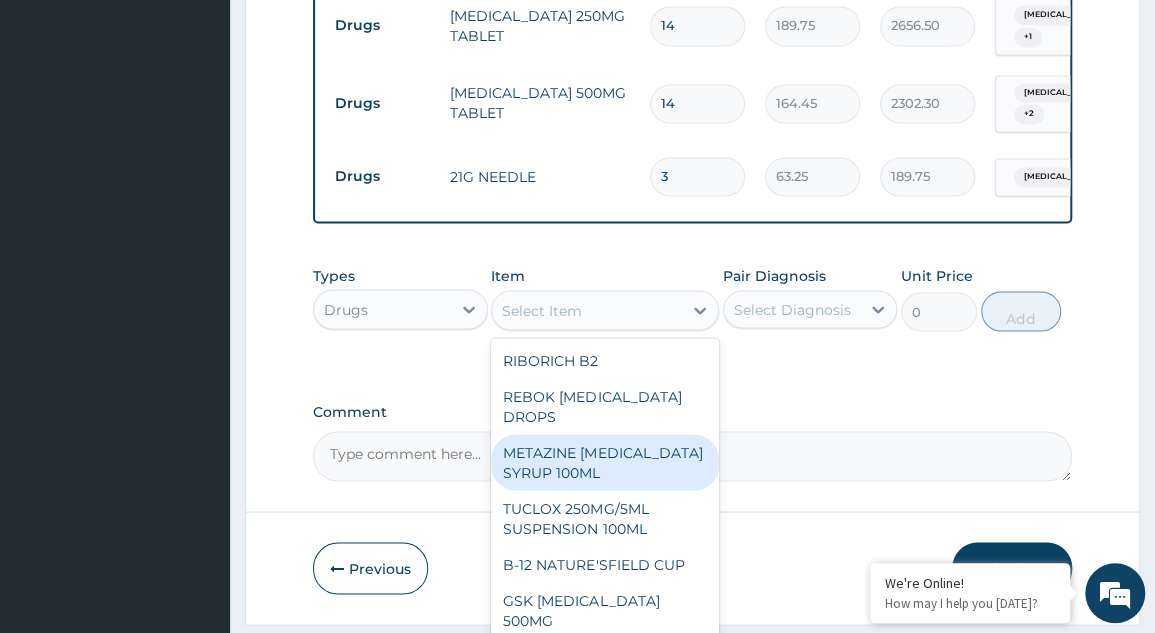 click on "Comment" at bounding box center (692, 456) 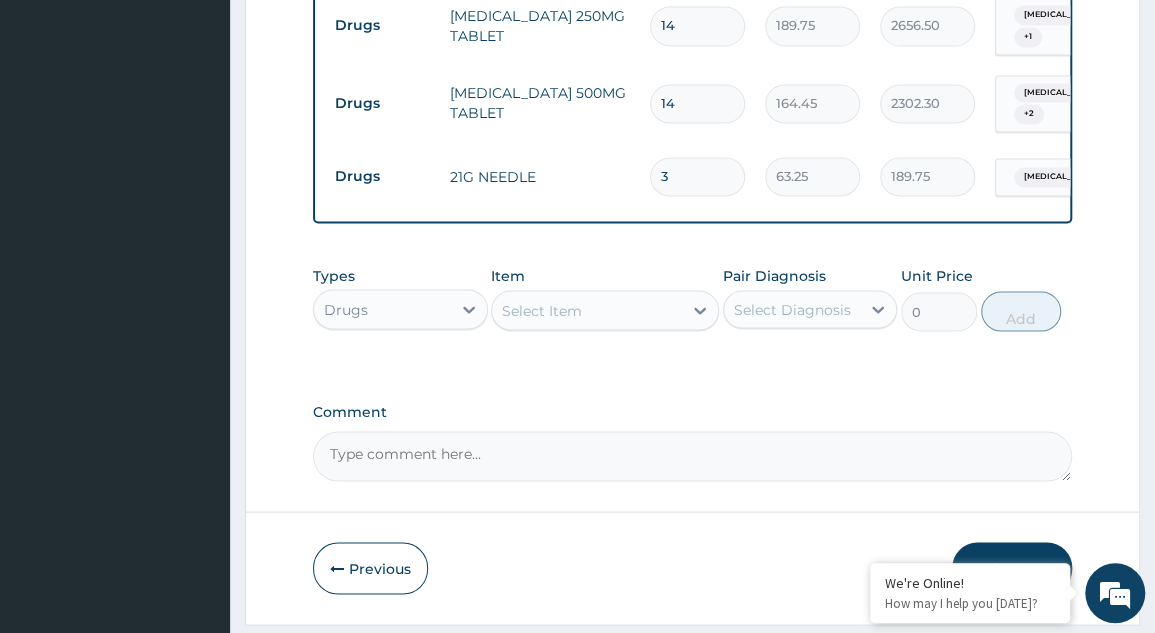 click on "Comment" at bounding box center (692, 456) 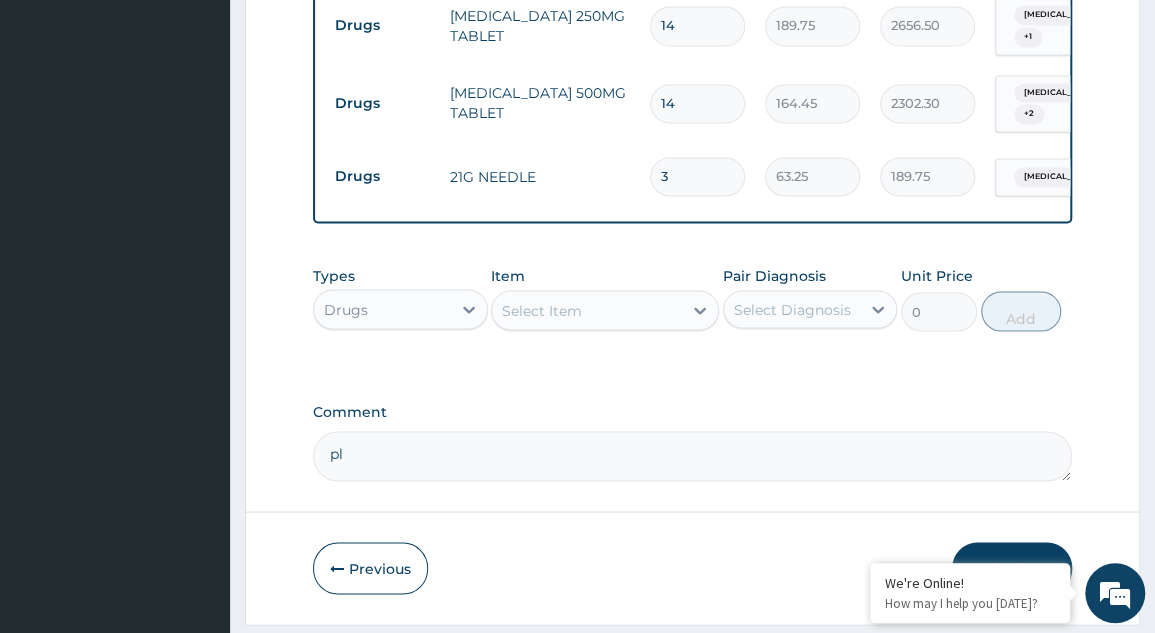type on "p" 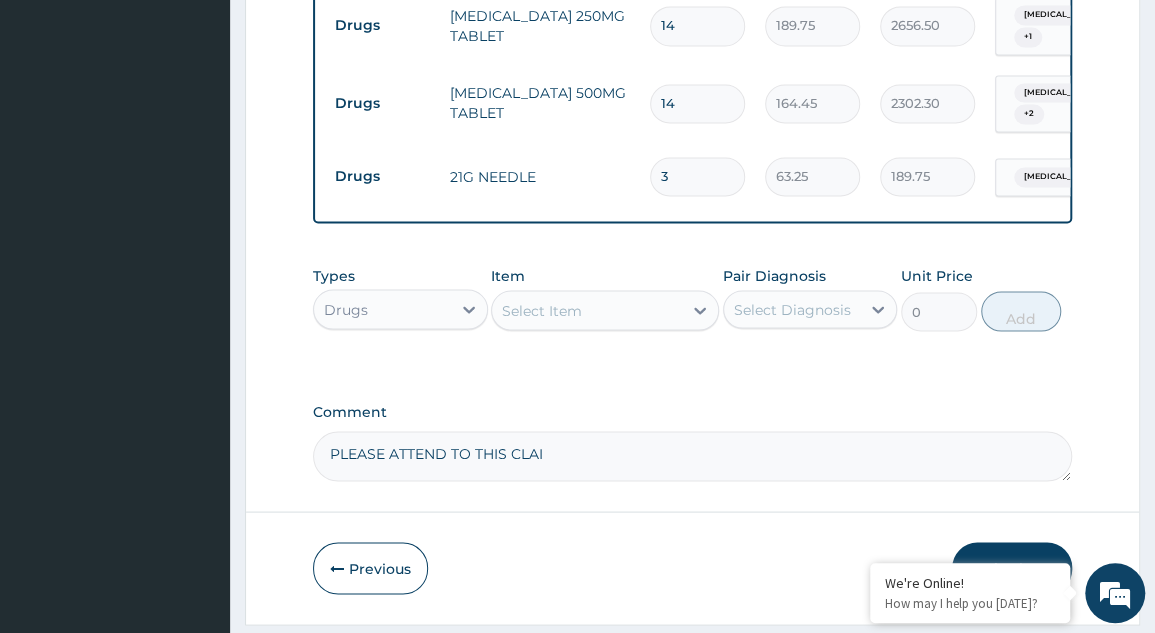 type on "PLEASE ATTEND TO THIS CLAIM" 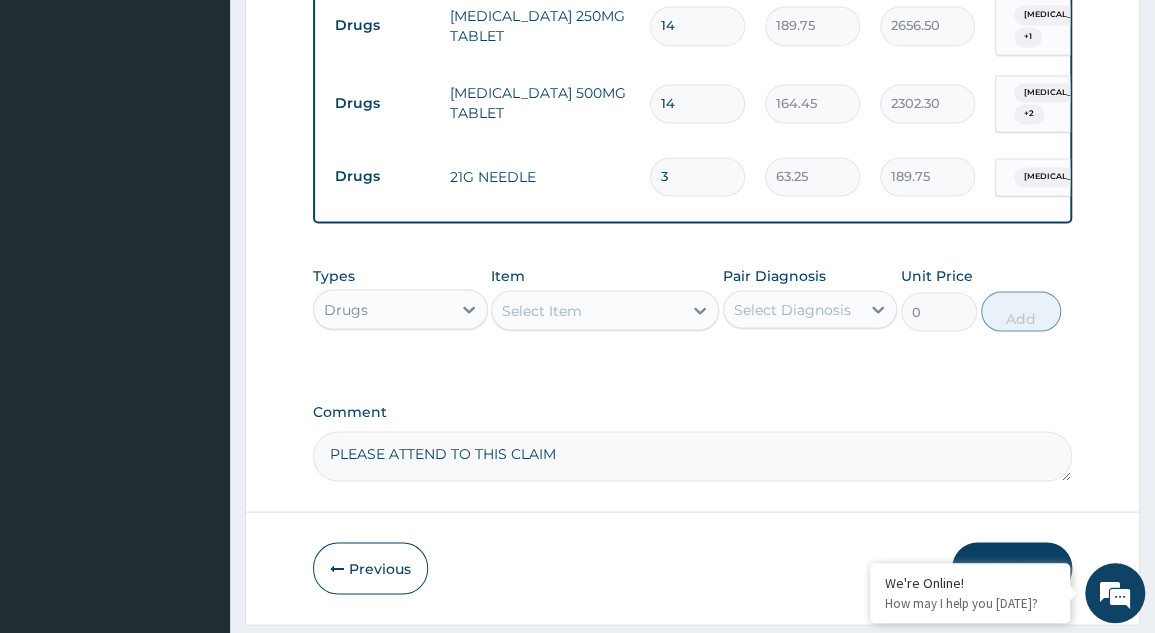 click on "Submit" at bounding box center (1012, 568) 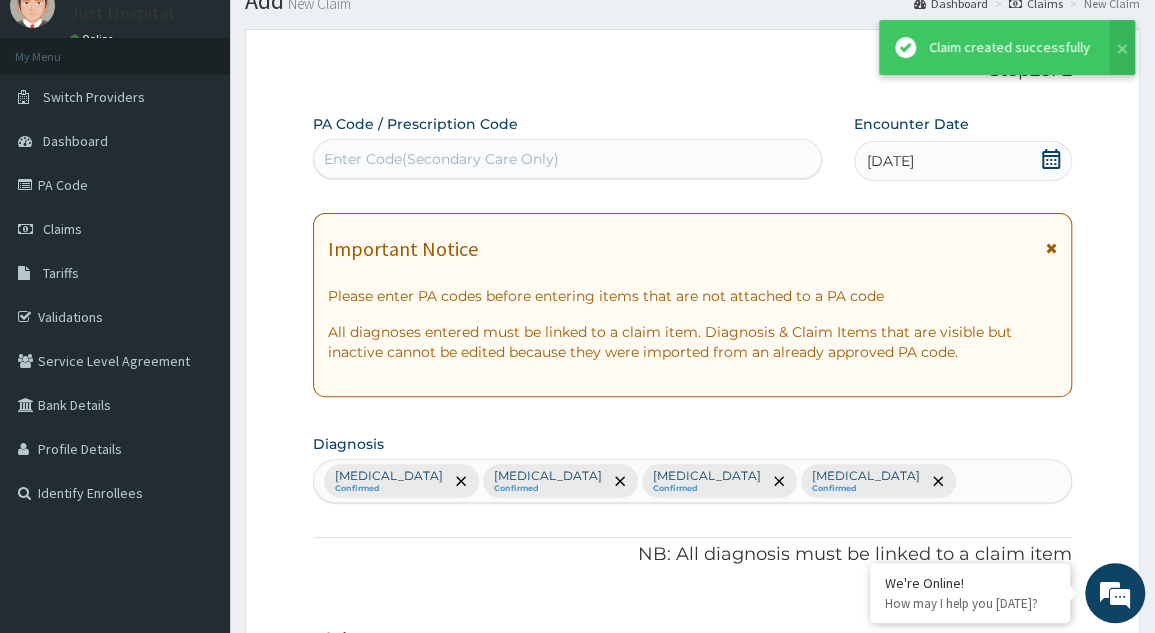 scroll, scrollTop: 1530, scrollLeft: 0, axis: vertical 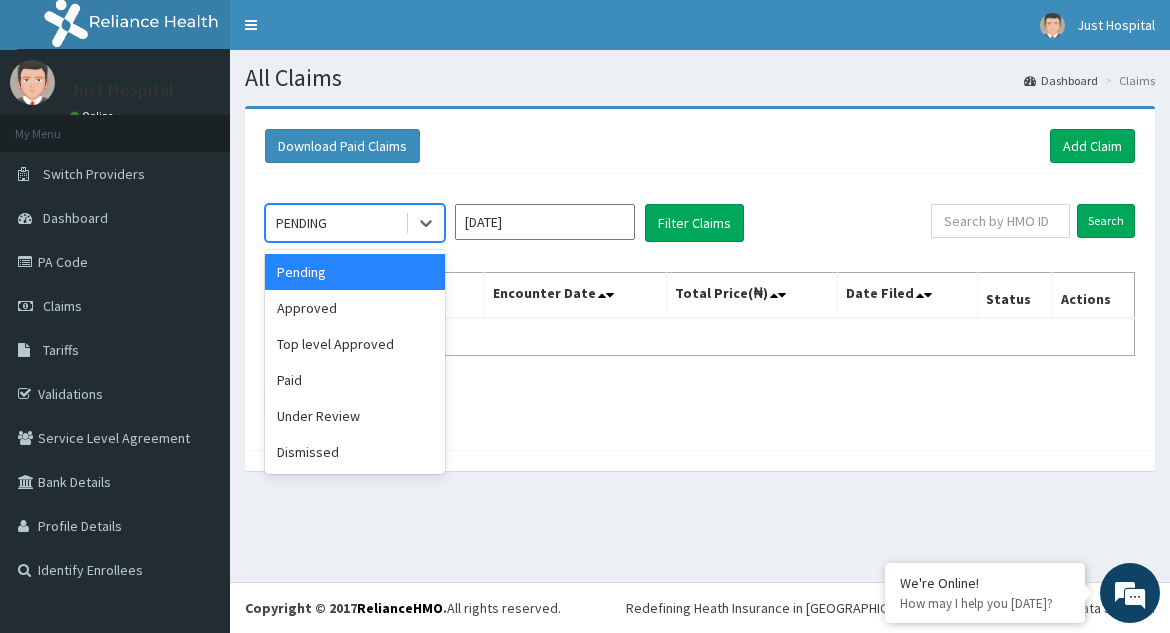 click on "Under Review" at bounding box center [355, 416] 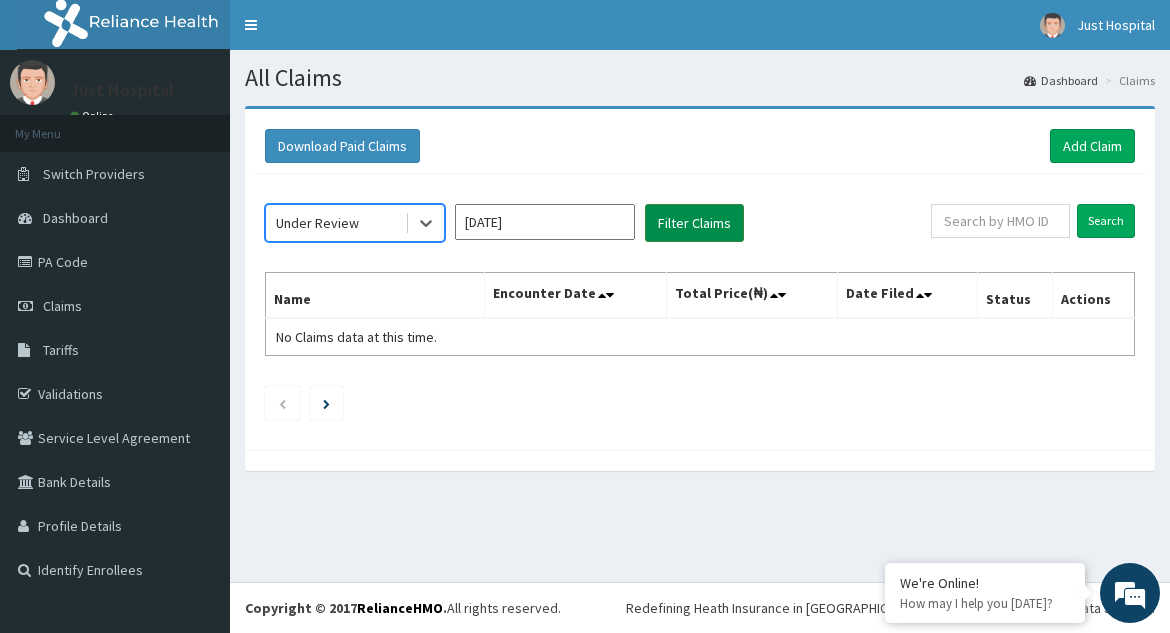 click on "Filter Claims" at bounding box center [694, 223] 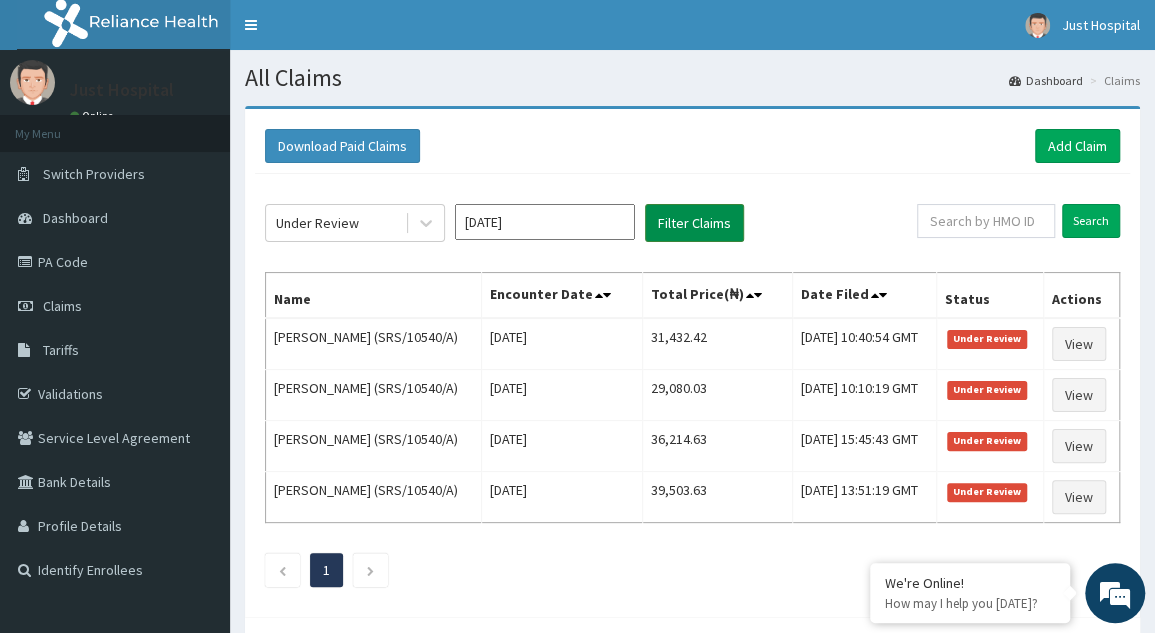 scroll, scrollTop: 0, scrollLeft: 0, axis: both 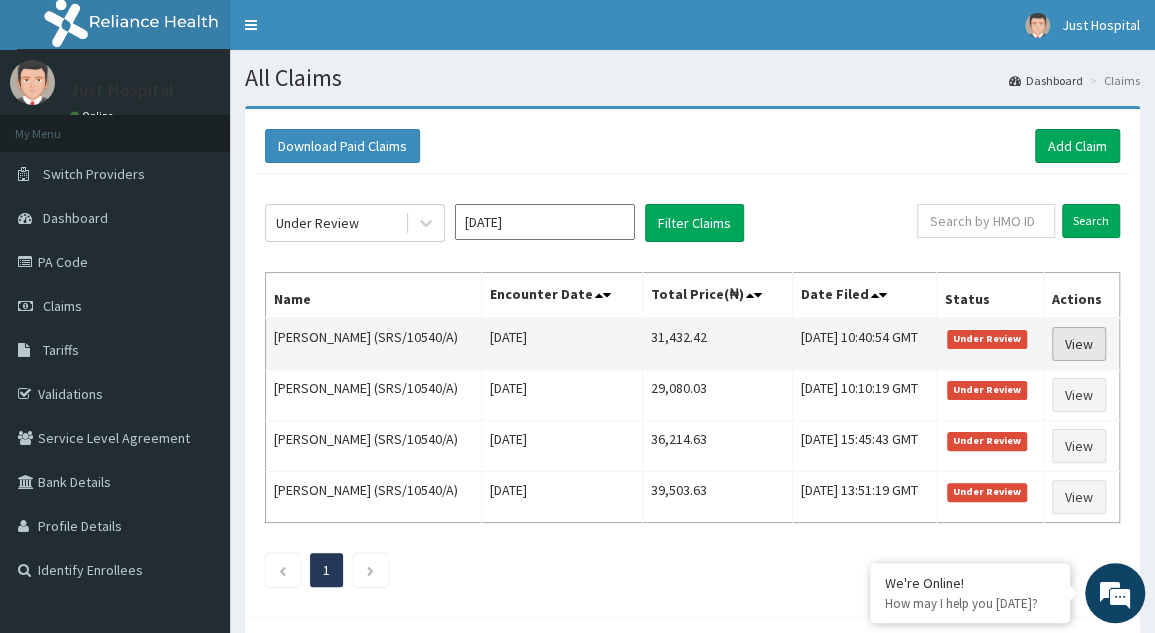 click on "View" at bounding box center [1079, 344] 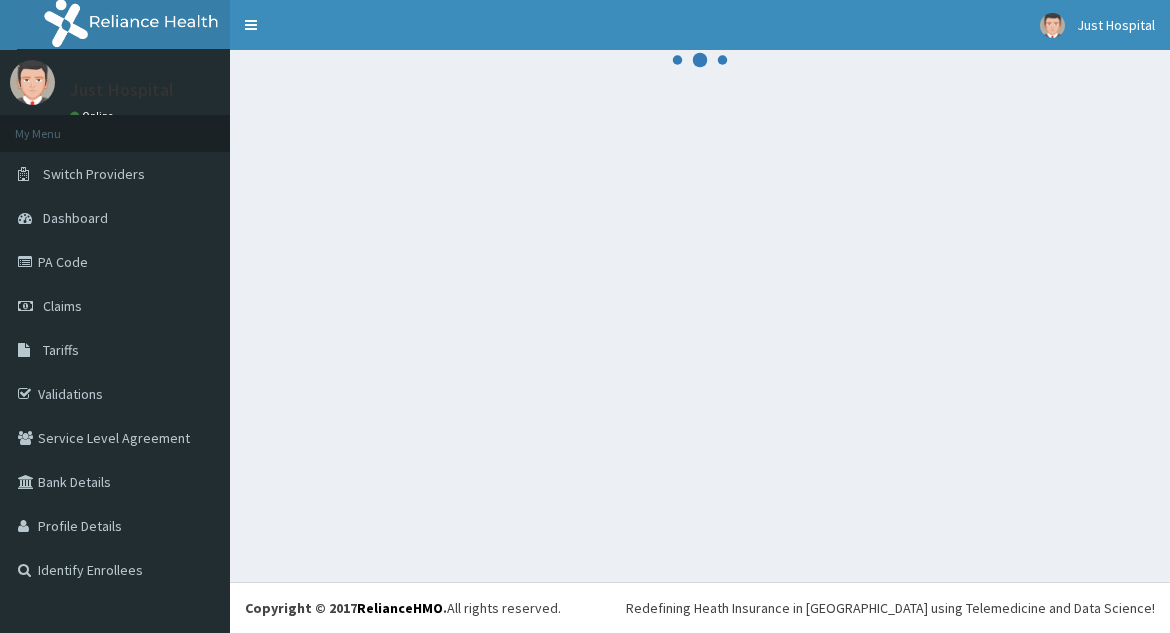scroll, scrollTop: 0, scrollLeft: 0, axis: both 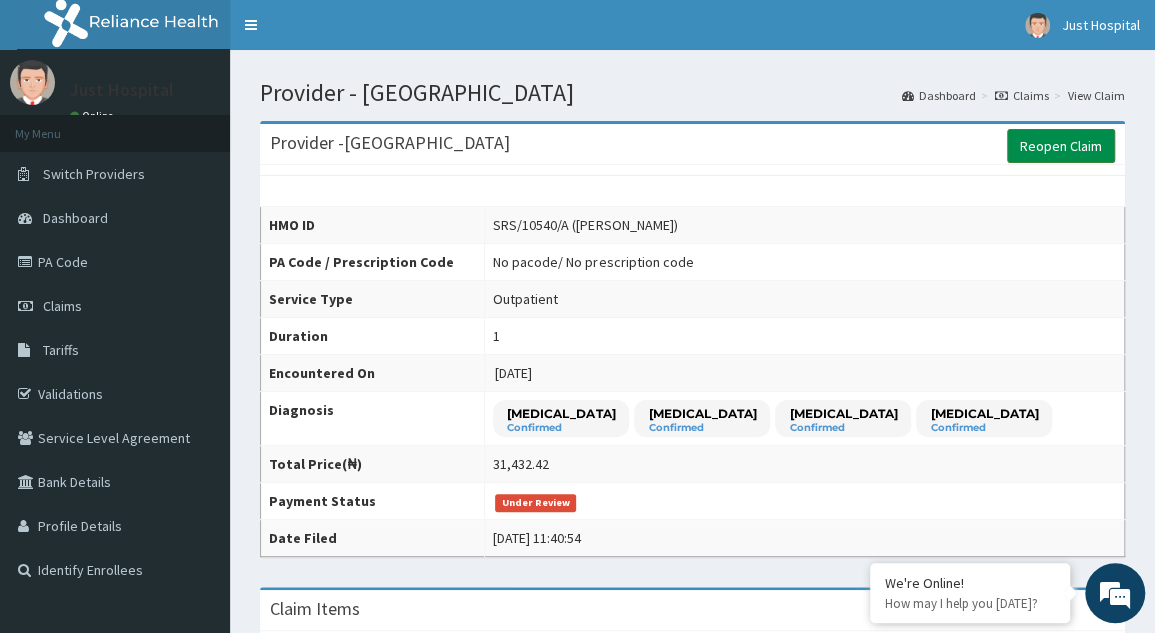 click on "Reopen Claim" at bounding box center (1061, 146) 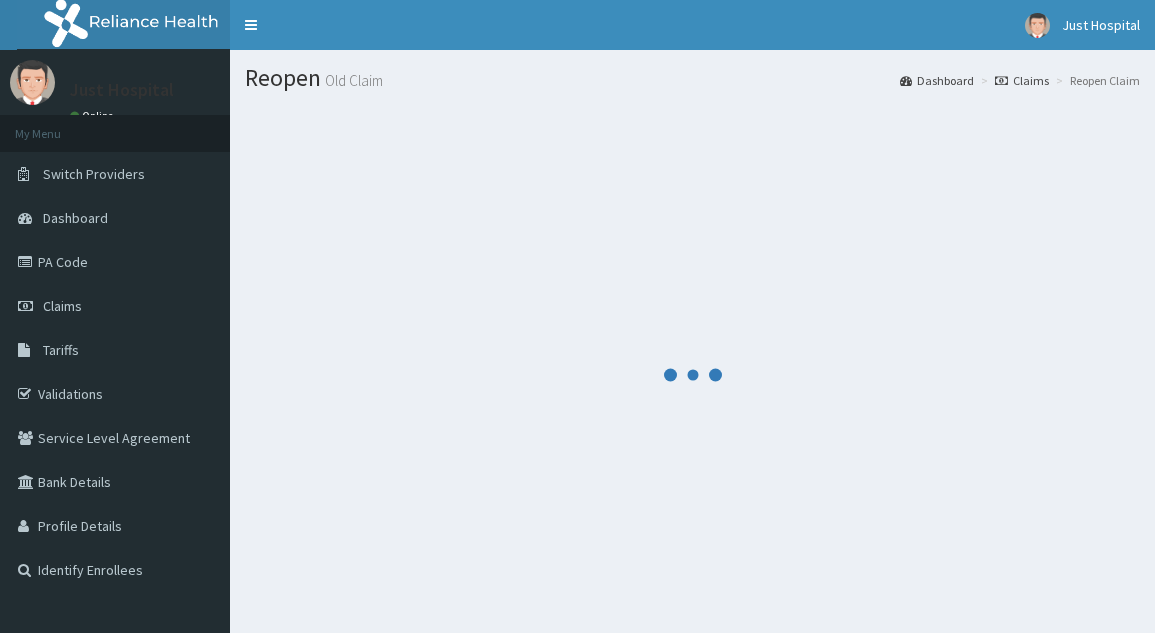 scroll, scrollTop: 0, scrollLeft: 0, axis: both 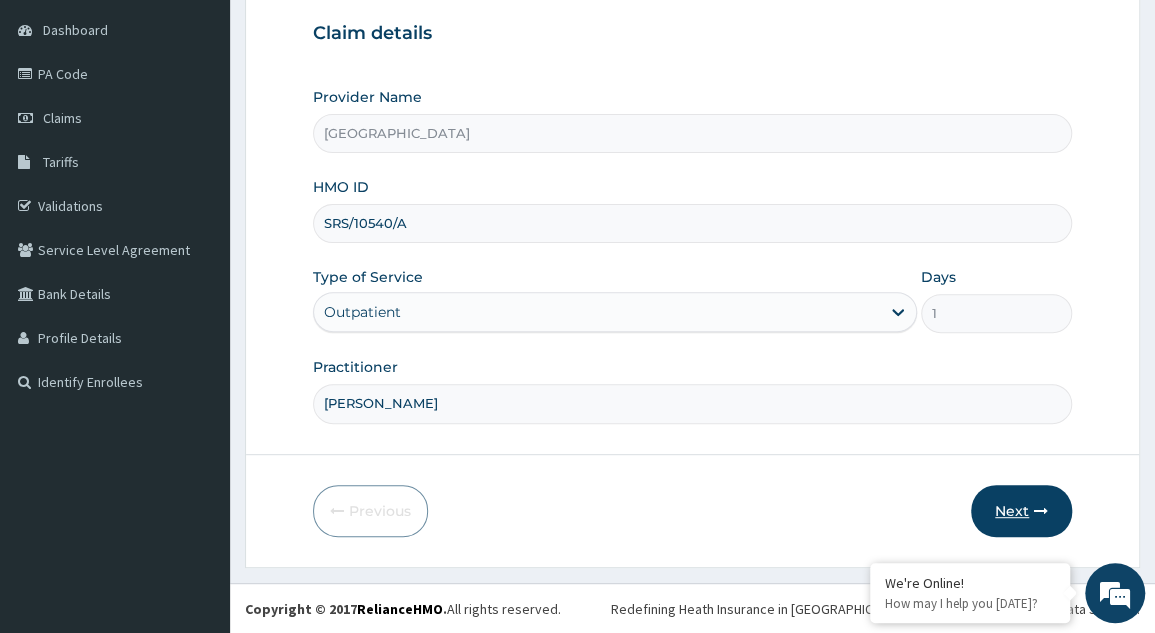 click on "Next" at bounding box center [1021, 511] 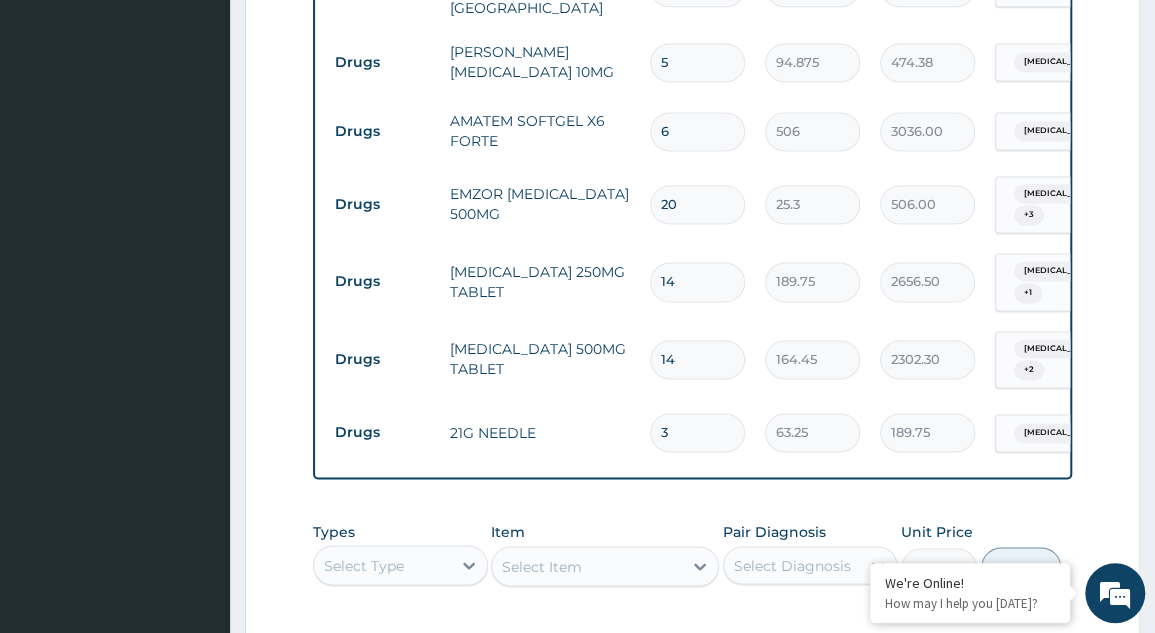 scroll, scrollTop: 1278, scrollLeft: 0, axis: vertical 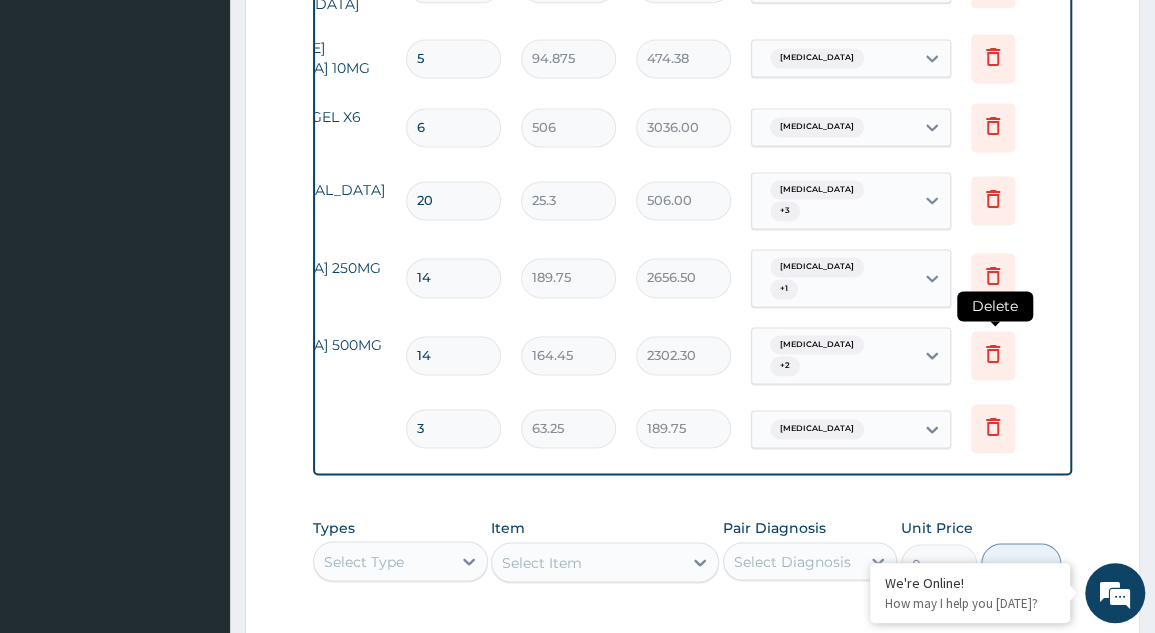 click 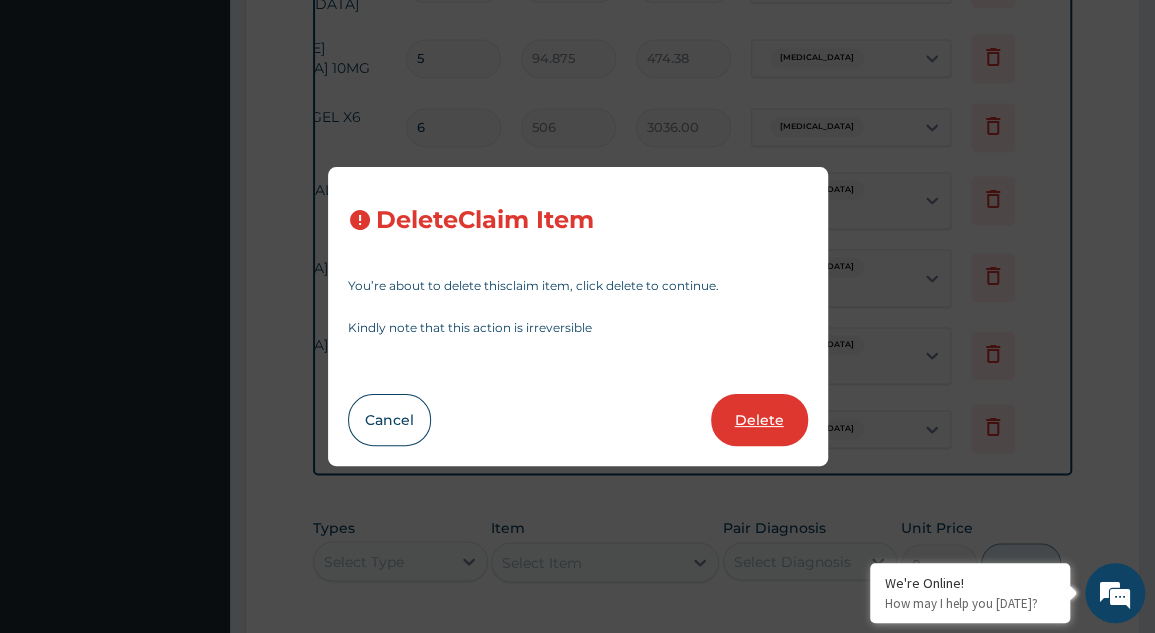 click on "Delete" at bounding box center (759, 420) 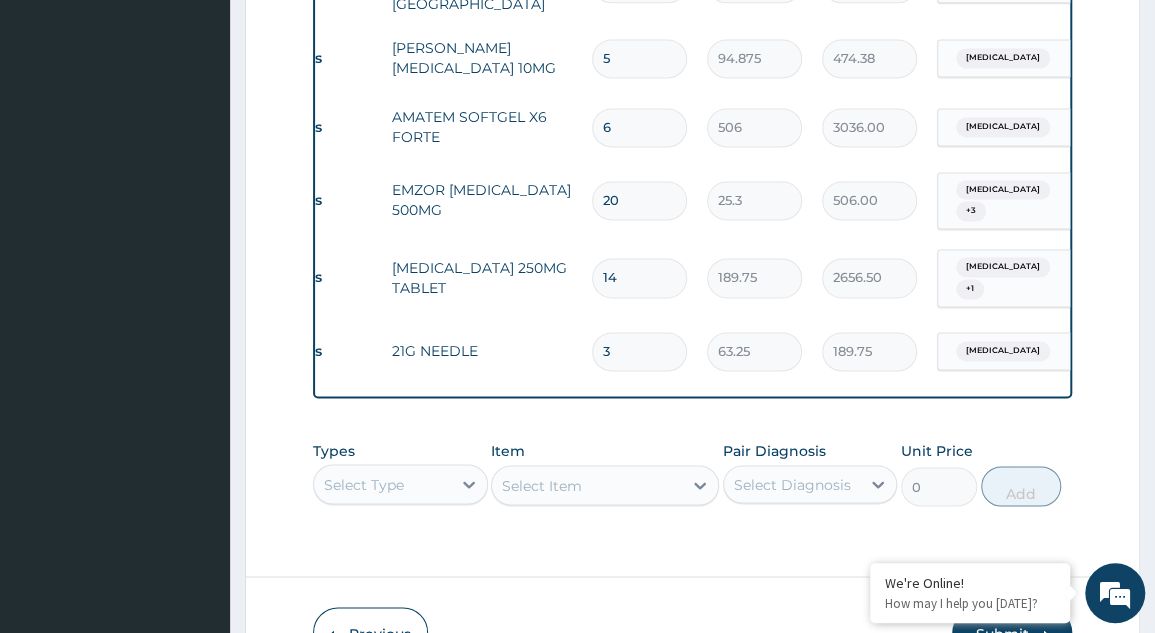 scroll, scrollTop: 0, scrollLeft: 30, axis: horizontal 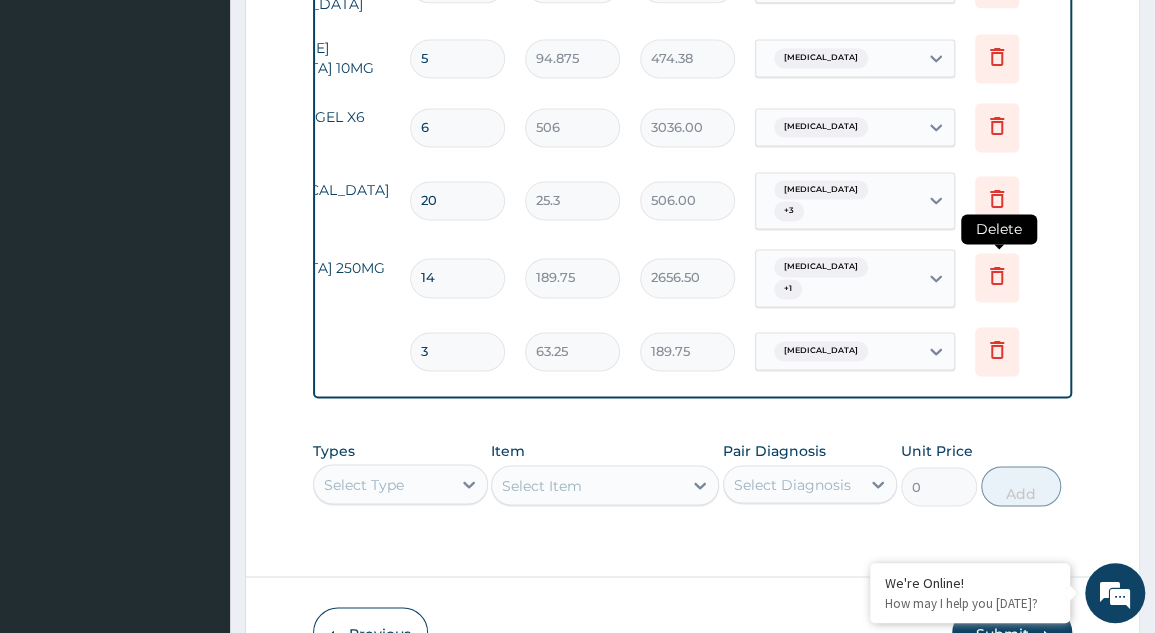 click at bounding box center [997, 277] 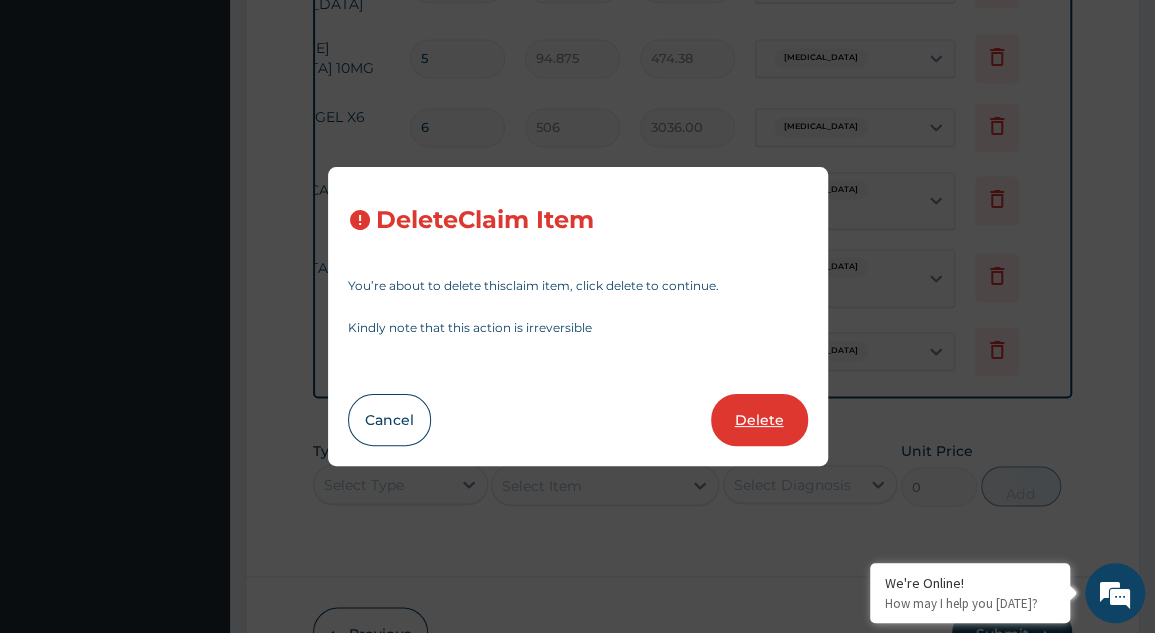 click on "Delete" at bounding box center (759, 420) 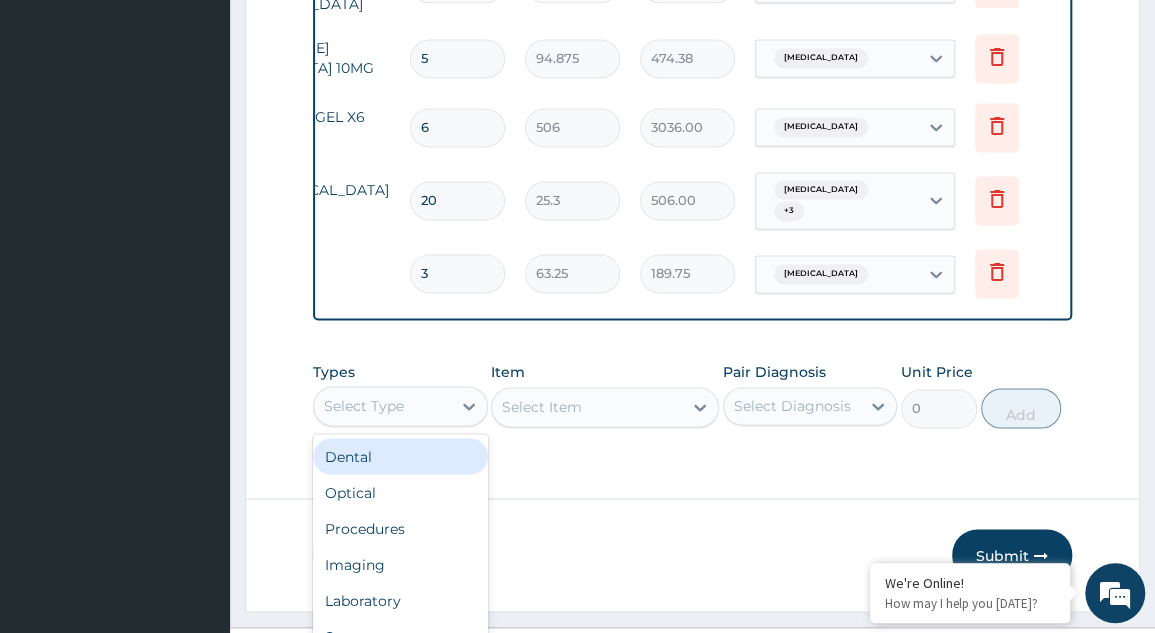 scroll, scrollTop: 56, scrollLeft: 0, axis: vertical 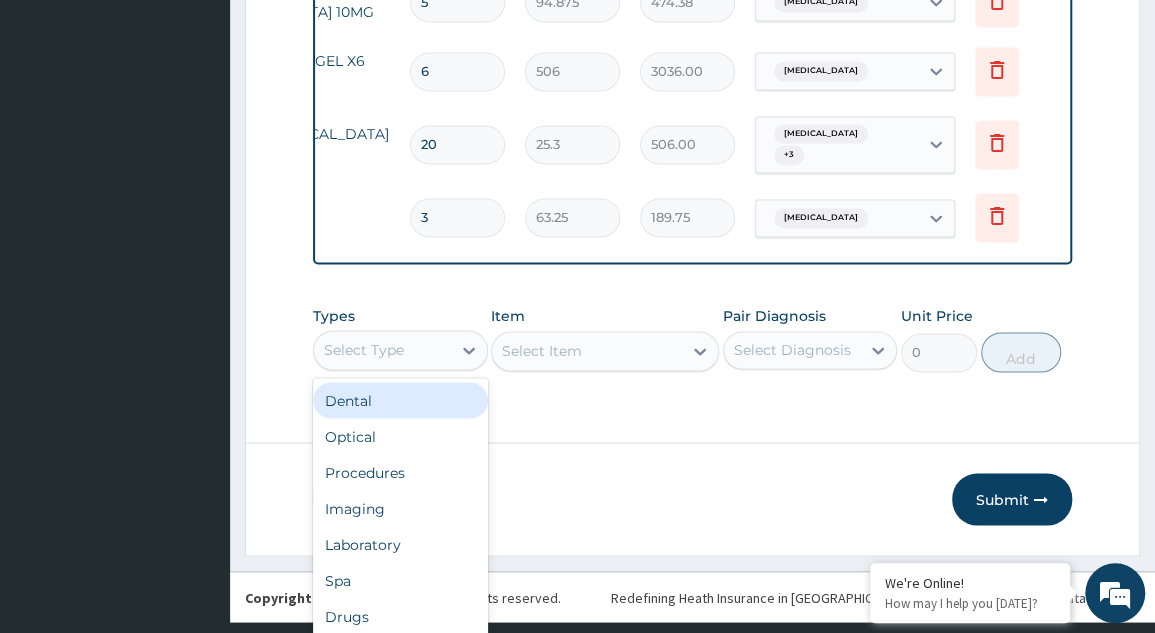 click on "Drugs" at bounding box center (400, 616) 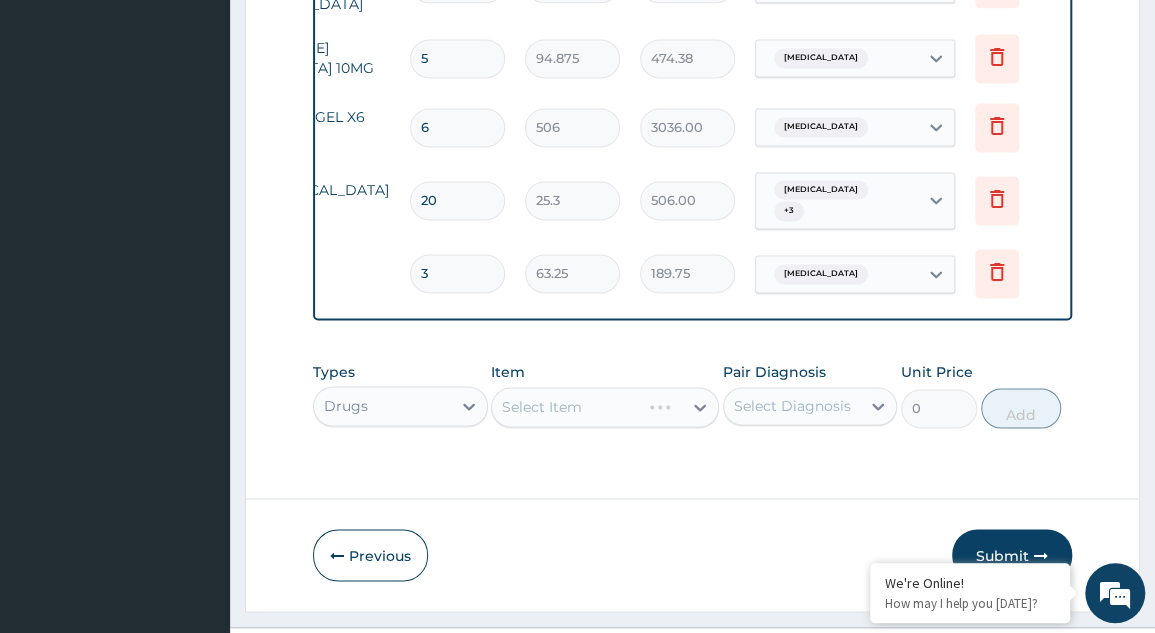 scroll, scrollTop: 1281, scrollLeft: 0, axis: vertical 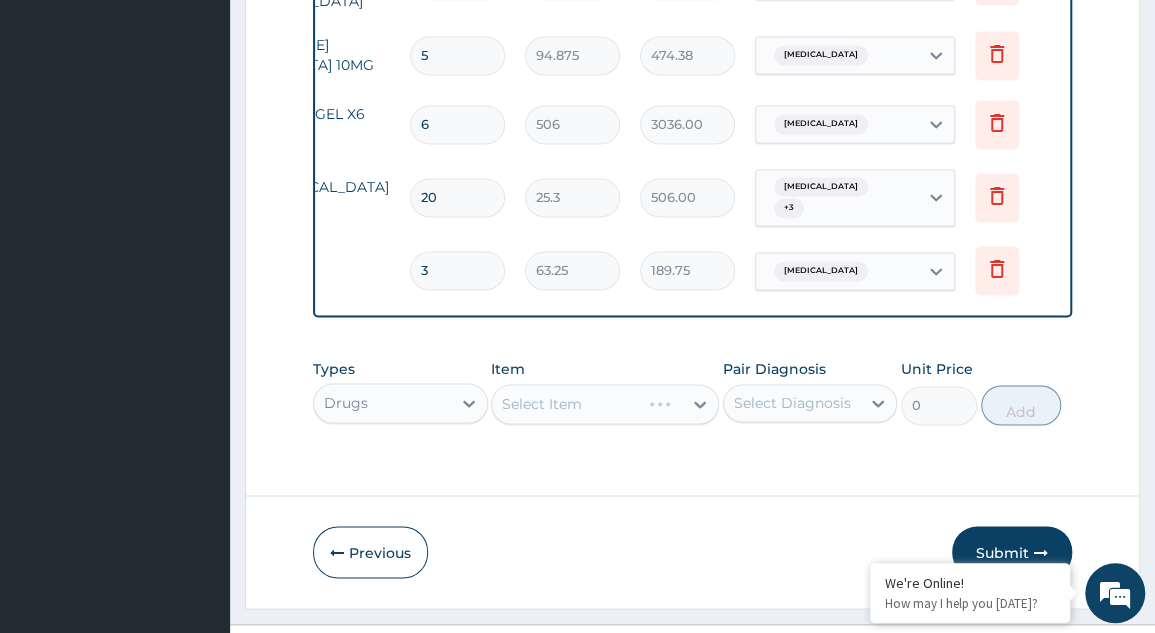 click on "Select Item" at bounding box center [605, 404] 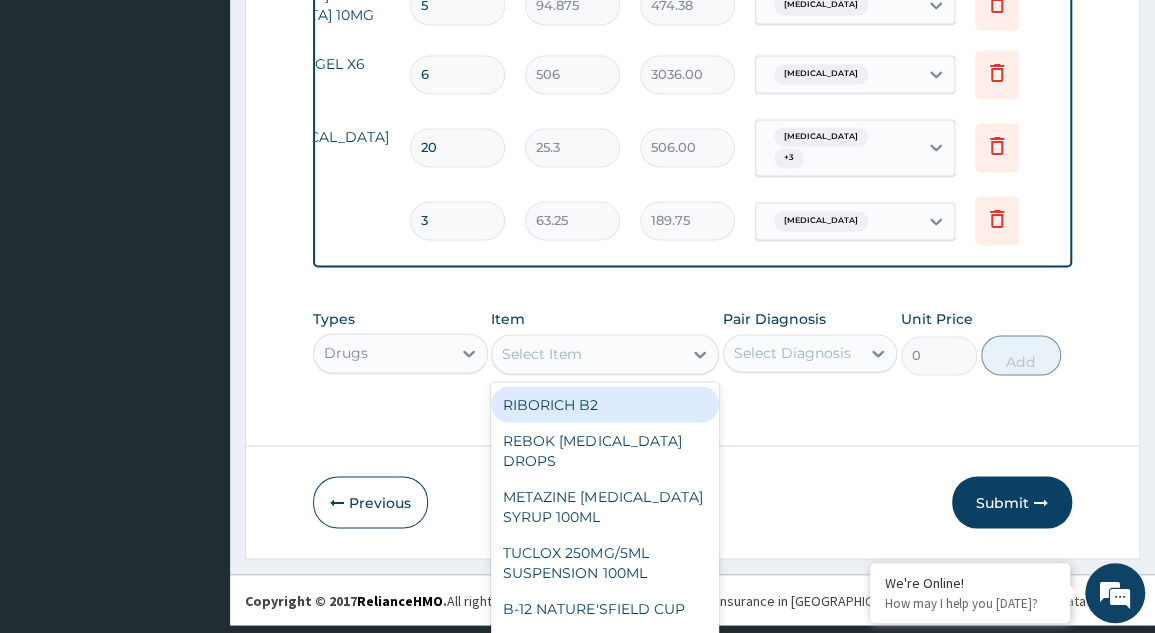 scroll, scrollTop: 58, scrollLeft: 0, axis: vertical 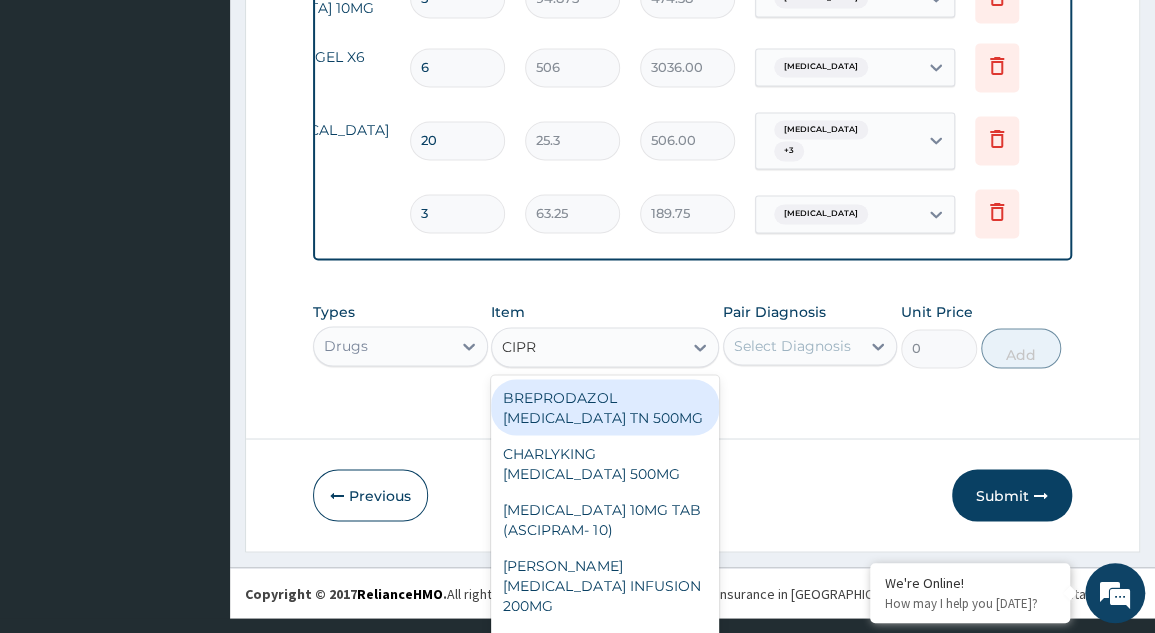 type on "CIPRO" 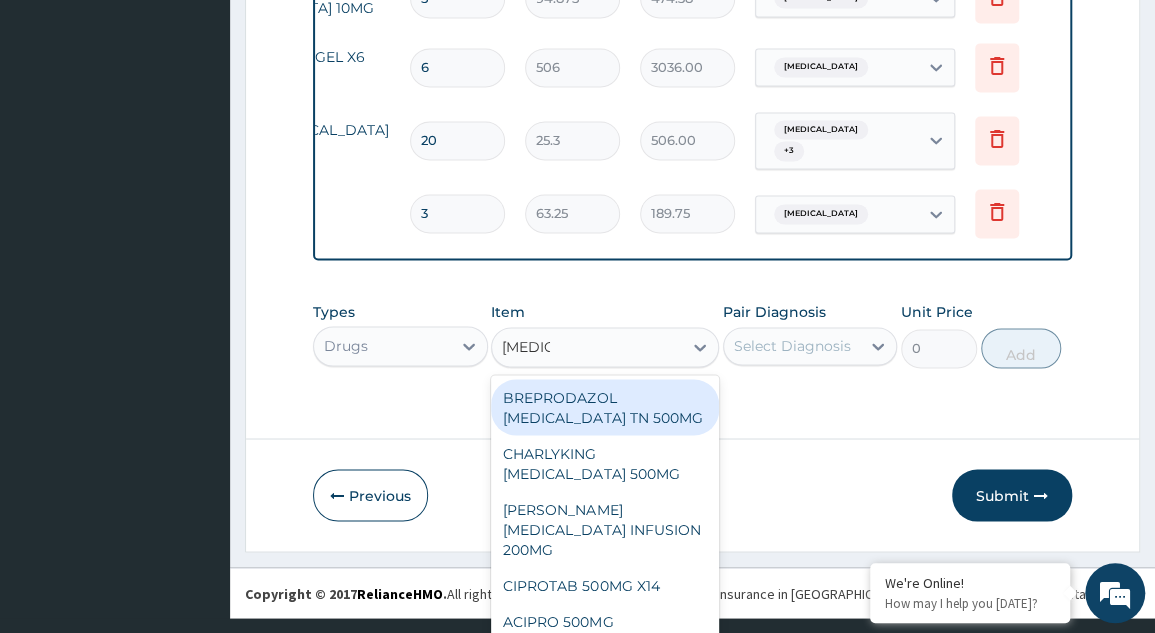 click on "CIPROTAB 500MG X14" at bounding box center [605, 585] 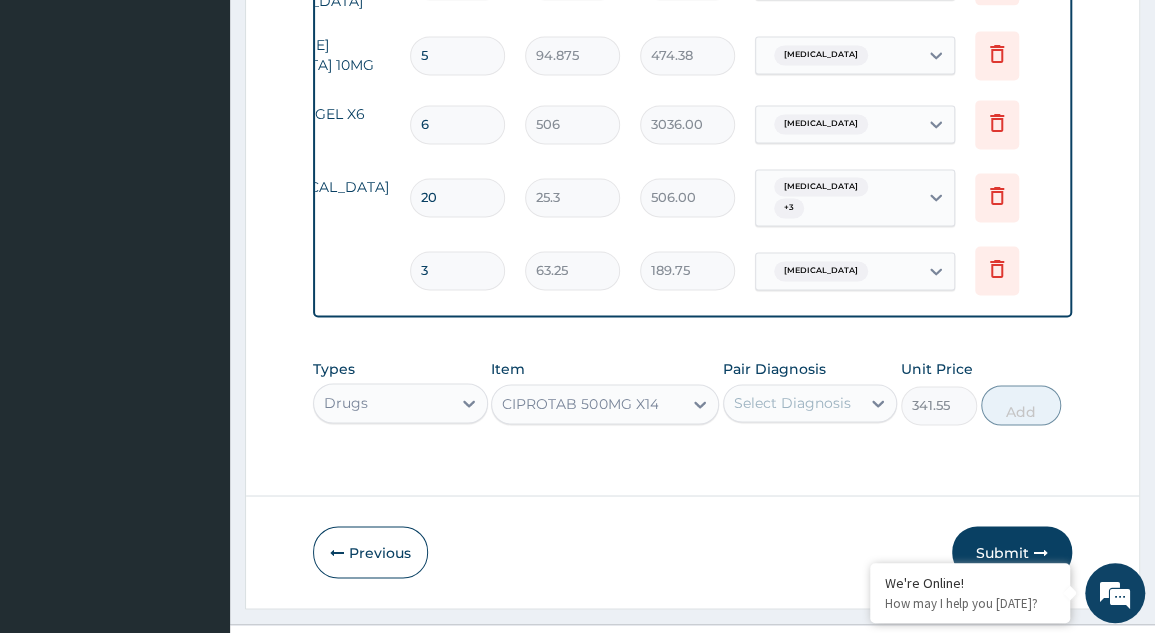 scroll, scrollTop: 0, scrollLeft: 0, axis: both 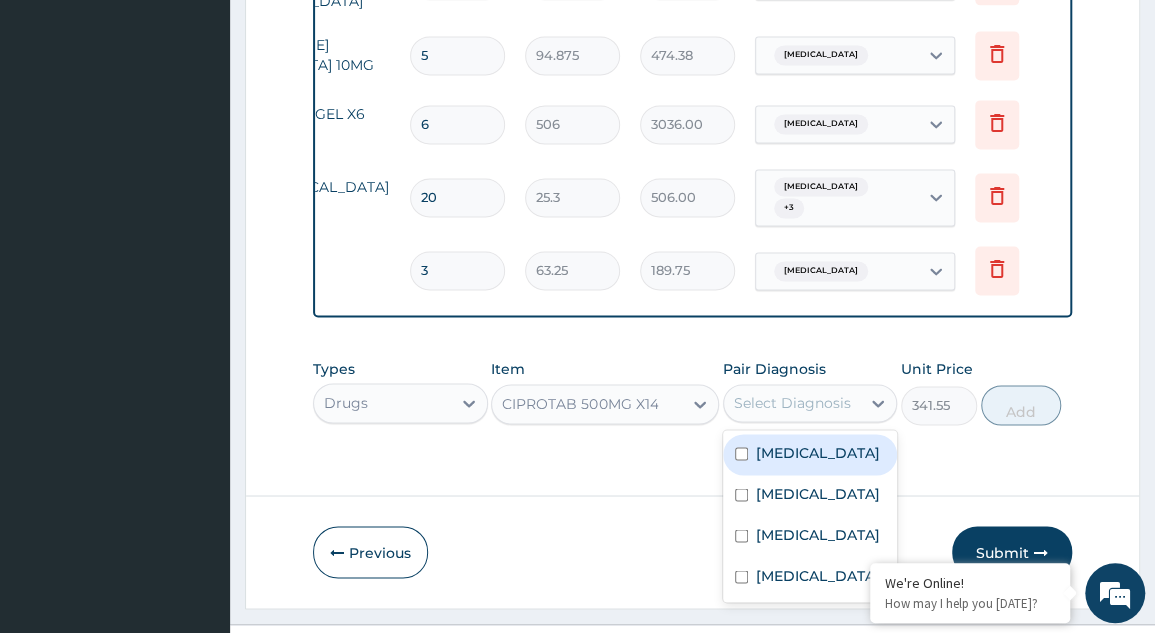 click at bounding box center [741, 576] 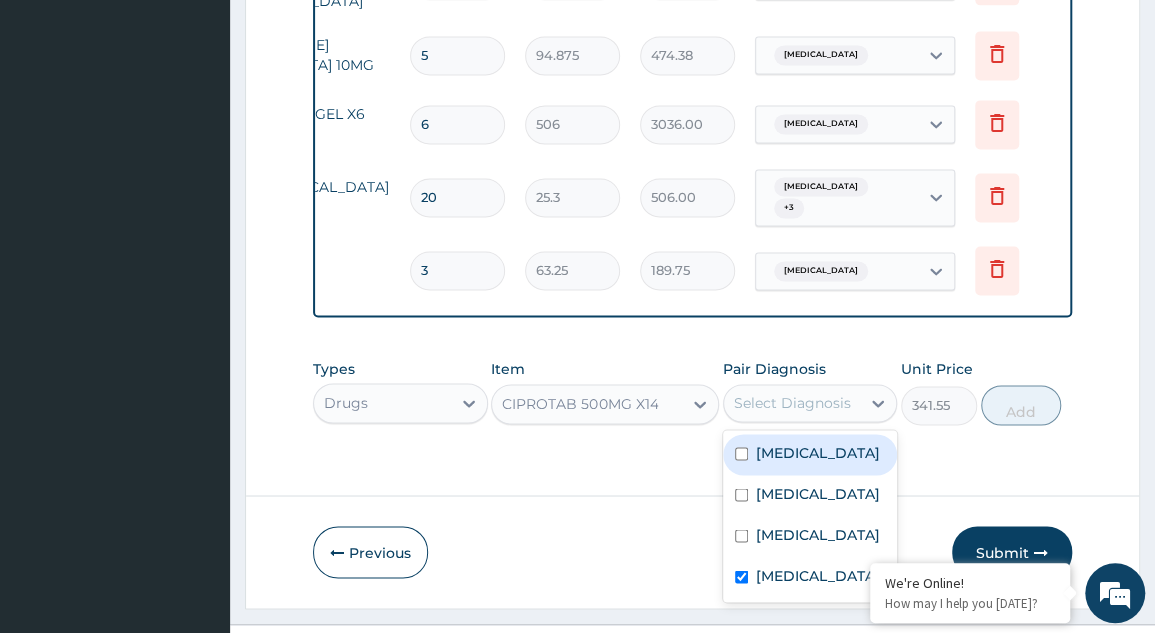 checkbox on "true" 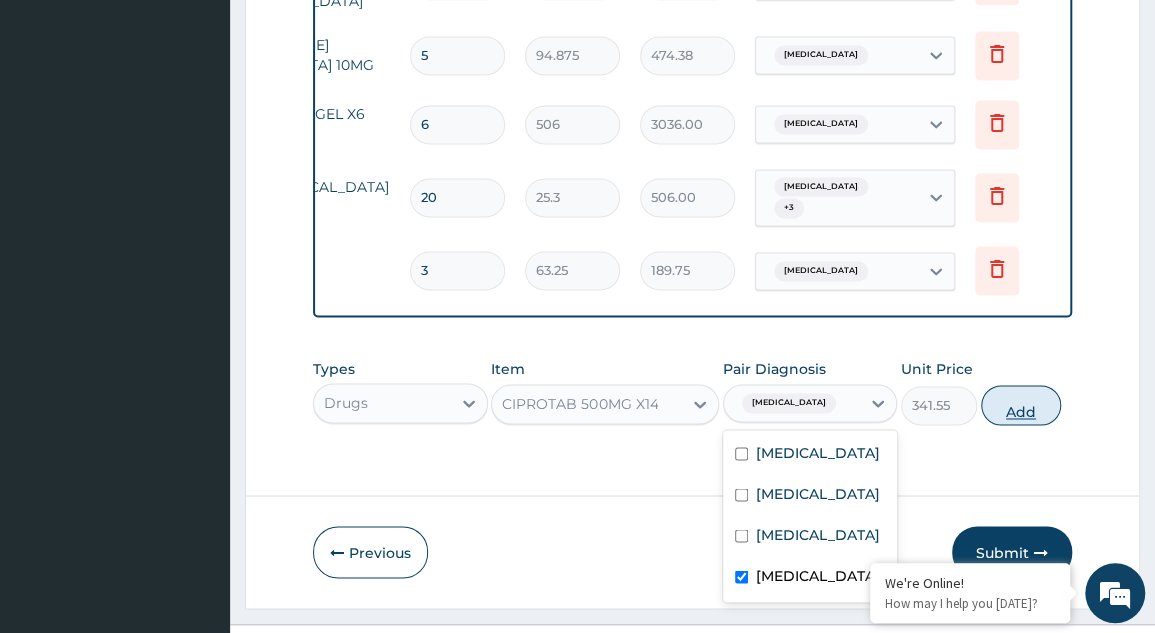 click on "Add" at bounding box center [1021, 405] 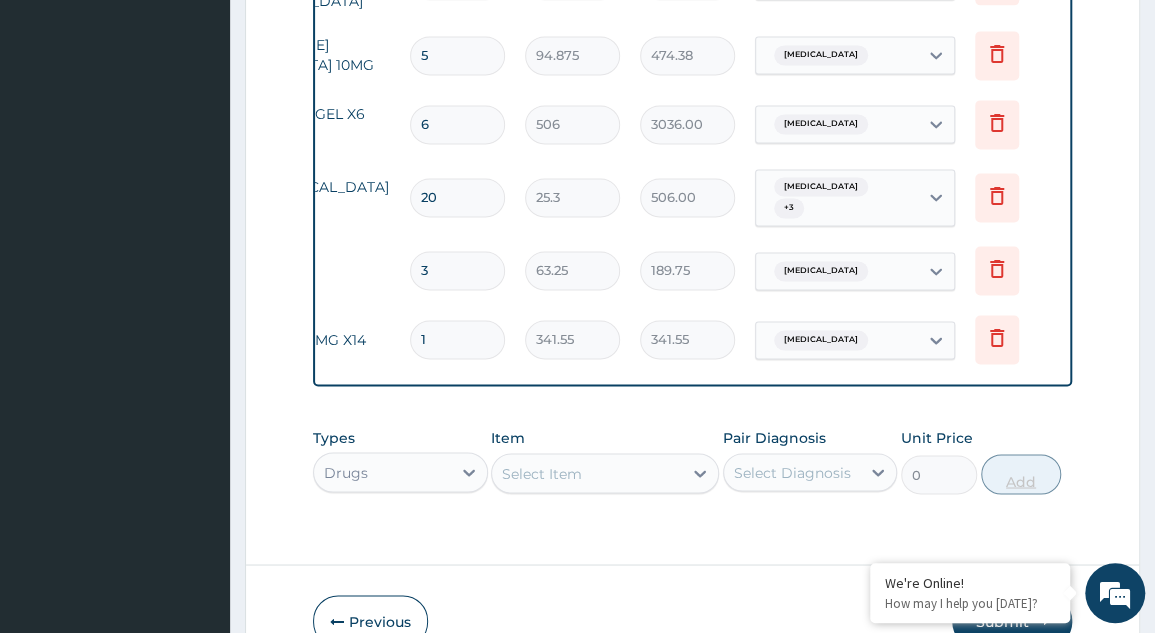 type on "14" 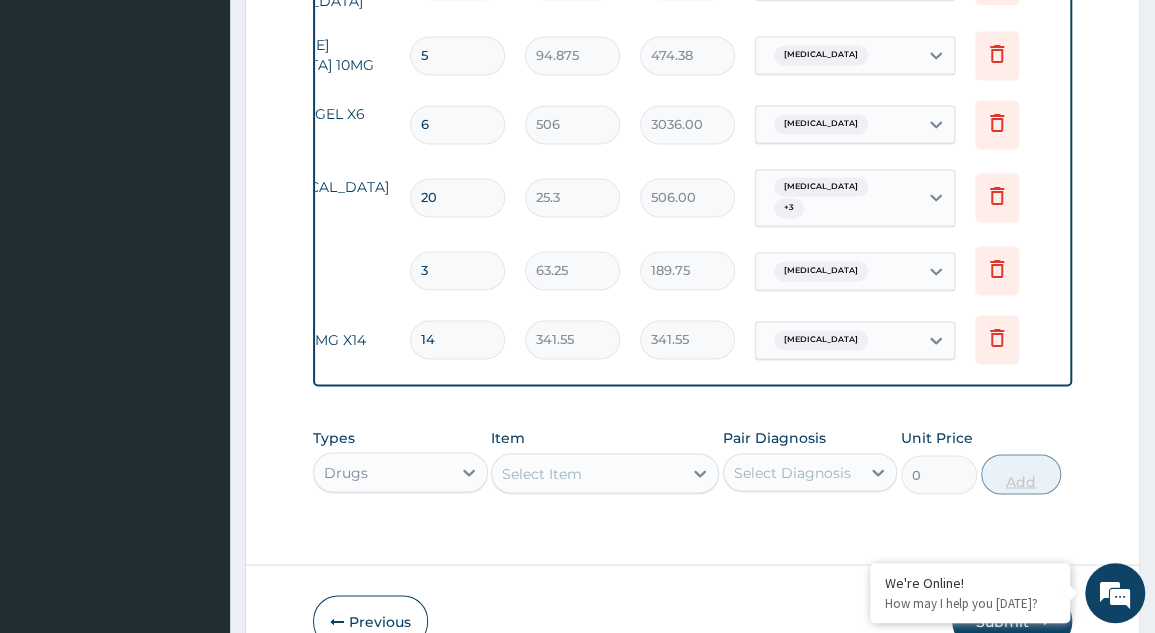 type on "4781.70" 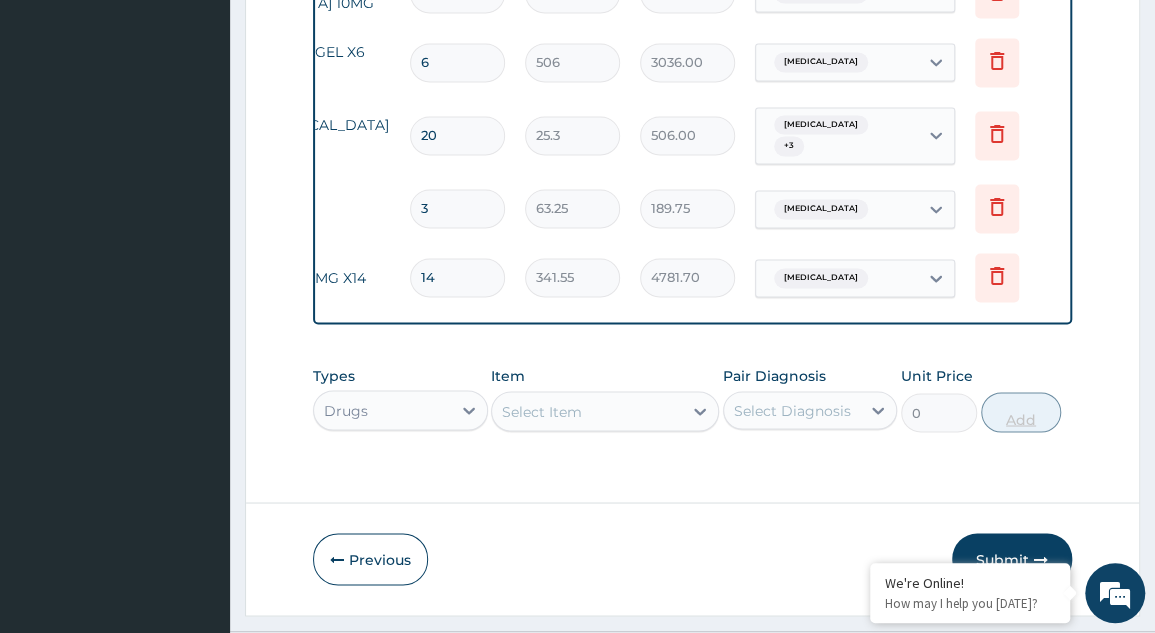 scroll, scrollTop: 1350, scrollLeft: 0, axis: vertical 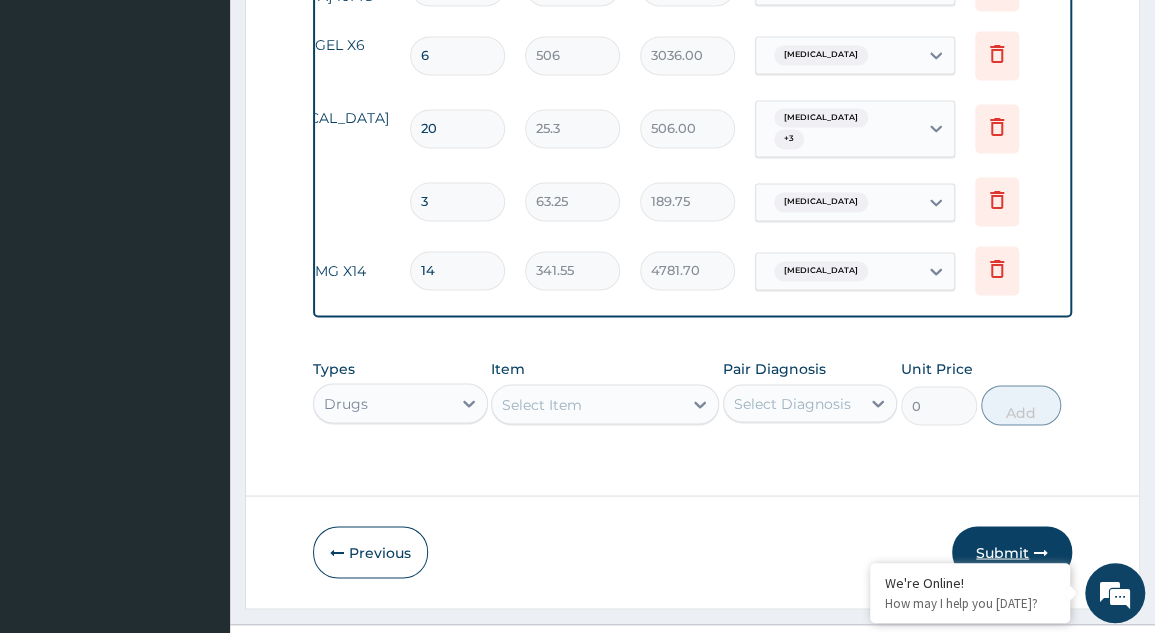 click on "Submit" at bounding box center (1012, 552) 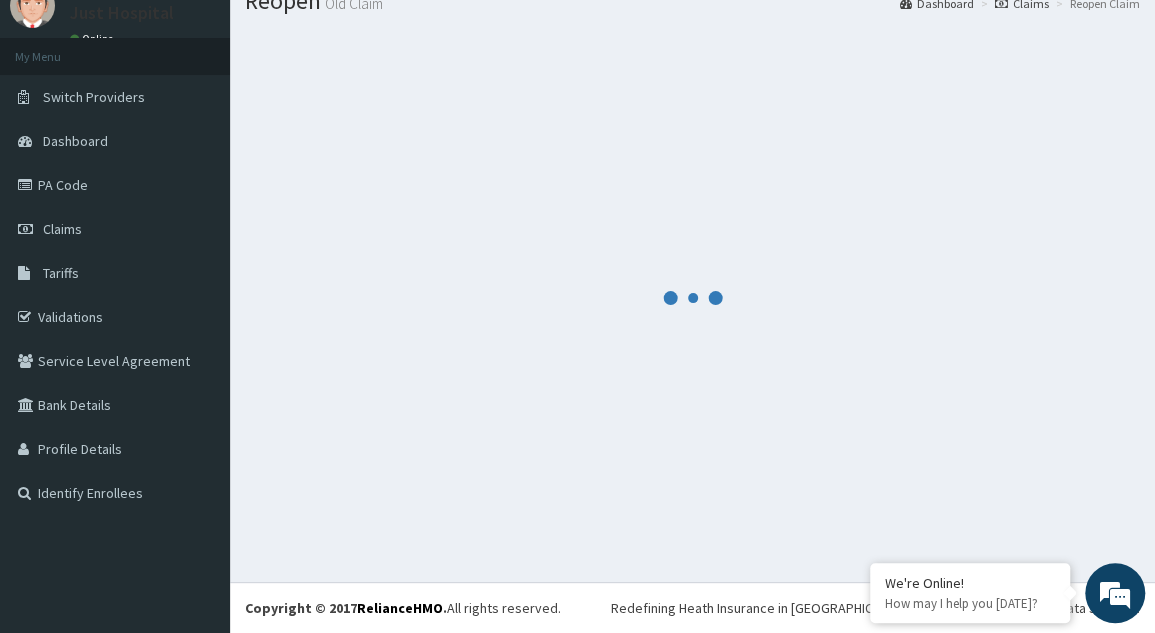 scroll, scrollTop: 1350, scrollLeft: 0, axis: vertical 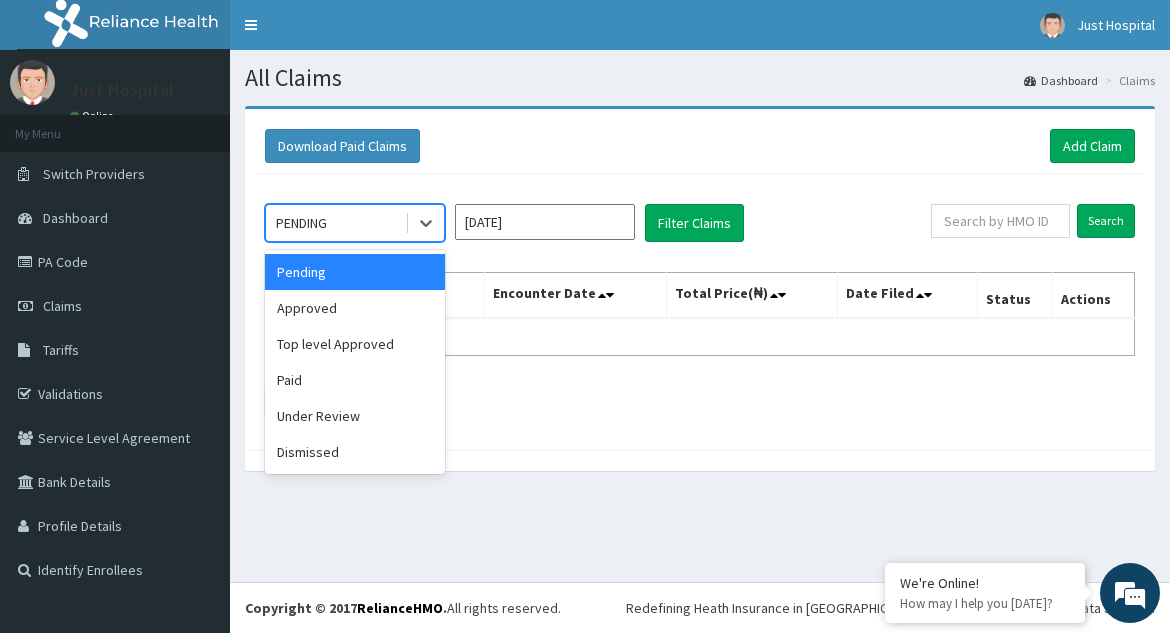 click on "Under Review" at bounding box center [355, 416] 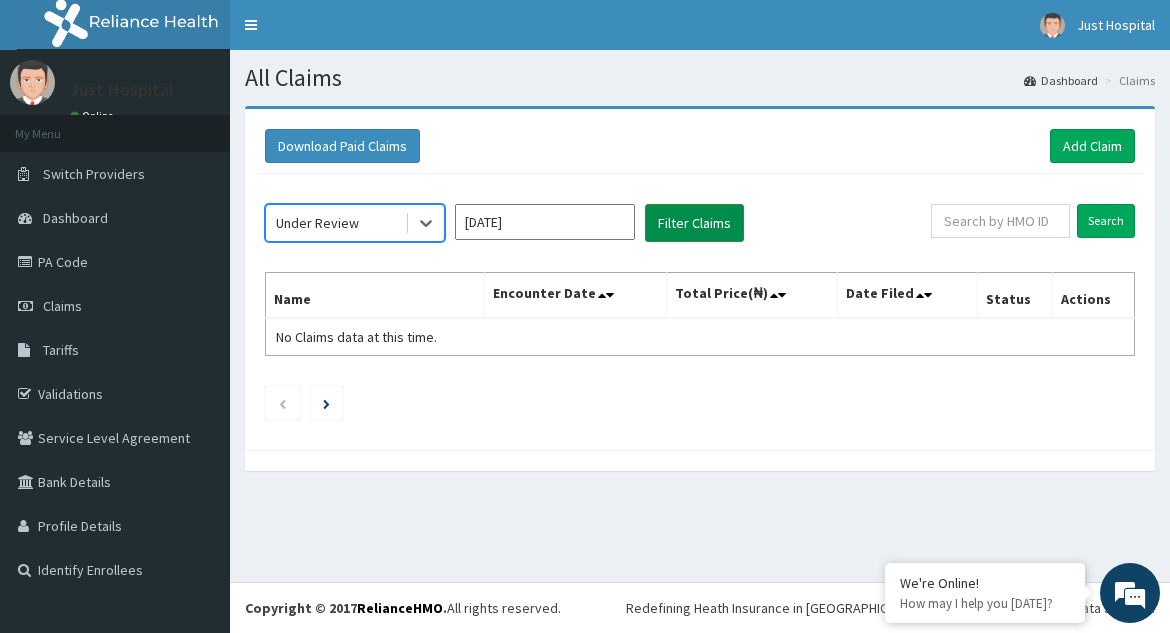 click on "Filter Claims" at bounding box center [694, 223] 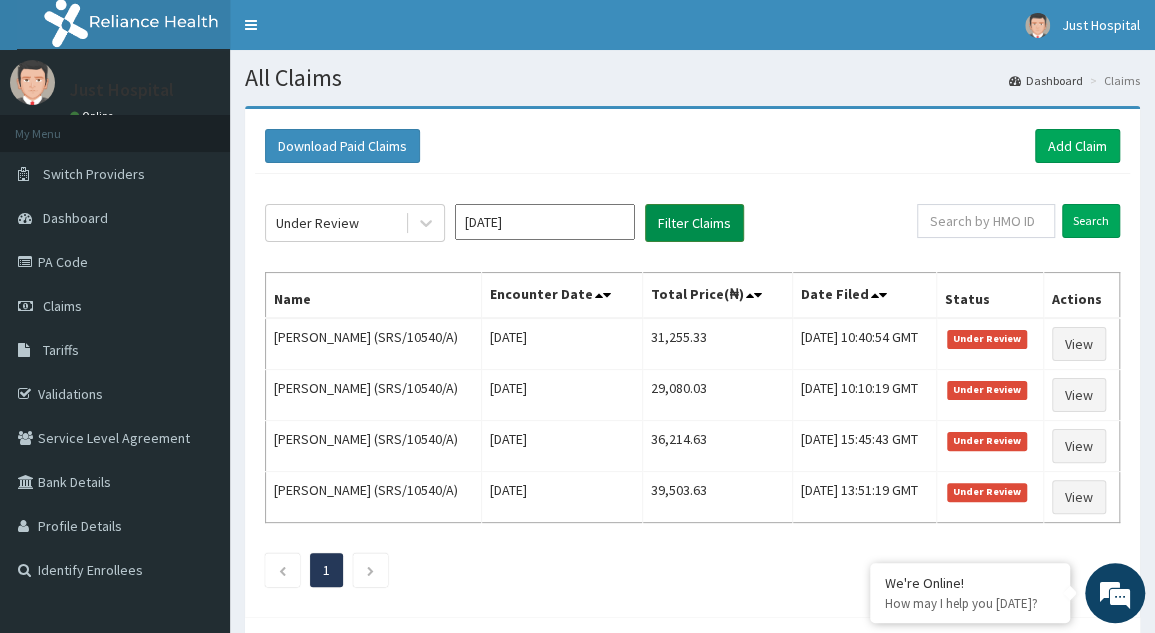 scroll, scrollTop: 0, scrollLeft: 0, axis: both 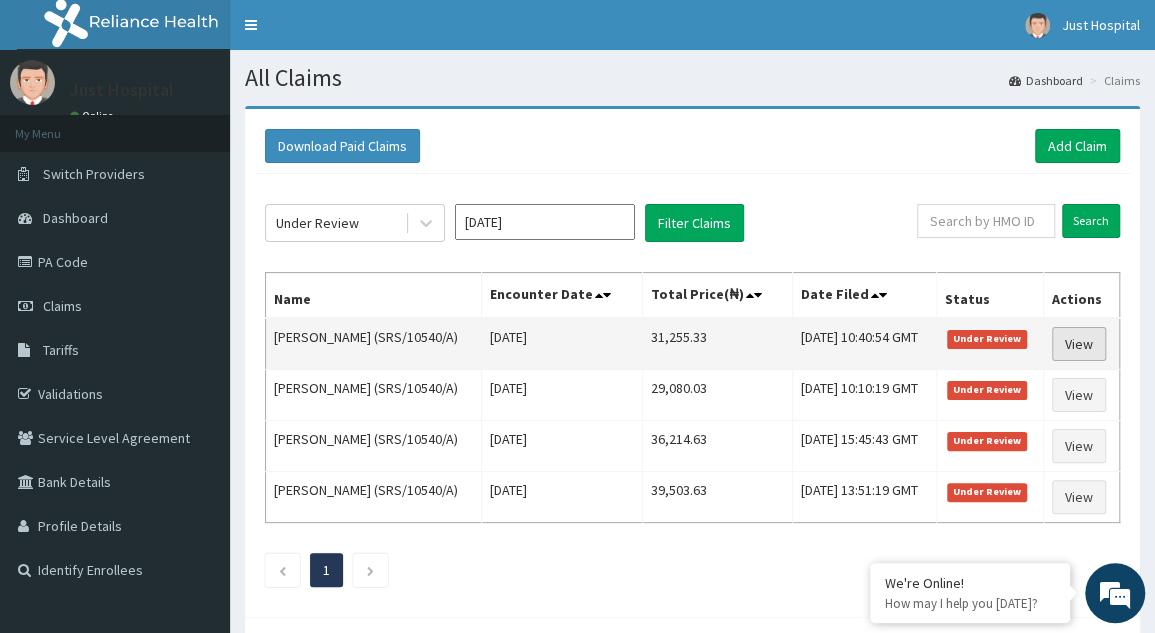 click on "View" at bounding box center [1079, 344] 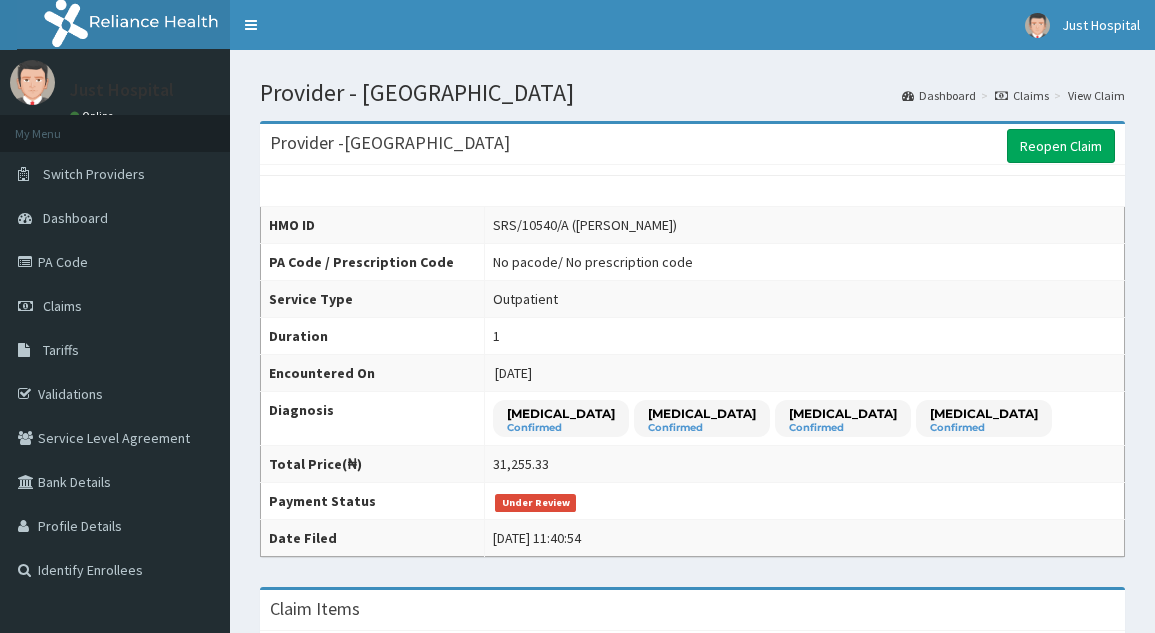 scroll, scrollTop: 0, scrollLeft: 0, axis: both 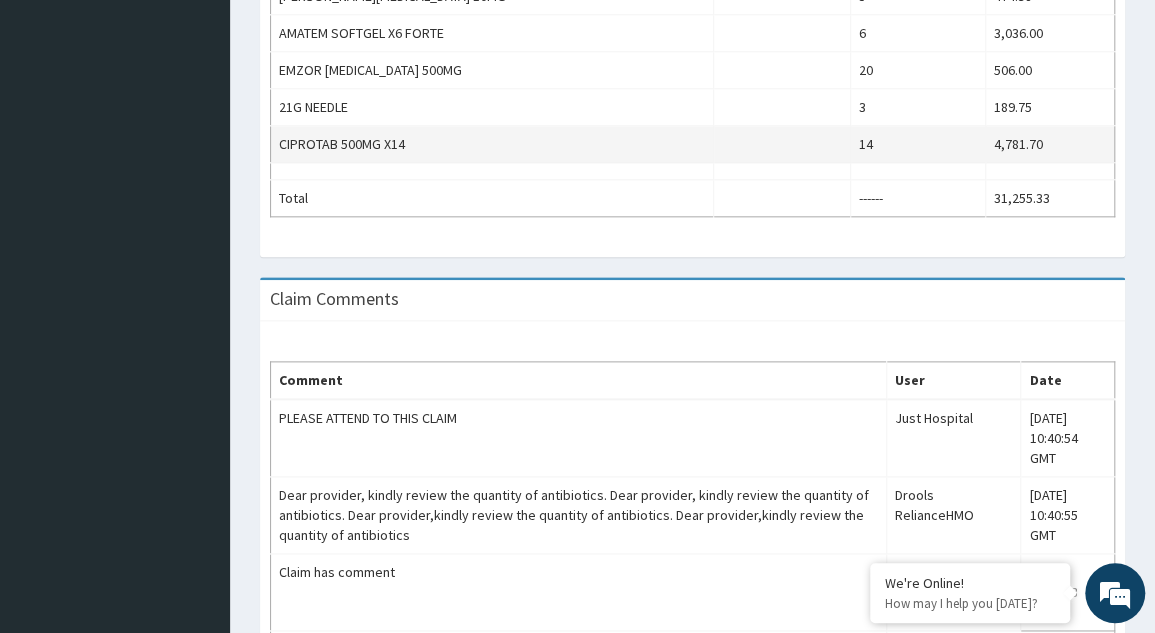 click on "CIPROTAB 500MG X14" at bounding box center (492, 144) 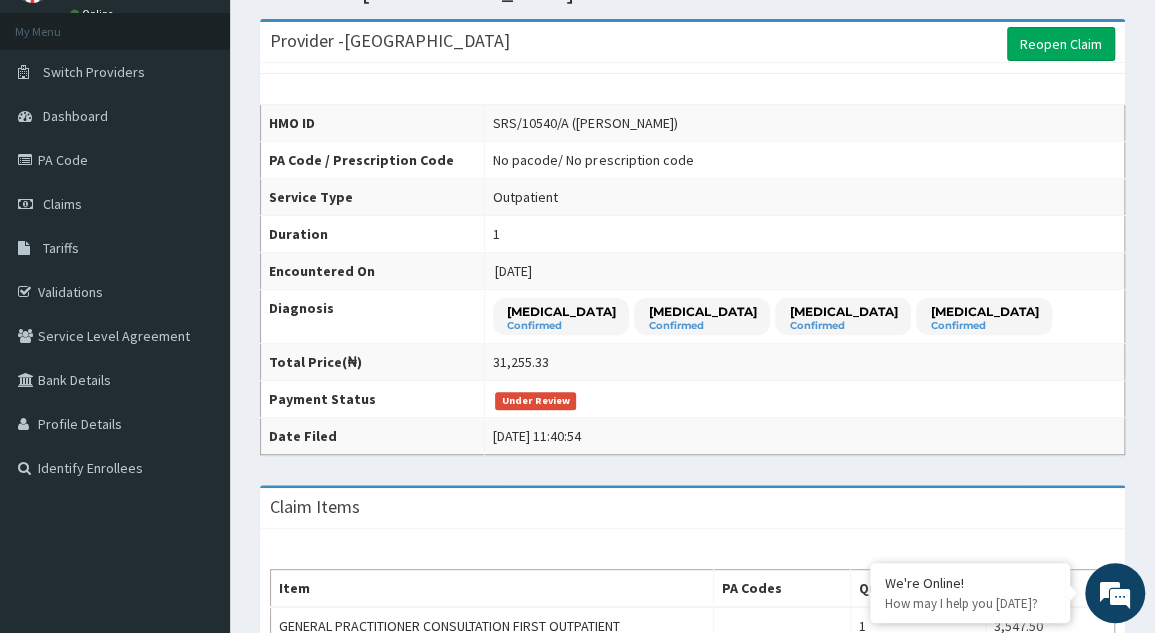 scroll, scrollTop: 0, scrollLeft: 0, axis: both 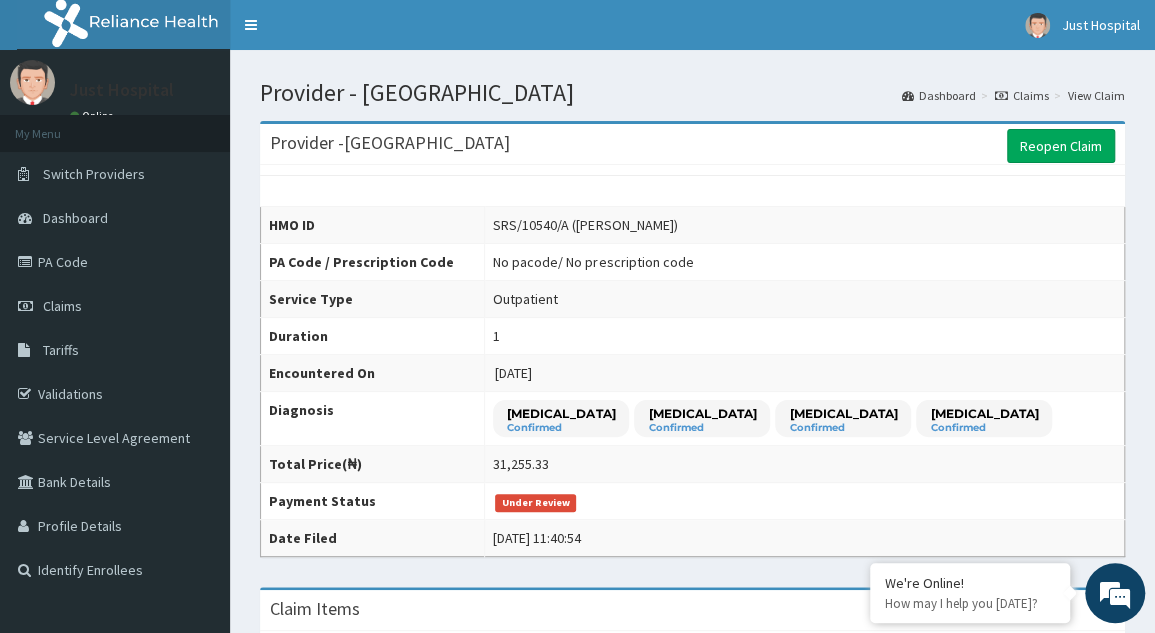 click on "Provider - Just Hope Hospital" at bounding box center (692, 93) 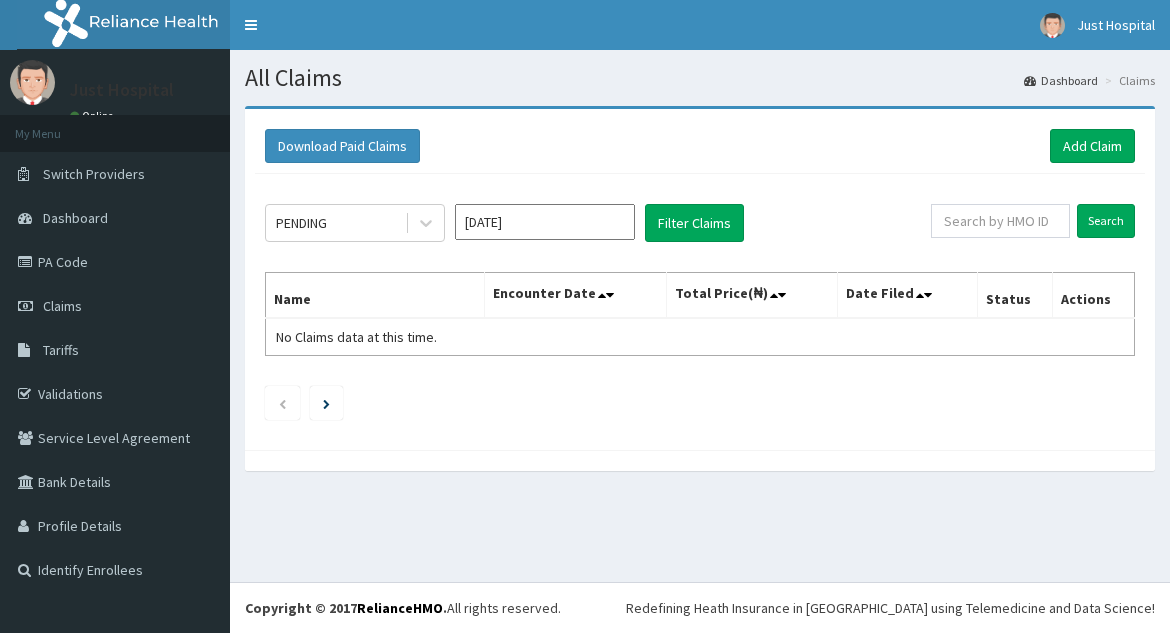scroll, scrollTop: 0, scrollLeft: 0, axis: both 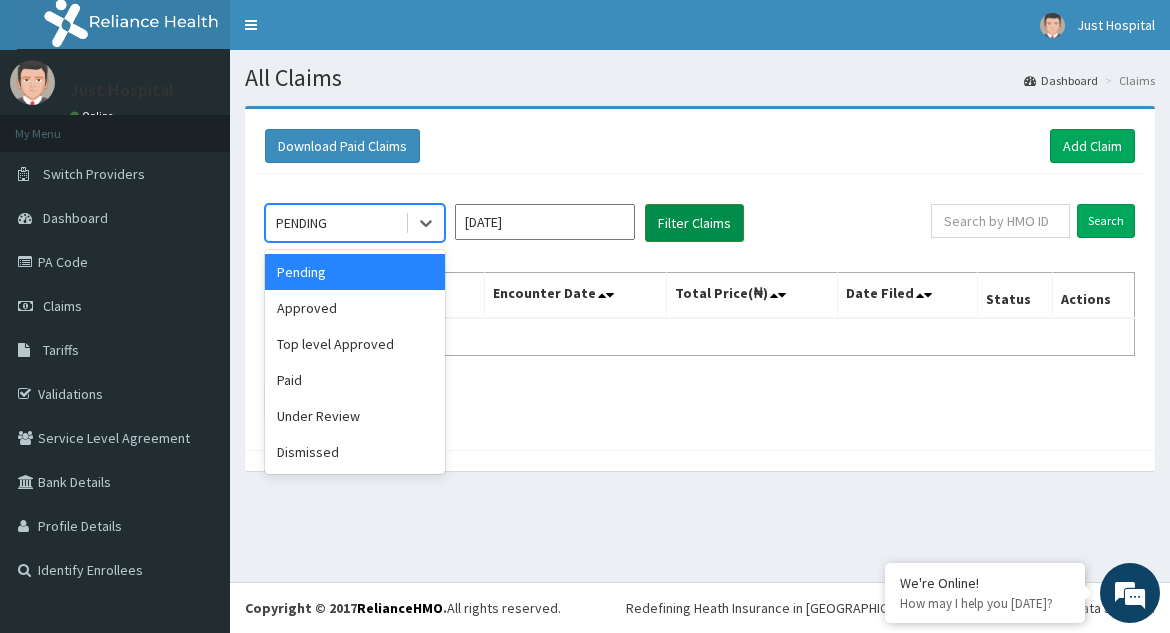 click on "Filter Claims" at bounding box center (694, 223) 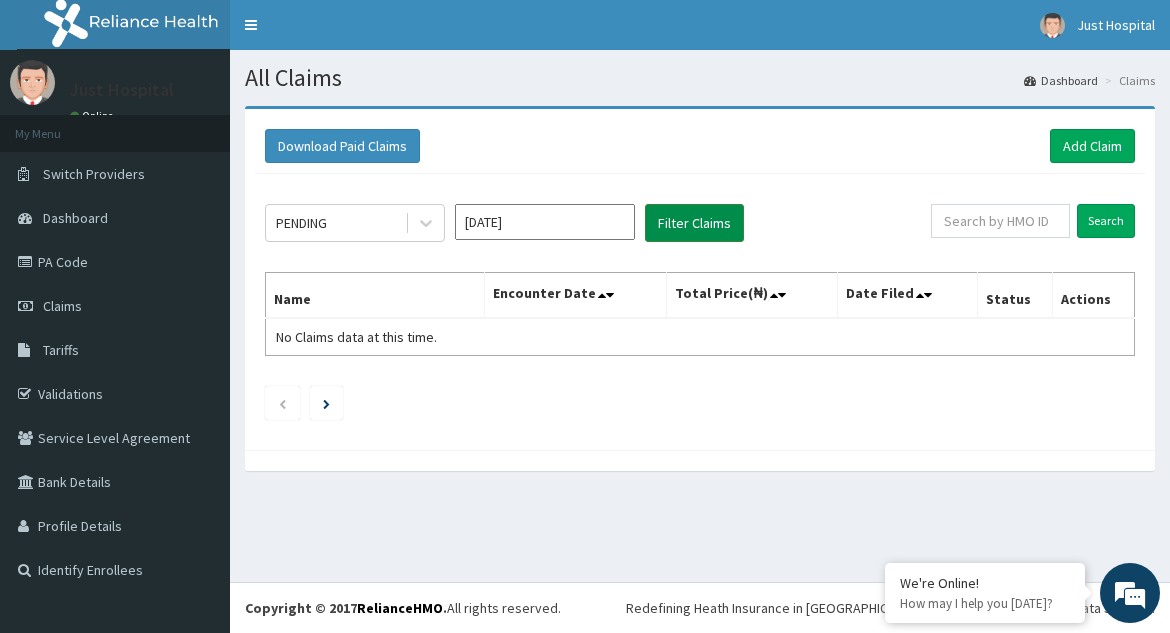click on "Filter Claims" at bounding box center (694, 223) 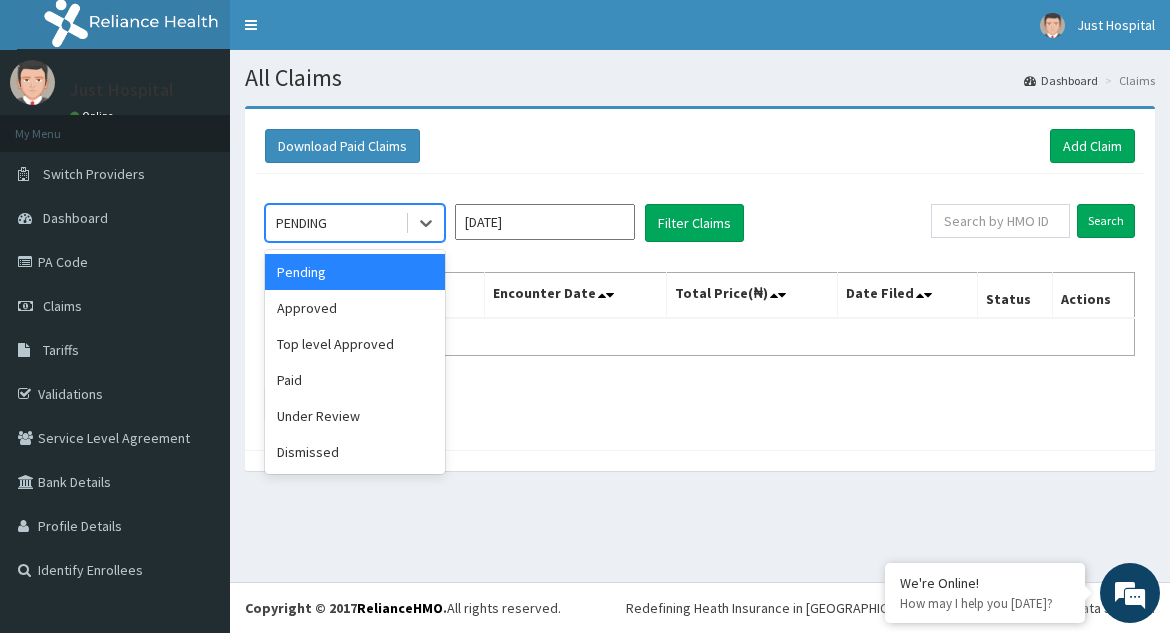click on "Under Review" at bounding box center (355, 416) 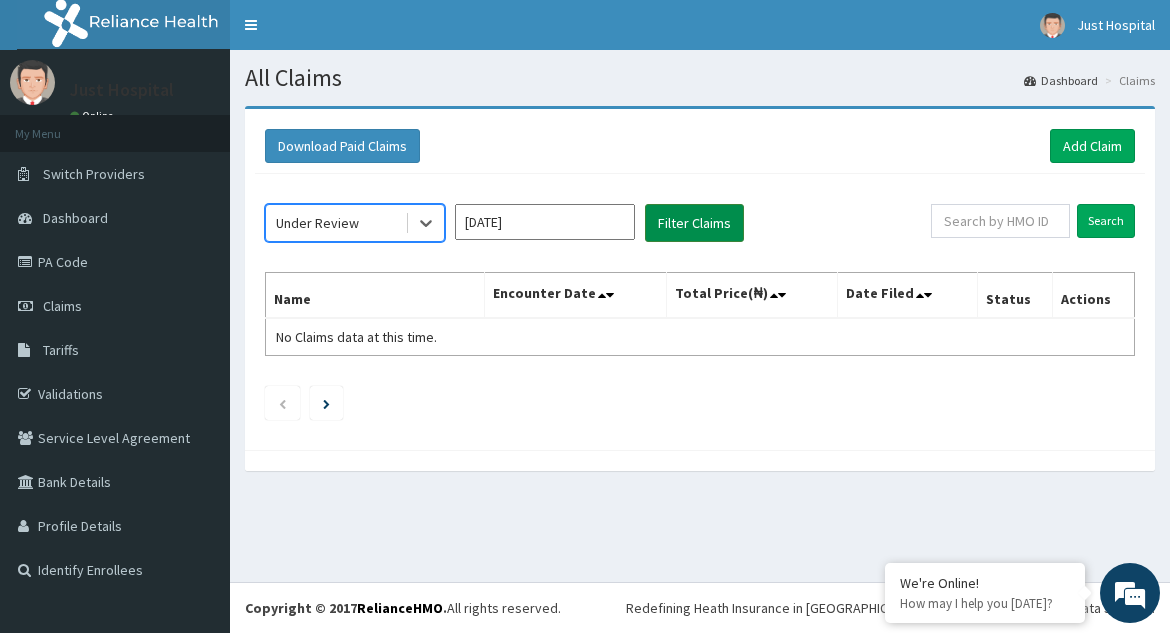 click on "Filter Claims" at bounding box center (694, 223) 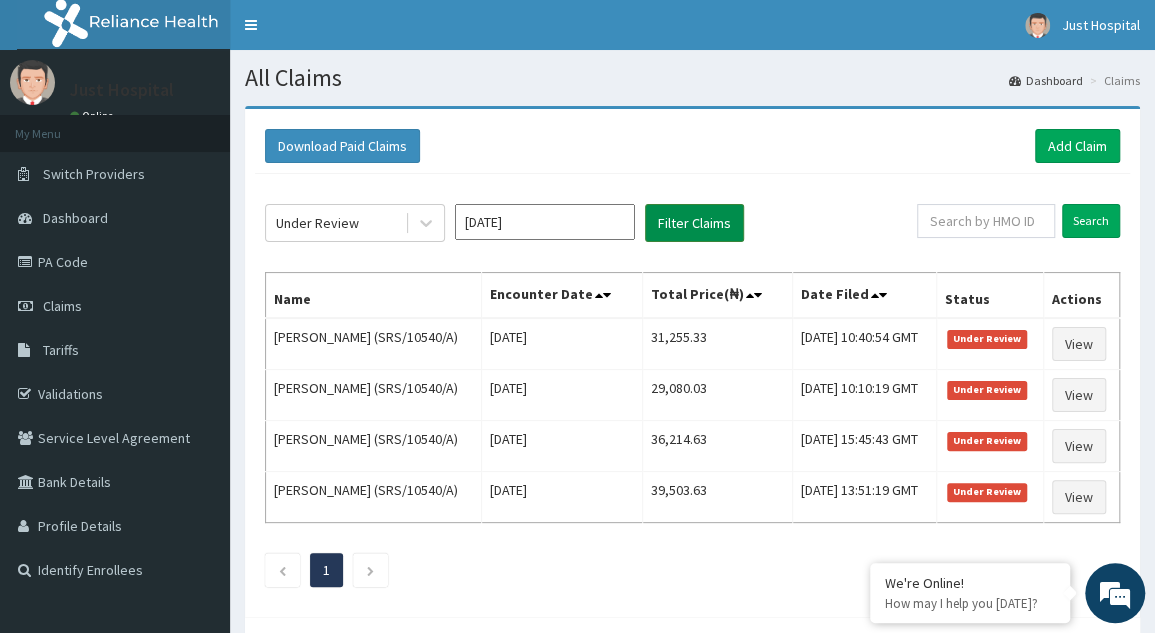 scroll, scrollTop: 0, scrollLeft: 0, axis: both 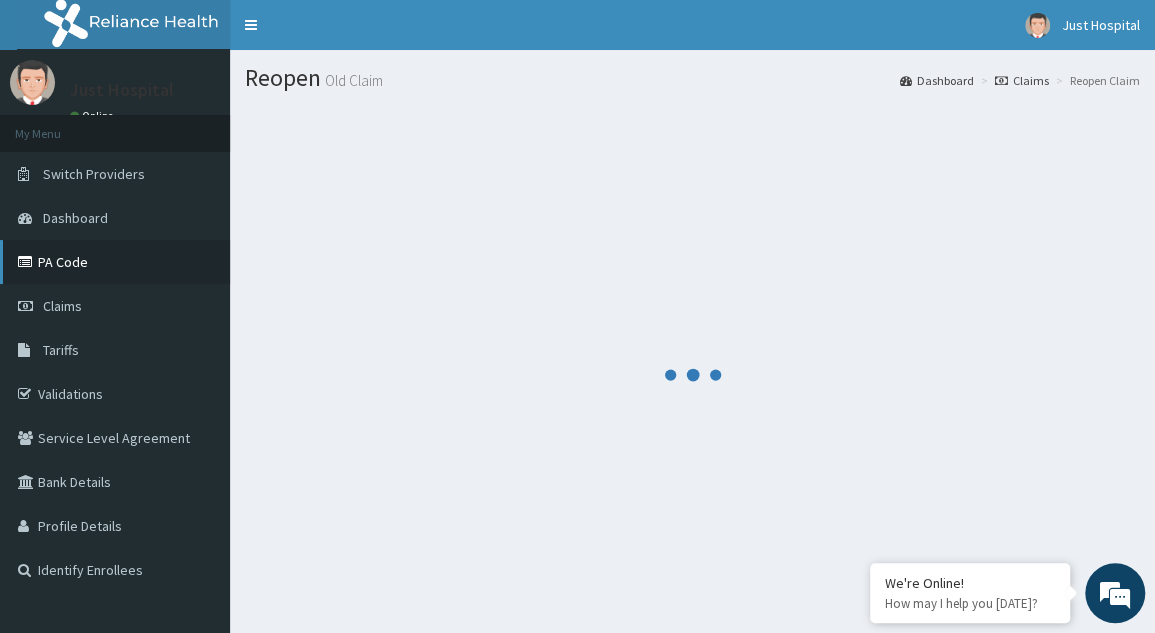 click on "PA Code" at bounding box center [115, 262] 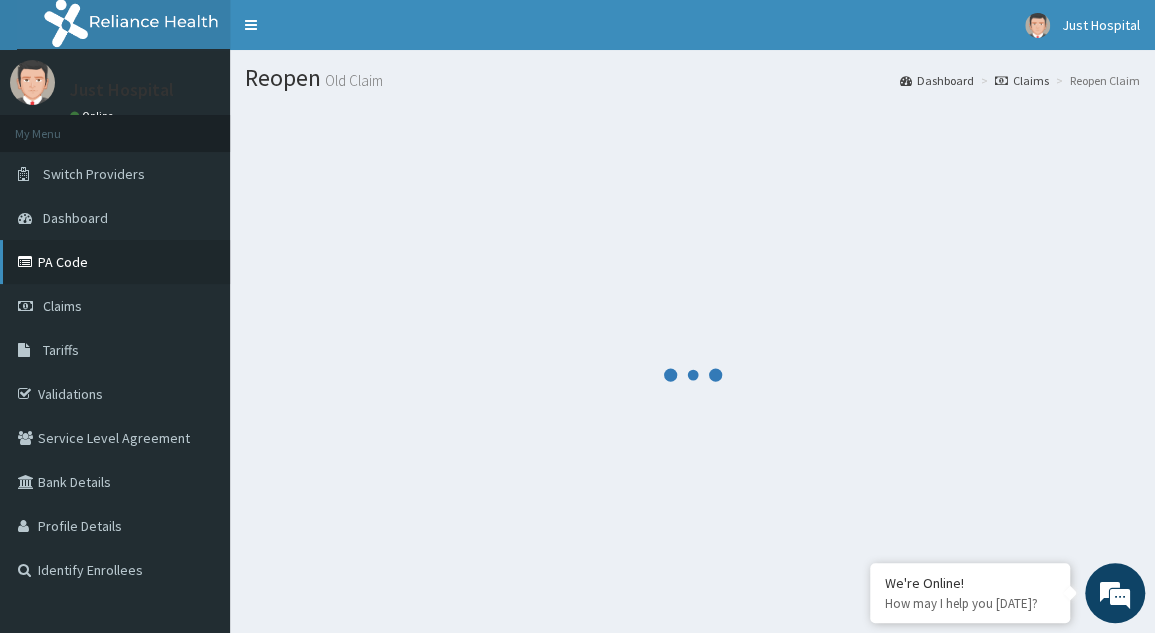 click on "PA Code" at bounding box center (115, 262) 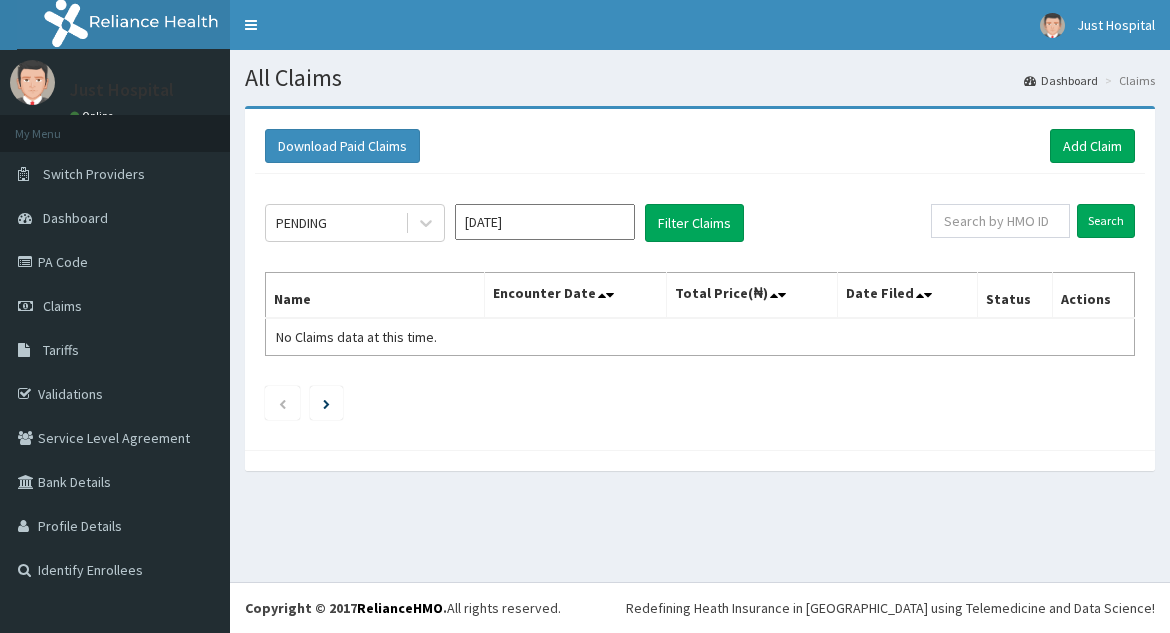 scroll, scrollTop: 0, scrollLeft: 0, axis: both 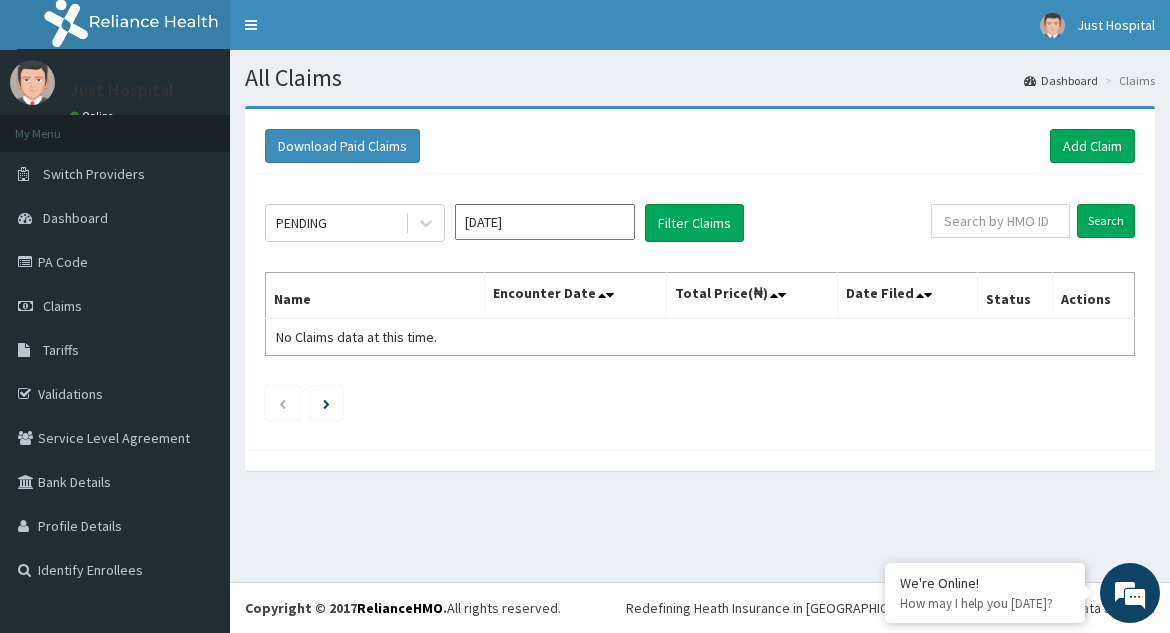 click on "PENDING [DATE] Filter Claims Search Name Encounter Date Total Price(₦) Date Filed Status Actions No Claims data at this time." 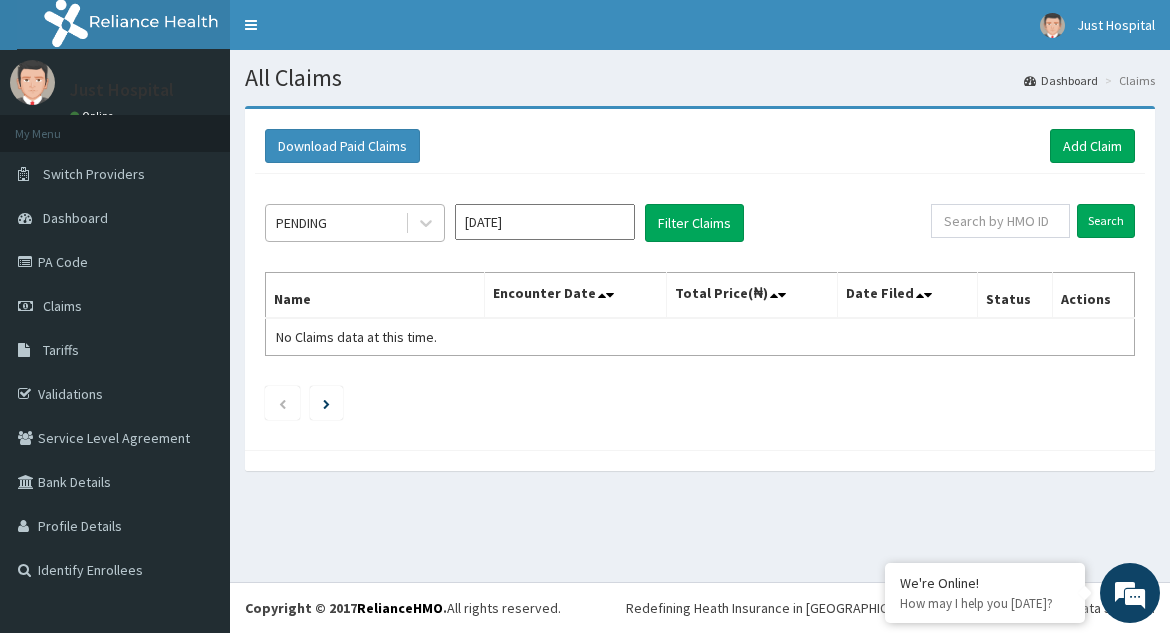 click on "PENDING" at bounding box center [335, 223] 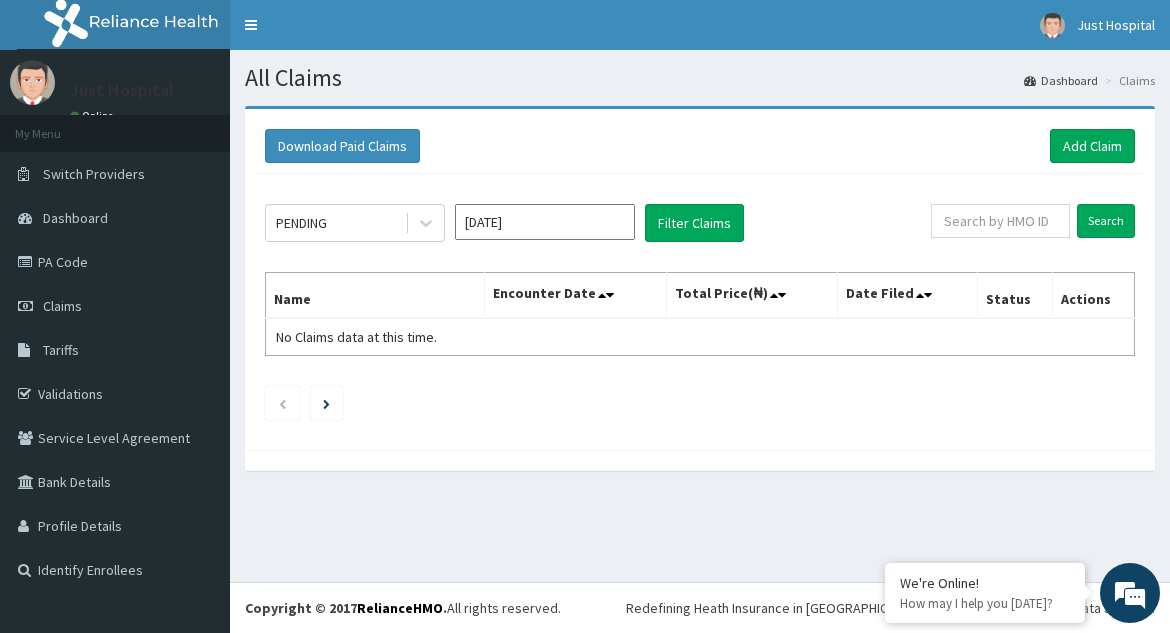 click on "PENDING [DATE] Filter Claims Search Name Encounter Date Total Price(₦) Date Filed Status Actions No Claims data at this time." 